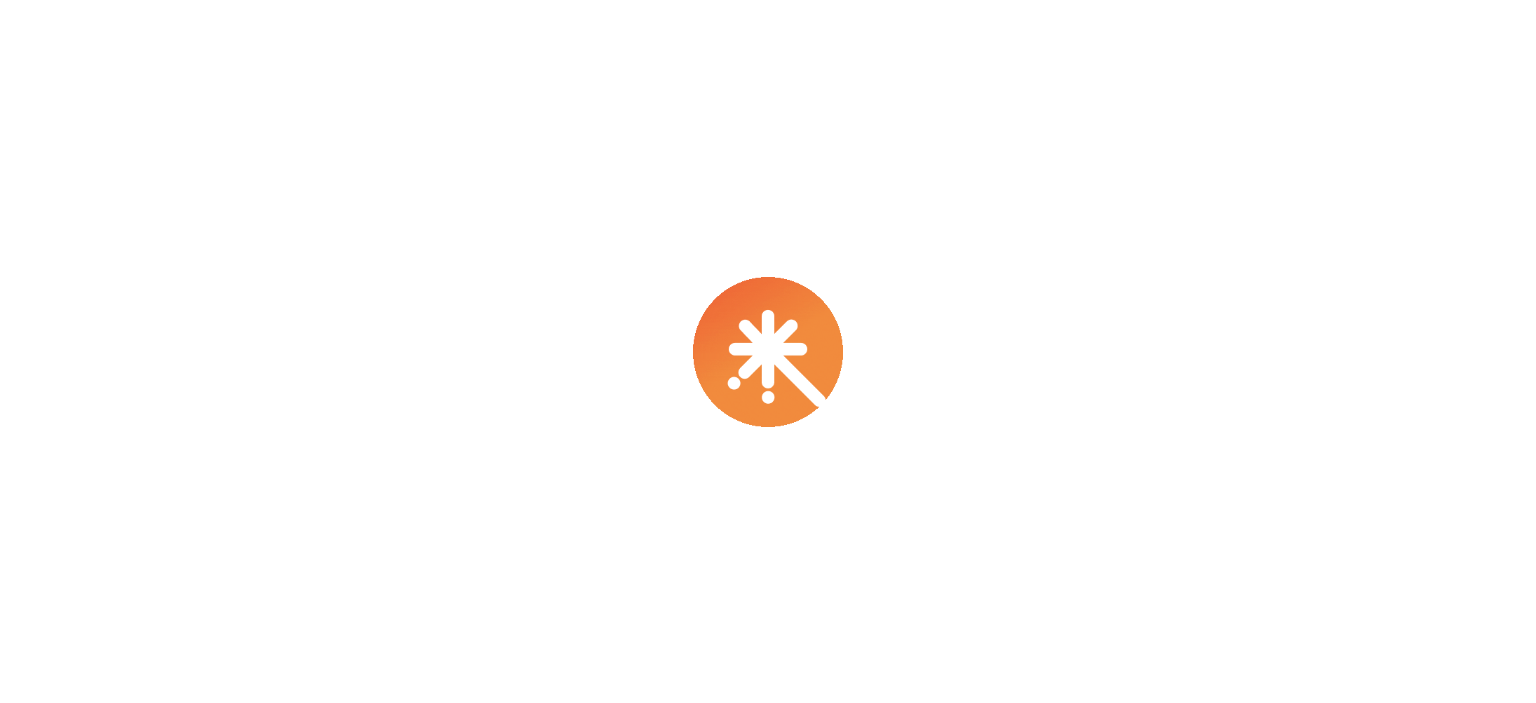 scroll, scrollTop: 0, scrollLeft: 0, axis: both 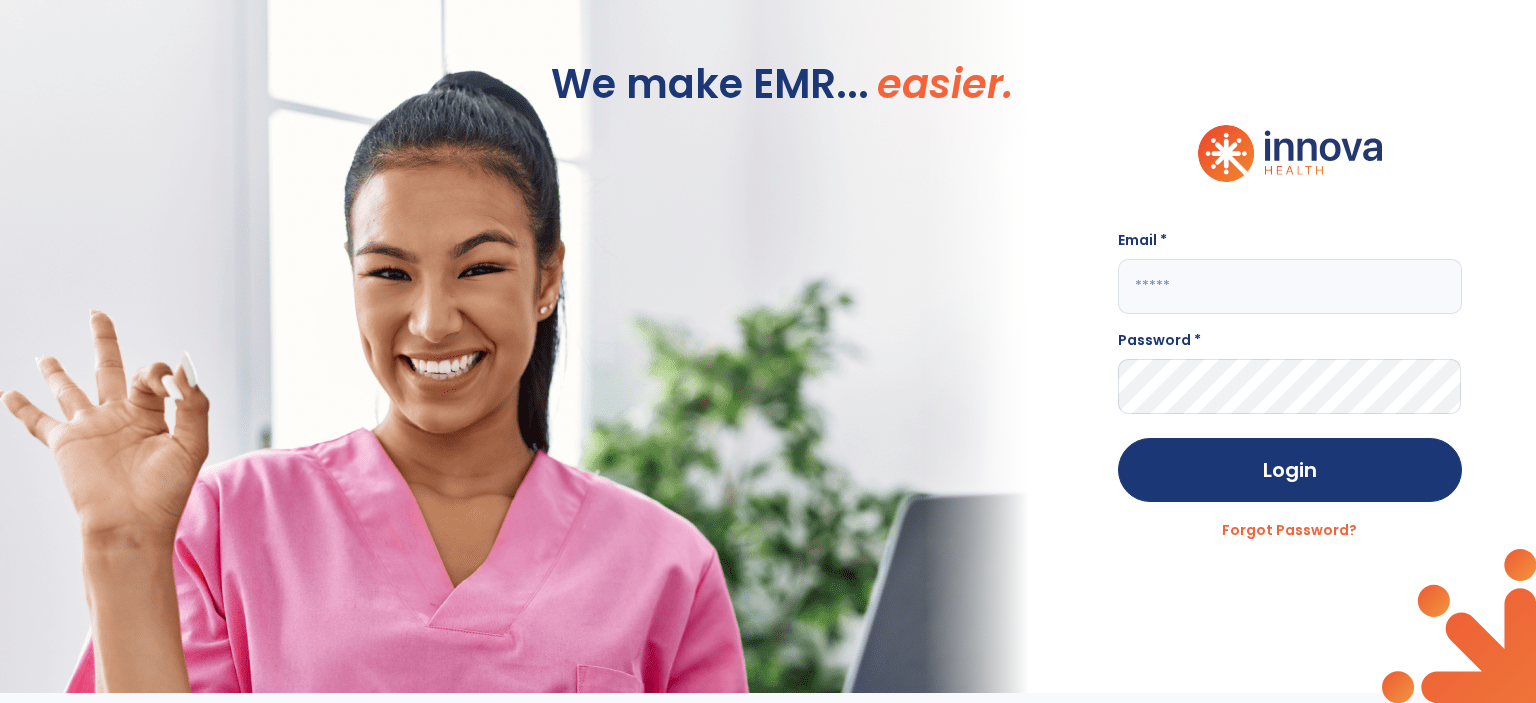 click 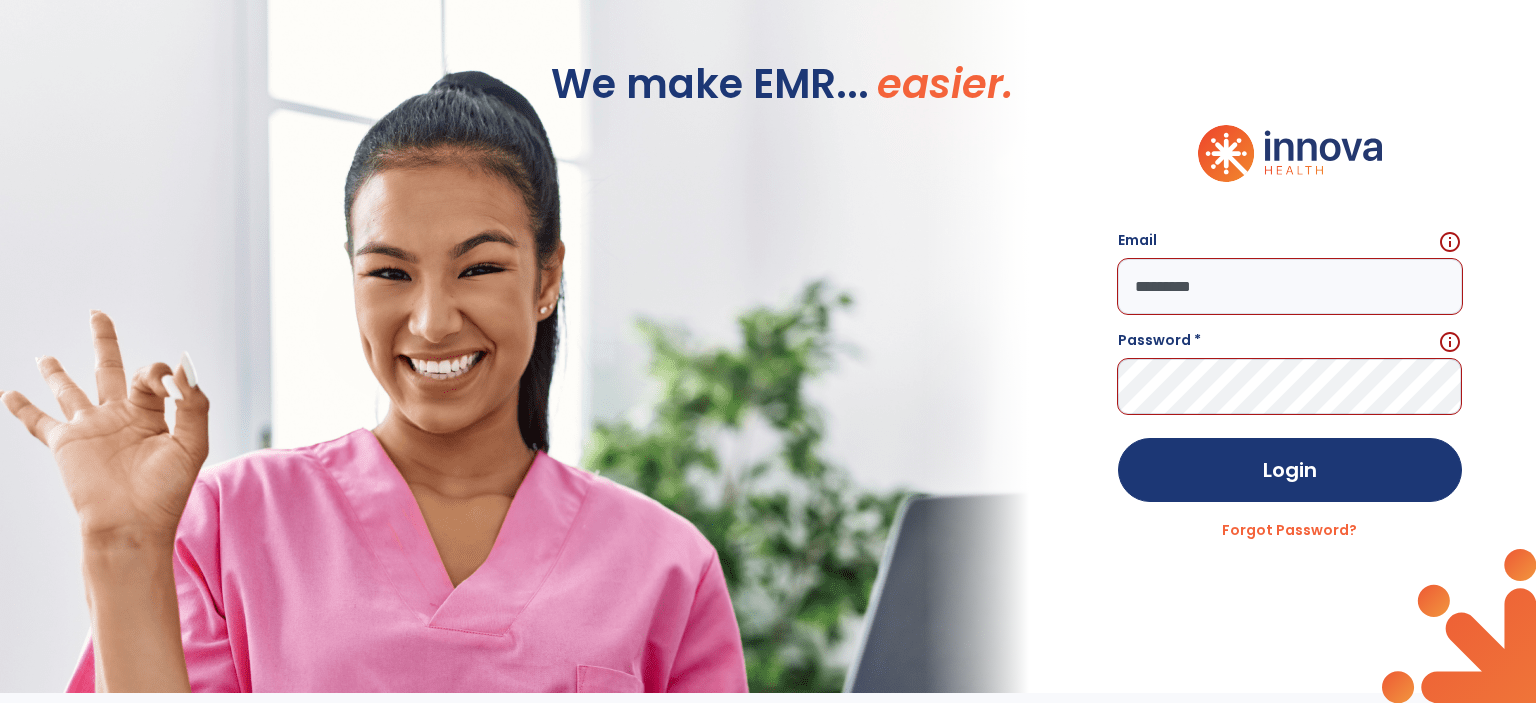 click on "*********" 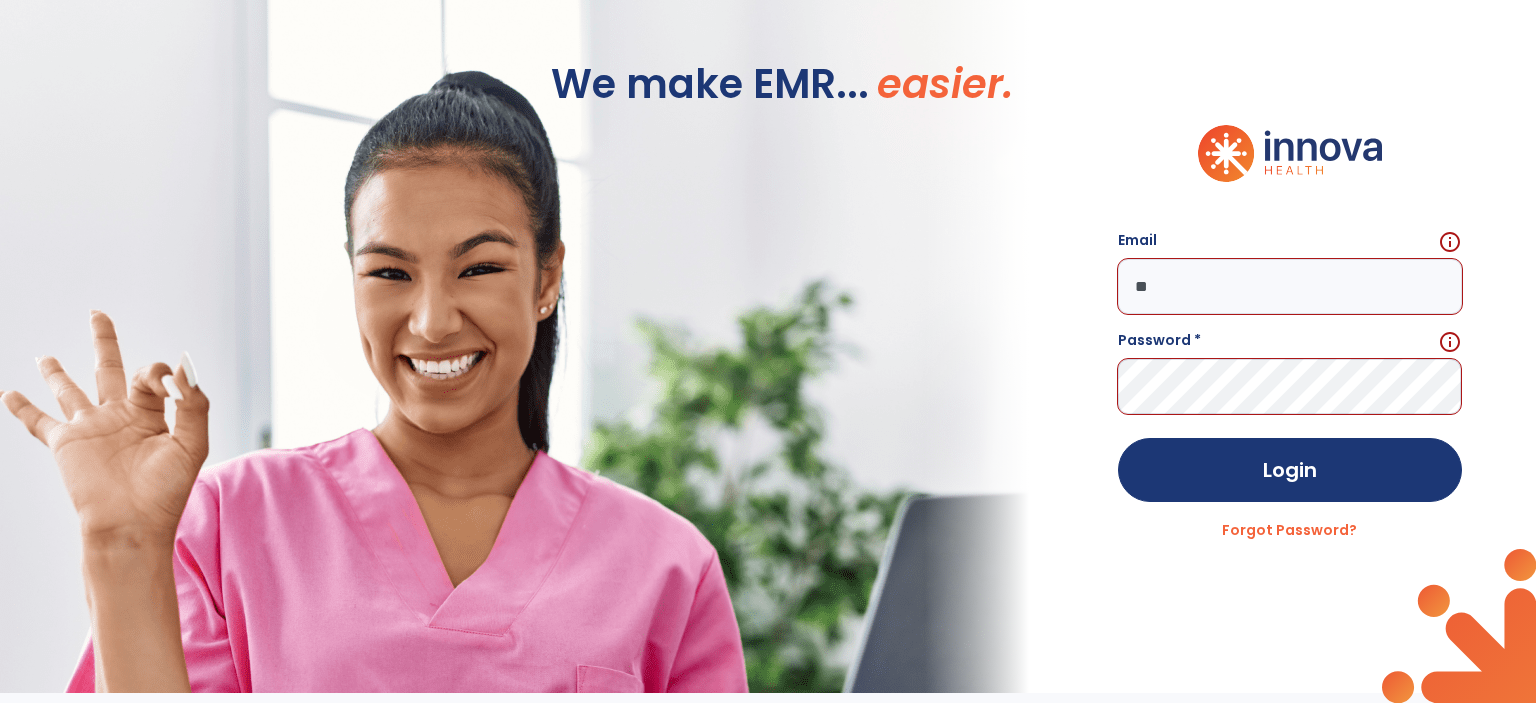 type on "*" 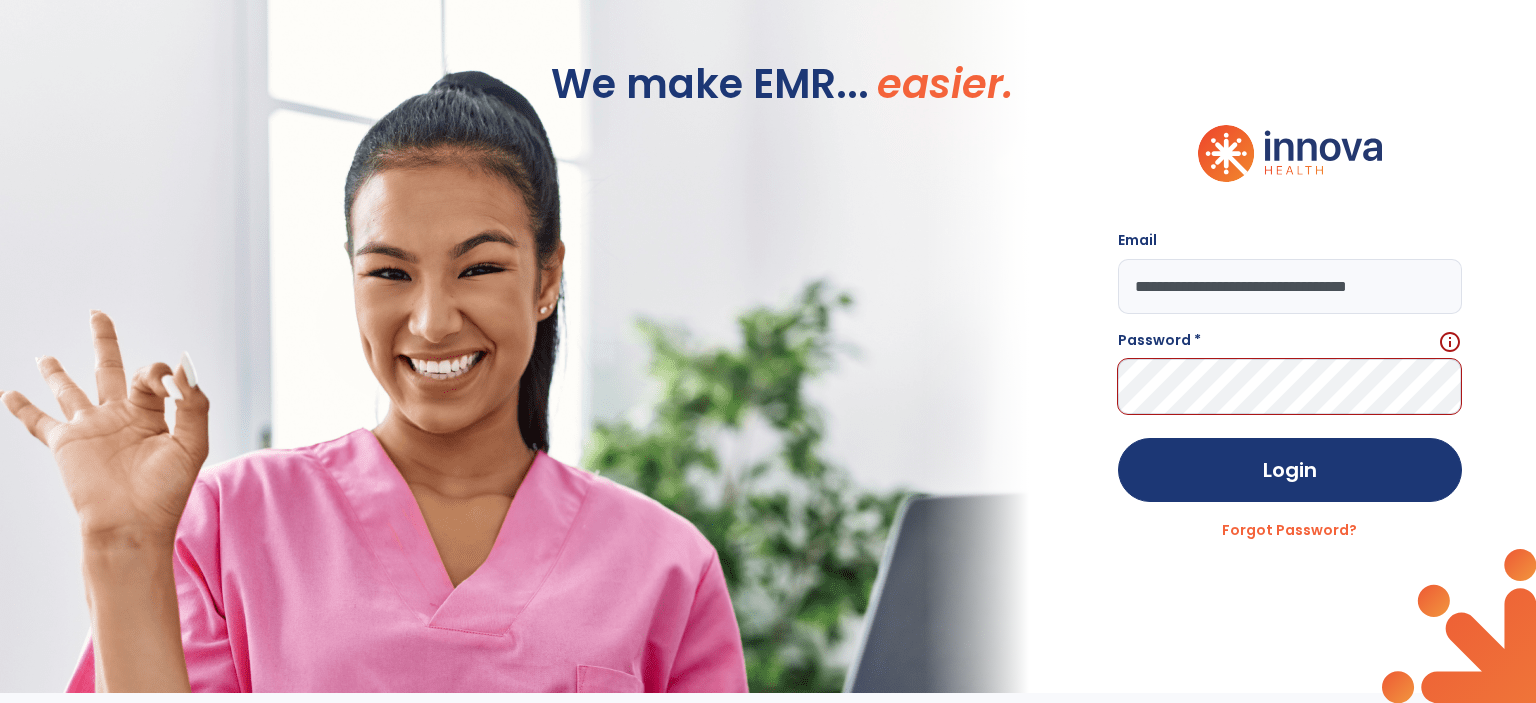 type on "**********" 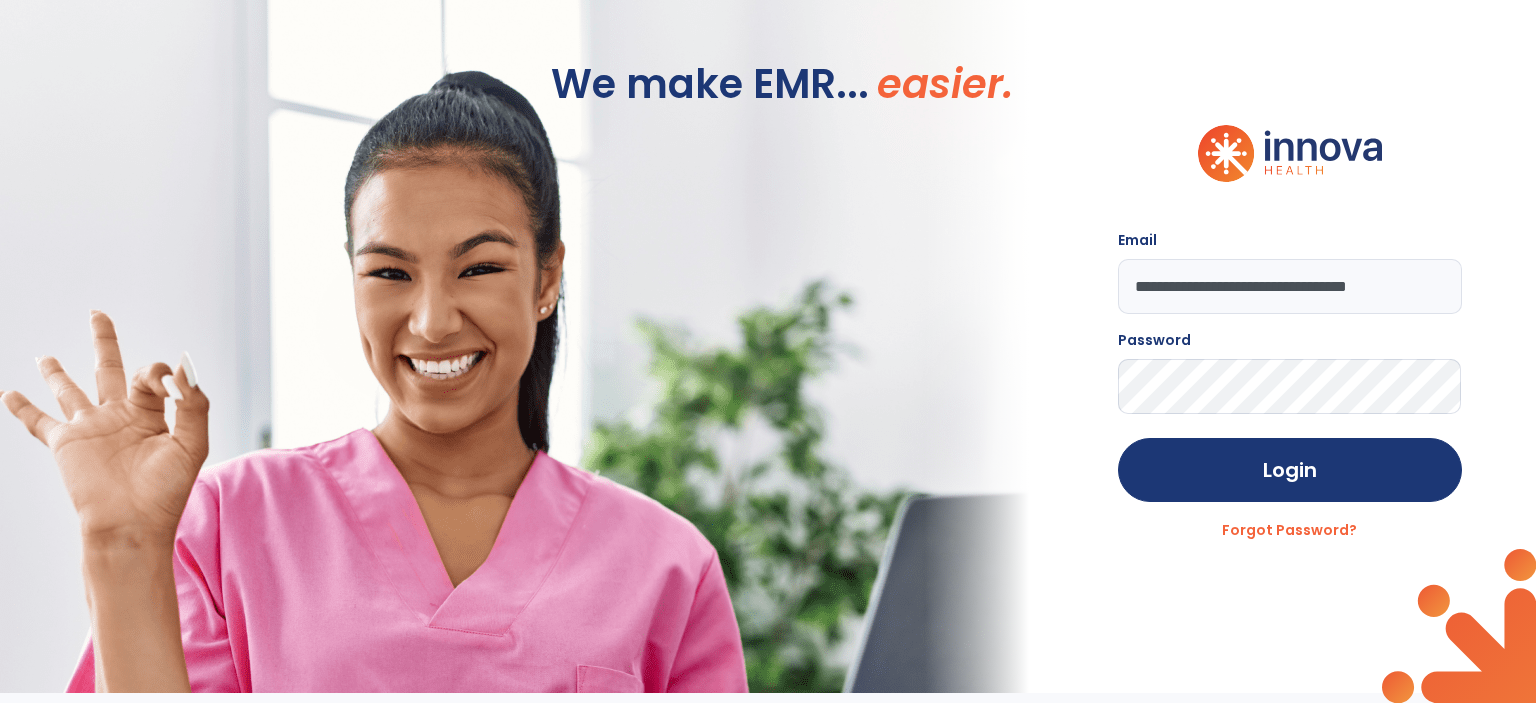 click on "Login" 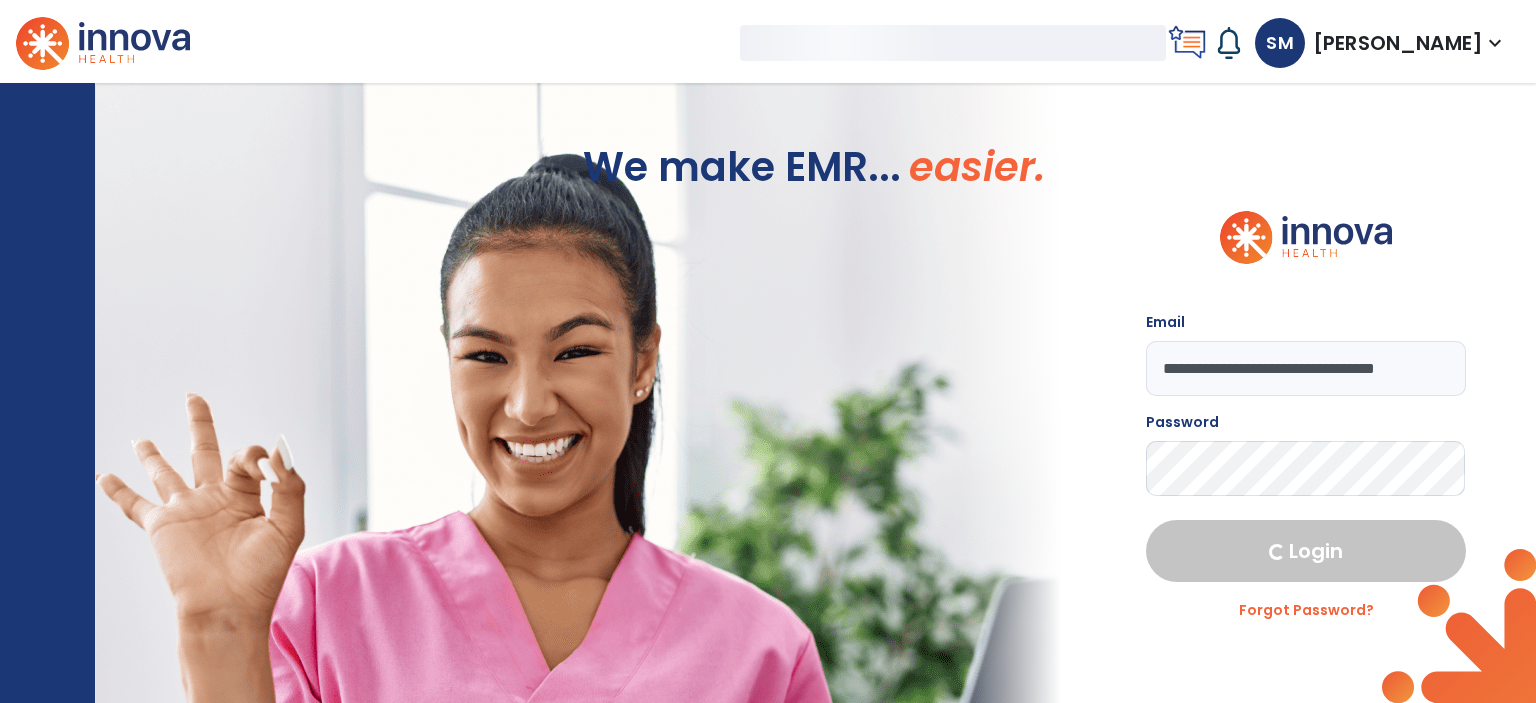 select on "****" 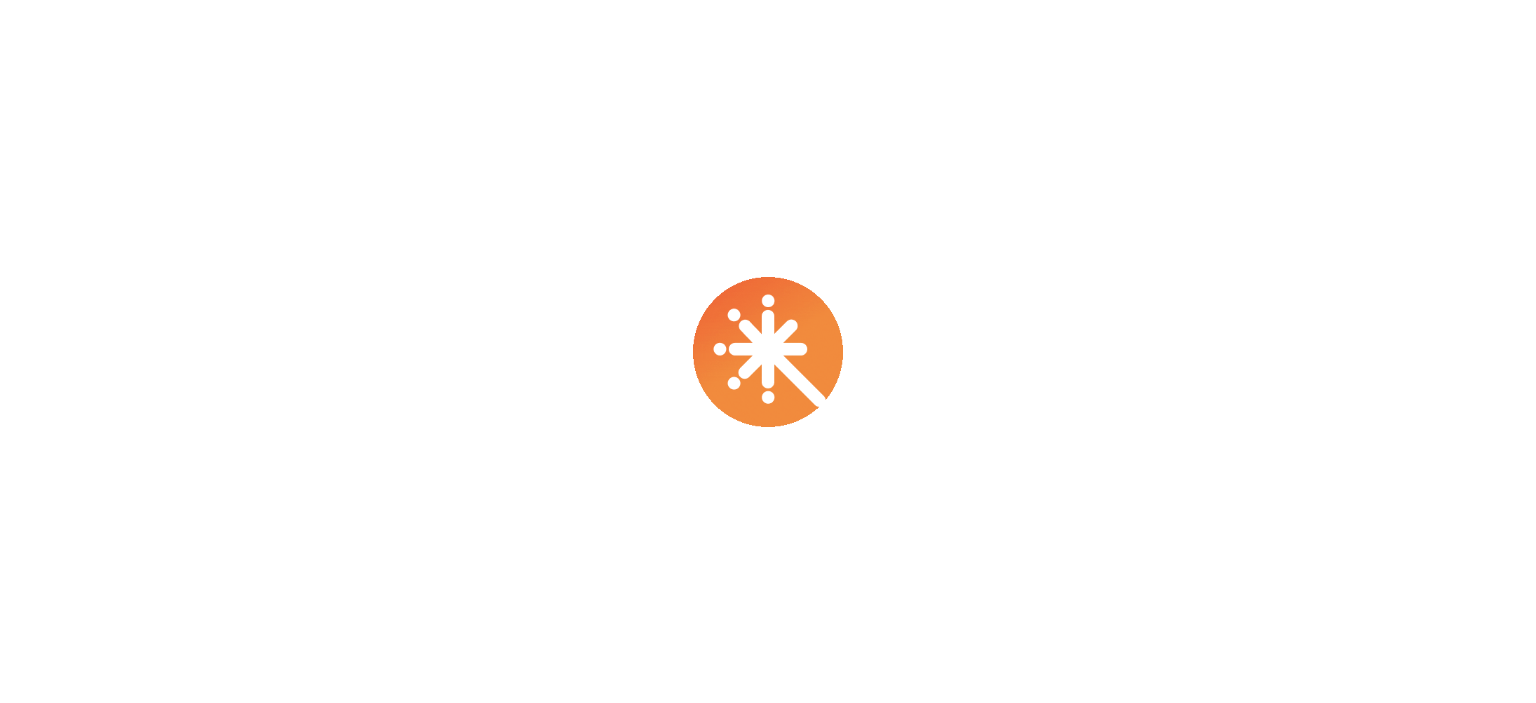 scroll, scrollTop: 0, scrollLeft: 0, axis: both 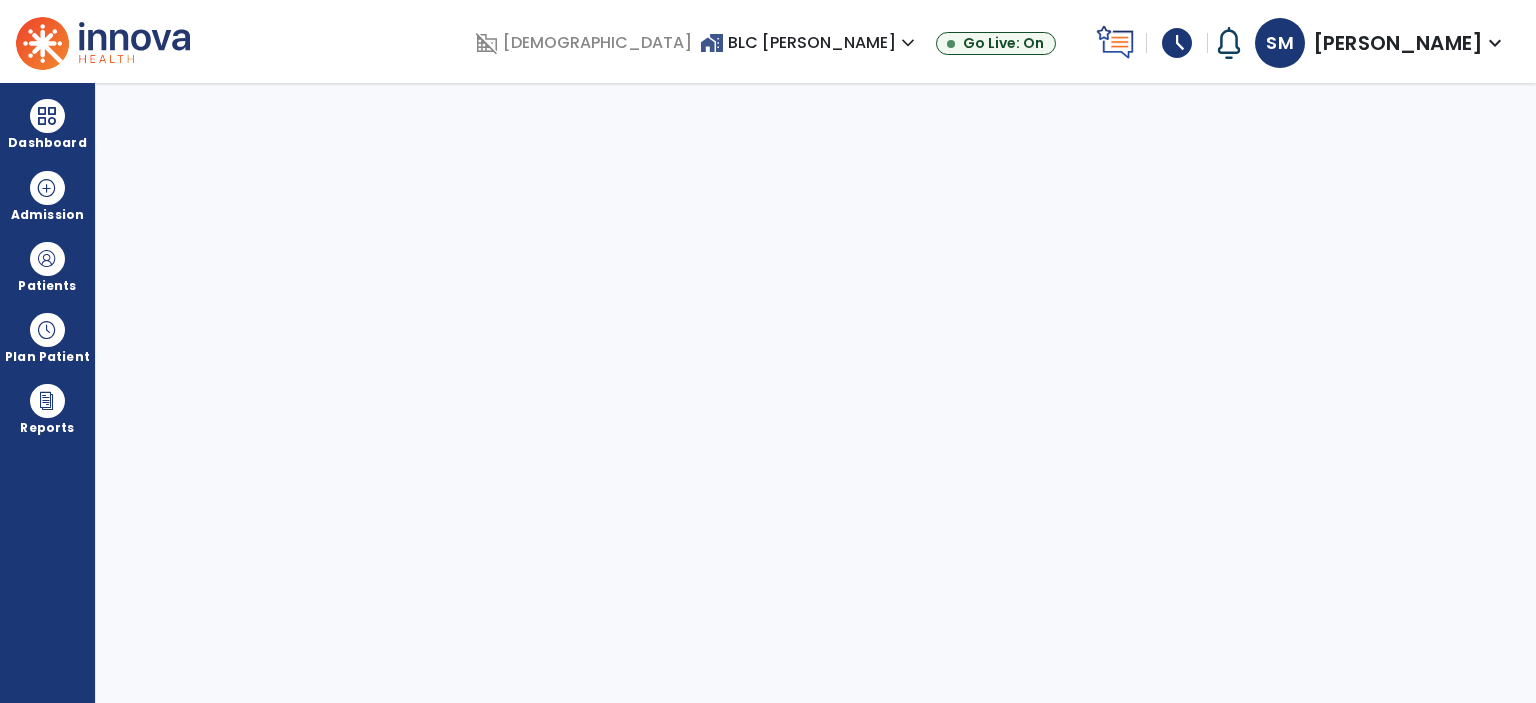 select on "****" 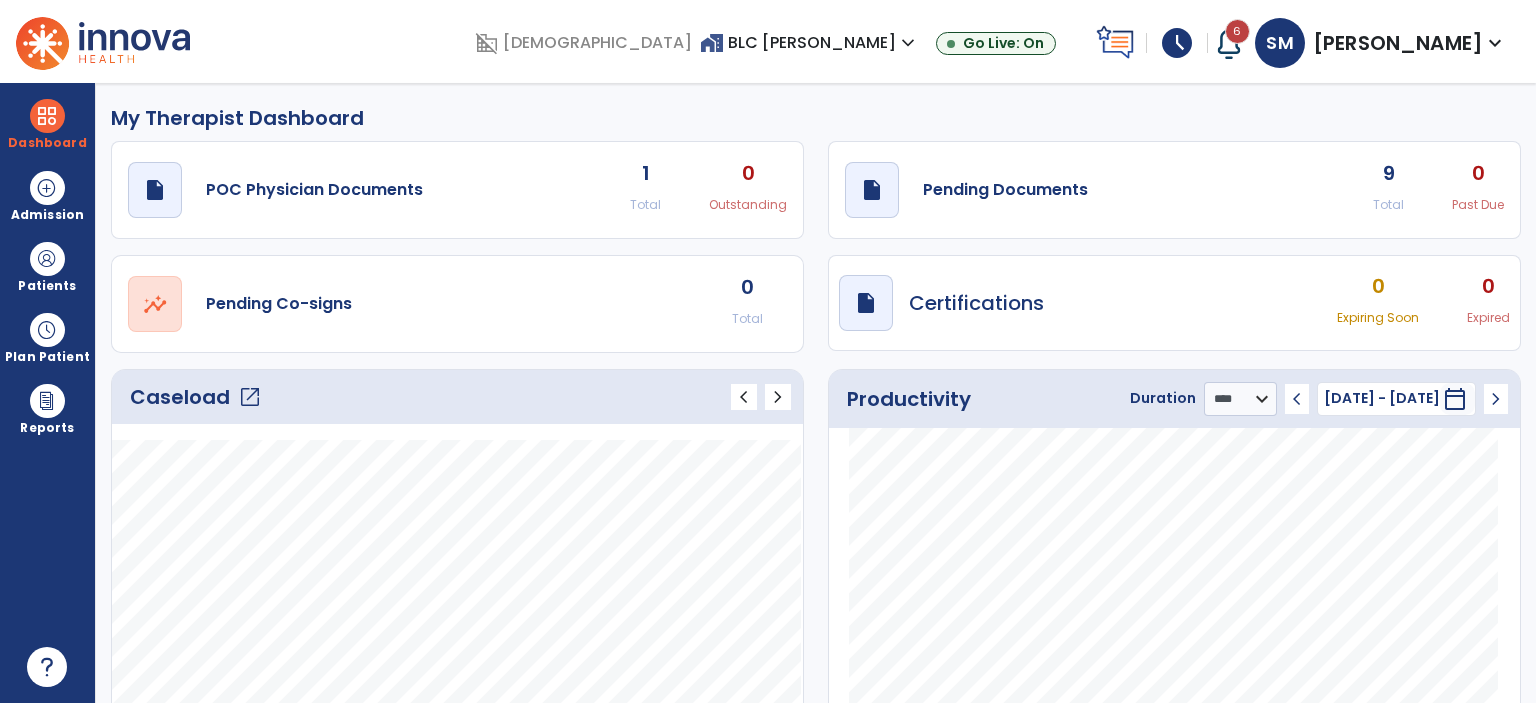 click on "schedule" at bounding box center [1177, 43] 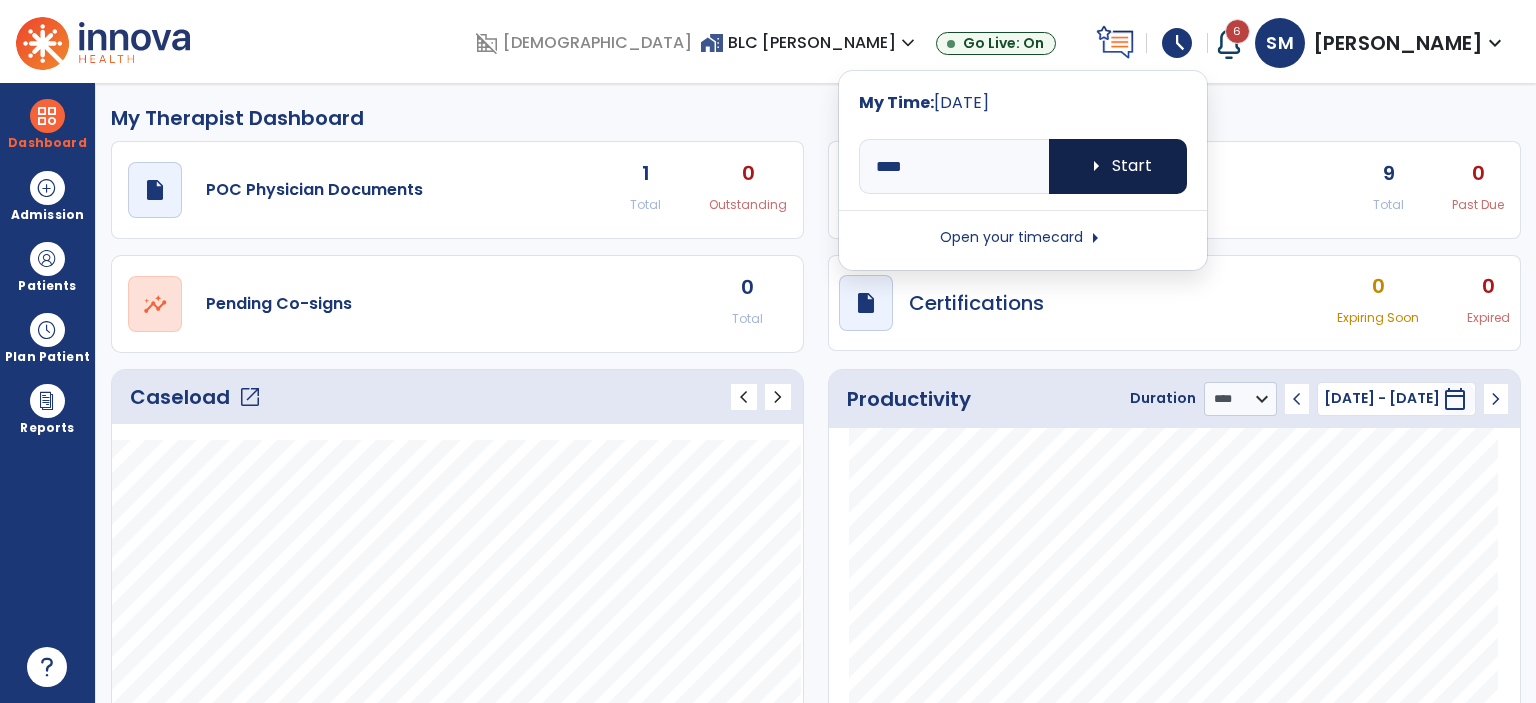 click on "arrow_right  Start" at bounding box center [1118, 166] 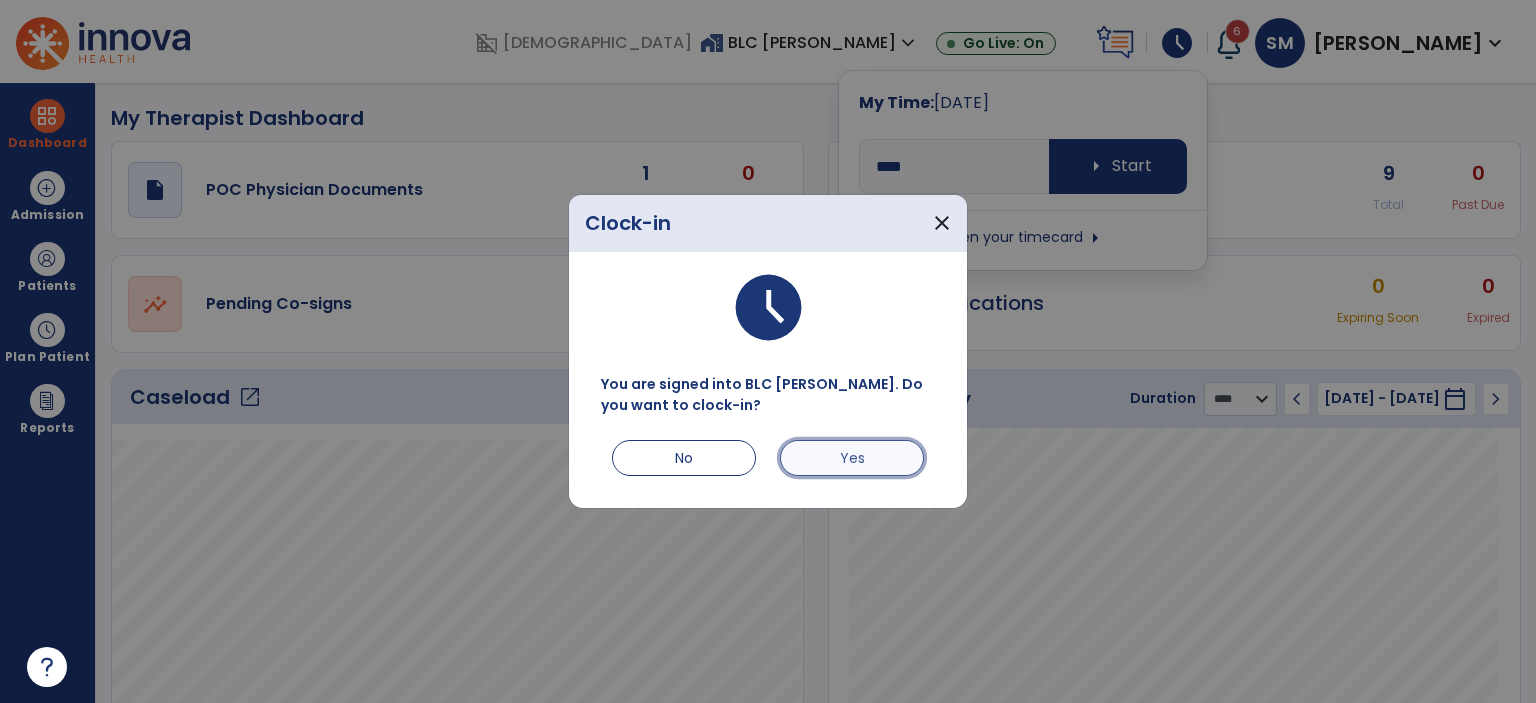 click on "Yes" at bounding box center (852, 458) 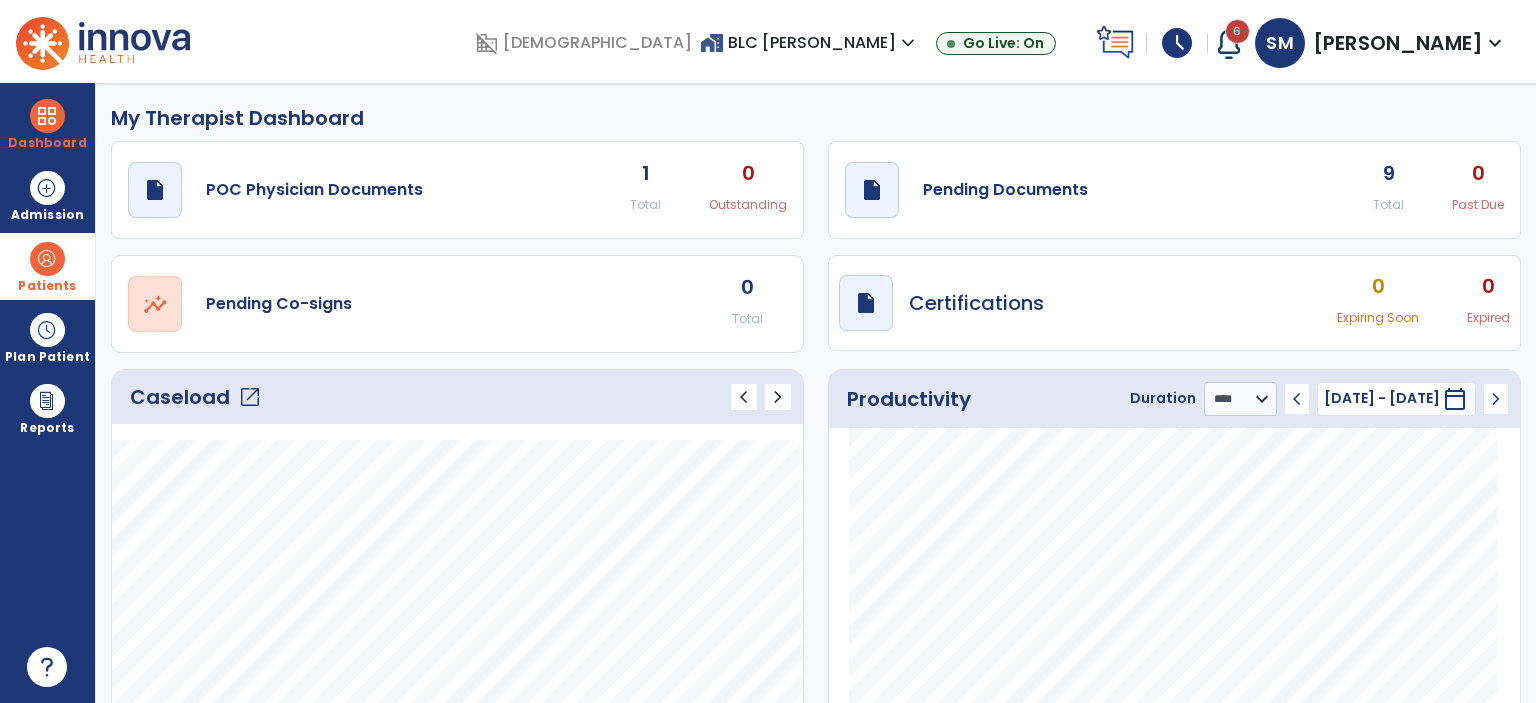 click at bounding box center [47, 259] 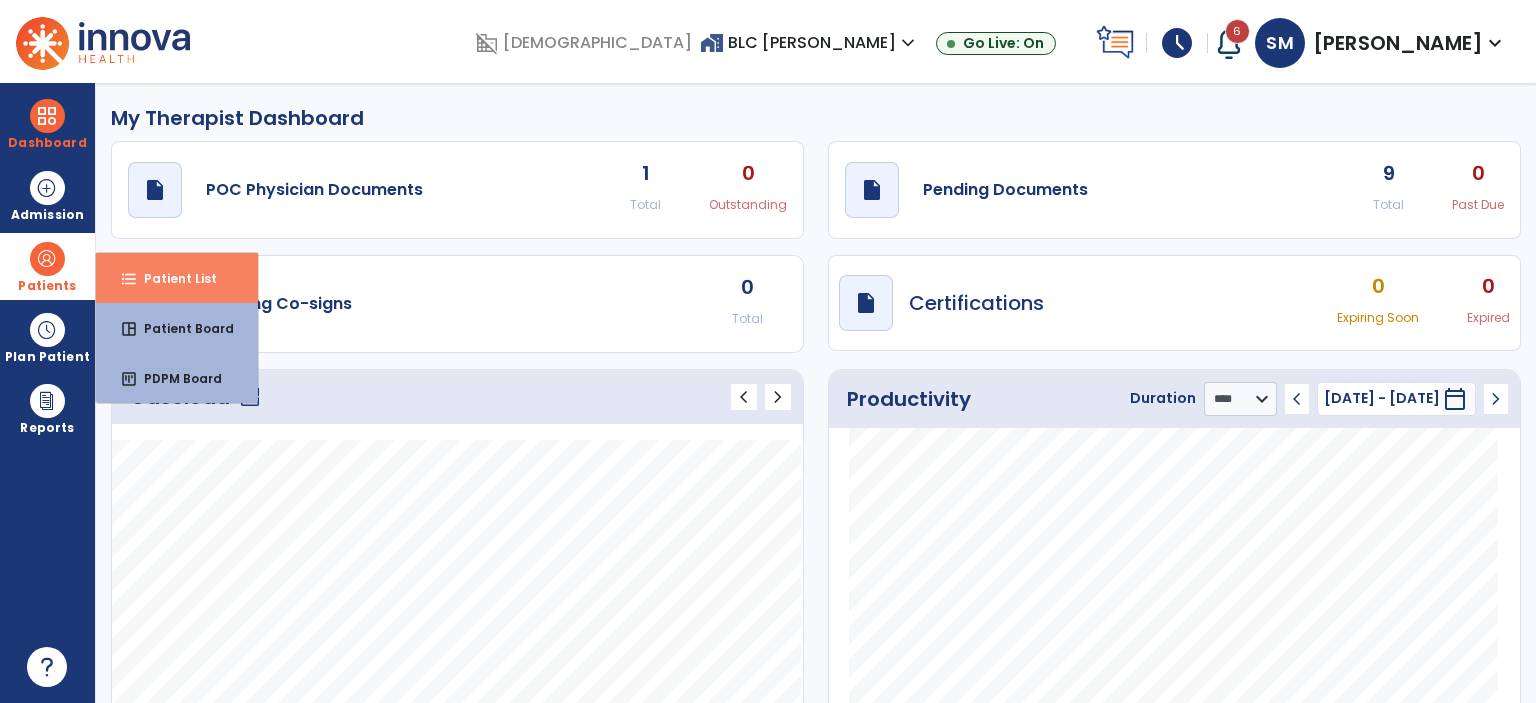 click on "Patient List" at bounding box center [172, 278] 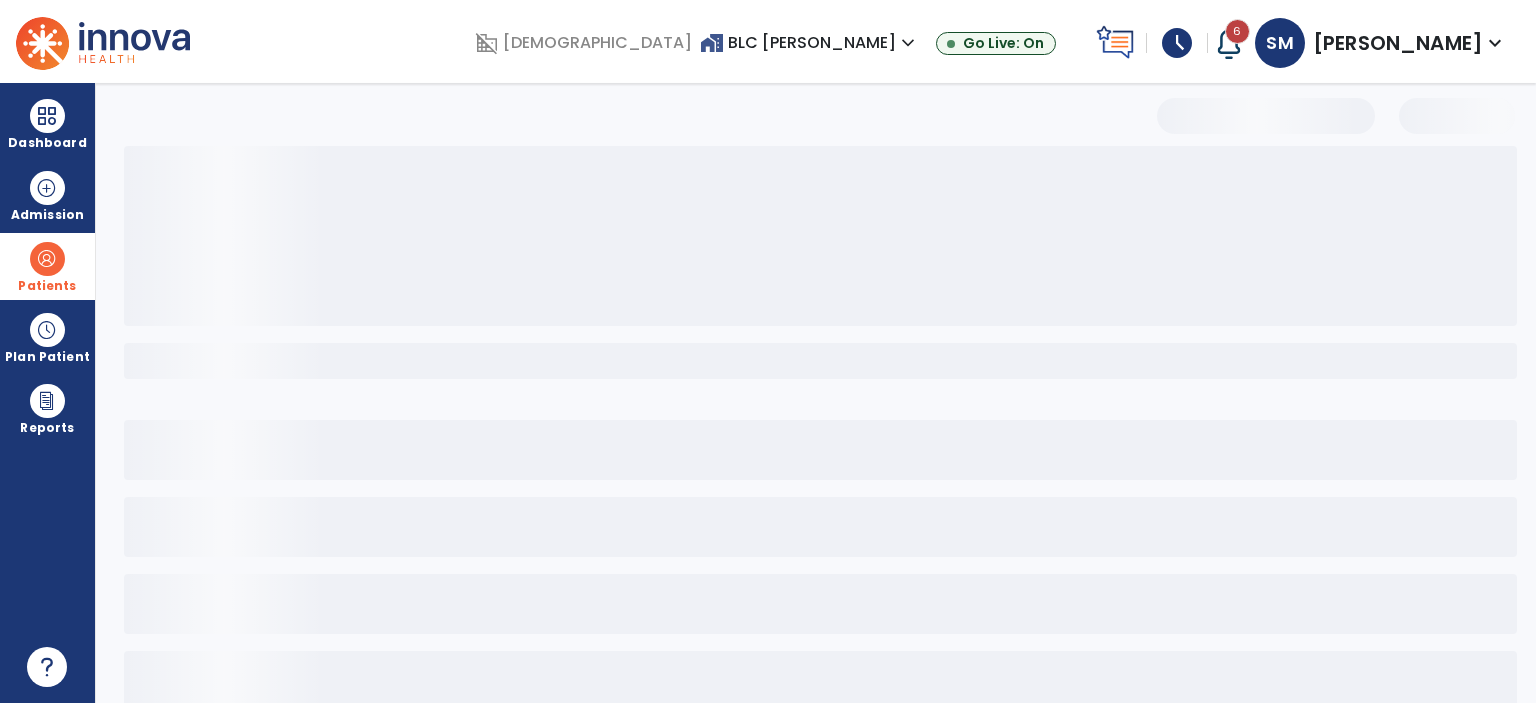 select on "***" 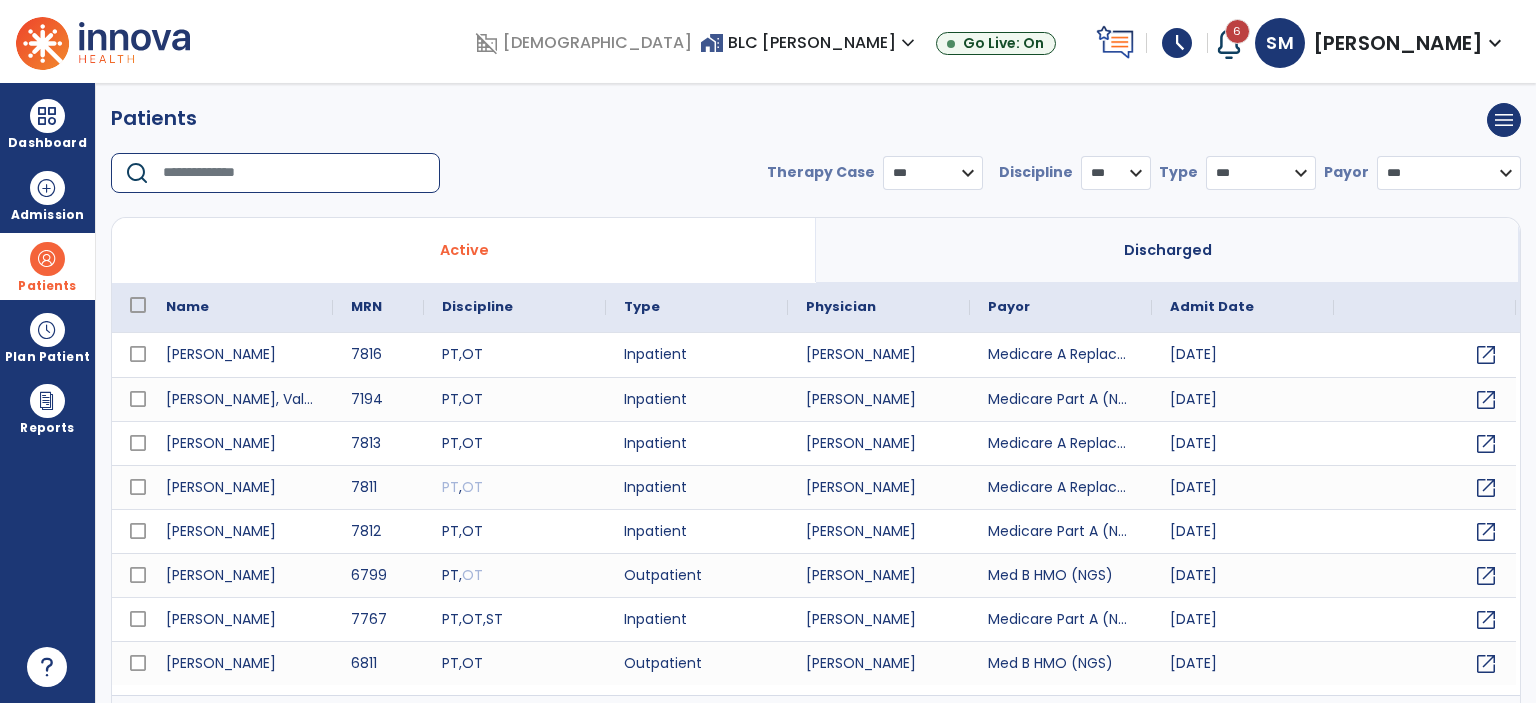 click at bounding box center (294, 173) 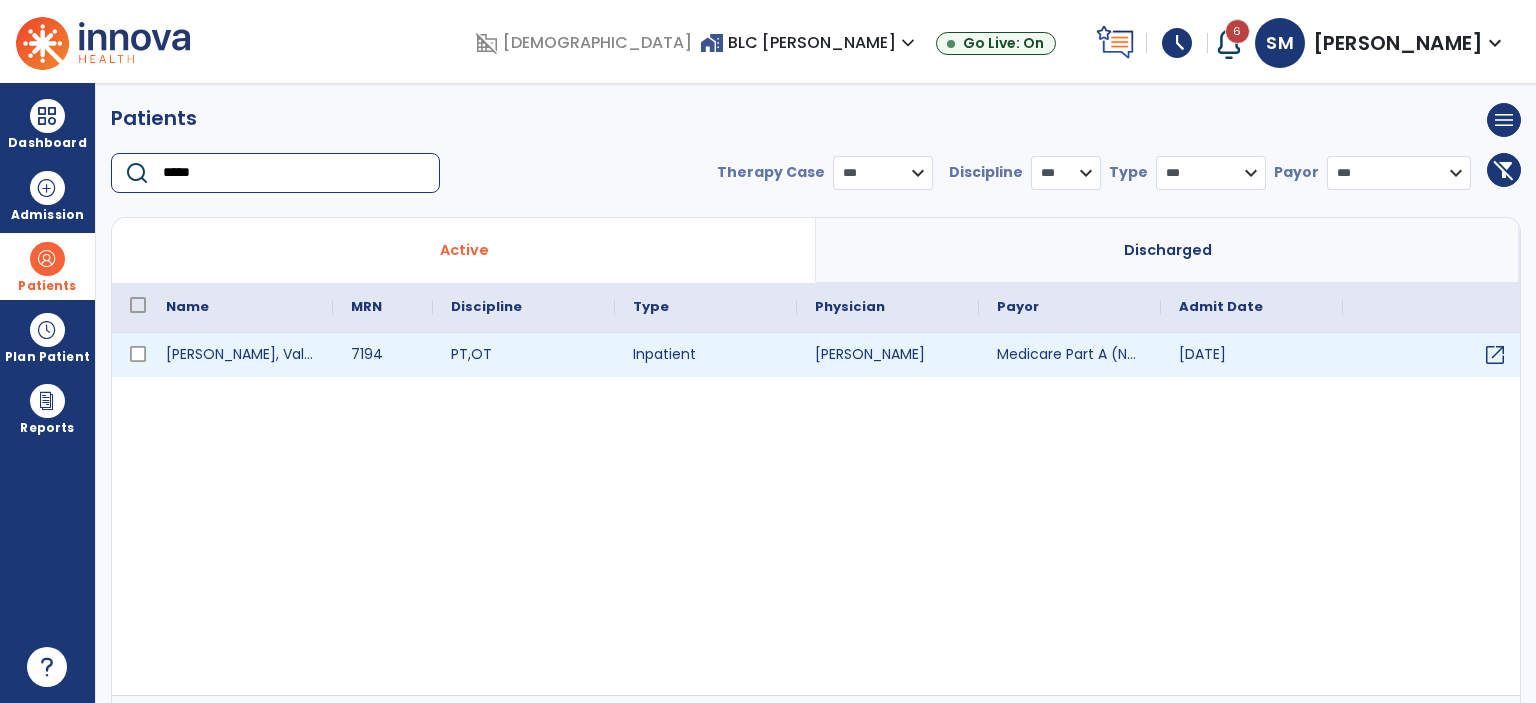 type on "*****" 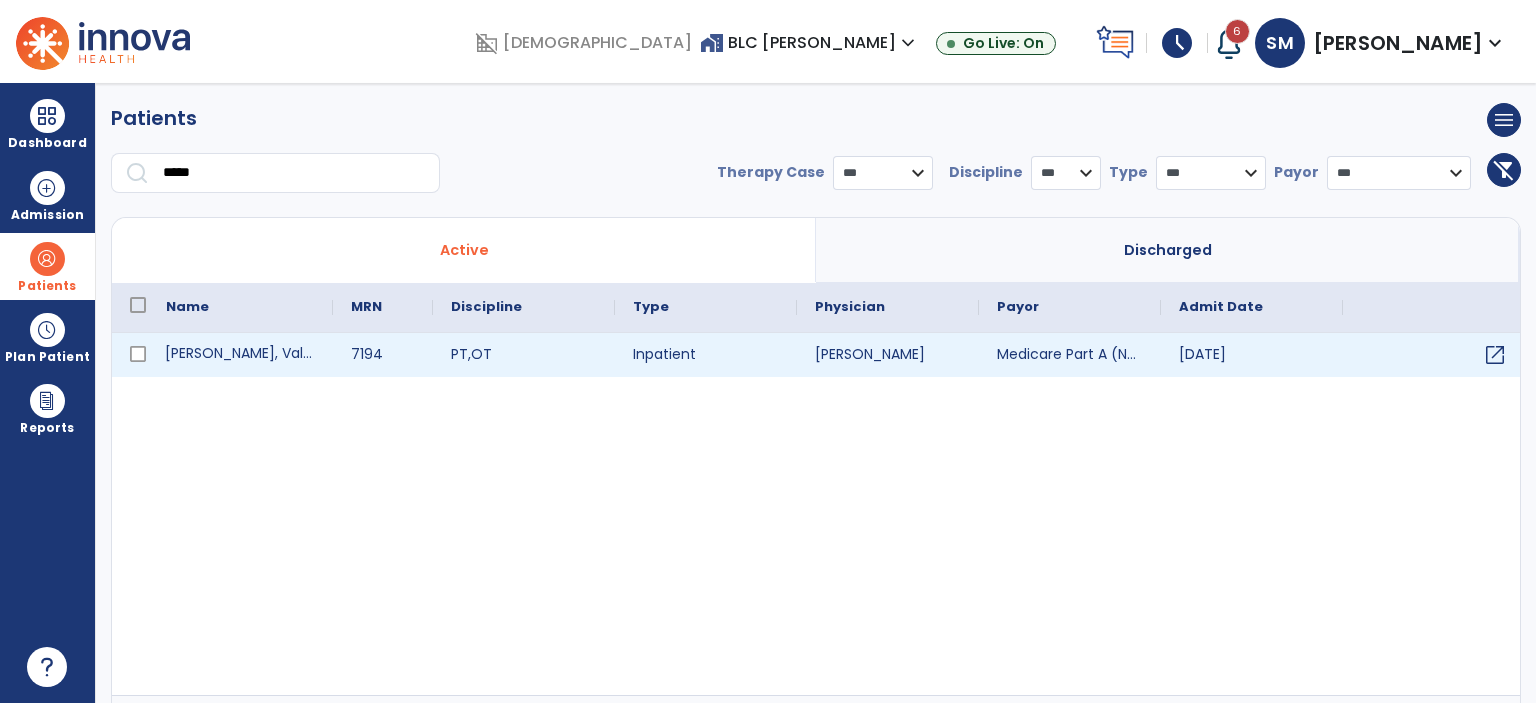click on "[PERSON_NAME], Valerayn" at bounding box center (240, 355) 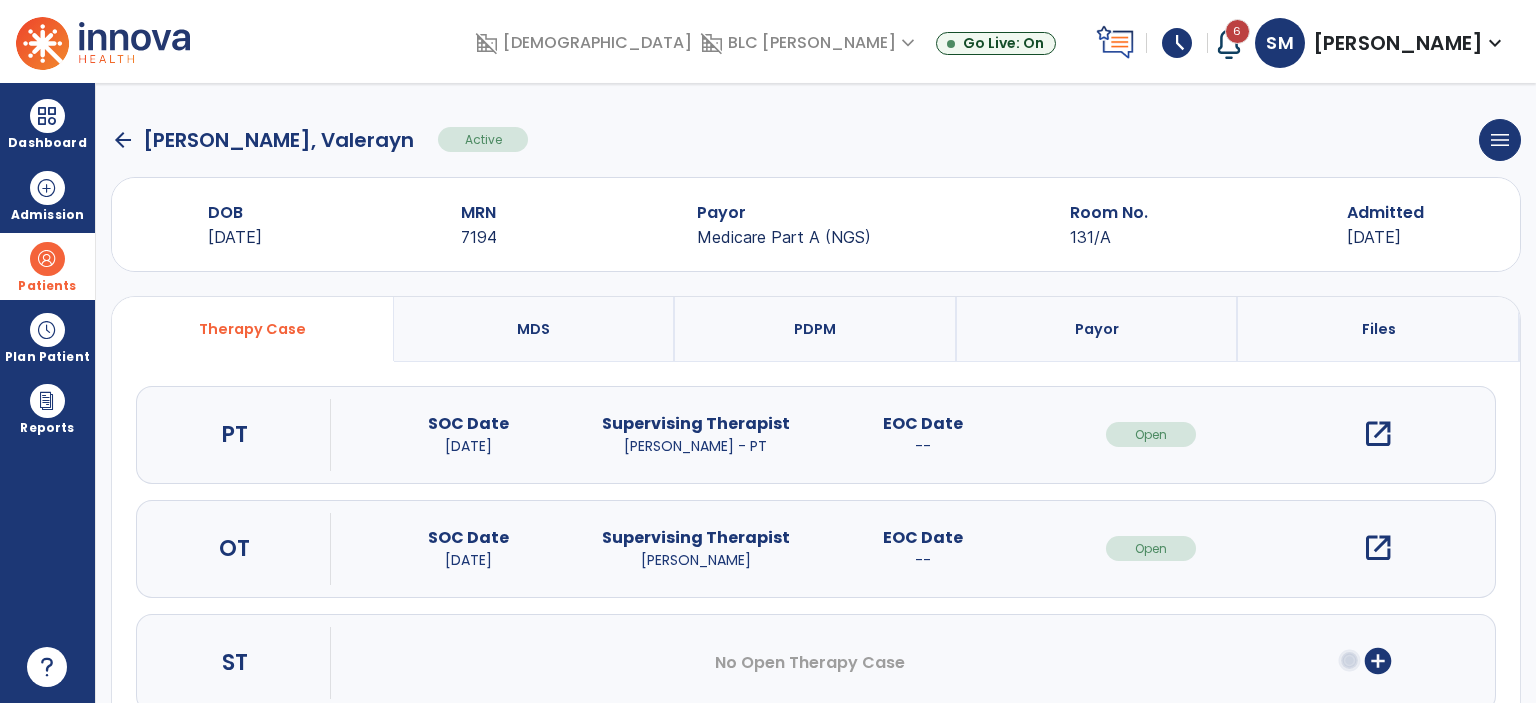 click on "open_in_new" at bounding box center [1378, 434] 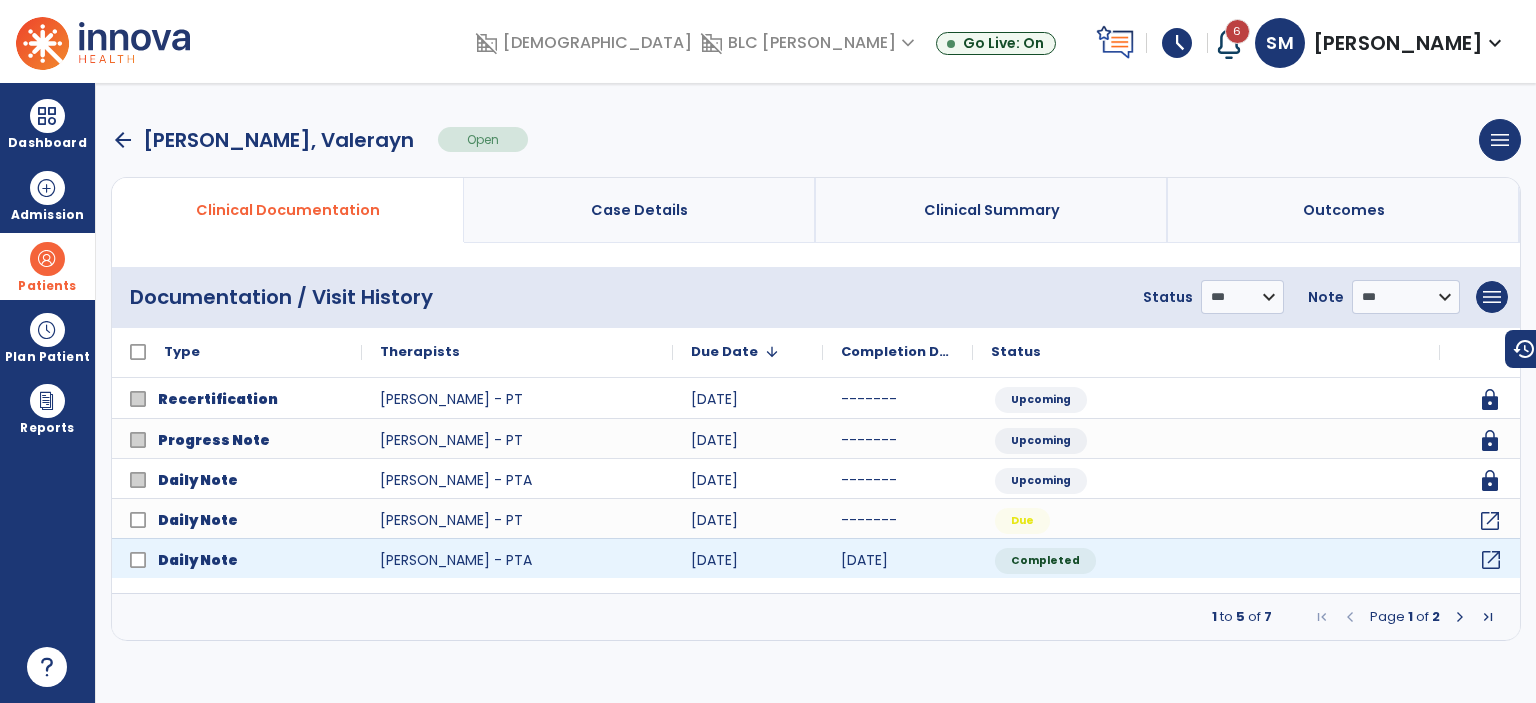 click on "open_in_new" 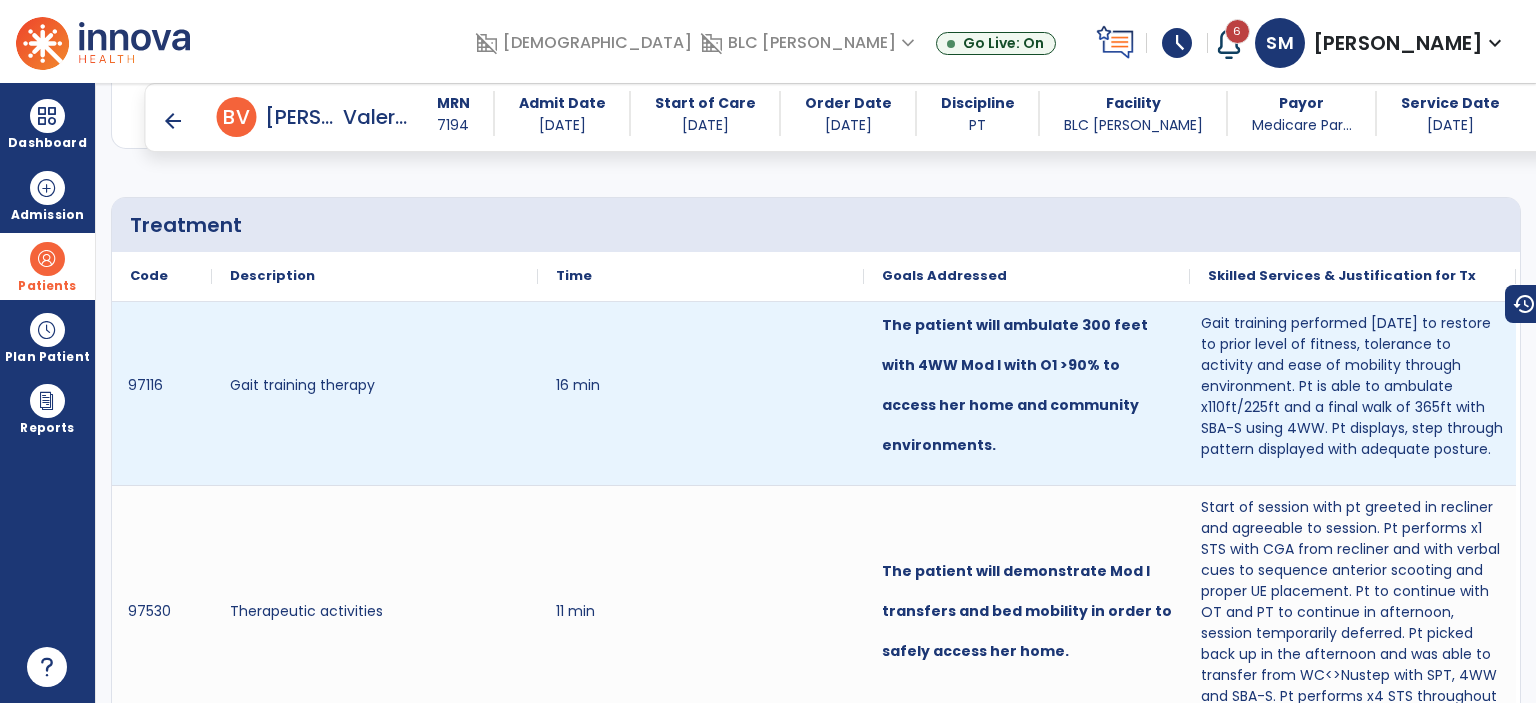 scroll, scrollTop: 2480, scrollLeft: 0, axis: vertical 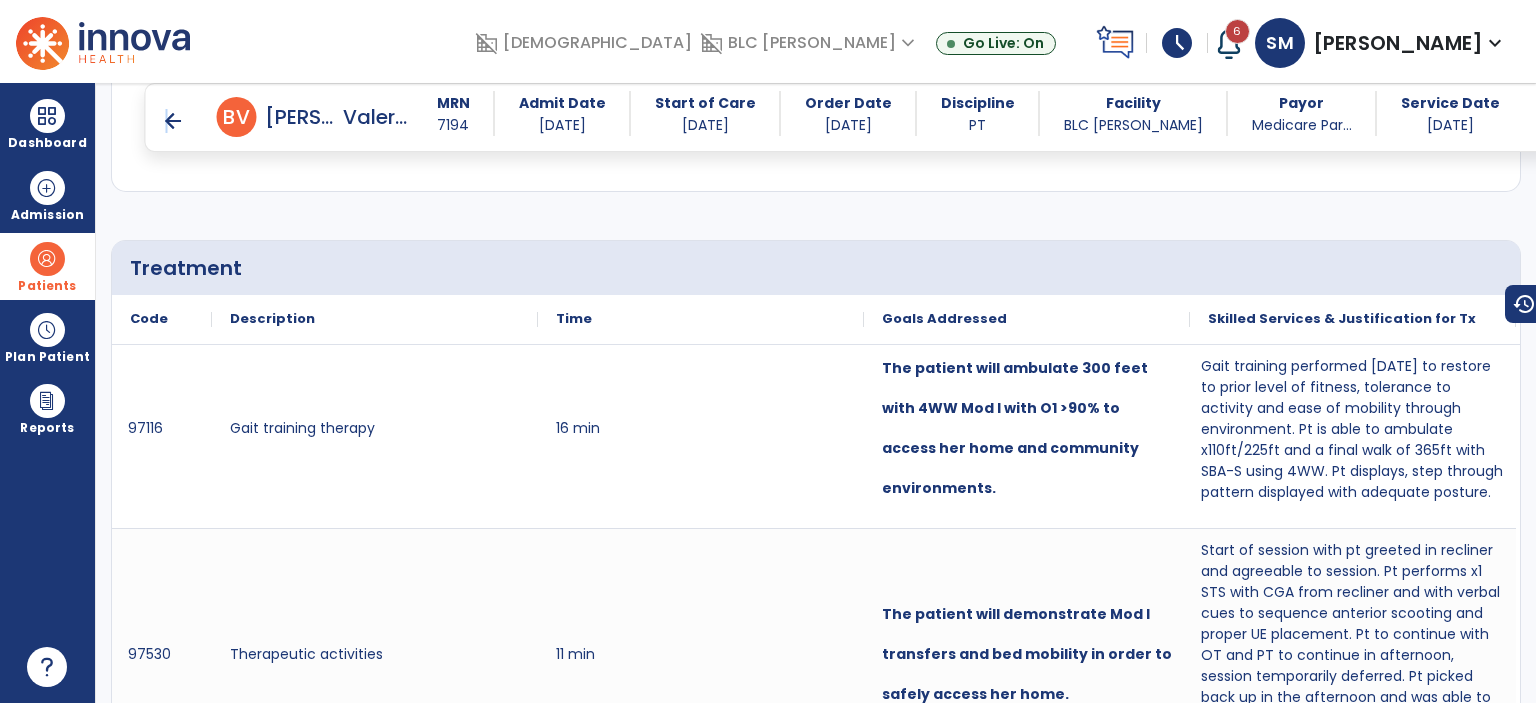 click on "arrow_back" at bounding box center [173, 121] 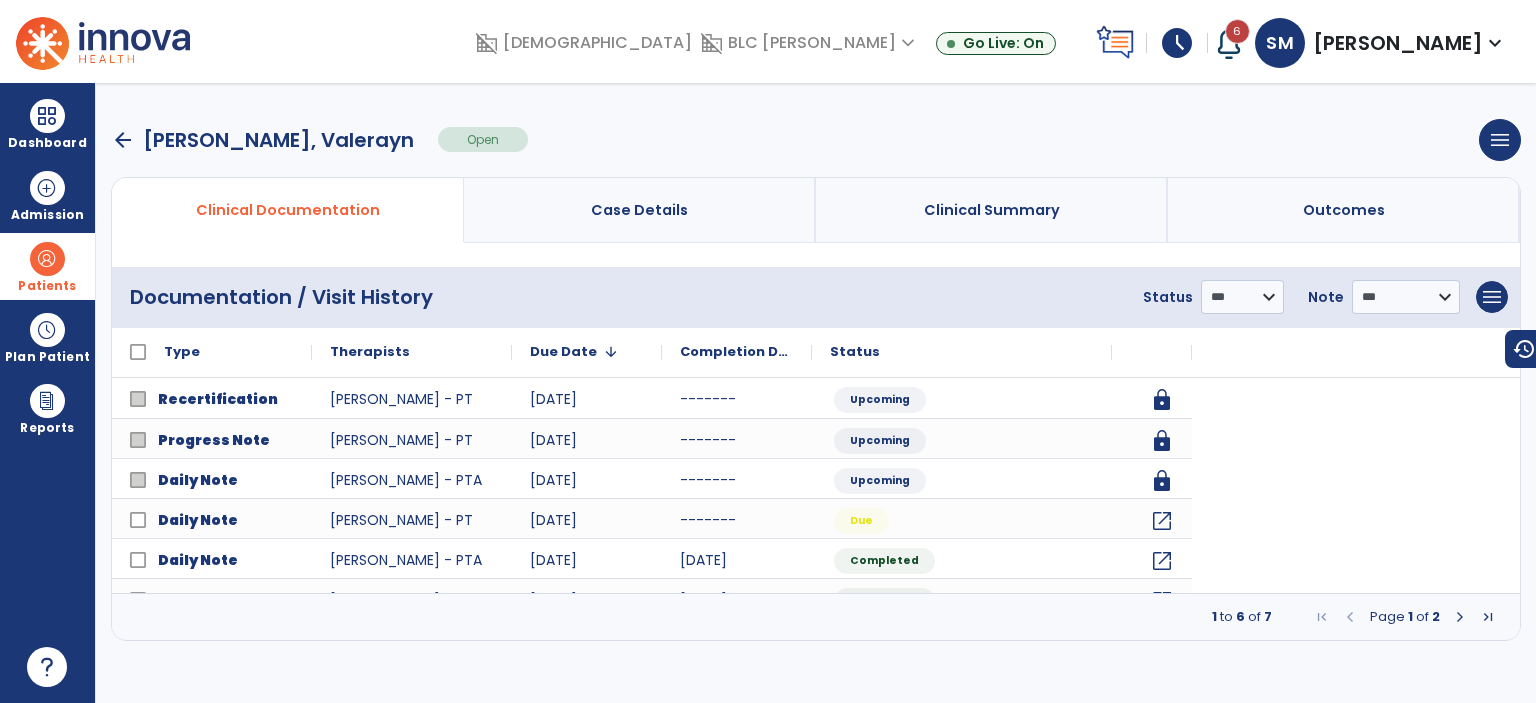 scroll, scrollTop: 0, scrollLeft: 0, axis: both 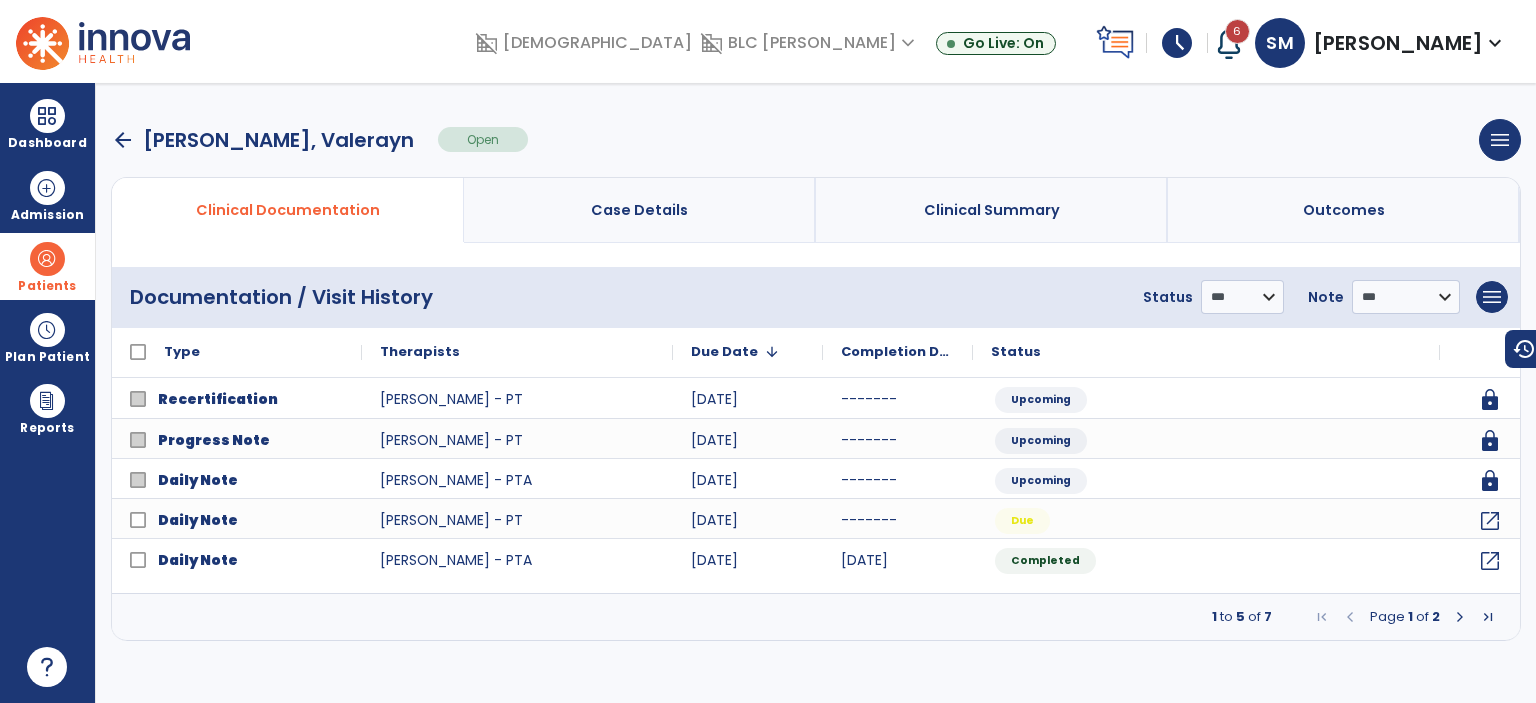 click on "arrow_back" at bounding box center (123, 140) 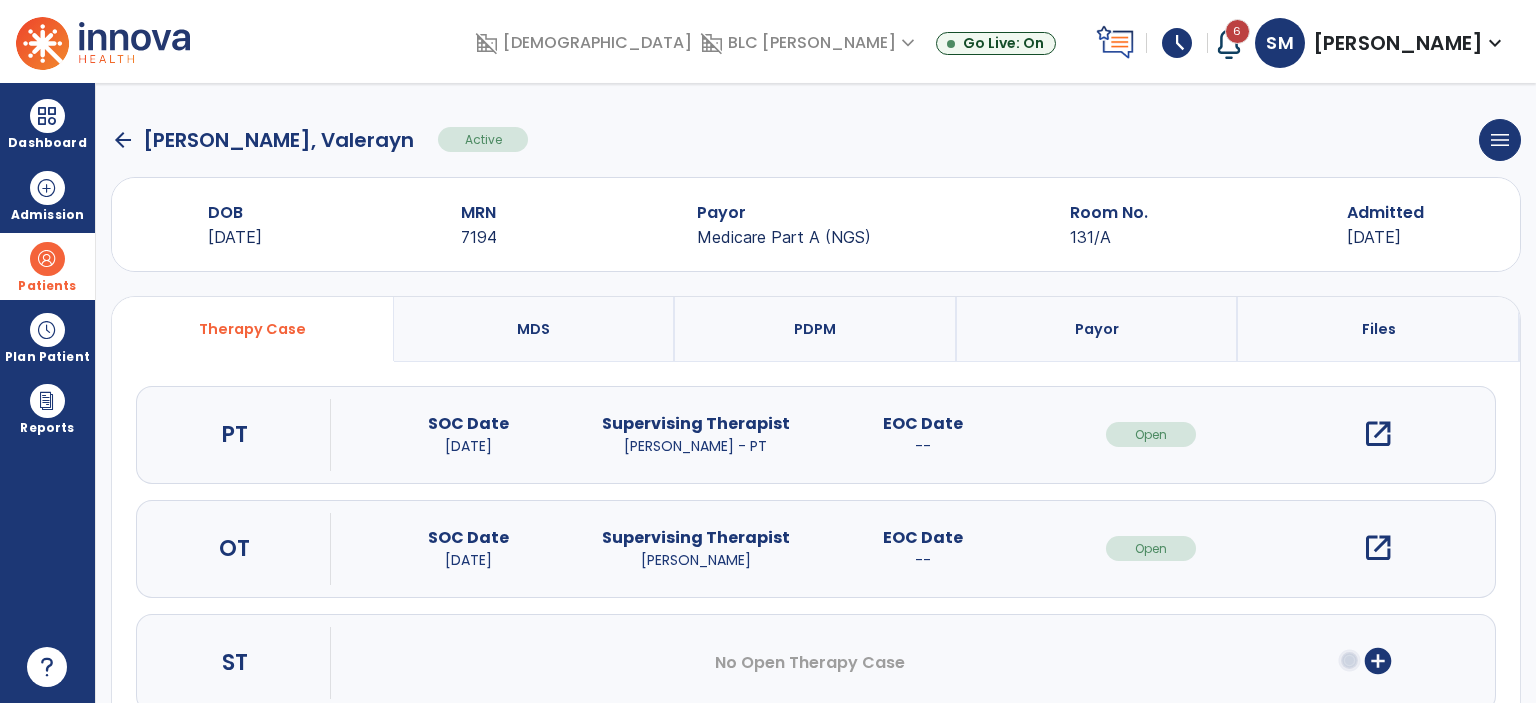 click on "arrow_back" 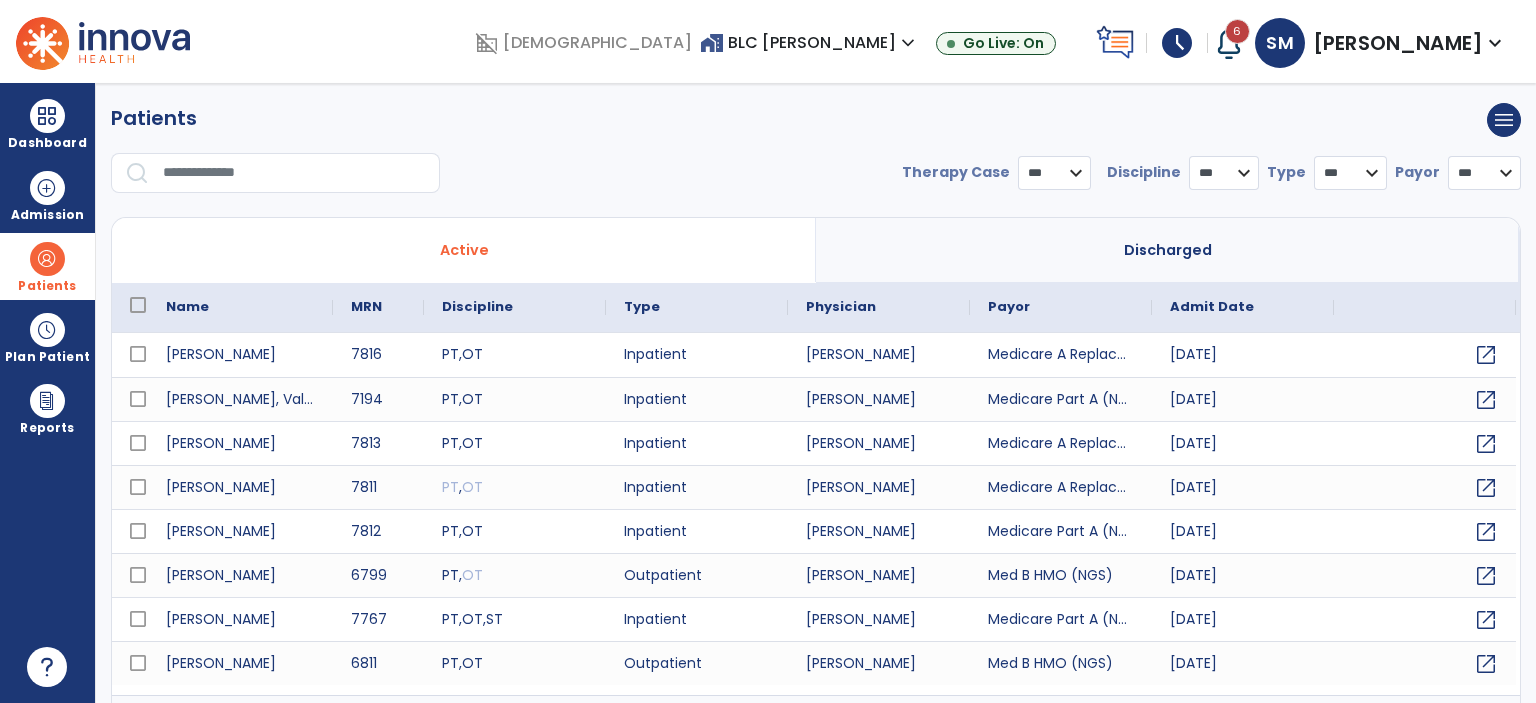 select on "***" 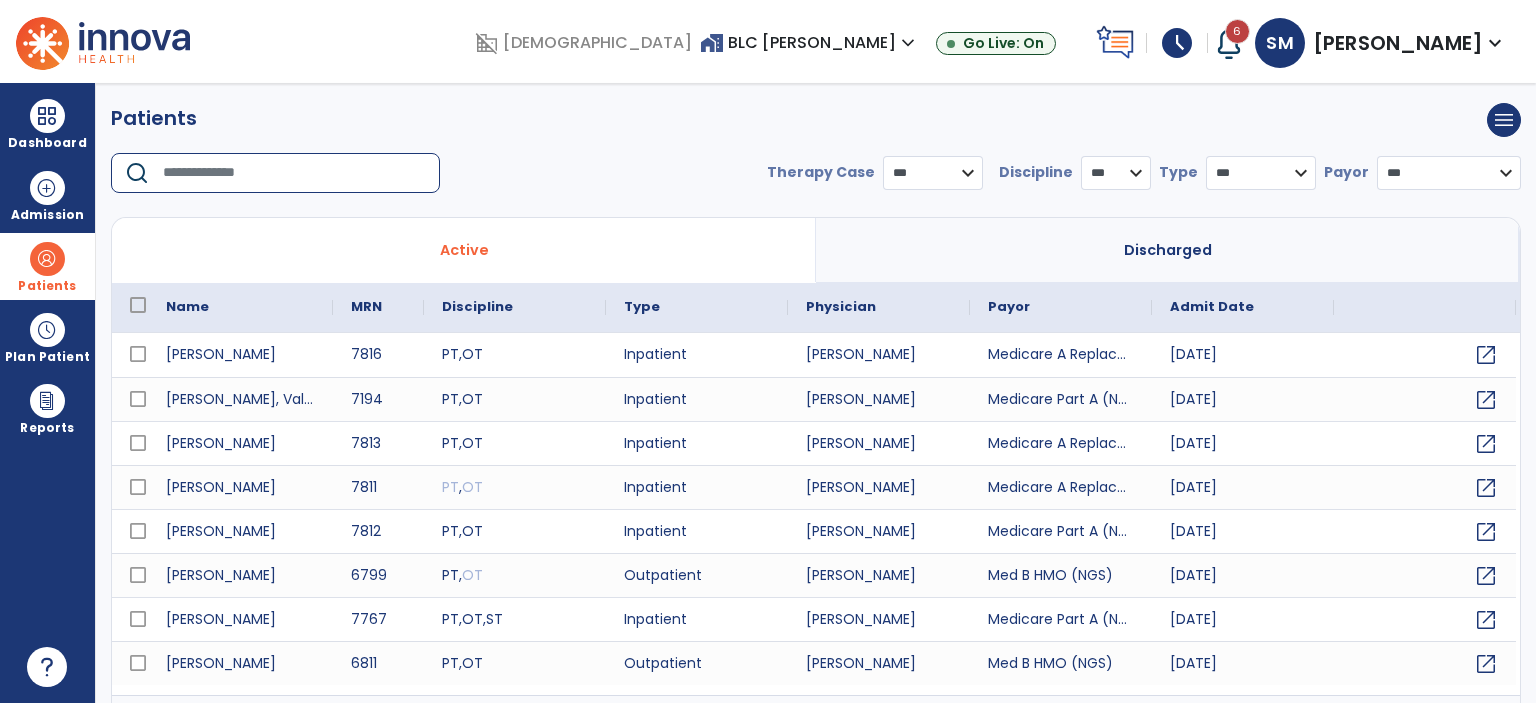 click at bounding box center (294, 173) 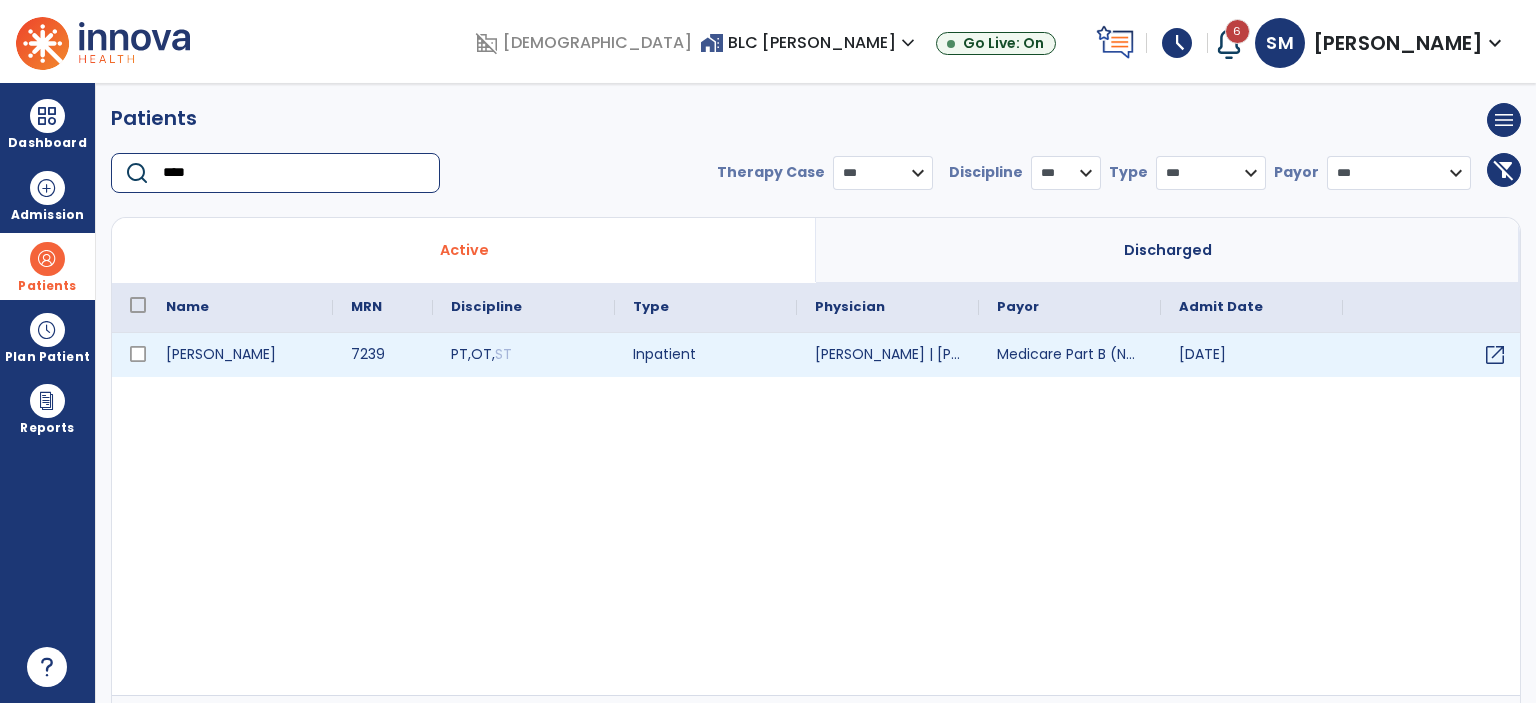 type on "****" 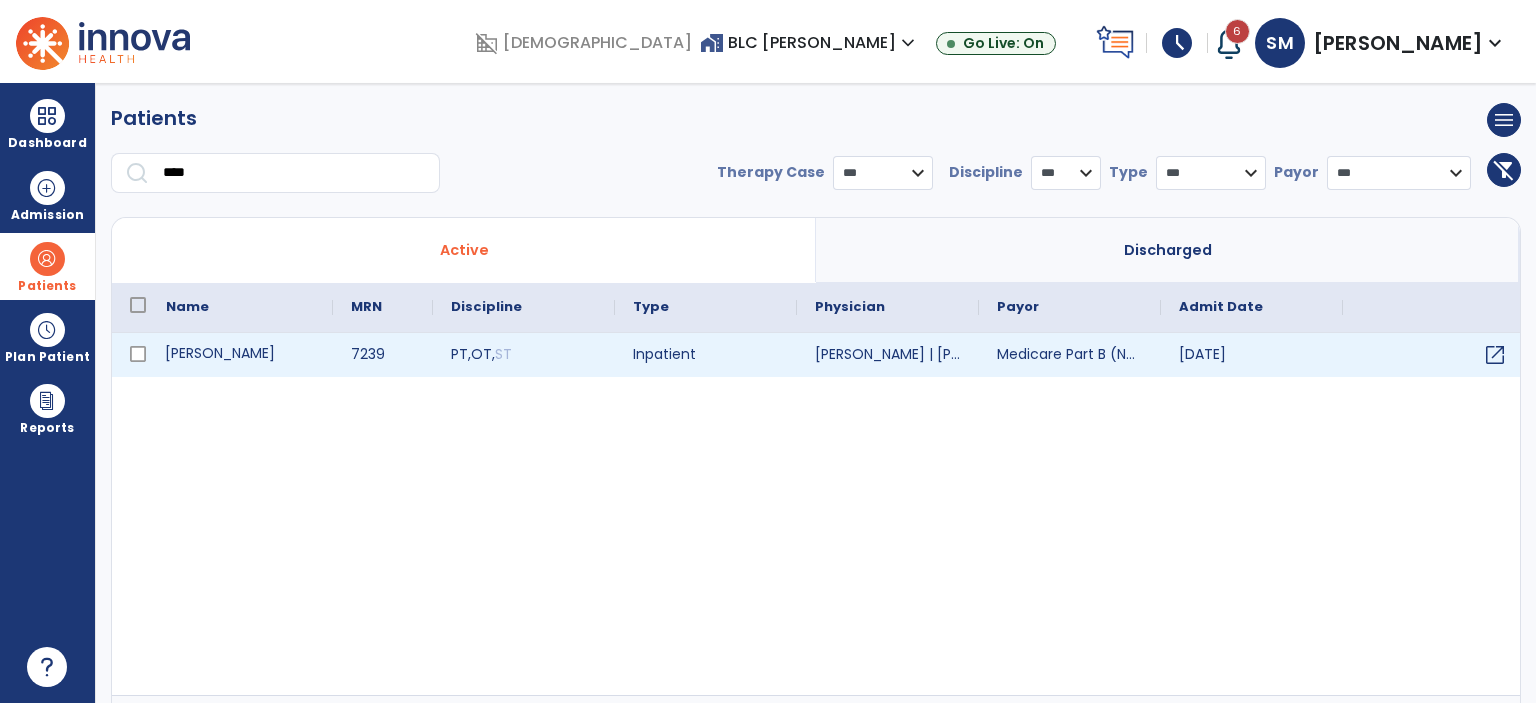 click on "[PERSON_NAME]" at bounding box center (240, 355) 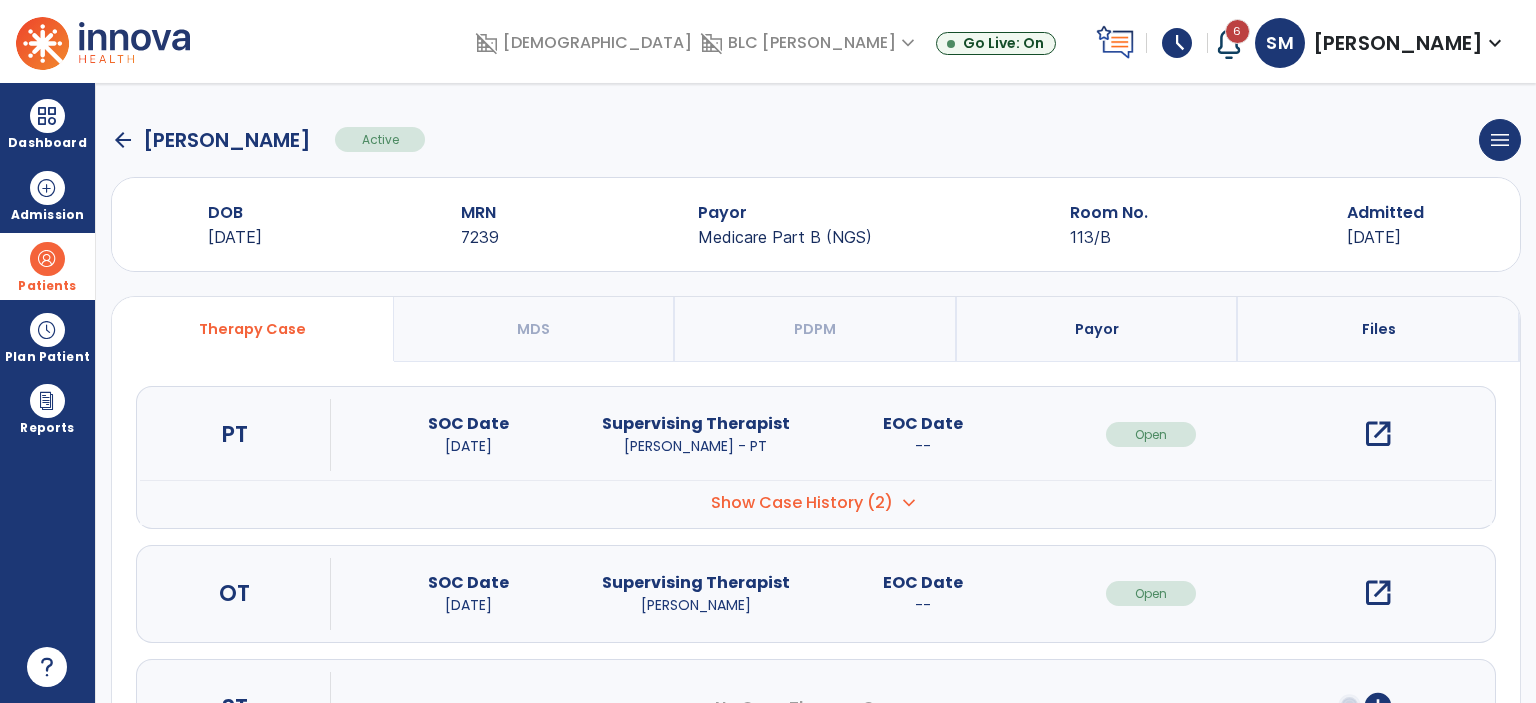 click on "open_in_new" at bounding box center (1378, 434) 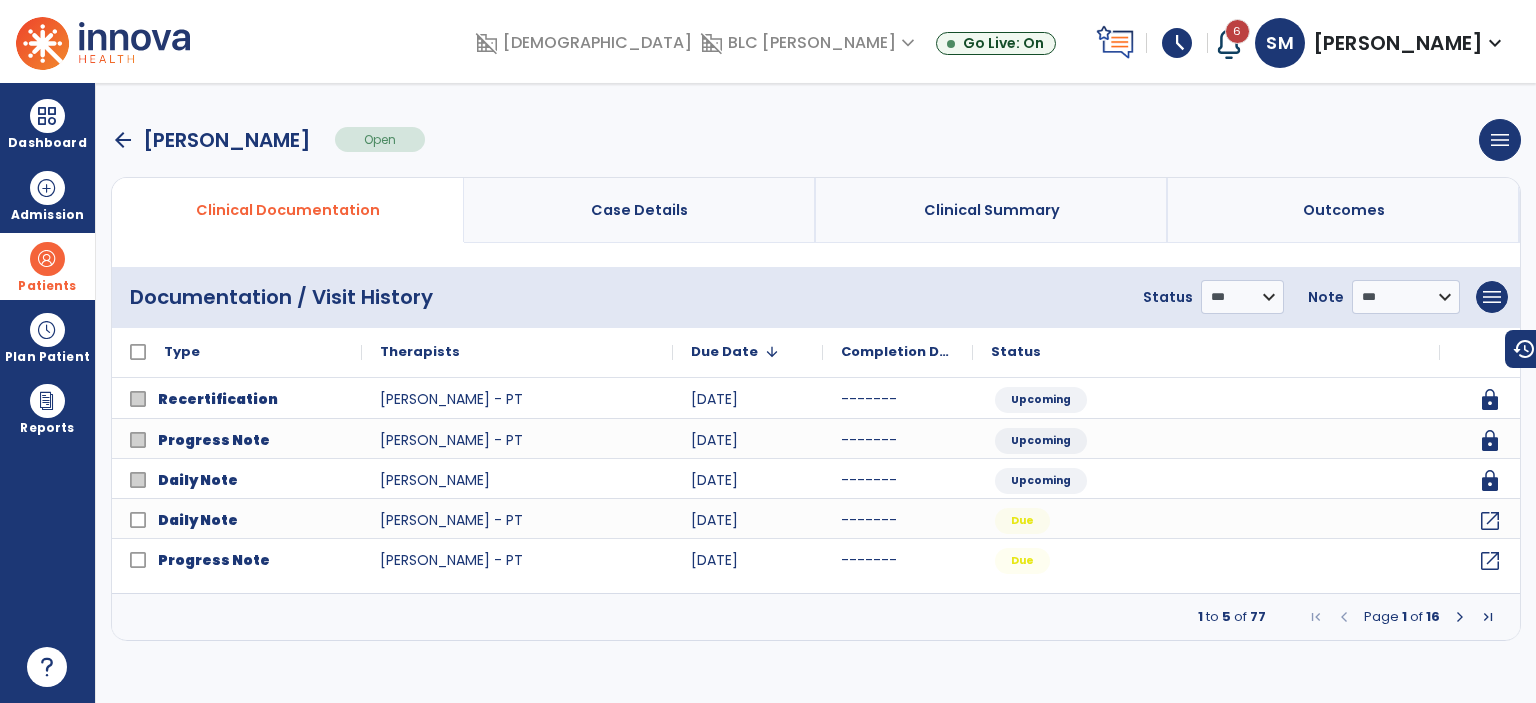 click at bounding box center [1460, 617] 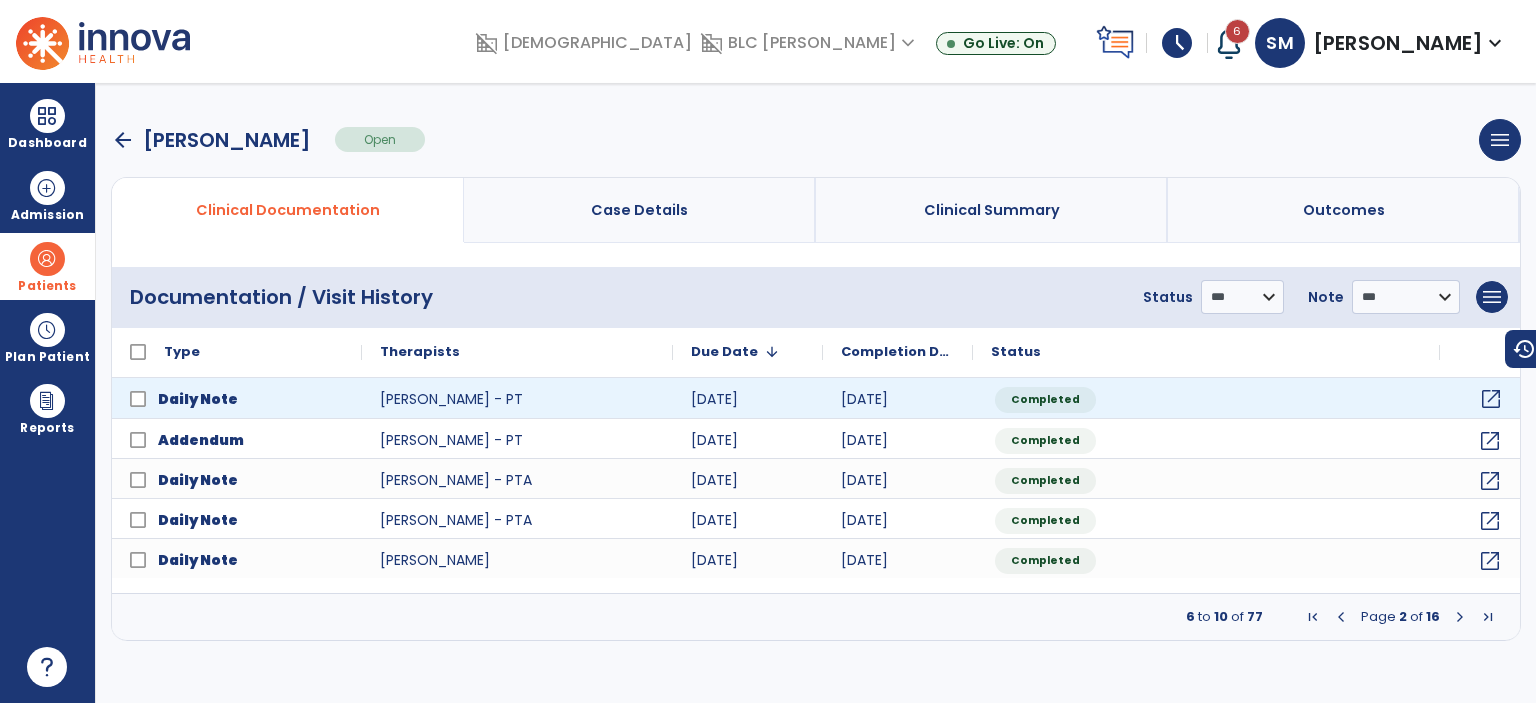 click on "open_in_new" 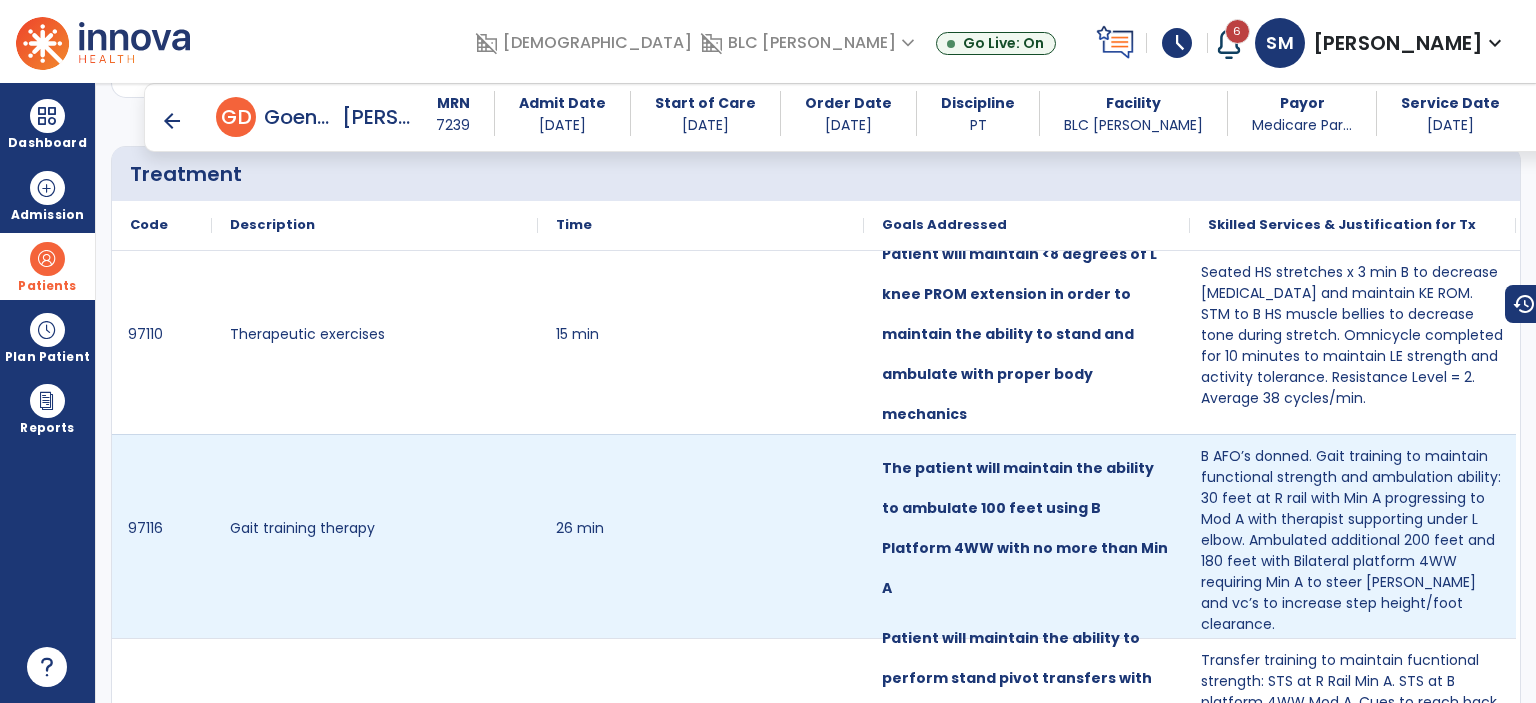 scroll, scrollTop: 3500, scrollLeft: 0, axis: vertical 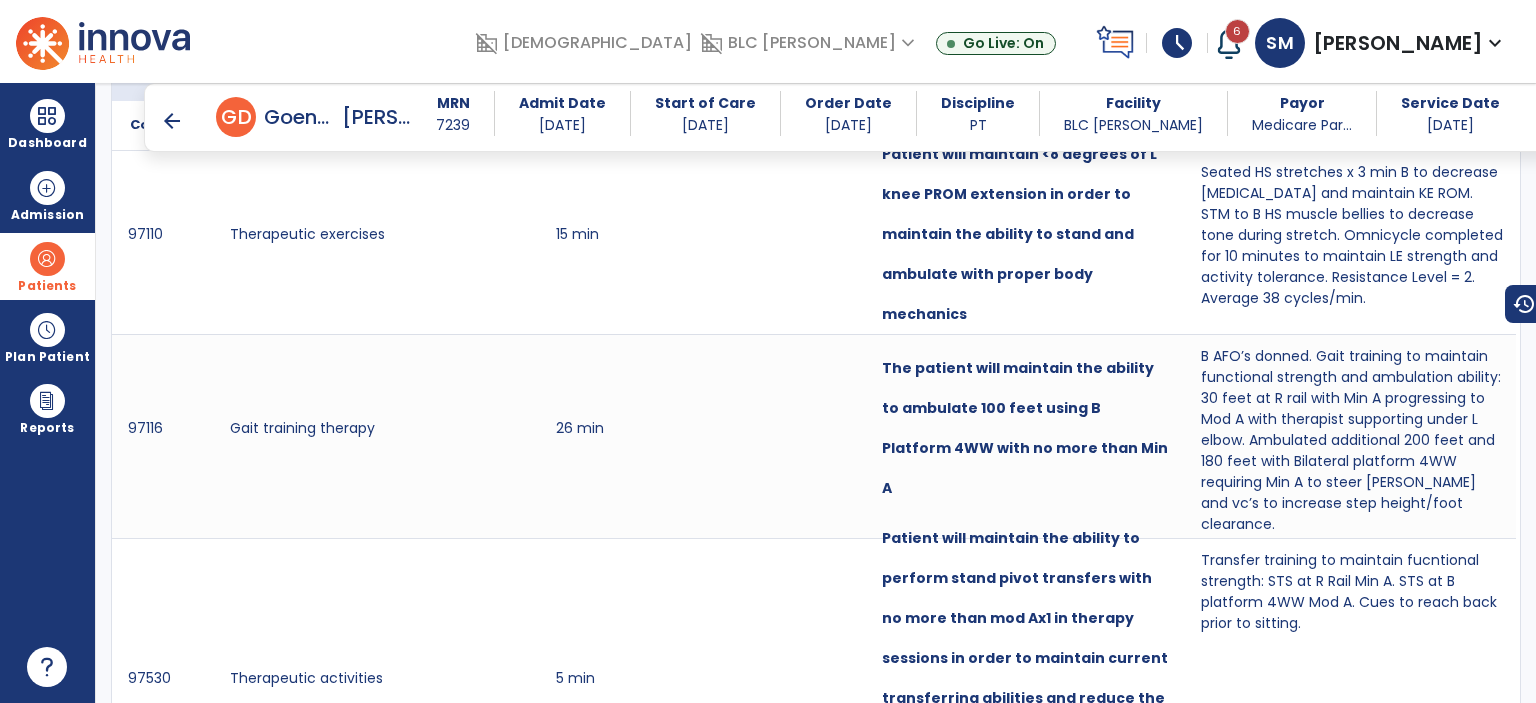 click on "arrow_back" at bounding box center (172, 121) 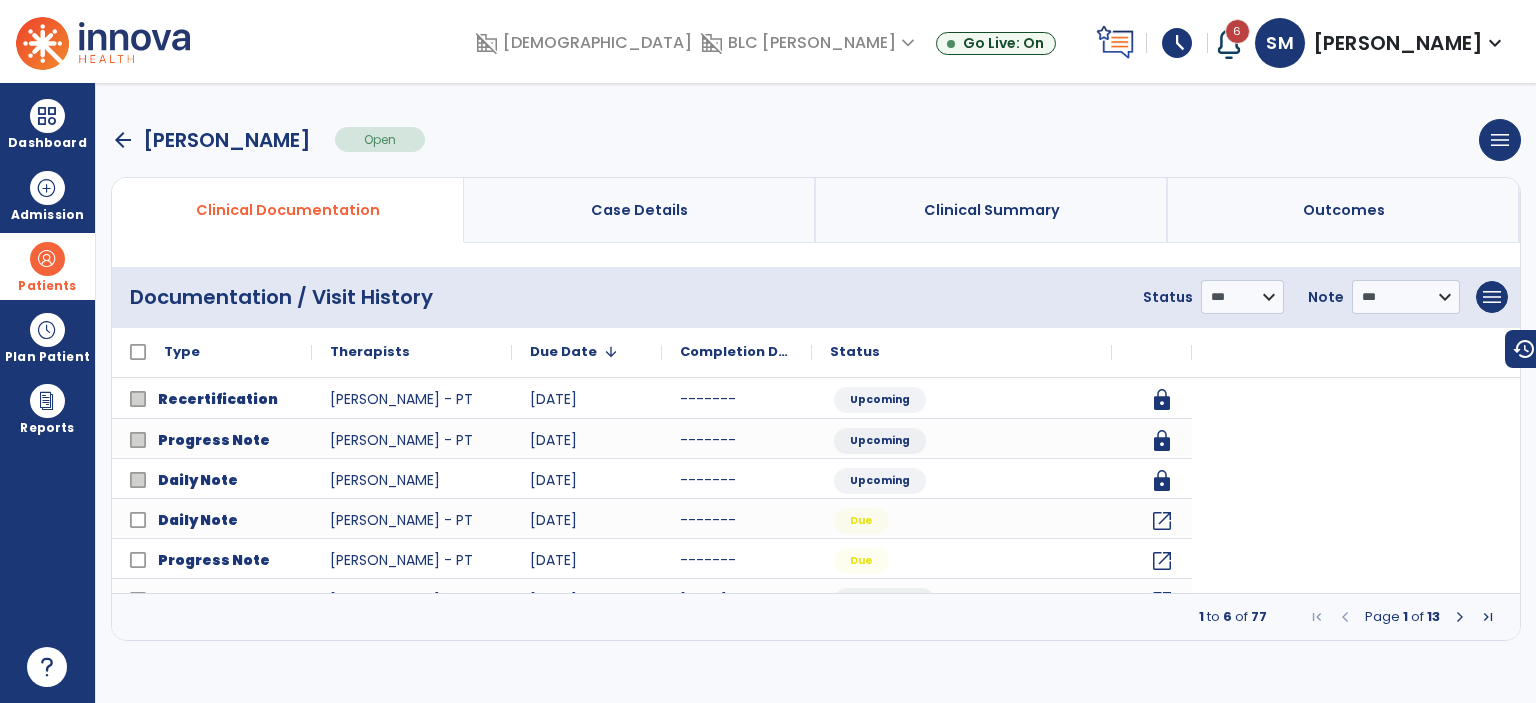 scroll, scrollTop: 0, scrollLeft: 0, axis: both 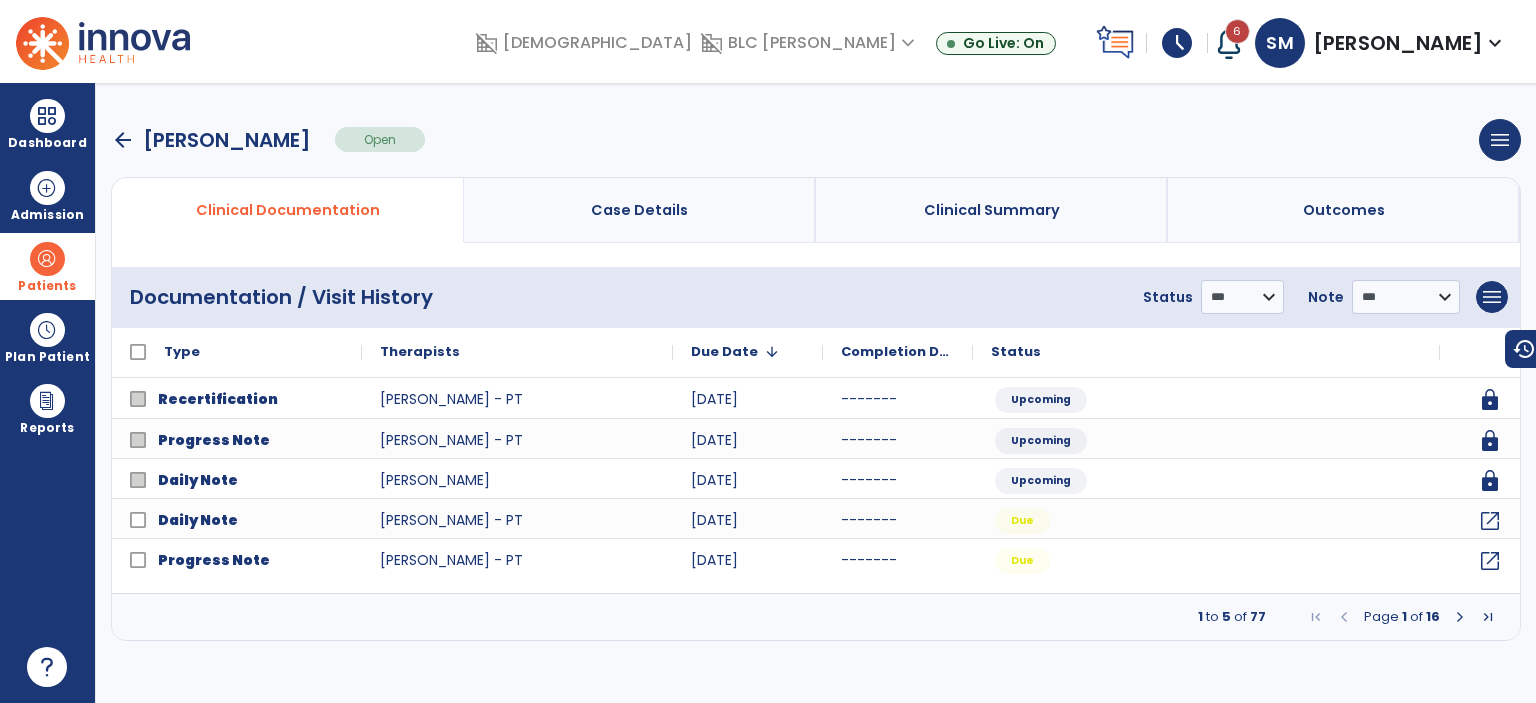 click at bounding box center [1460, 617] 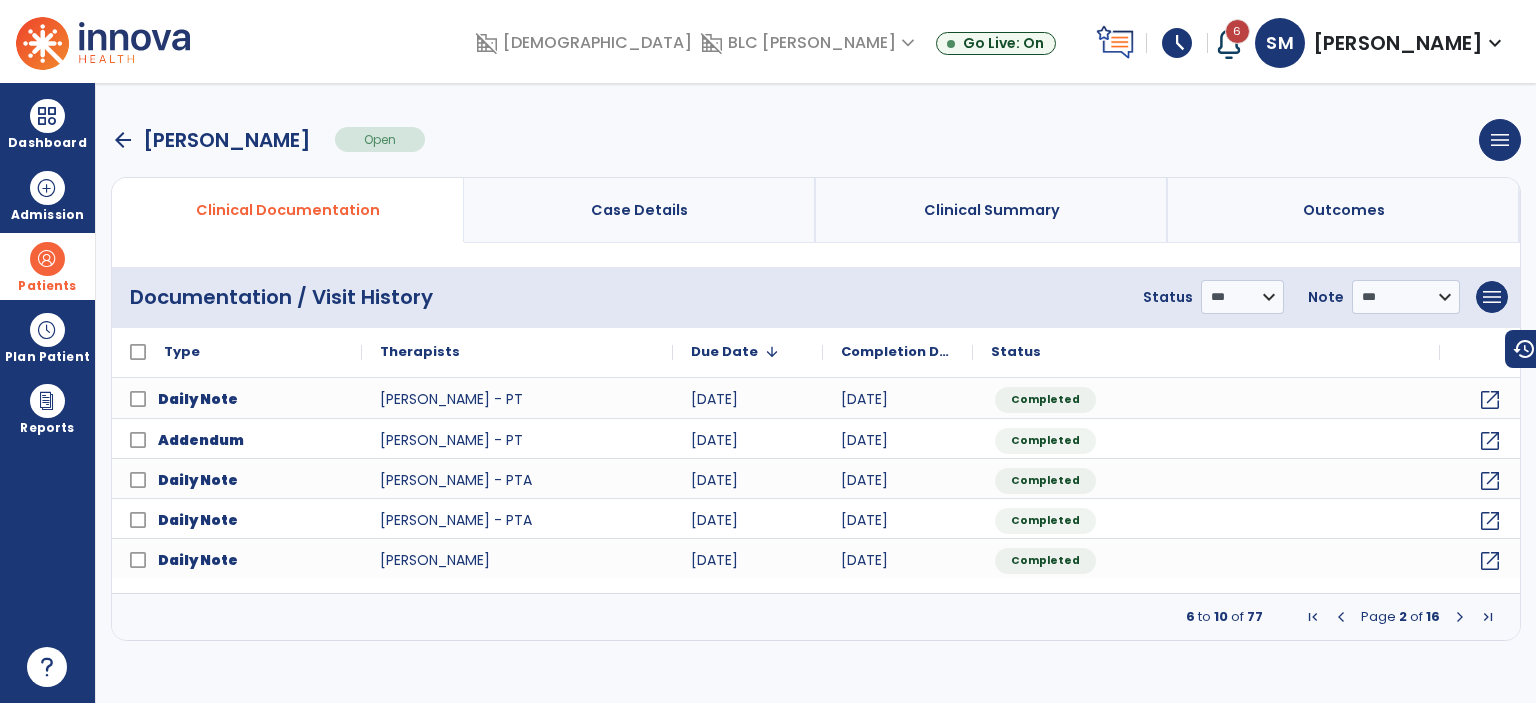 click on "arrow_back" at bounding box center [123, 140] 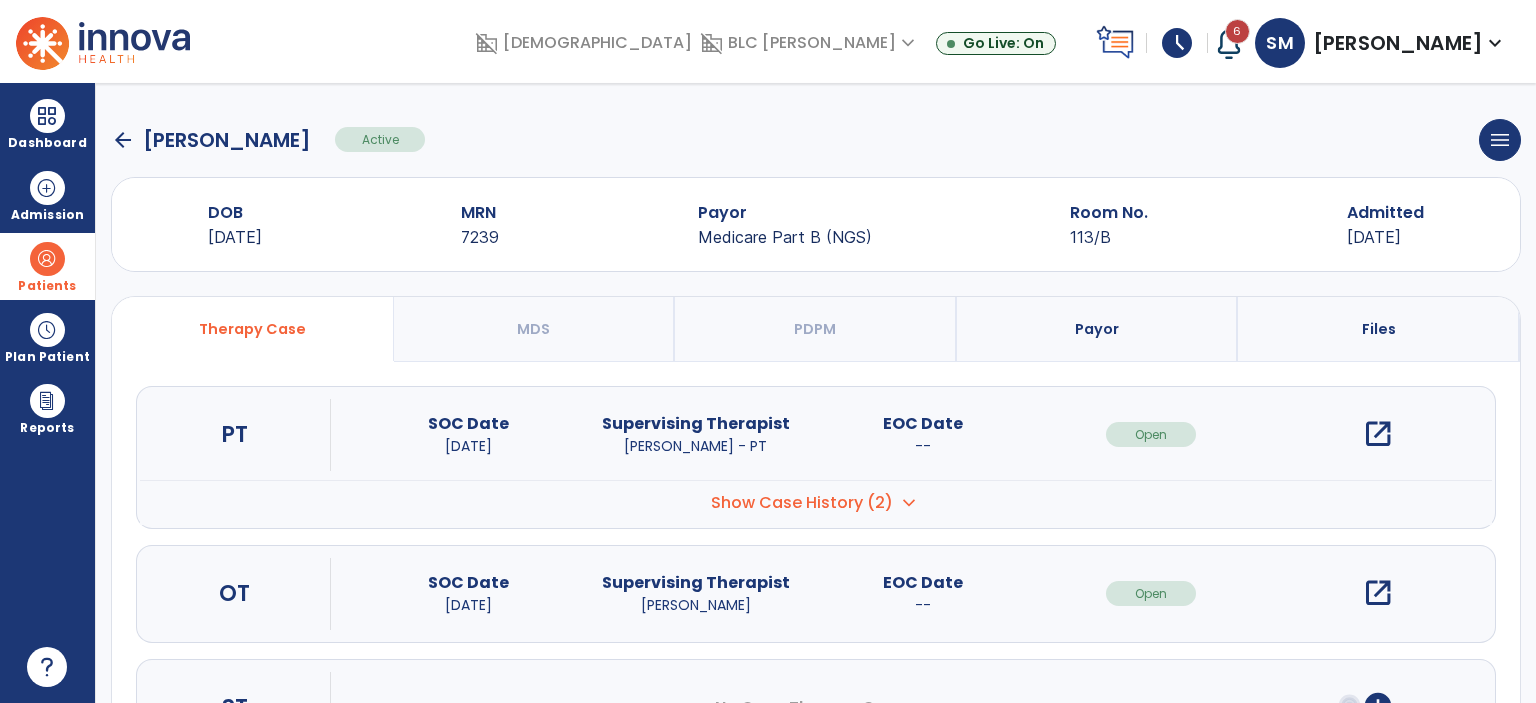 click on "arrow_back" 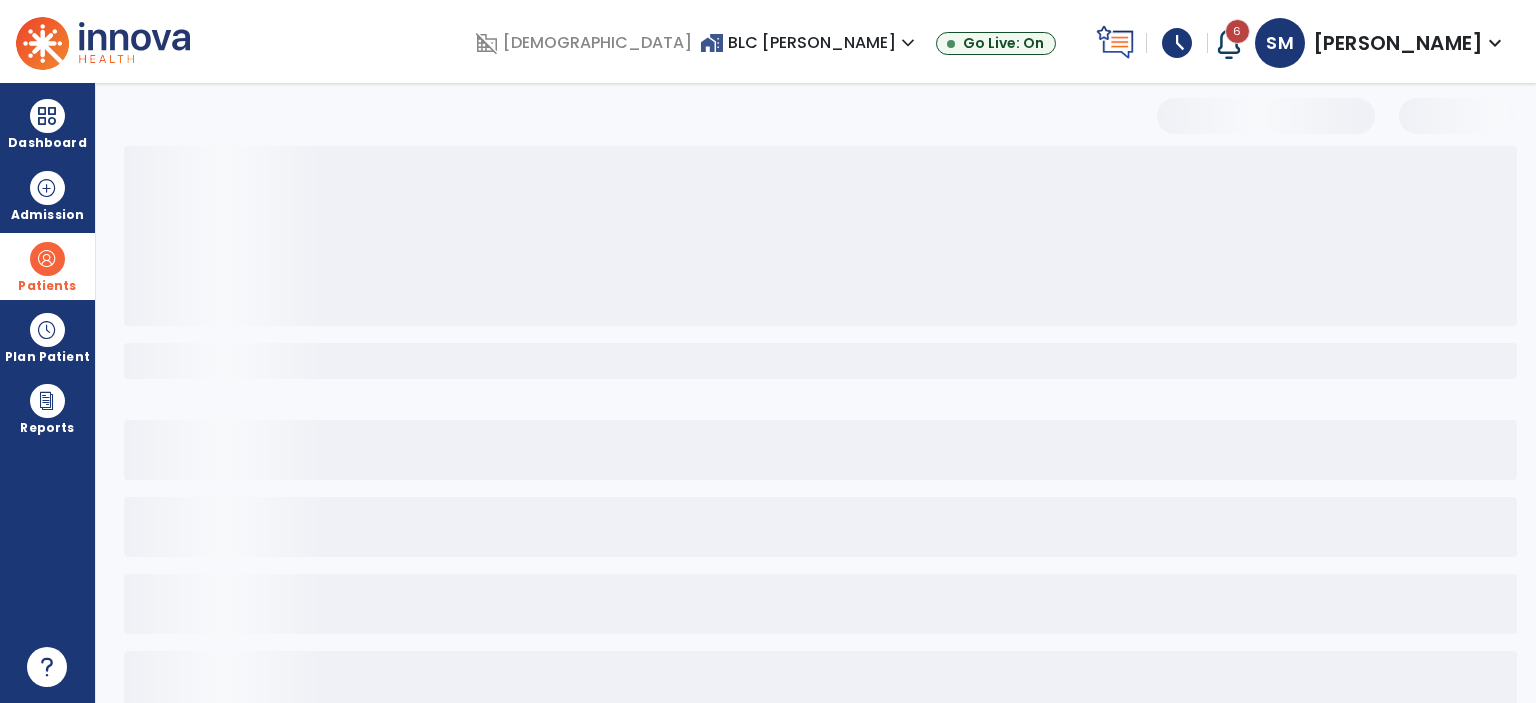 select on "***" 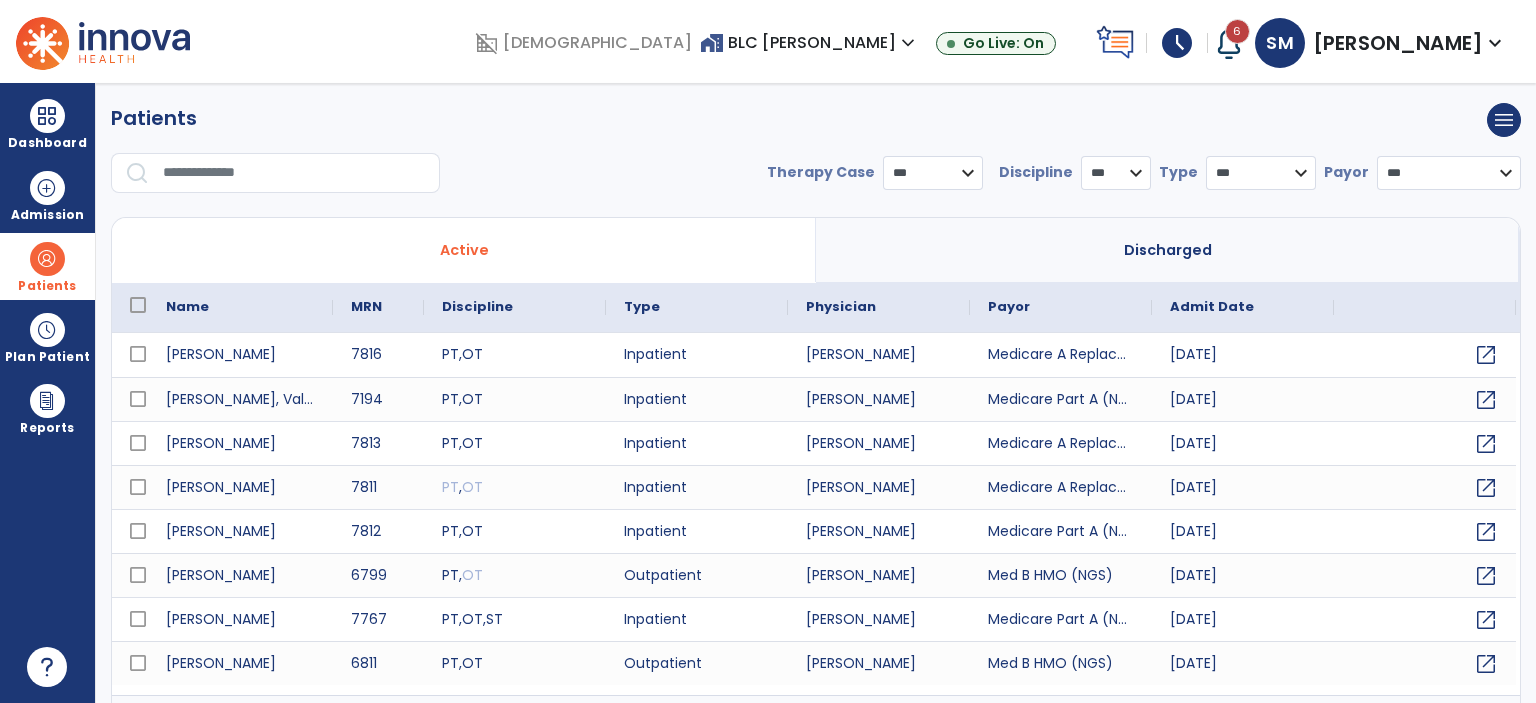 click at bounding box center (294, 173) 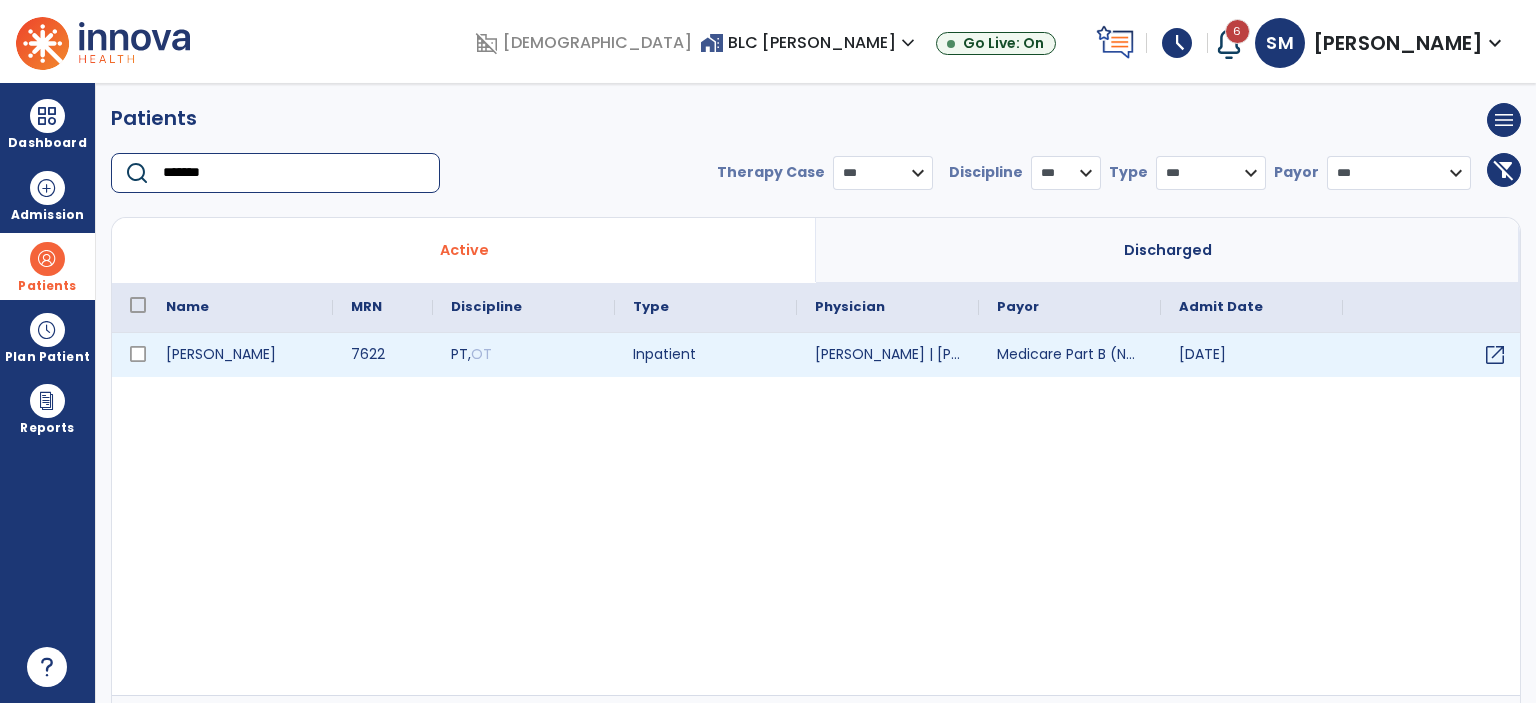 type on "*******" 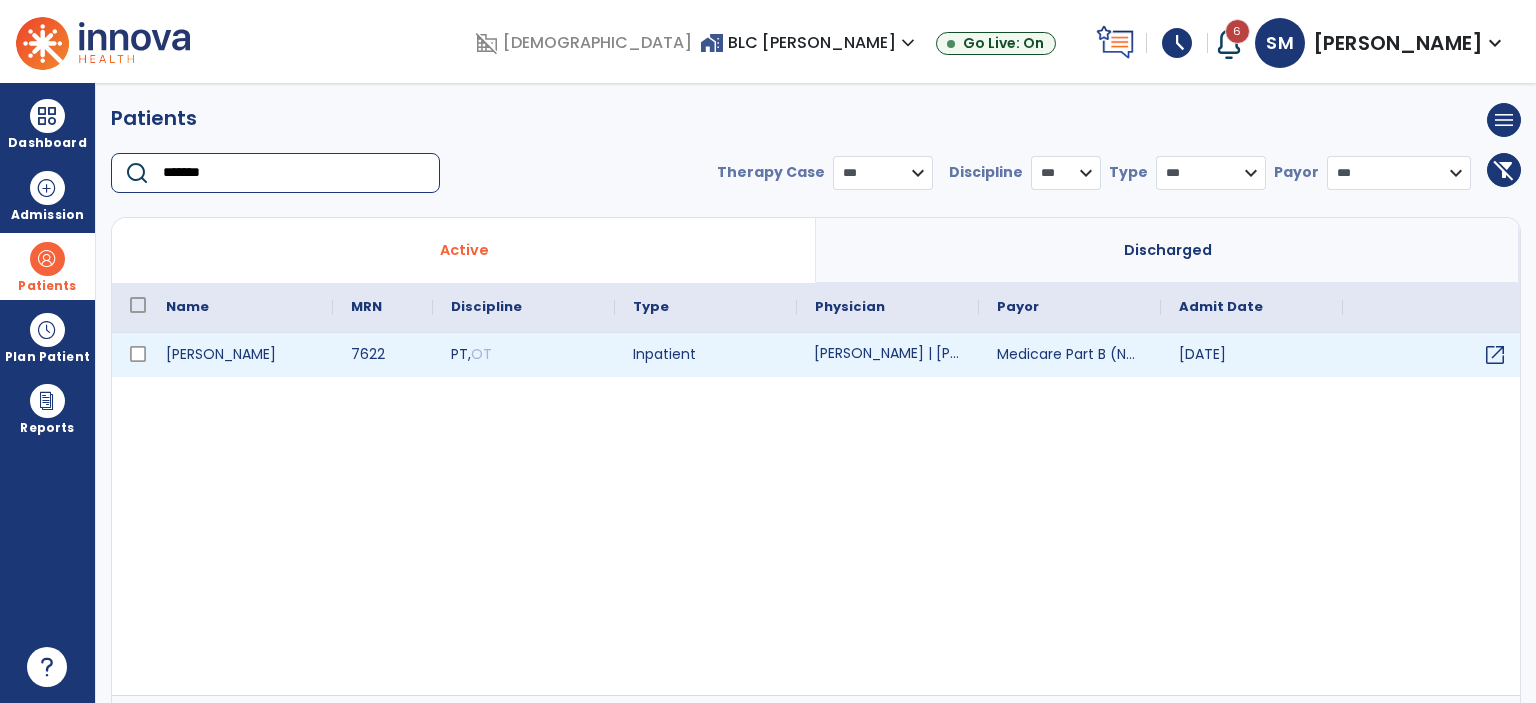 click on "Linder, Sarah | Lawler, Steven" at bounding box center (888, 355) 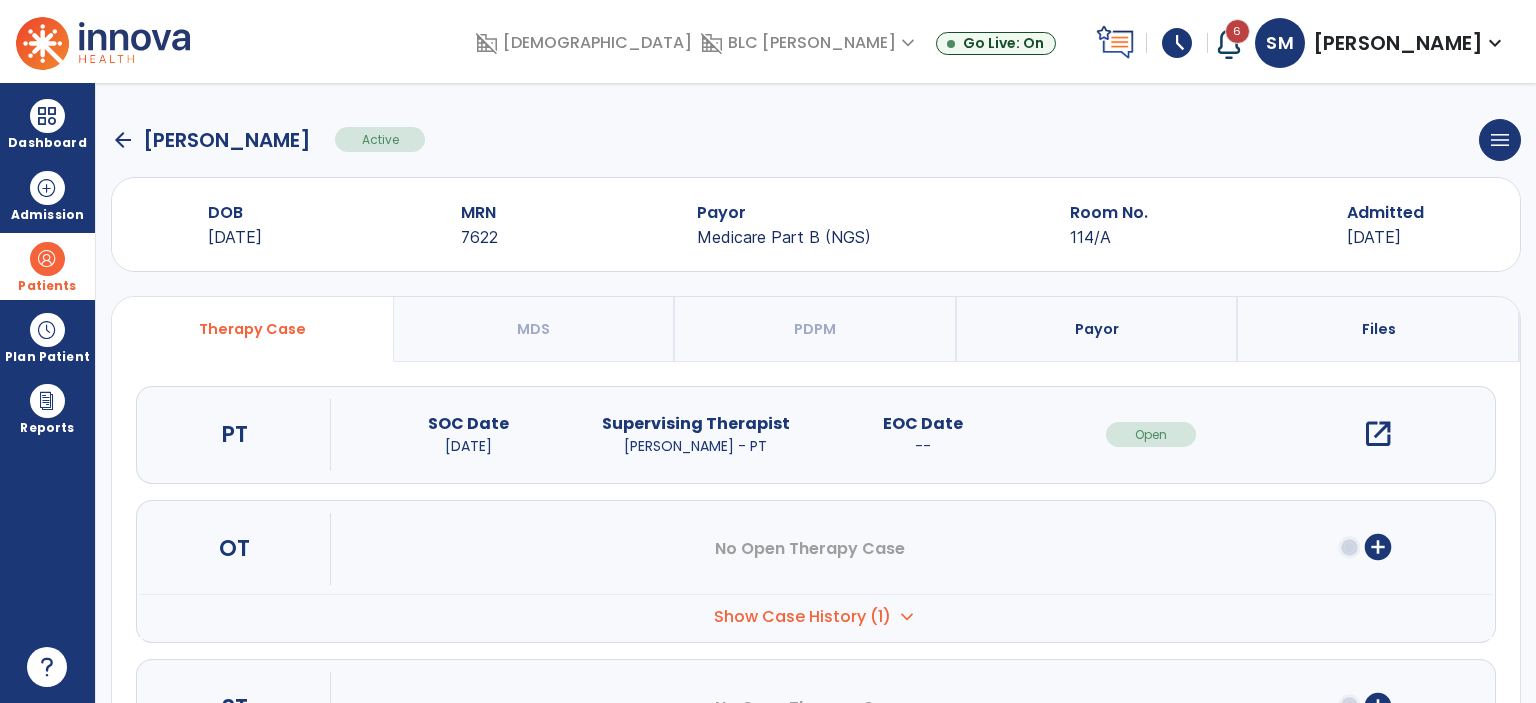 click on "open_in_new" at bounding box center [1378, 434] 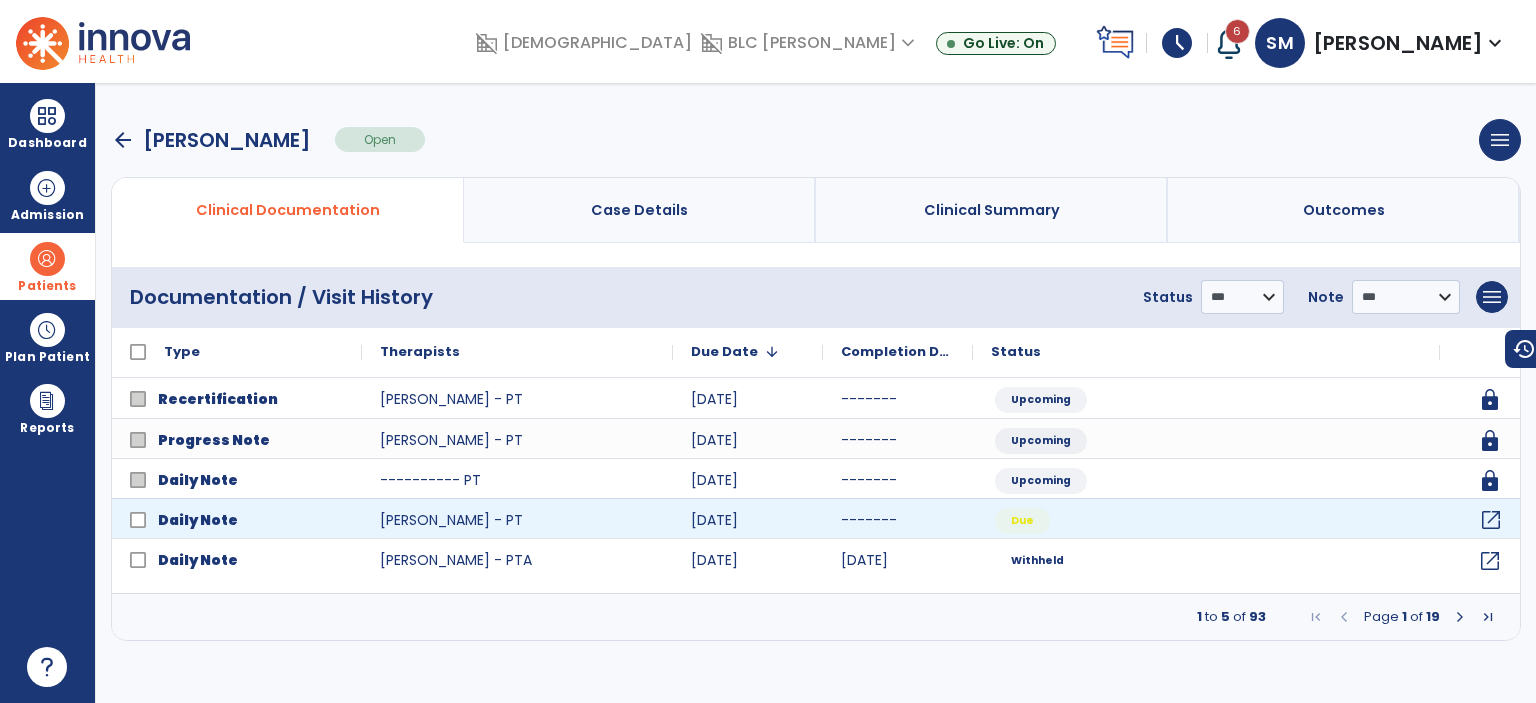 click on "open_in_new" 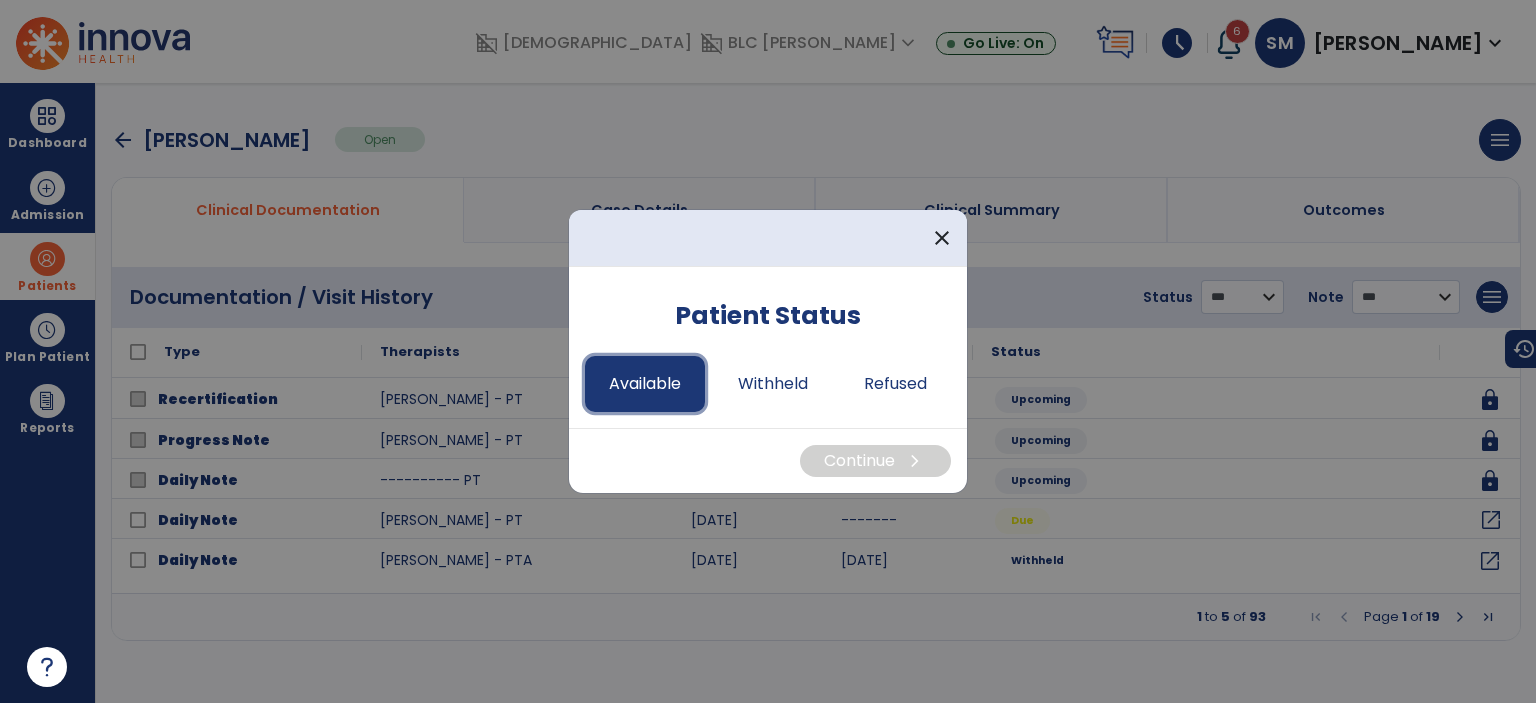 click on "Available" at bounding box center [645, 384] 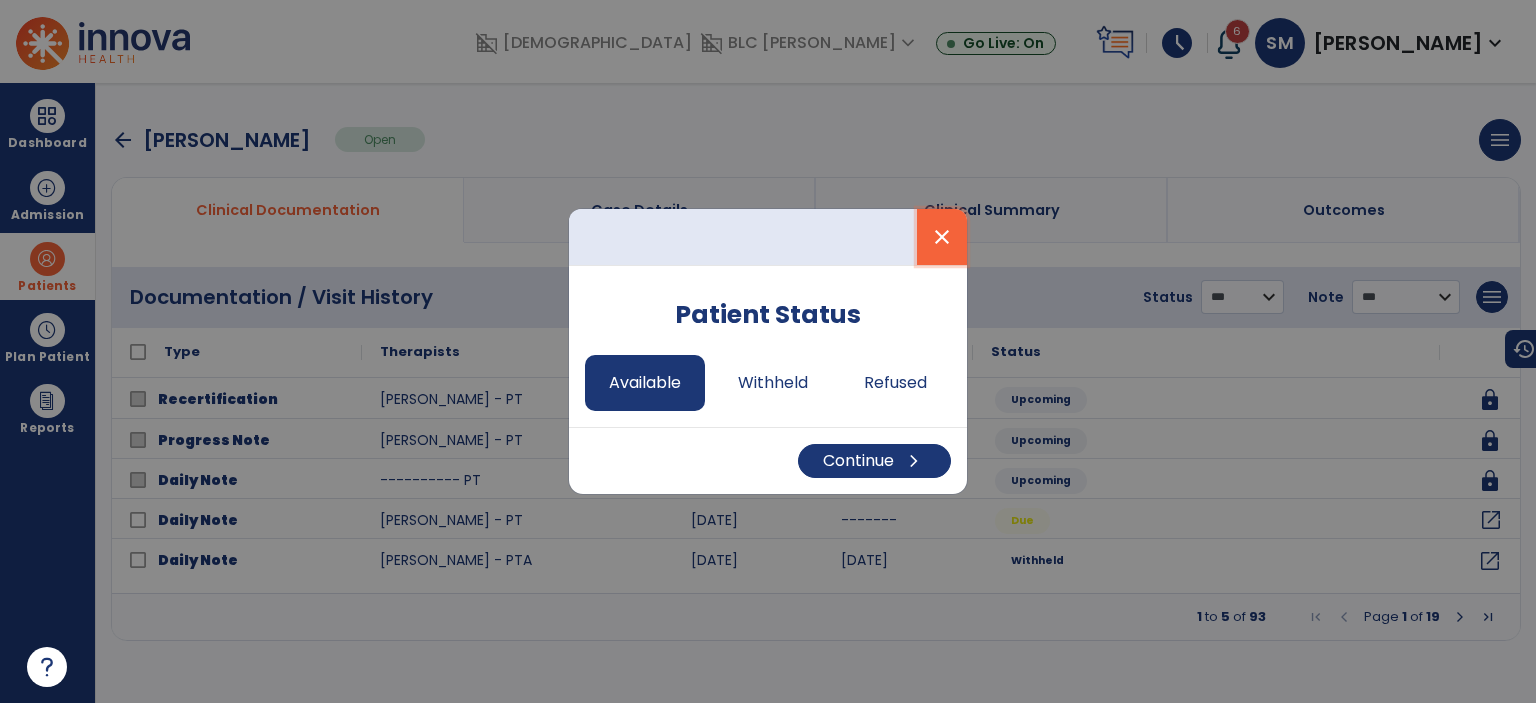 click on "close" at bounding box center [942, 237] 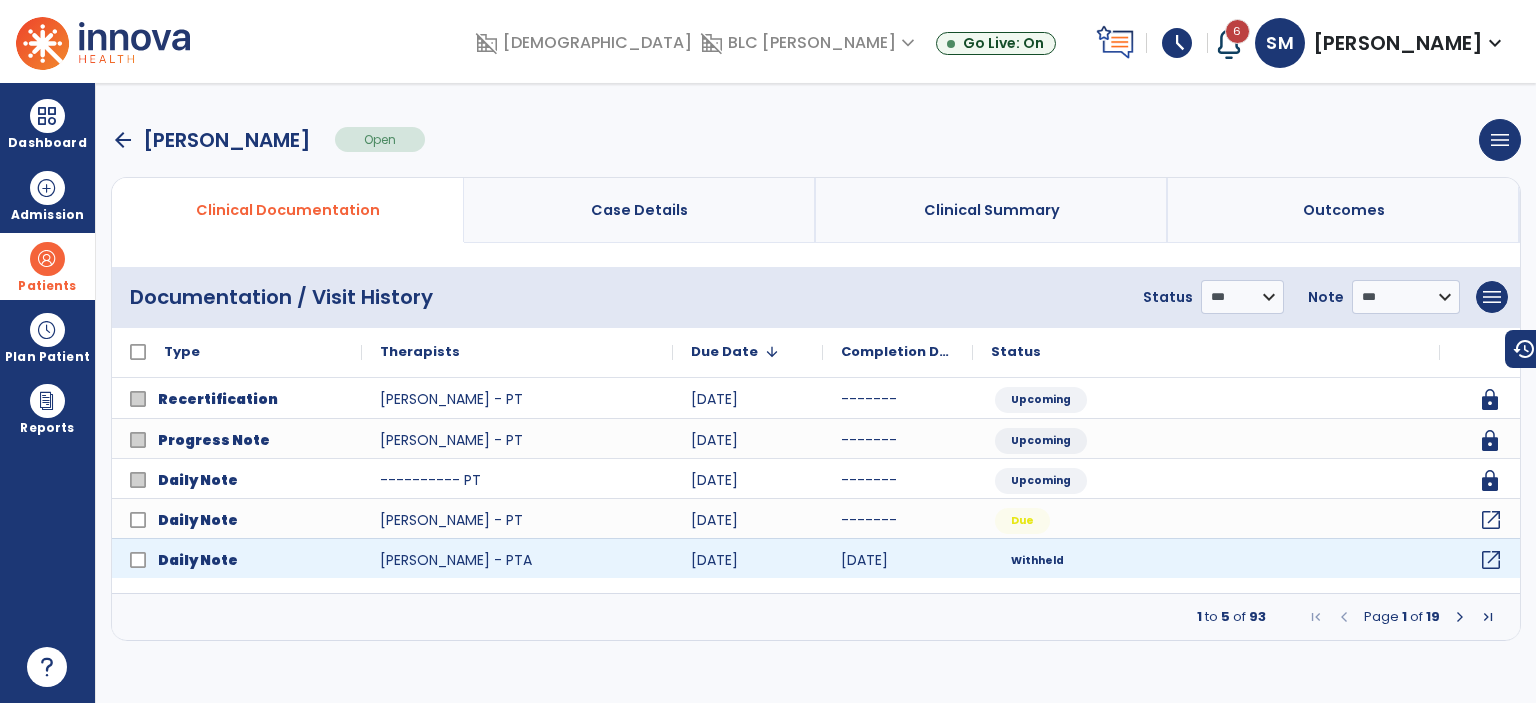 click on "open_in_new" 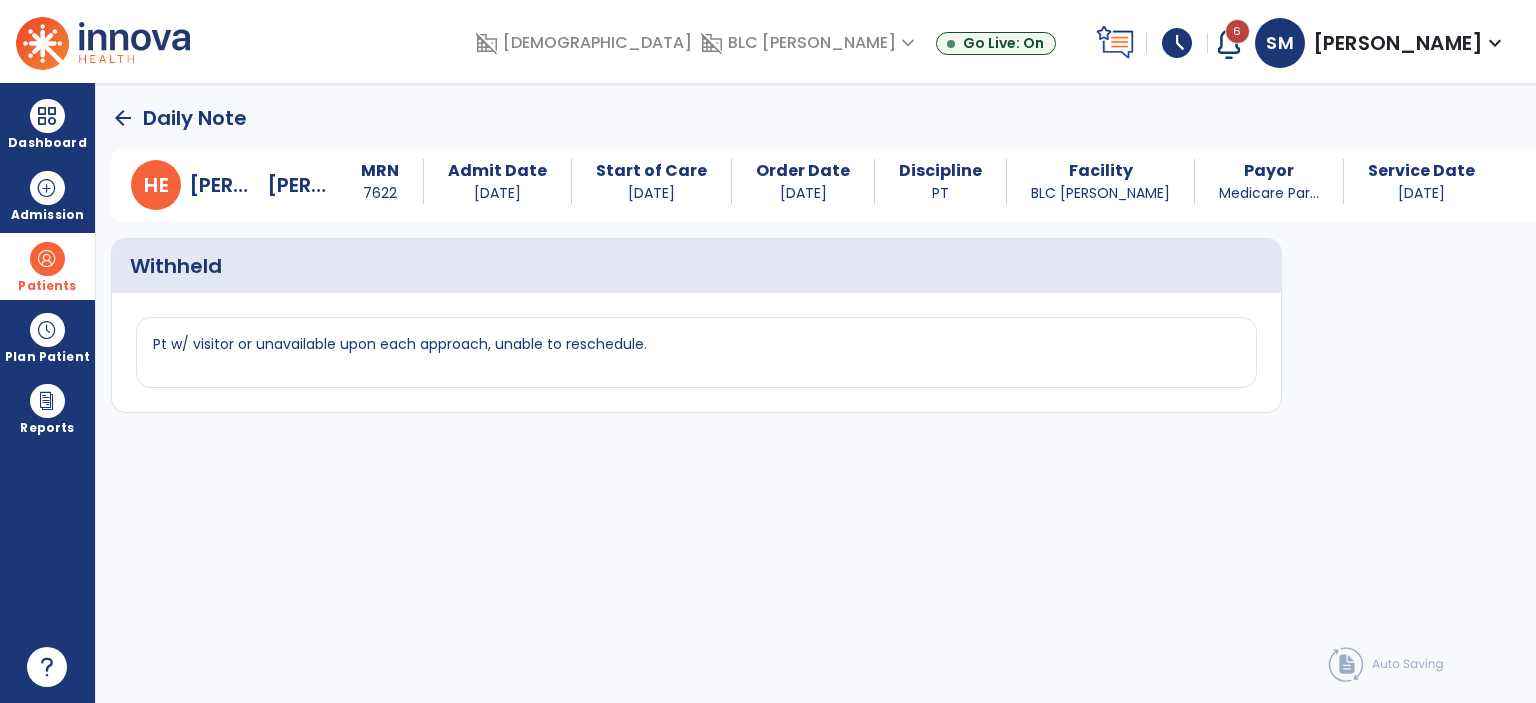 click on "arrow_back" 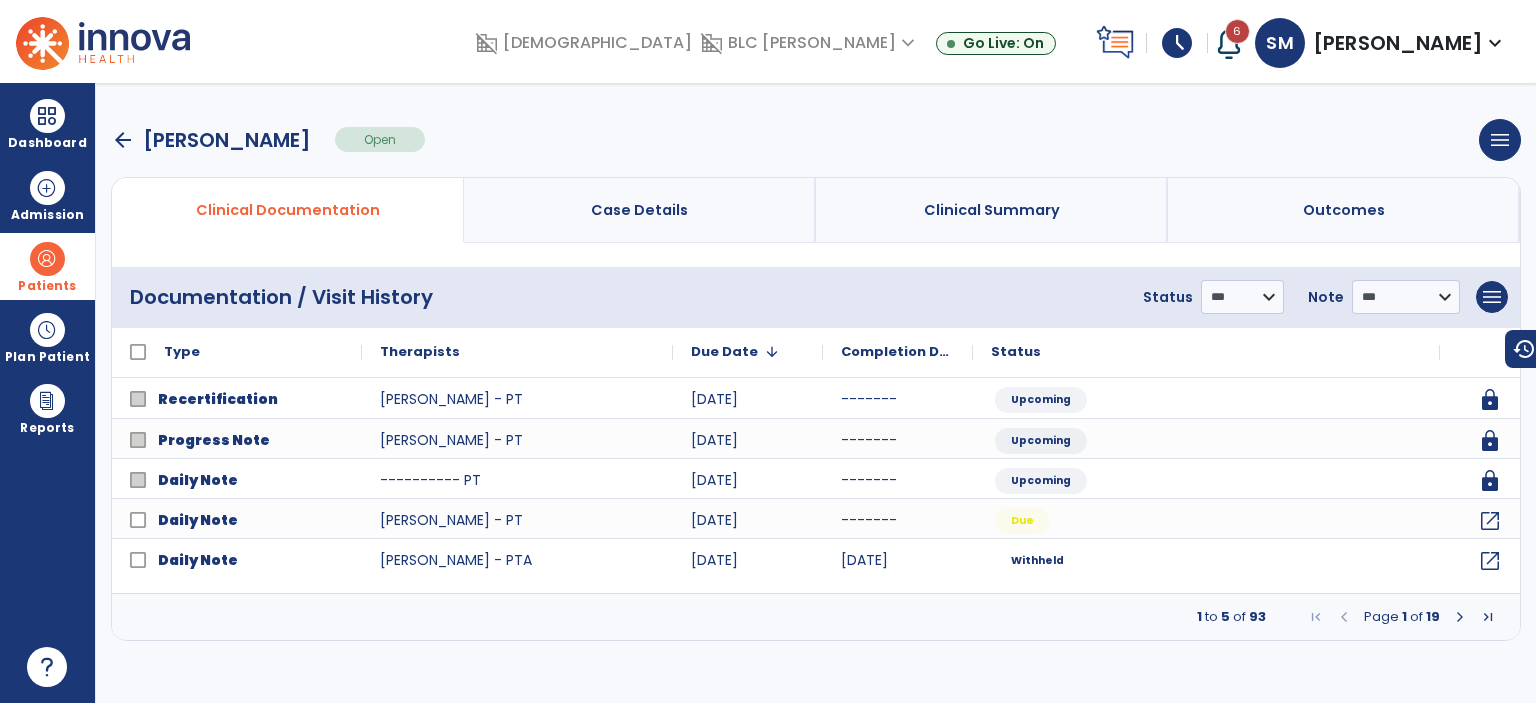 click at bounding box center (1460, 617) 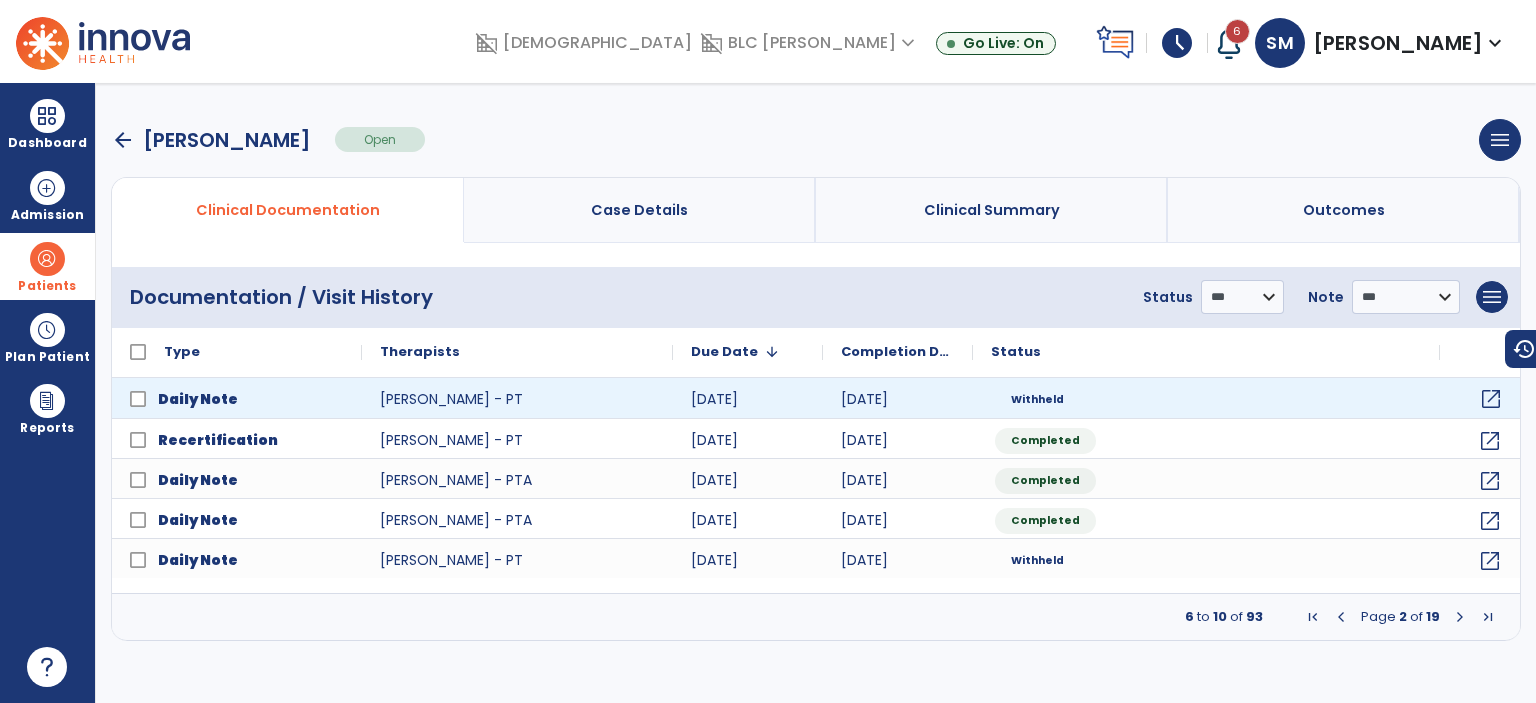 click on "open_in_new" 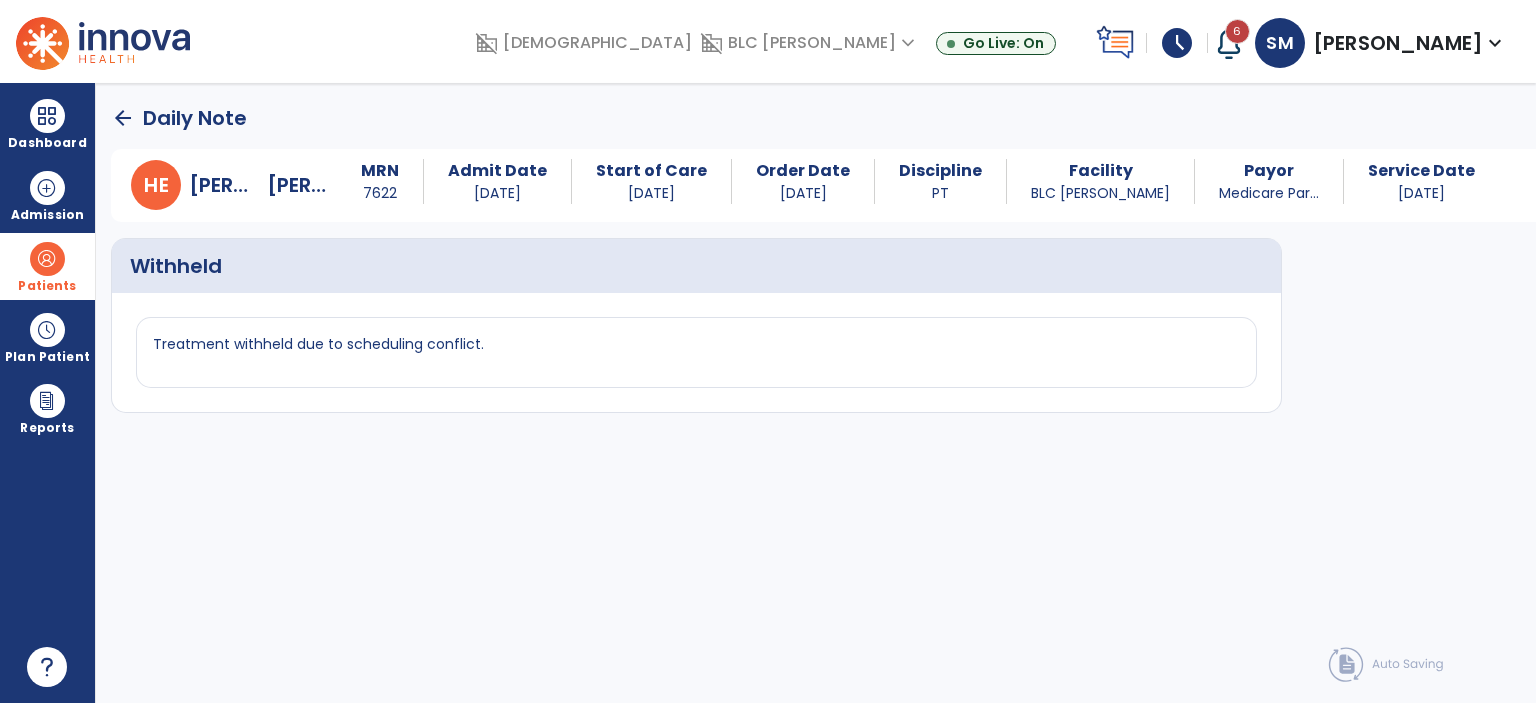 click on "arrow_back" 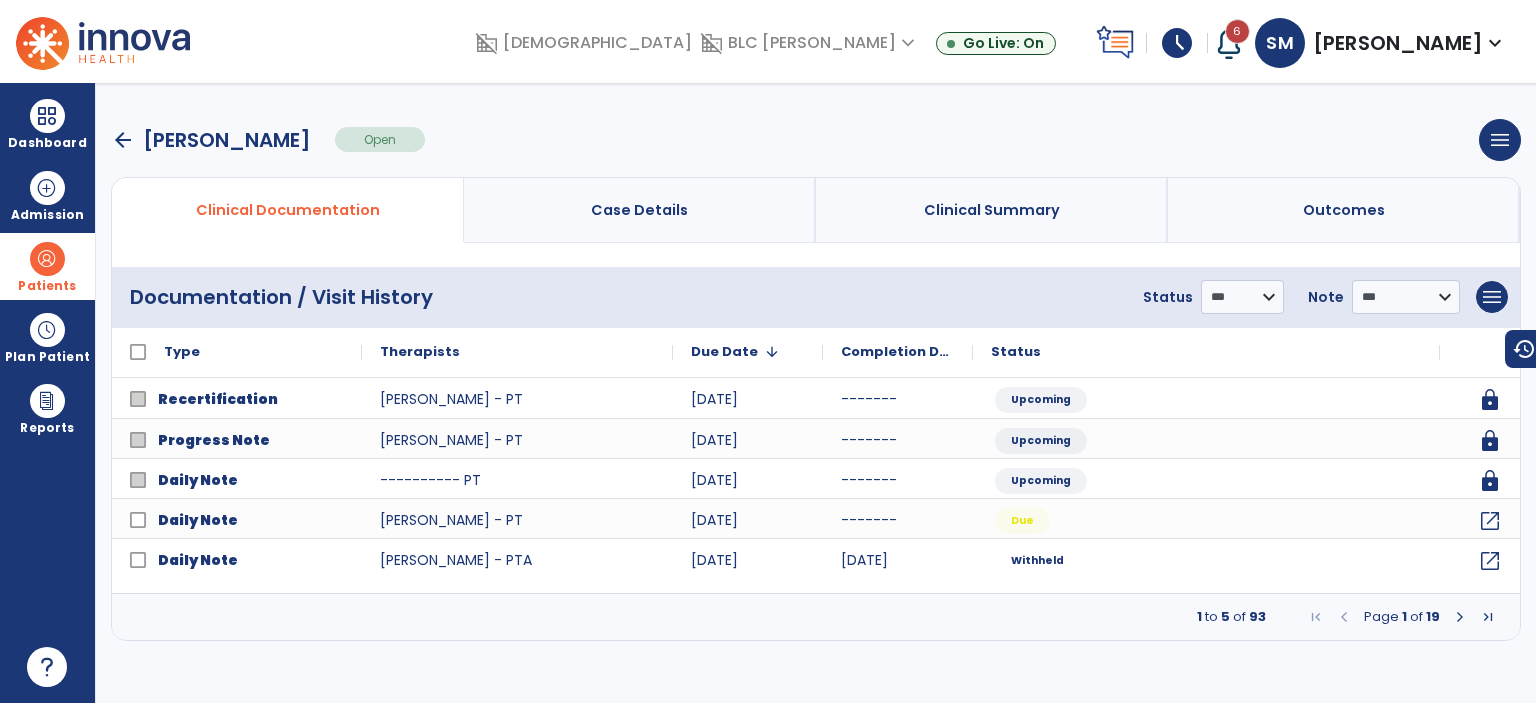 click at bounding box center [1460, 617] 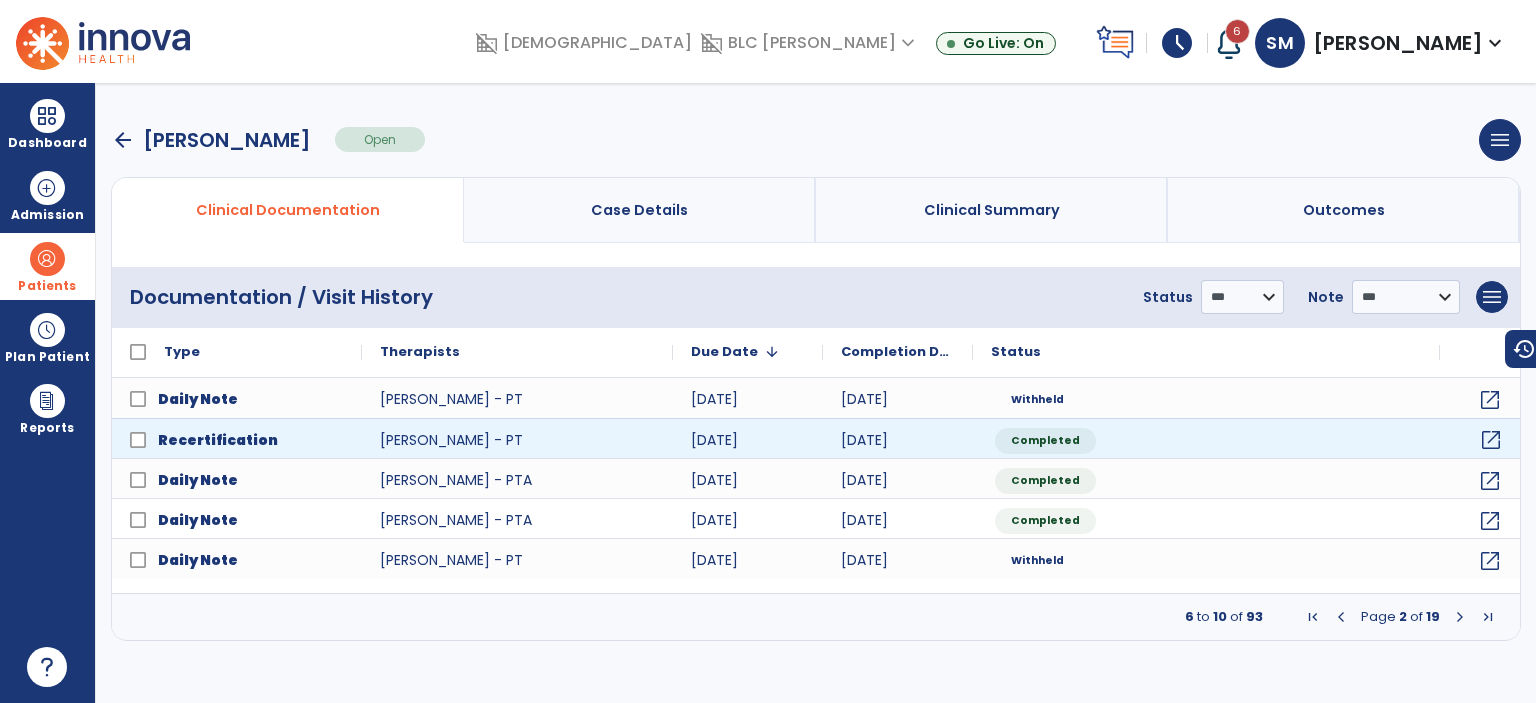 click on "open_in_new" 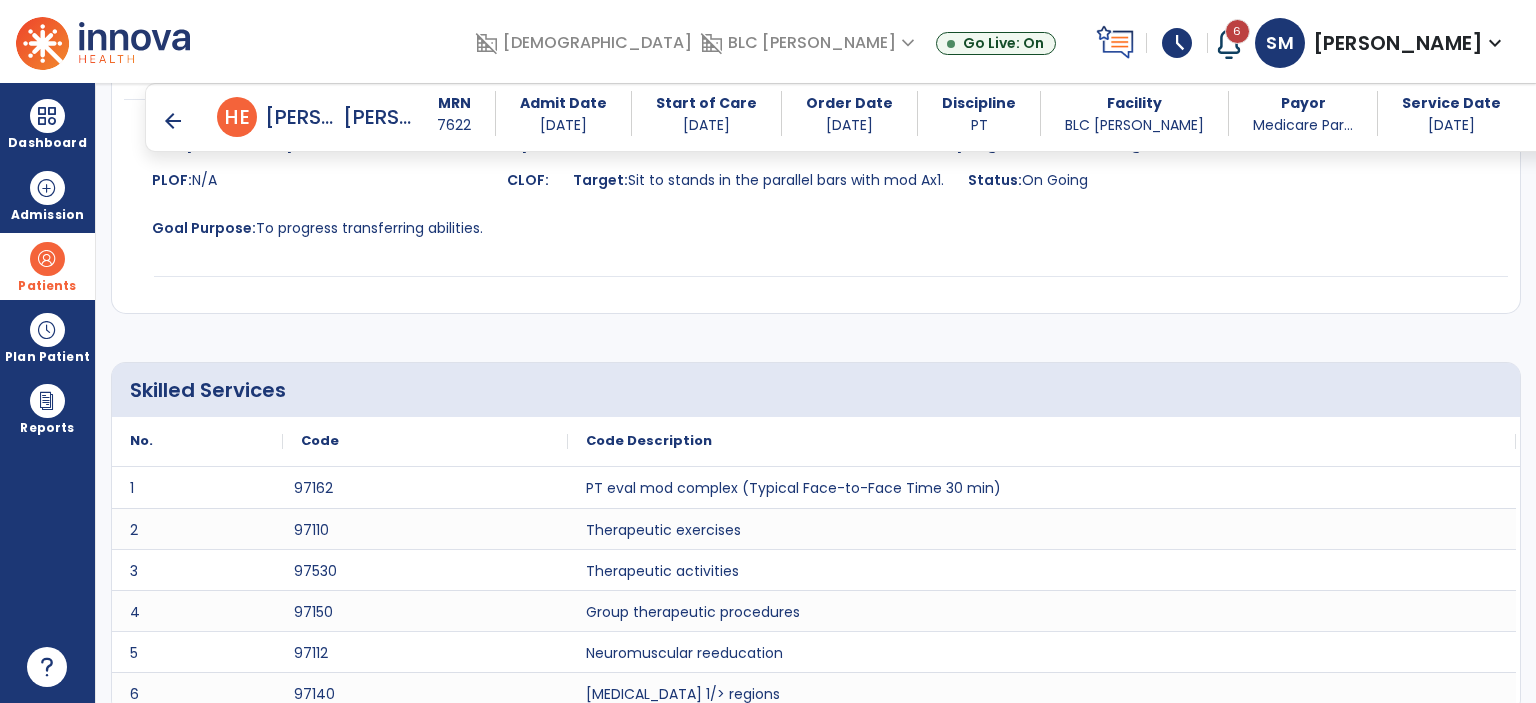 scroll, scrollTop: 5800, scrollLeft: 0, axis: vertical 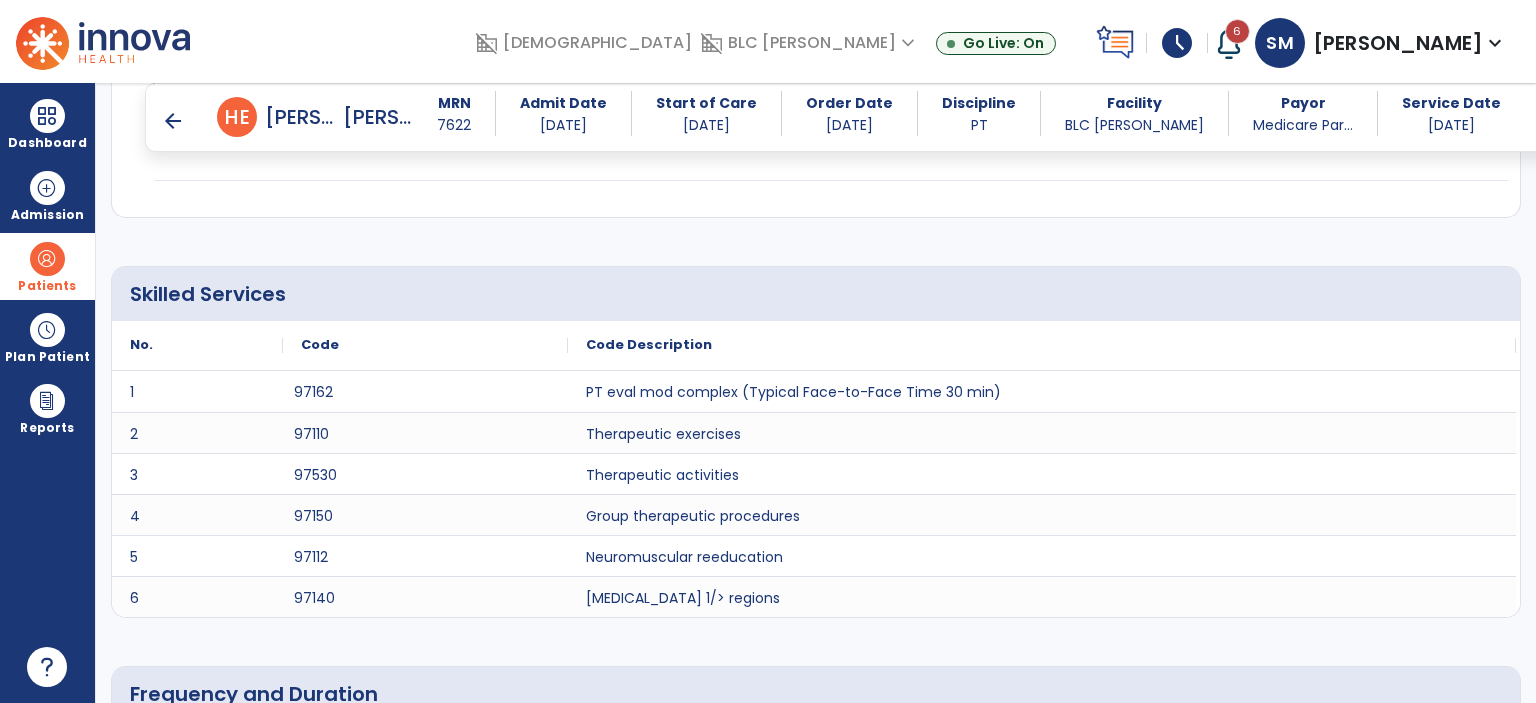 click on "arrow_back" at bounding box center [173, 121] 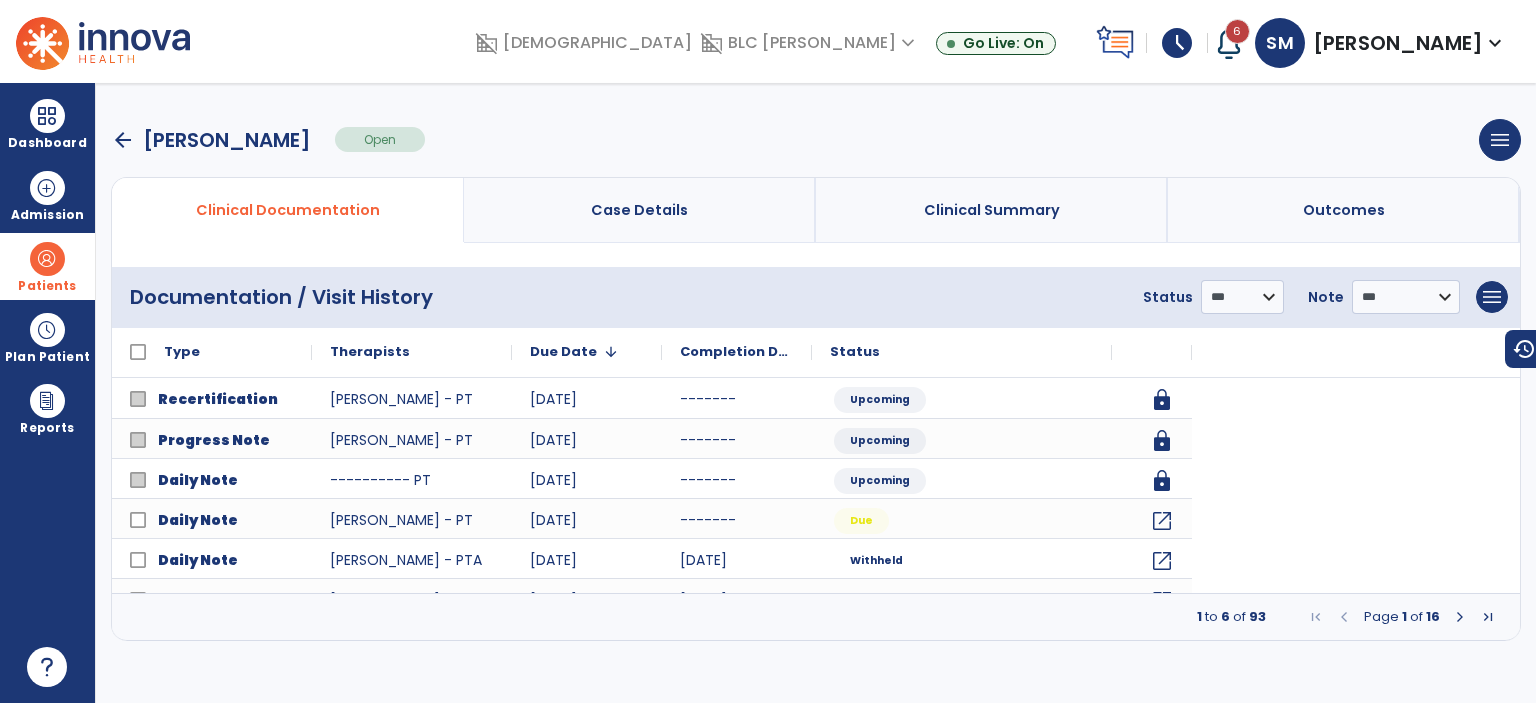 scroll, scrollTop: 0, scrollLeft: 0, axis: both 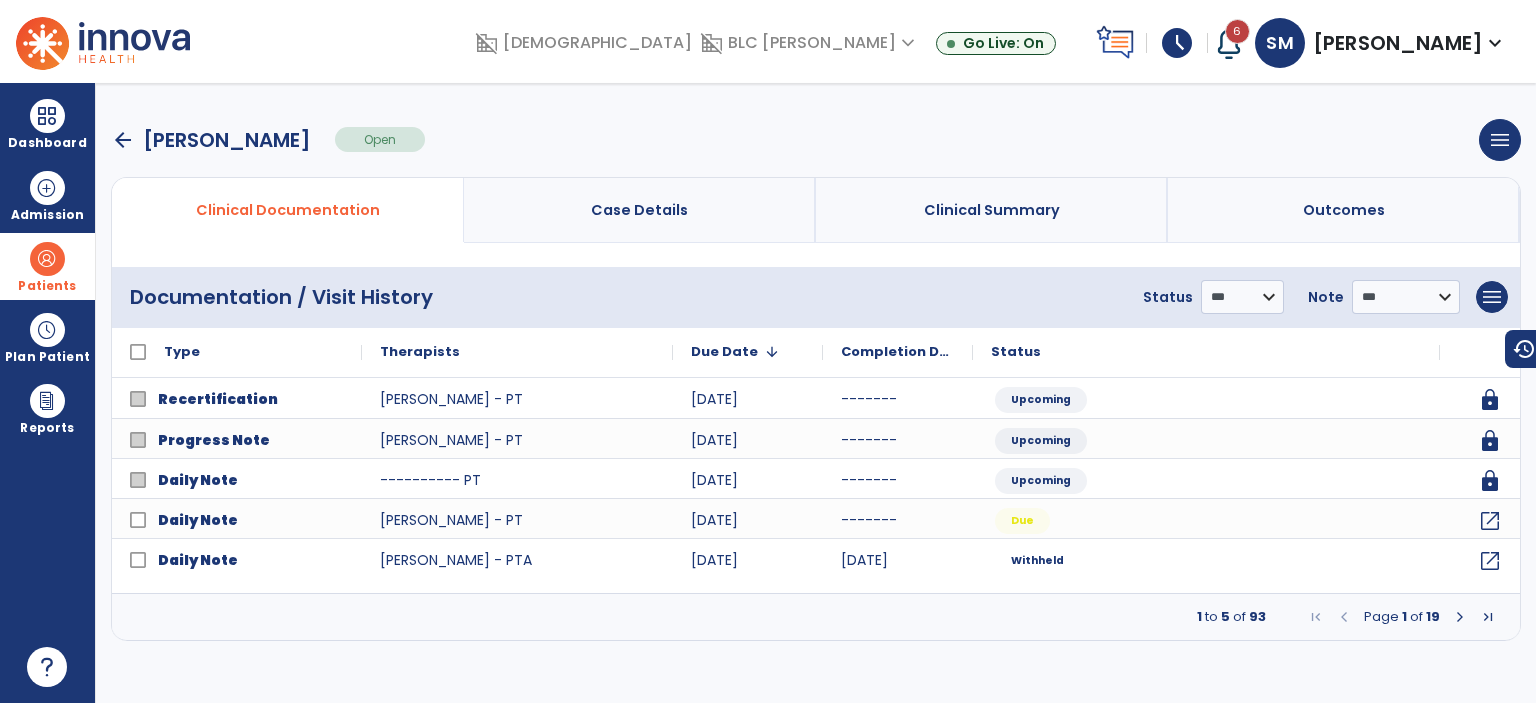 click at bounding box center [1460, 617] 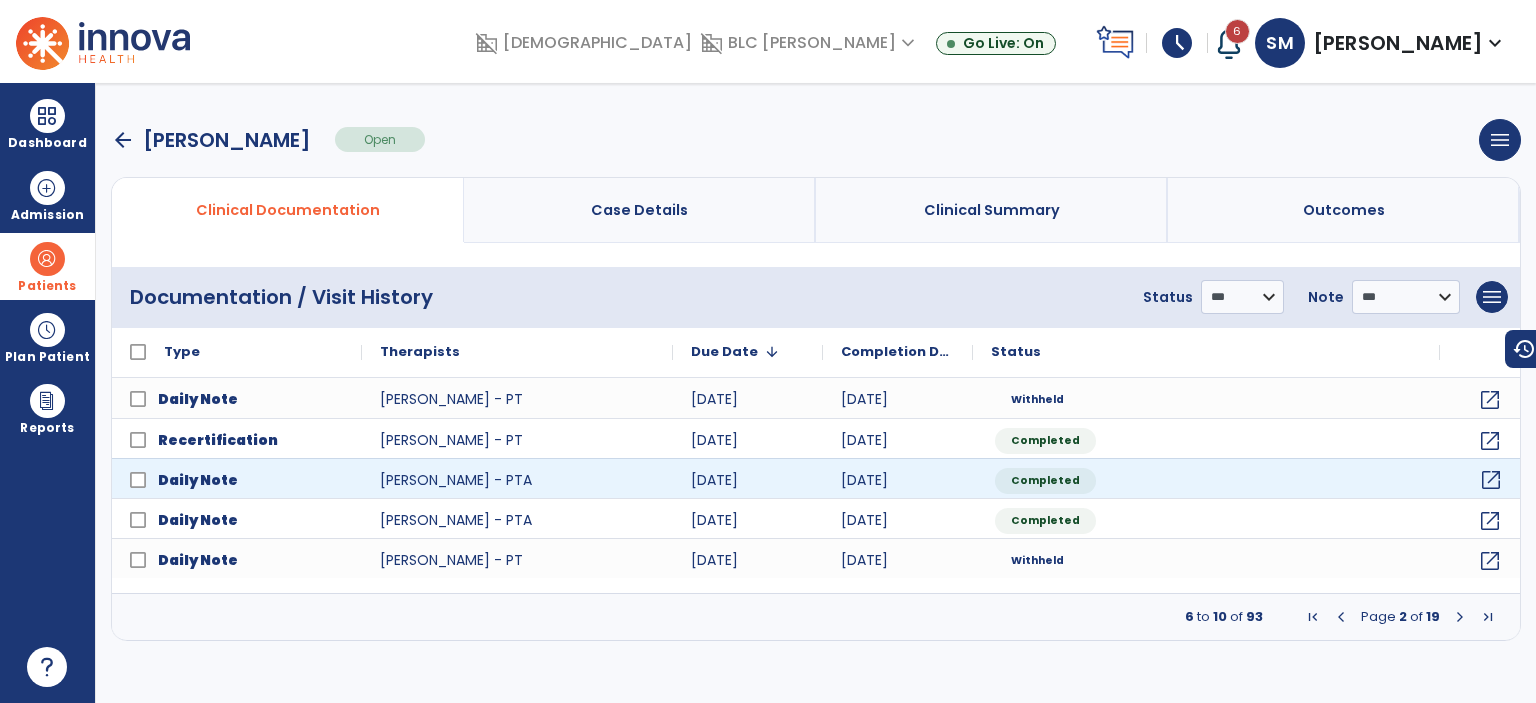 click on "open_in_new" 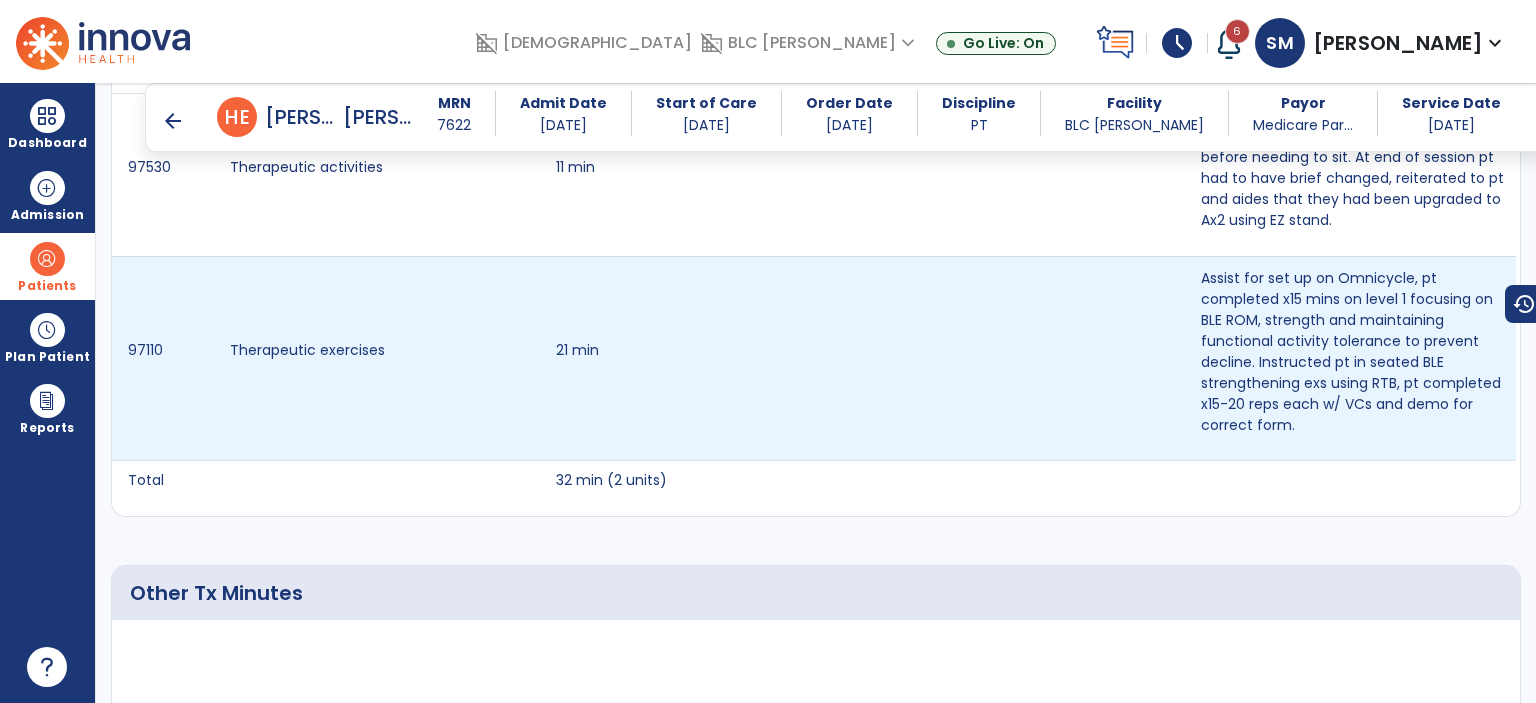 scroll, scrollTop: 2400, scrollLeft: 0, axis: vertical 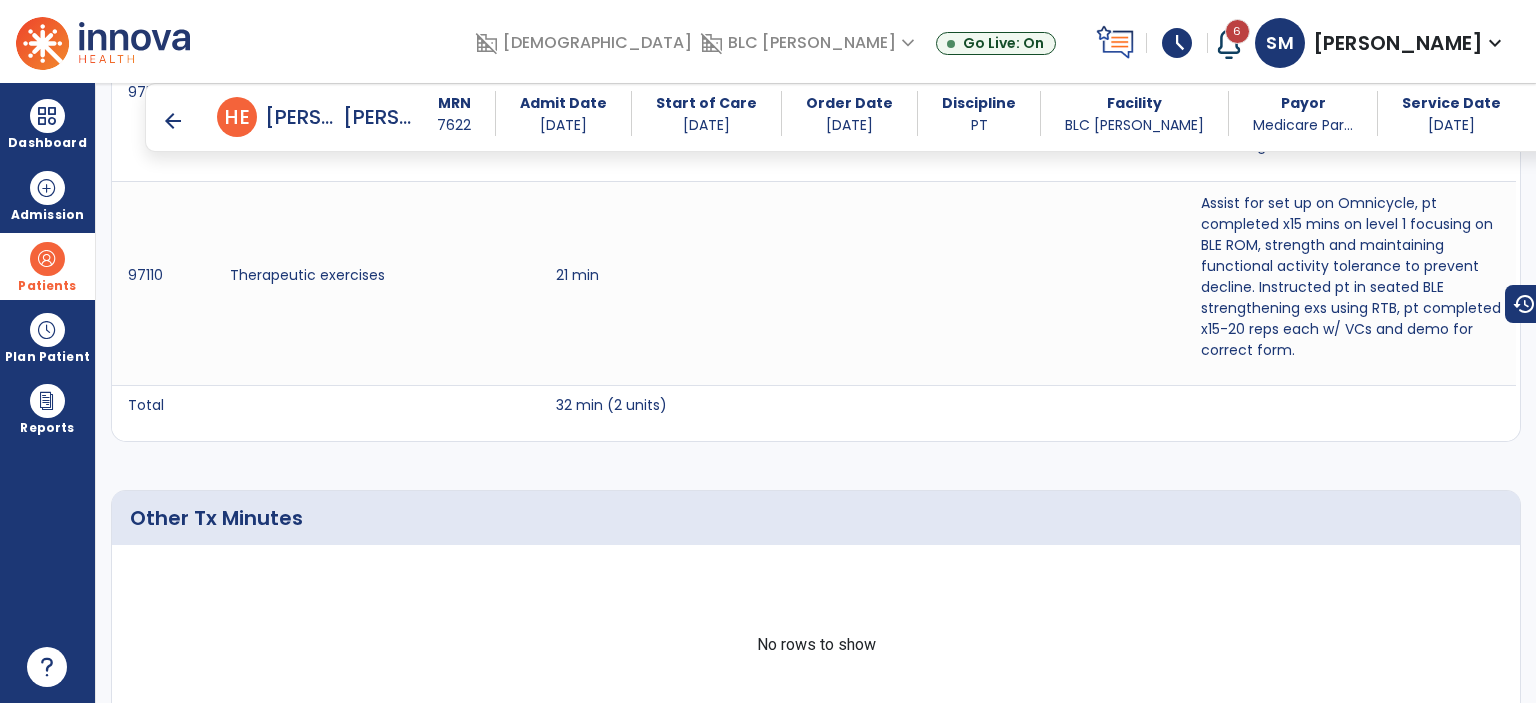 click on "arrow_back" at bounding box center [173, 121] 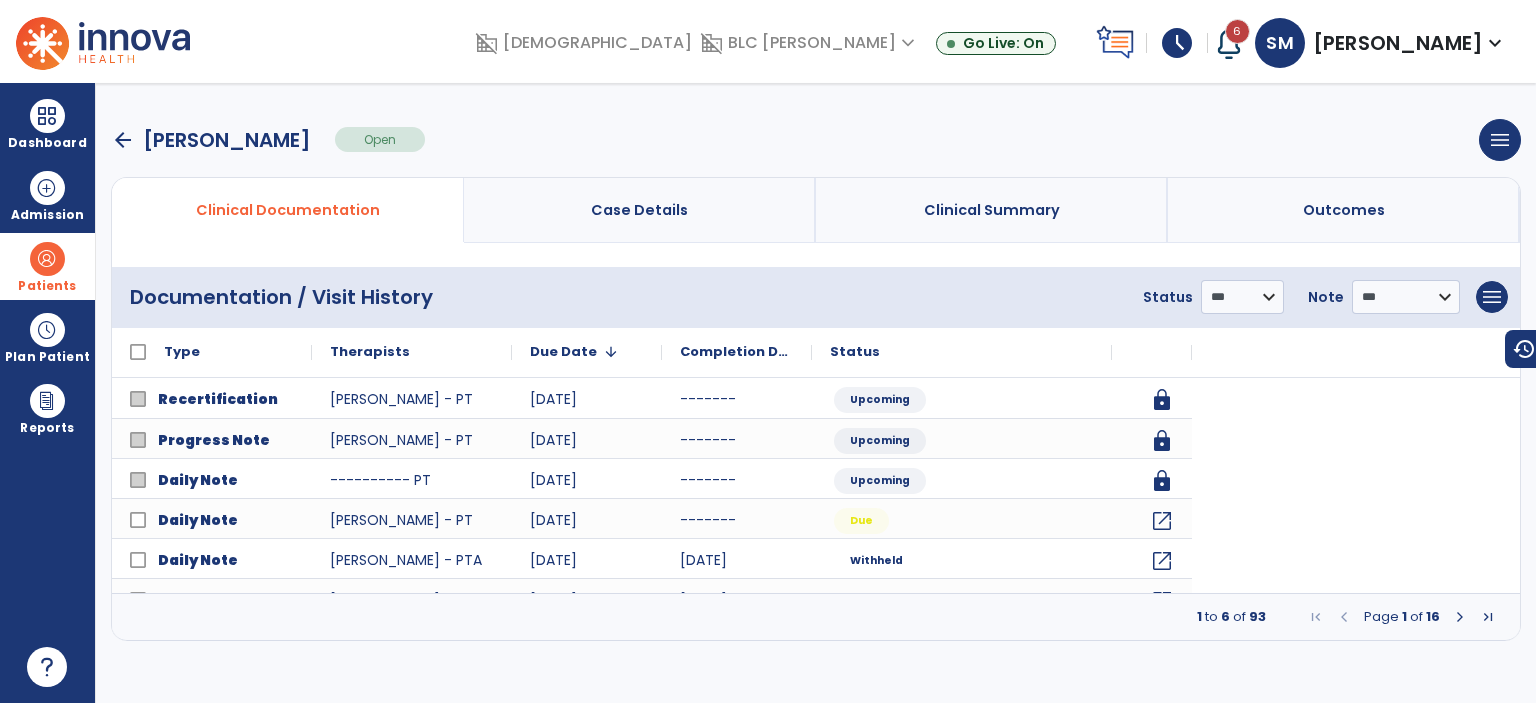 scroll, scrollTop: 0, scrollLeft: 0, axis: both 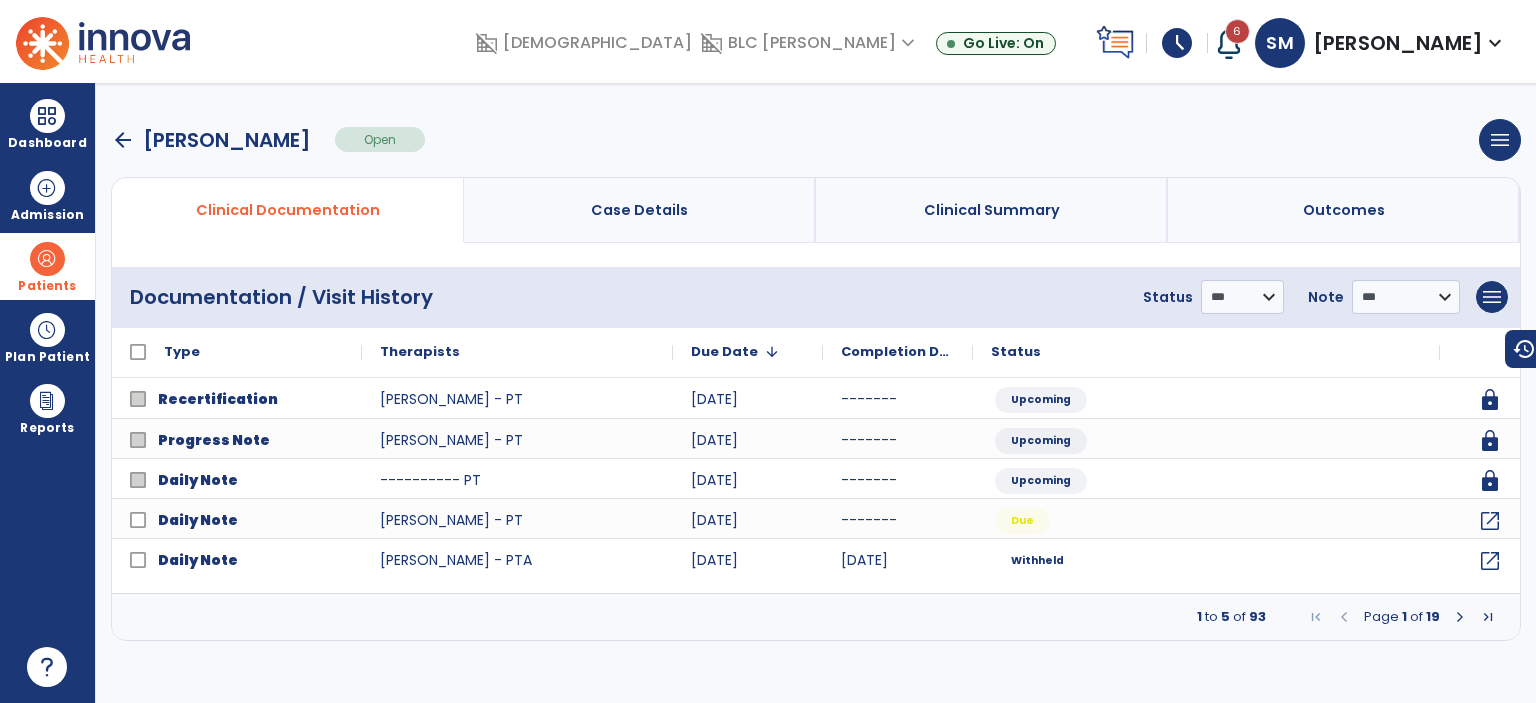 click on "arrow_back" at bounding box center [123, 140] 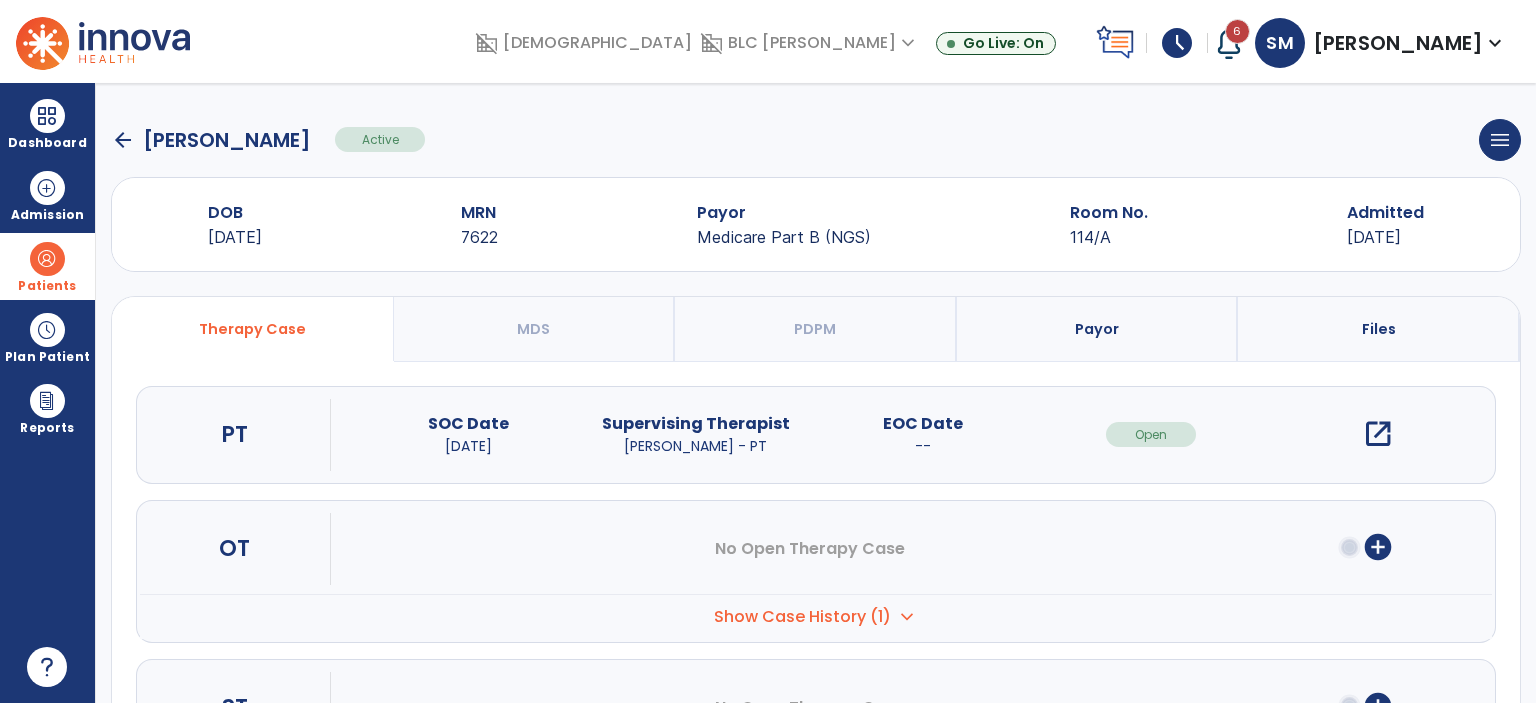 click on "arrow_back" 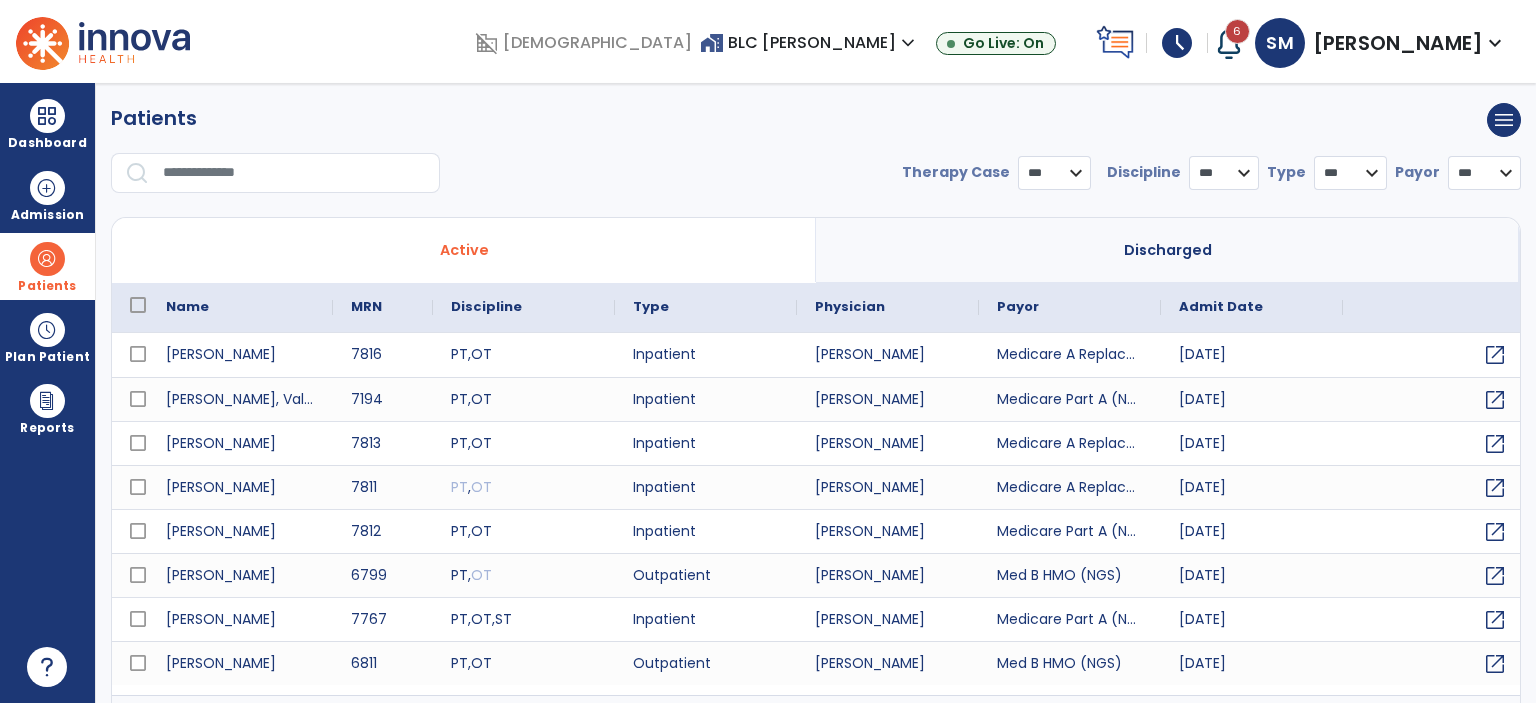 select on "***" 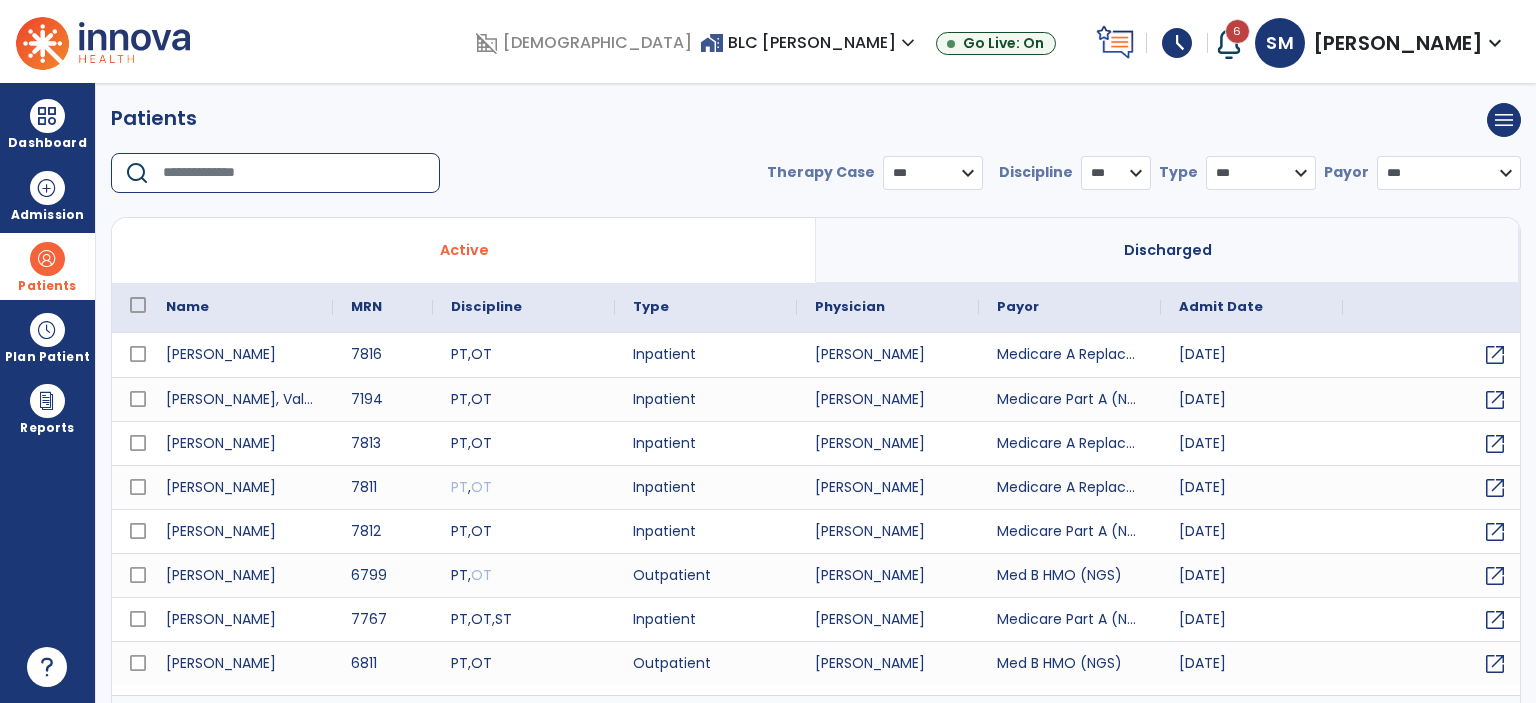 click at bounding box center [294, 173] 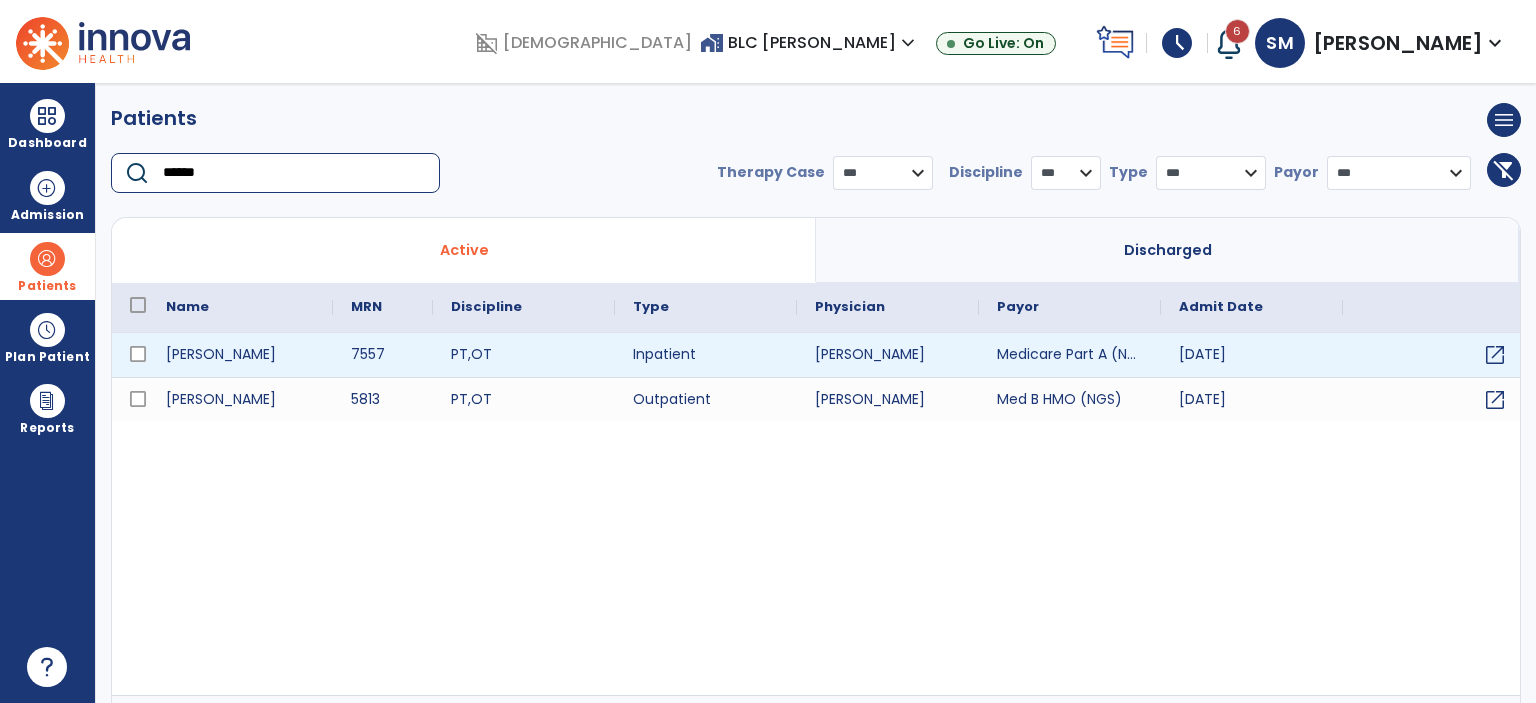 type on "******" 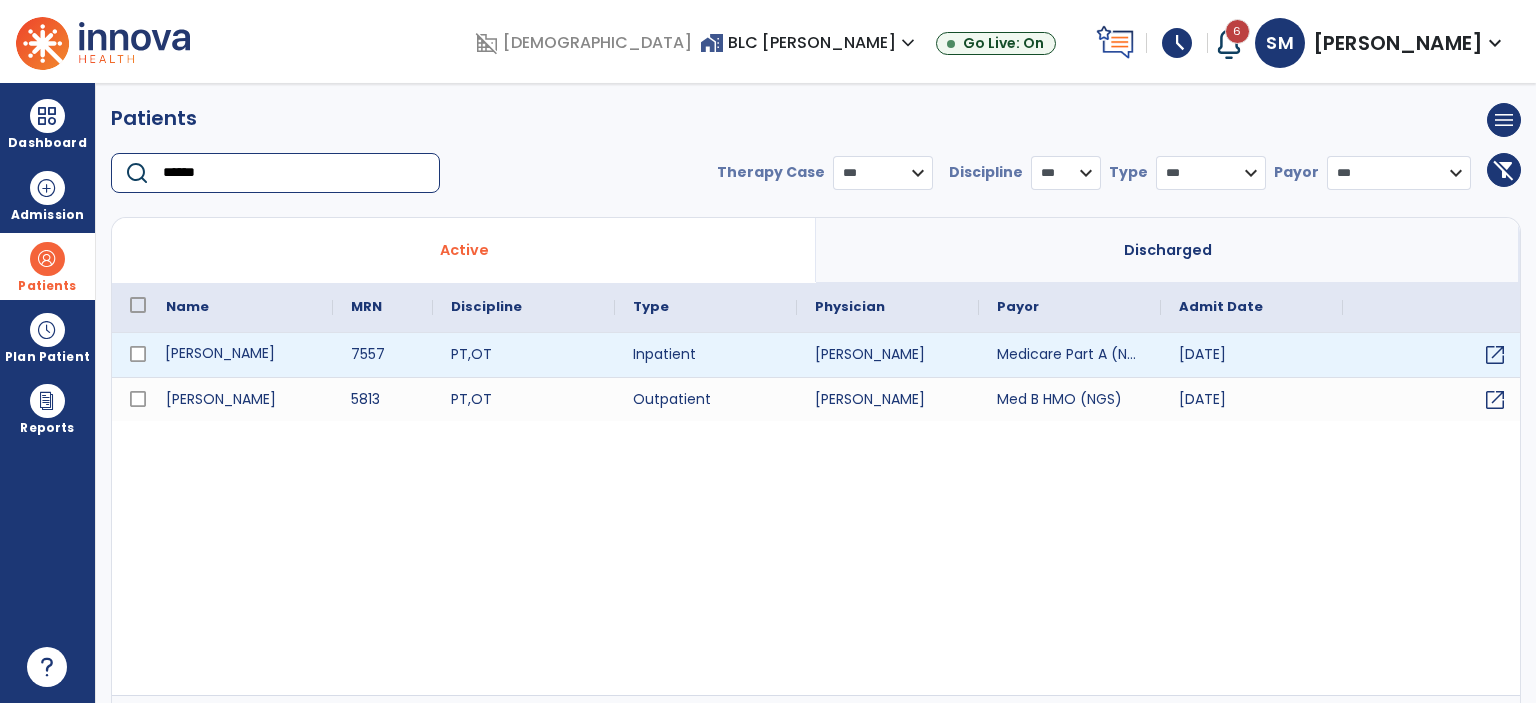 click on "[PERSON_NAME]" at bounding box center [240, 355] 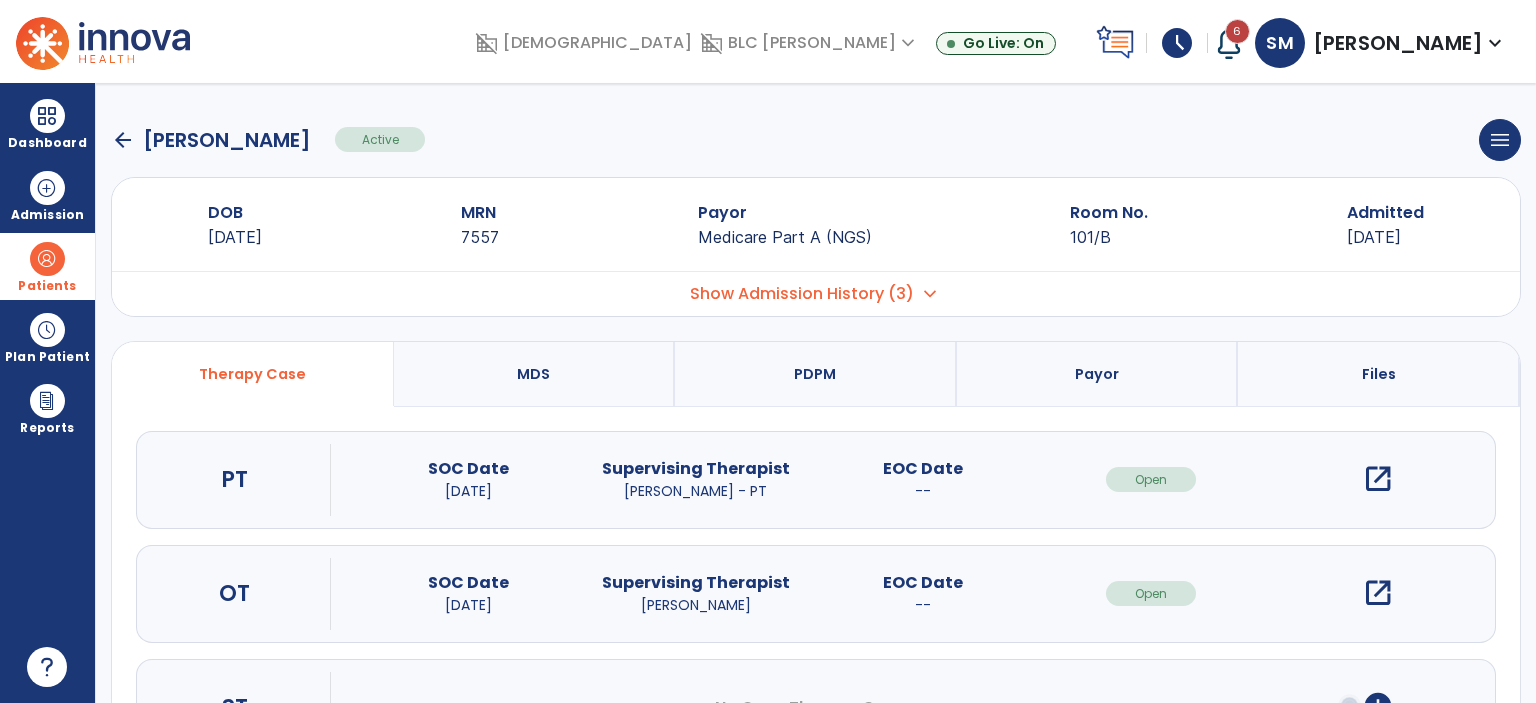 click on "open_in_new" at bounding box center (1378, 479) 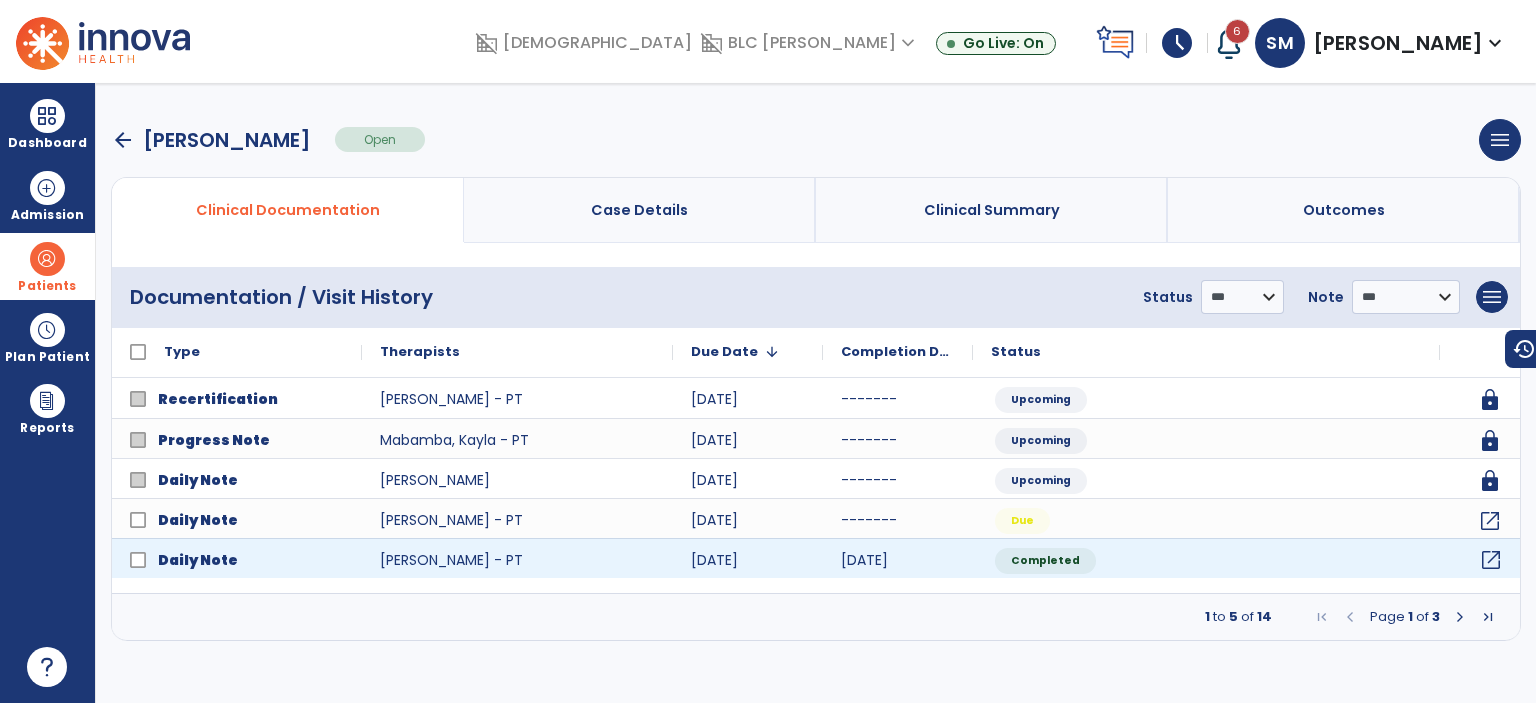 click on "open_in_new" 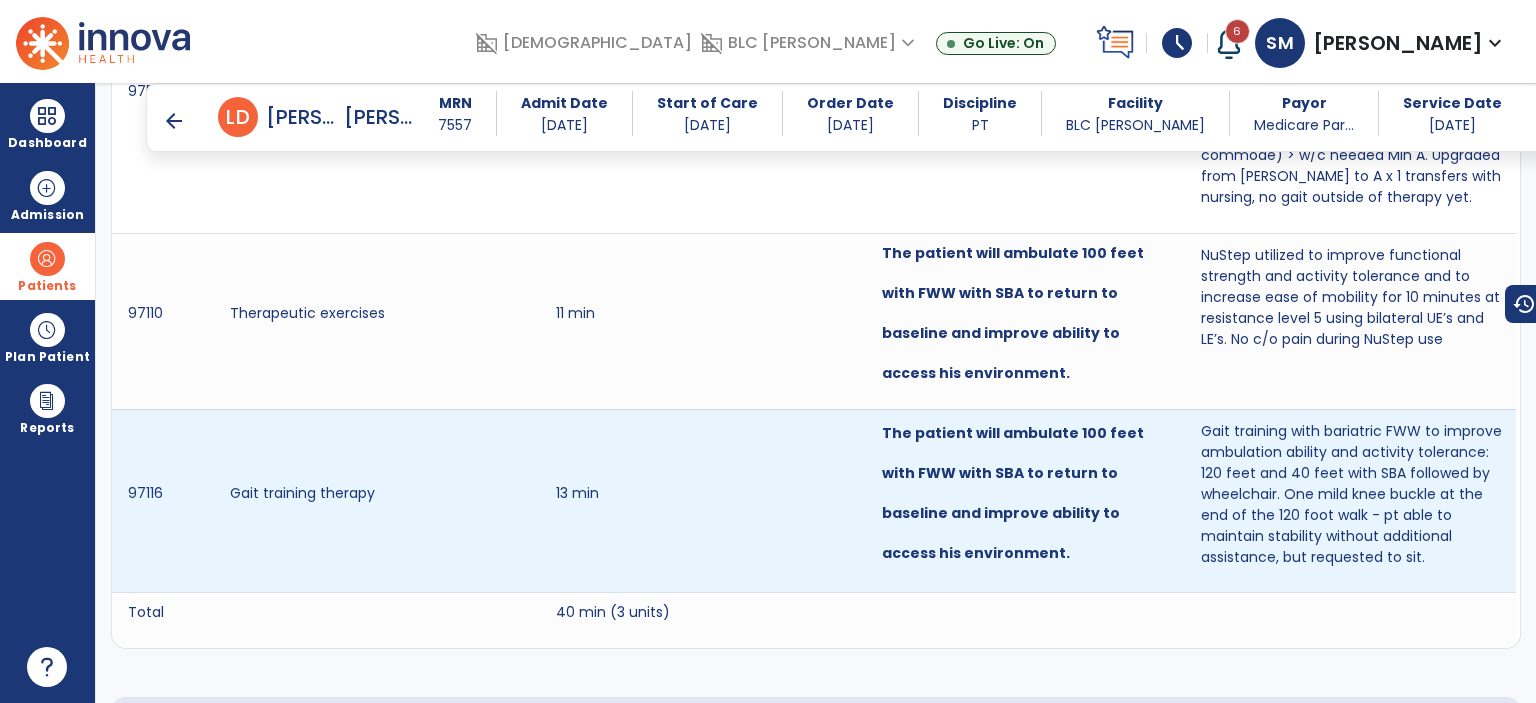 scroll, scrollTop: 1500, scrollLeft: 0, axis: vertical 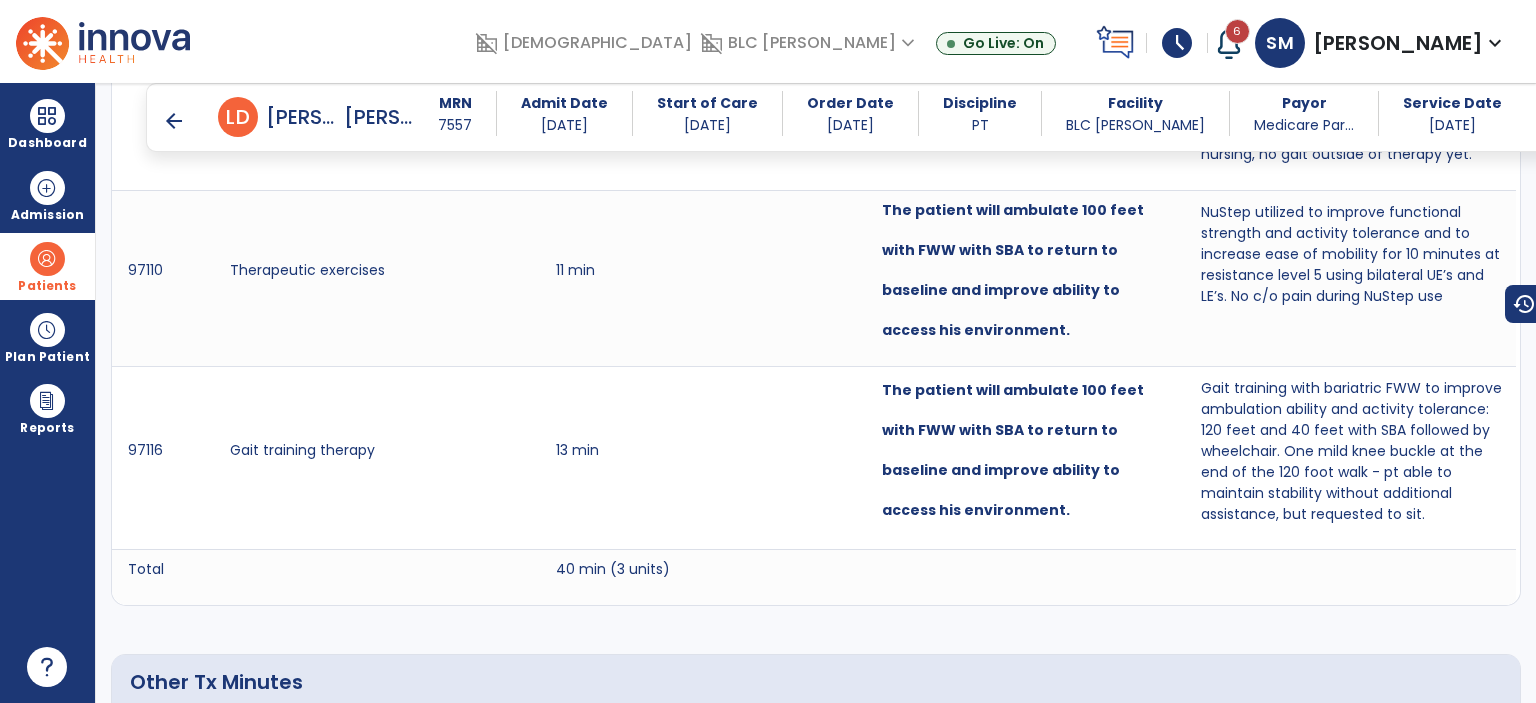 click on "arrow_back" at bounding box center (174, 121) 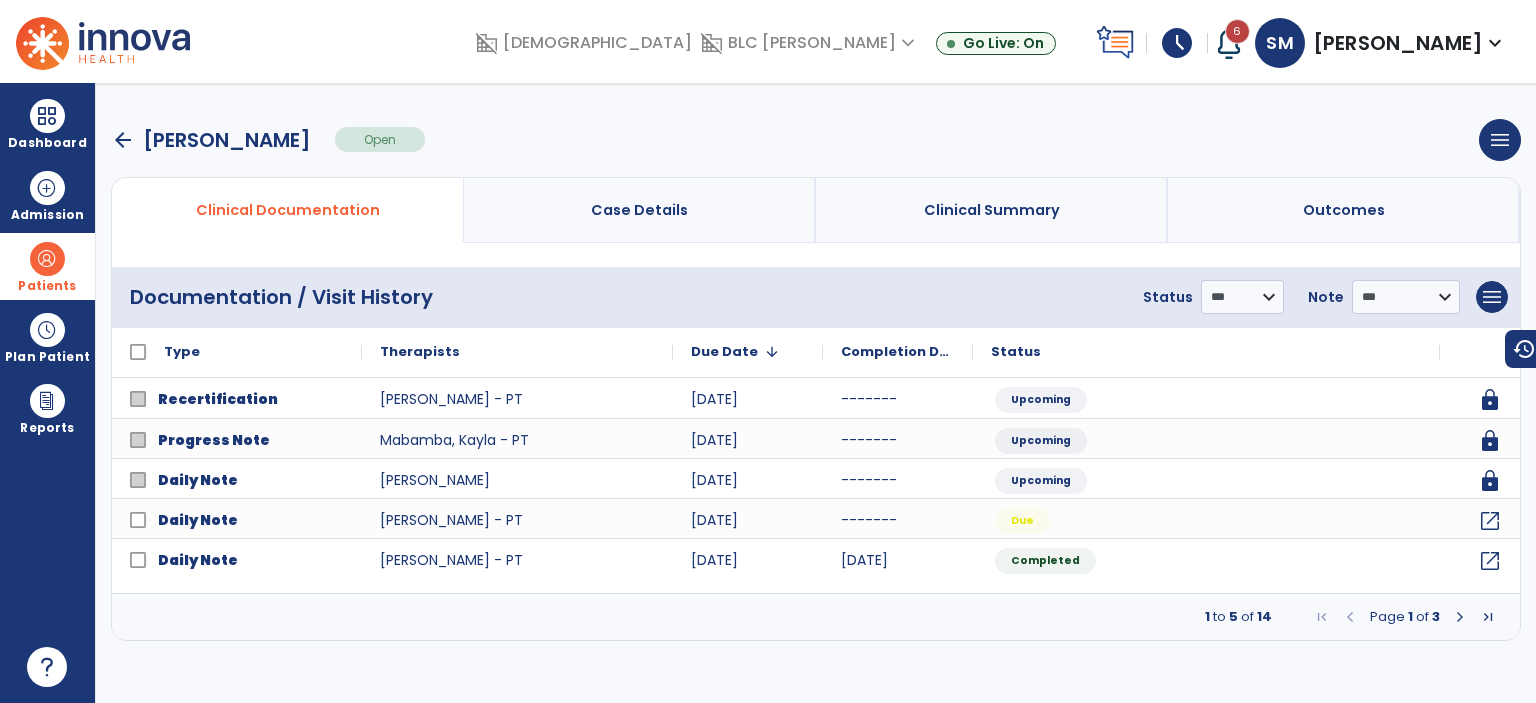 scroll, scrollTop: 0, scrollLeft: 0, axis: both 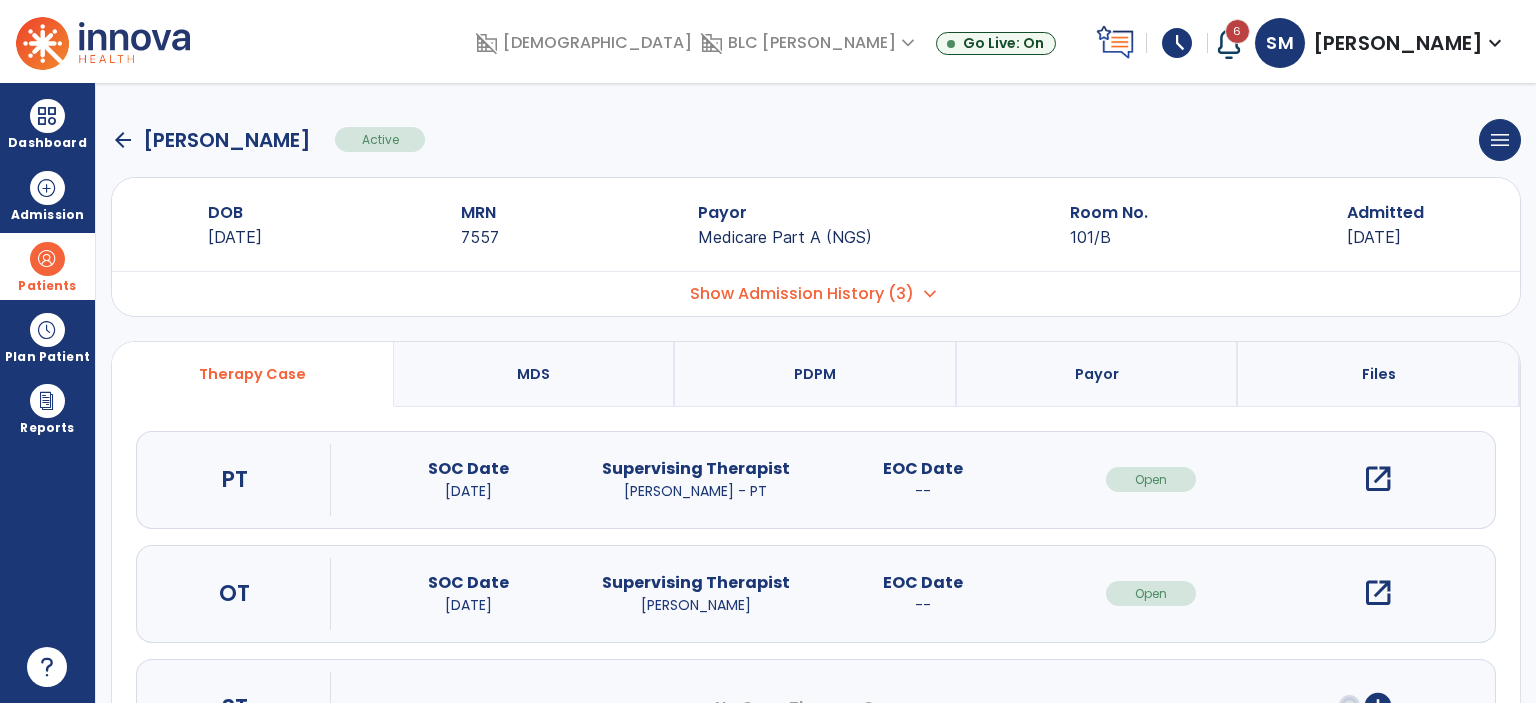 click on "arrow_back" 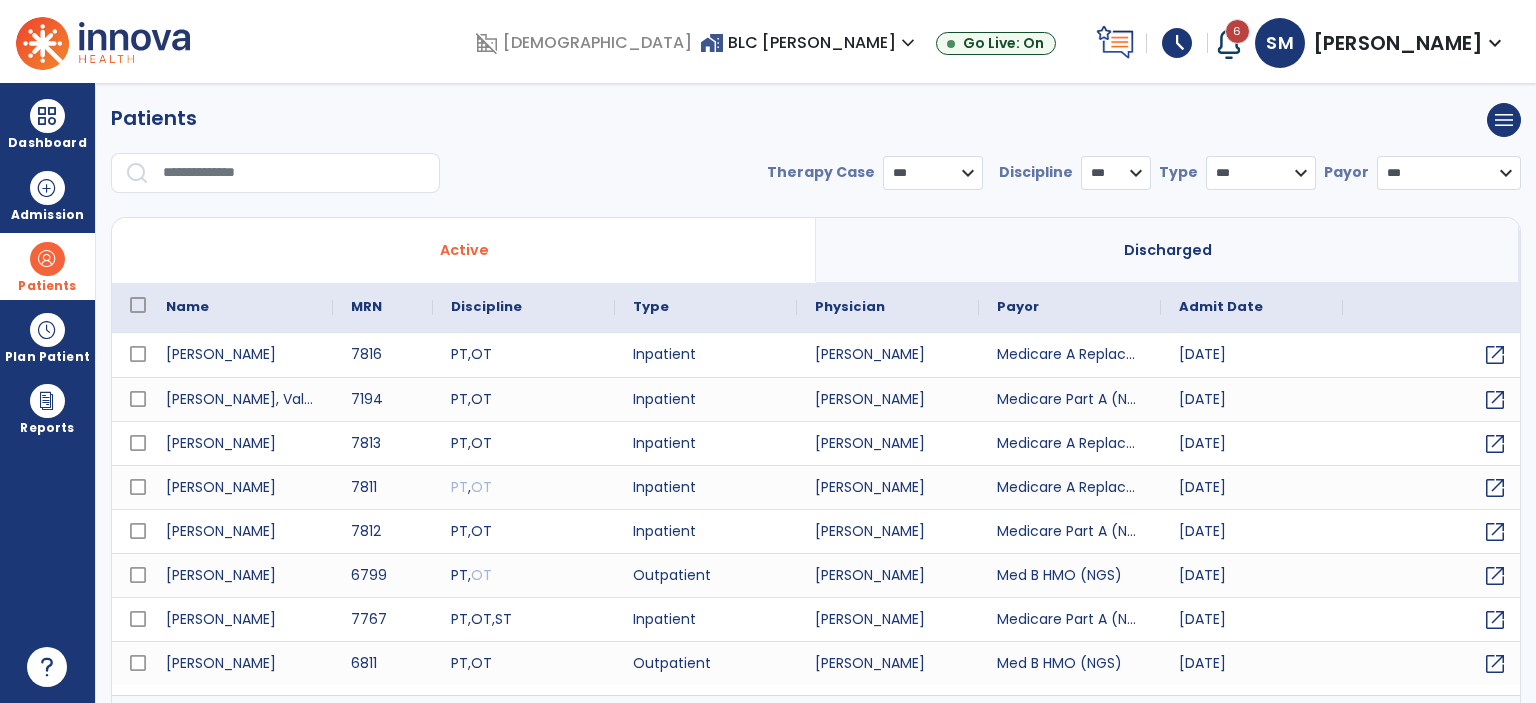 select on "***" 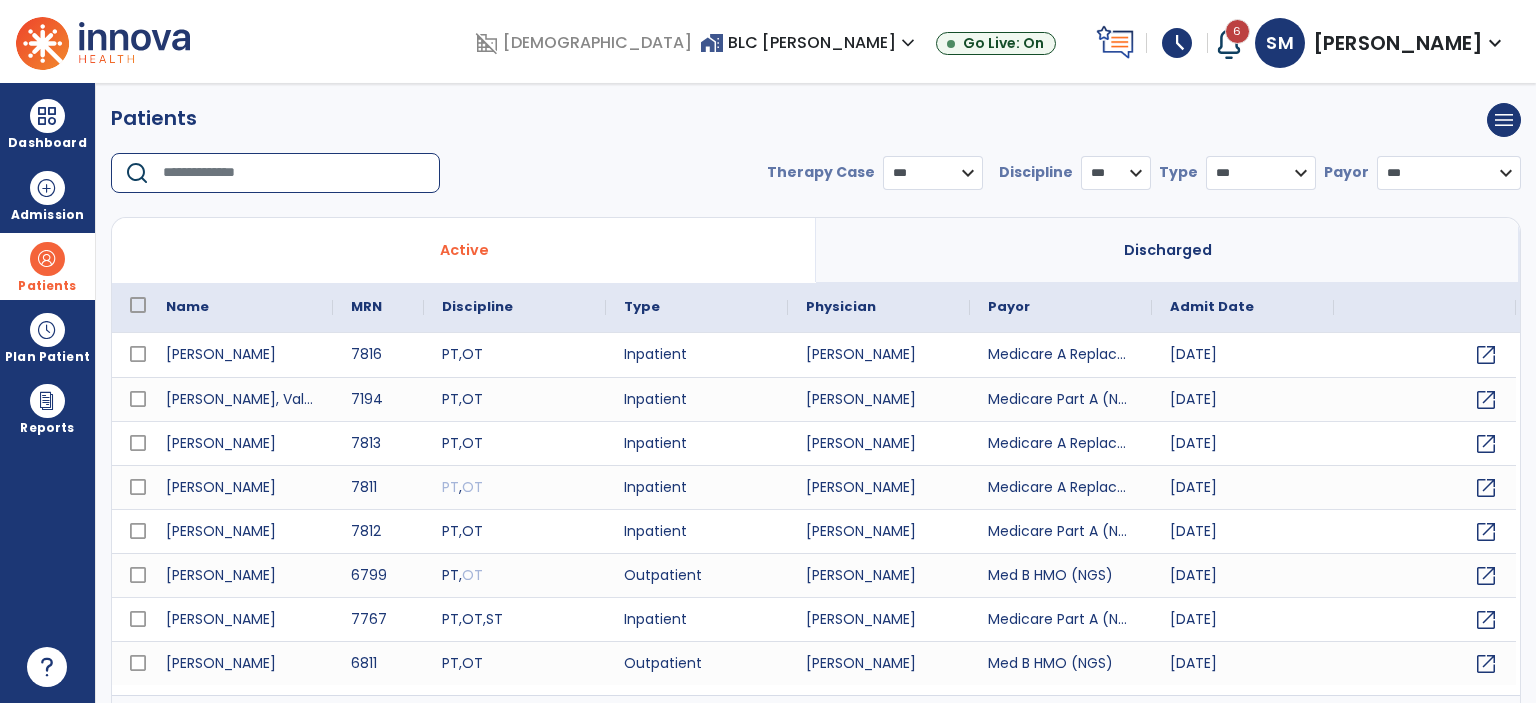 click at bounding box center [294, 173] 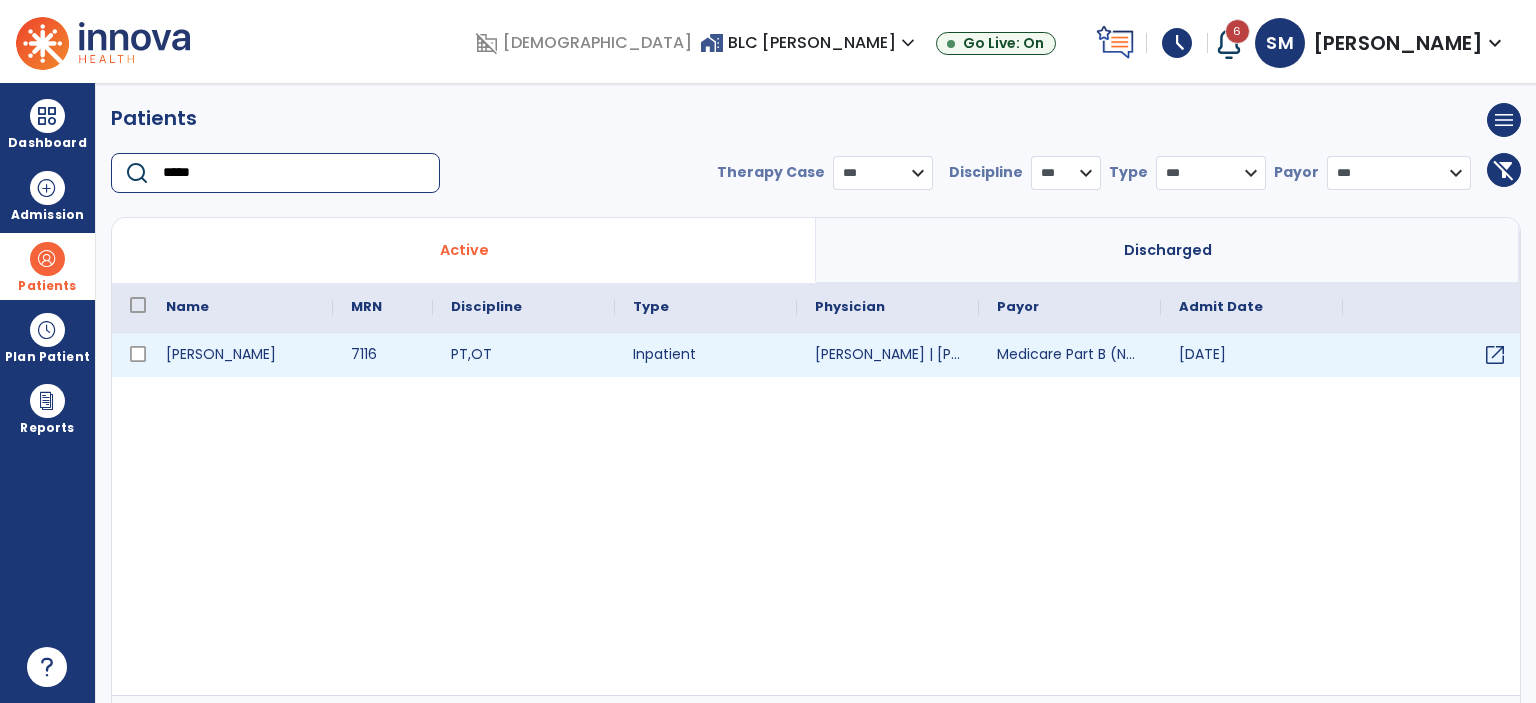 type on "*****" 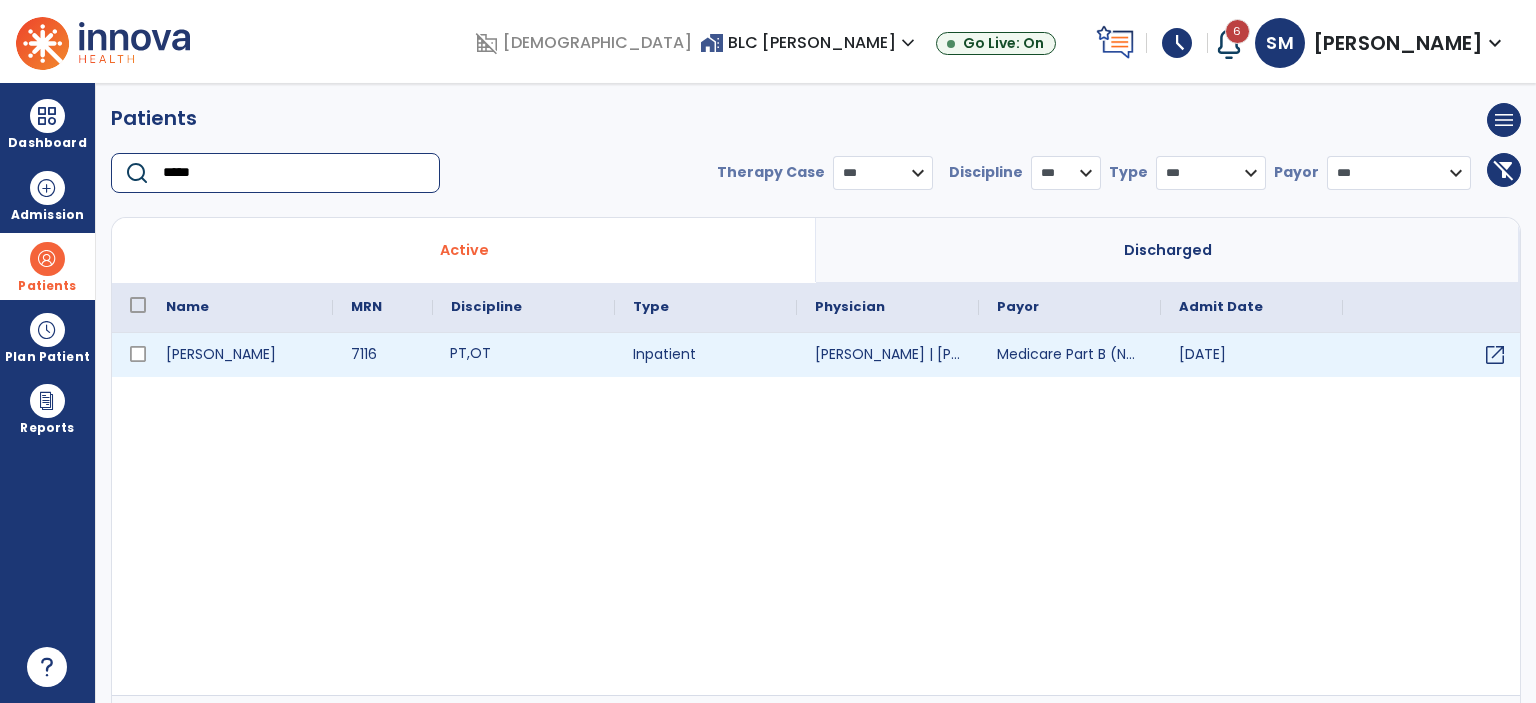 click on "OT" at bounding box center (480, 353) 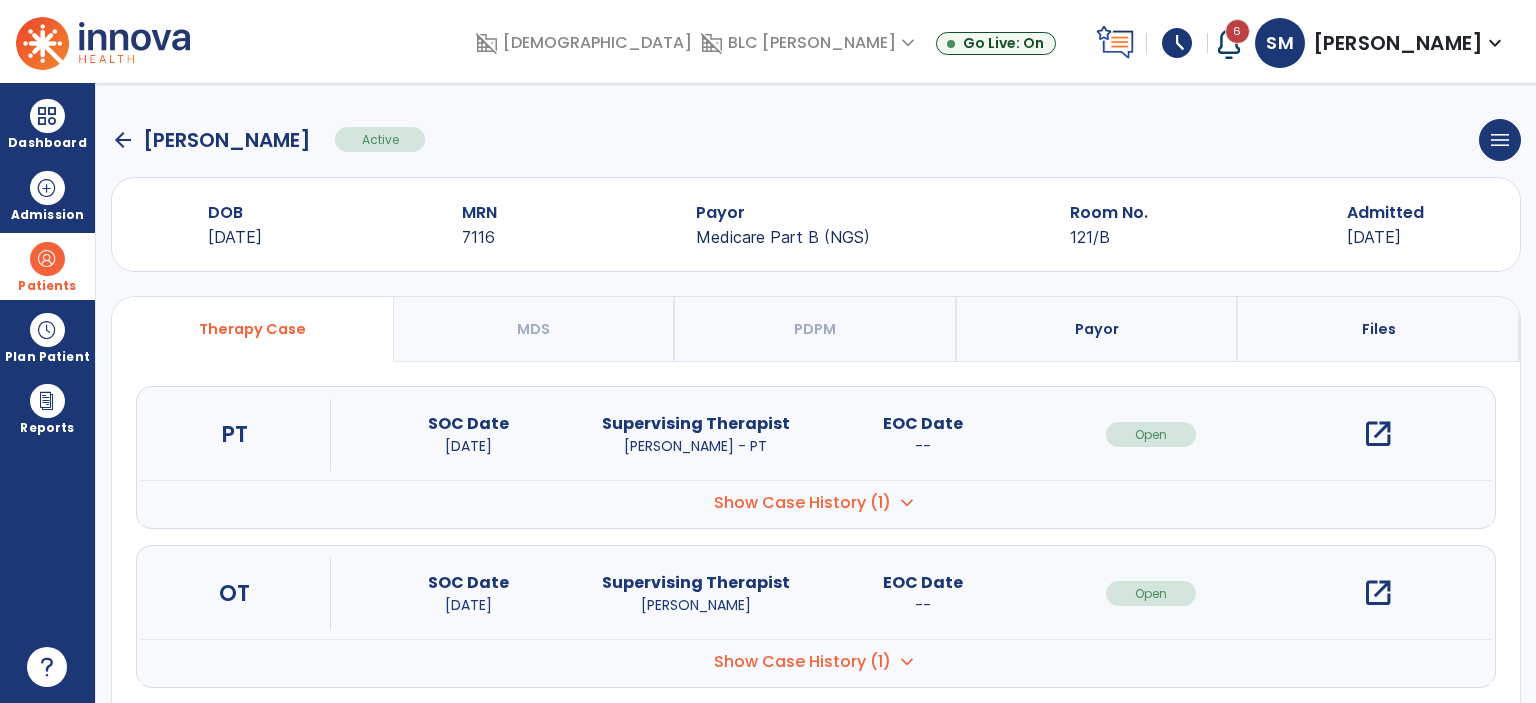 click on "open_in_new" at bounding box center [1378, 434] 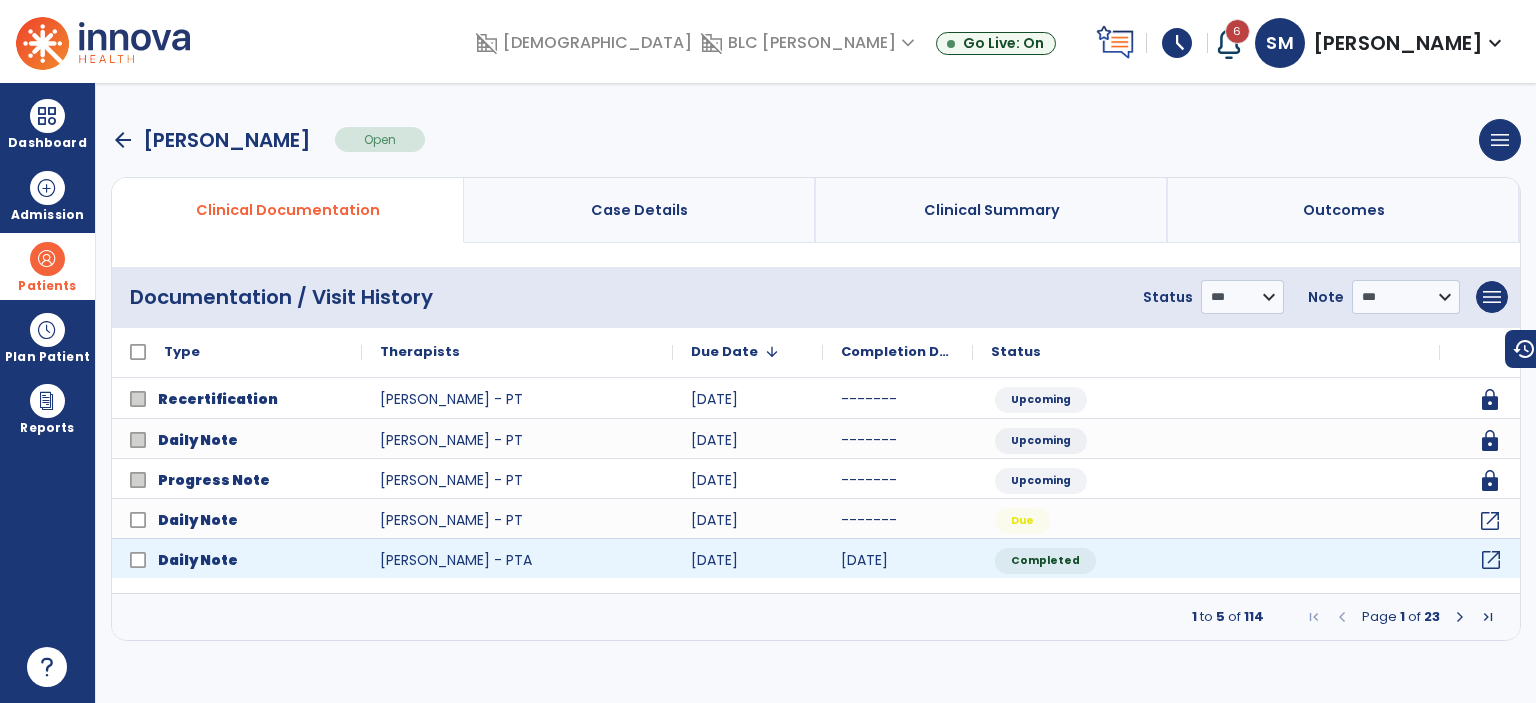 click on "open_in_new" 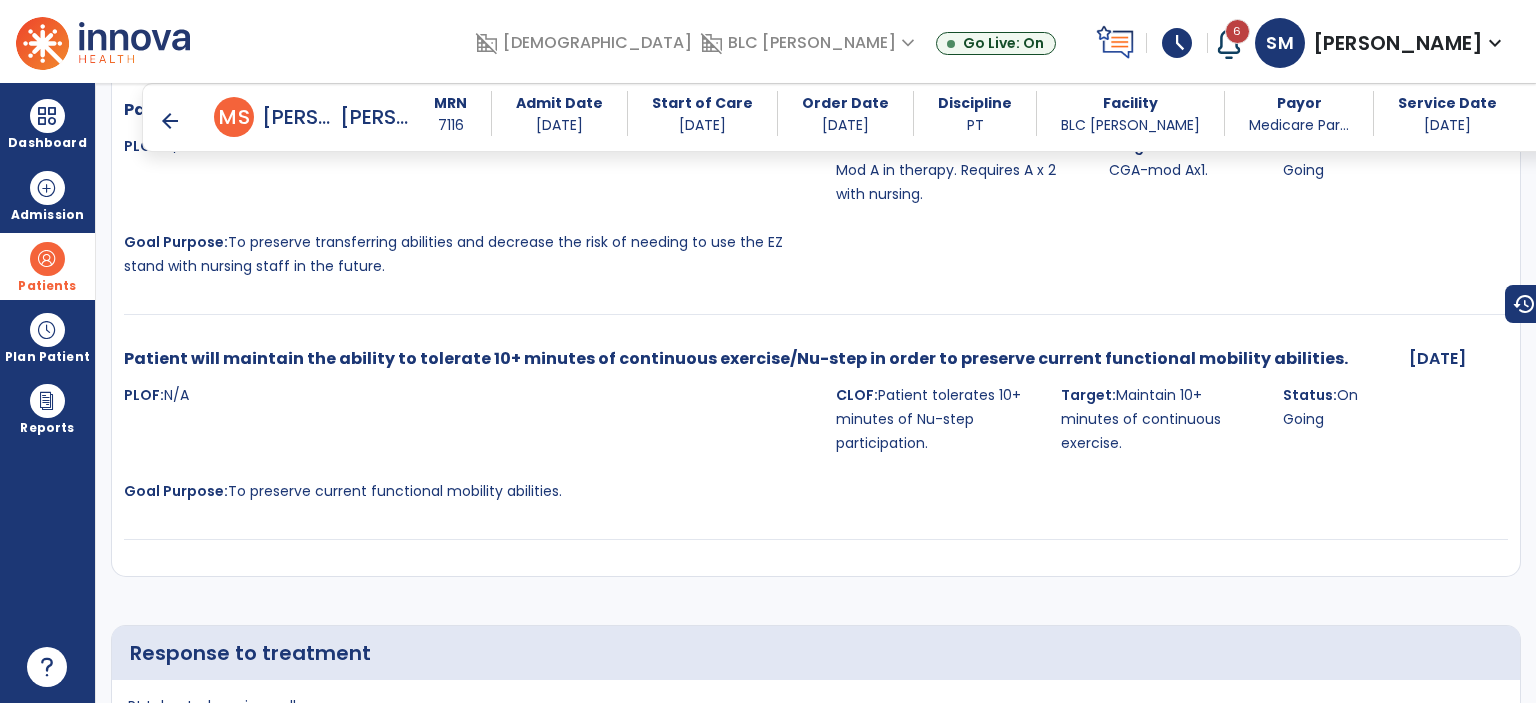 scroll, scrollTop: 3100, scrollLeft: 0, axis: vertical 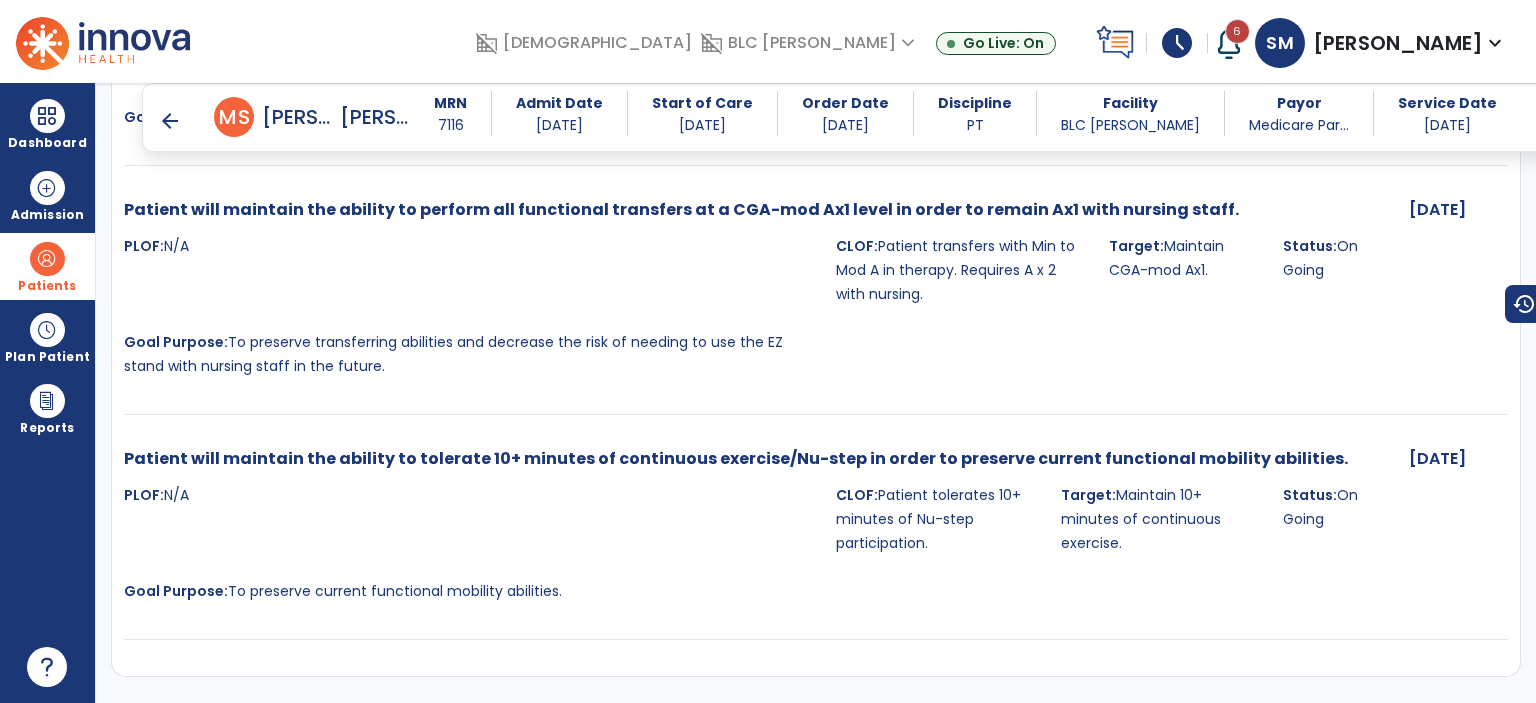 click on "arrow_back" at bounding box center (170, 121) 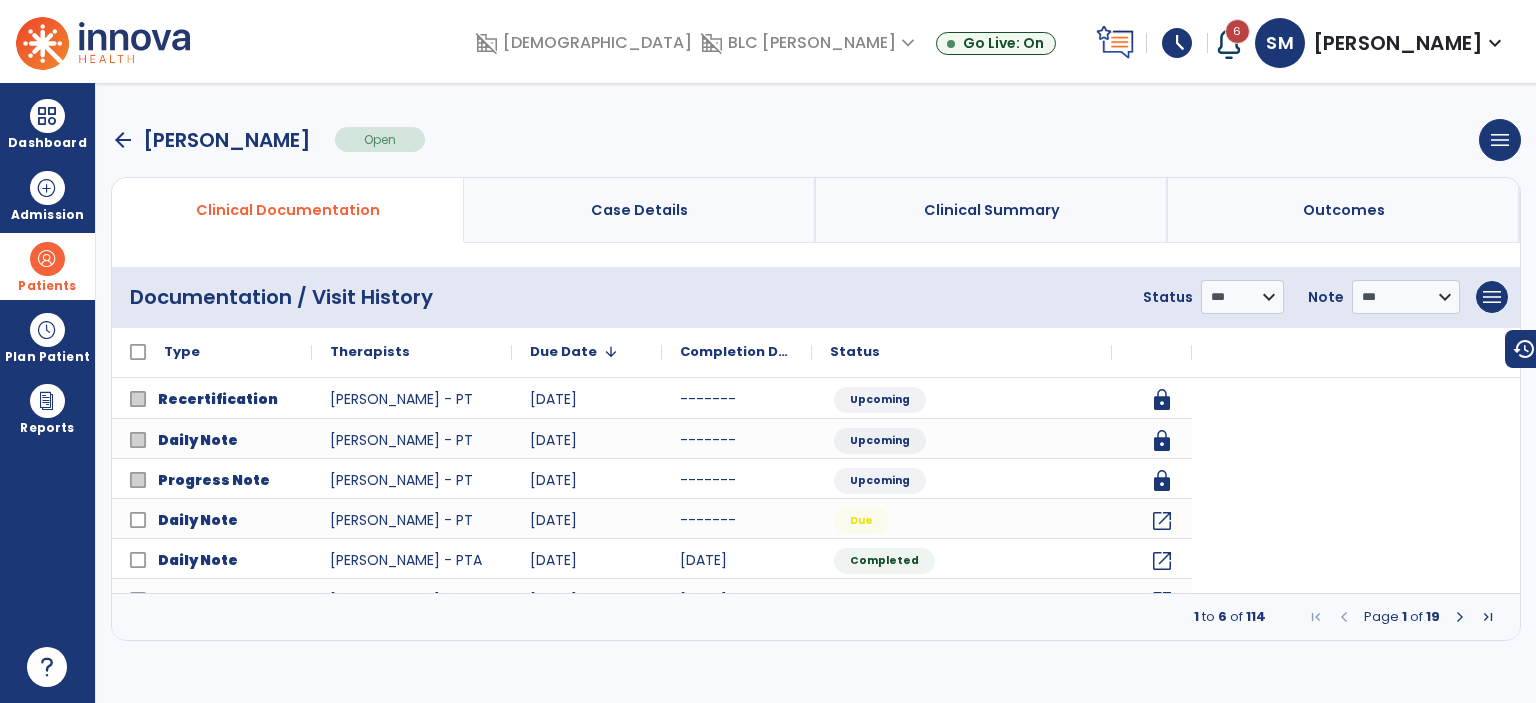 scroll, scrollTop: 0, scrollLeft: 0, axis: both 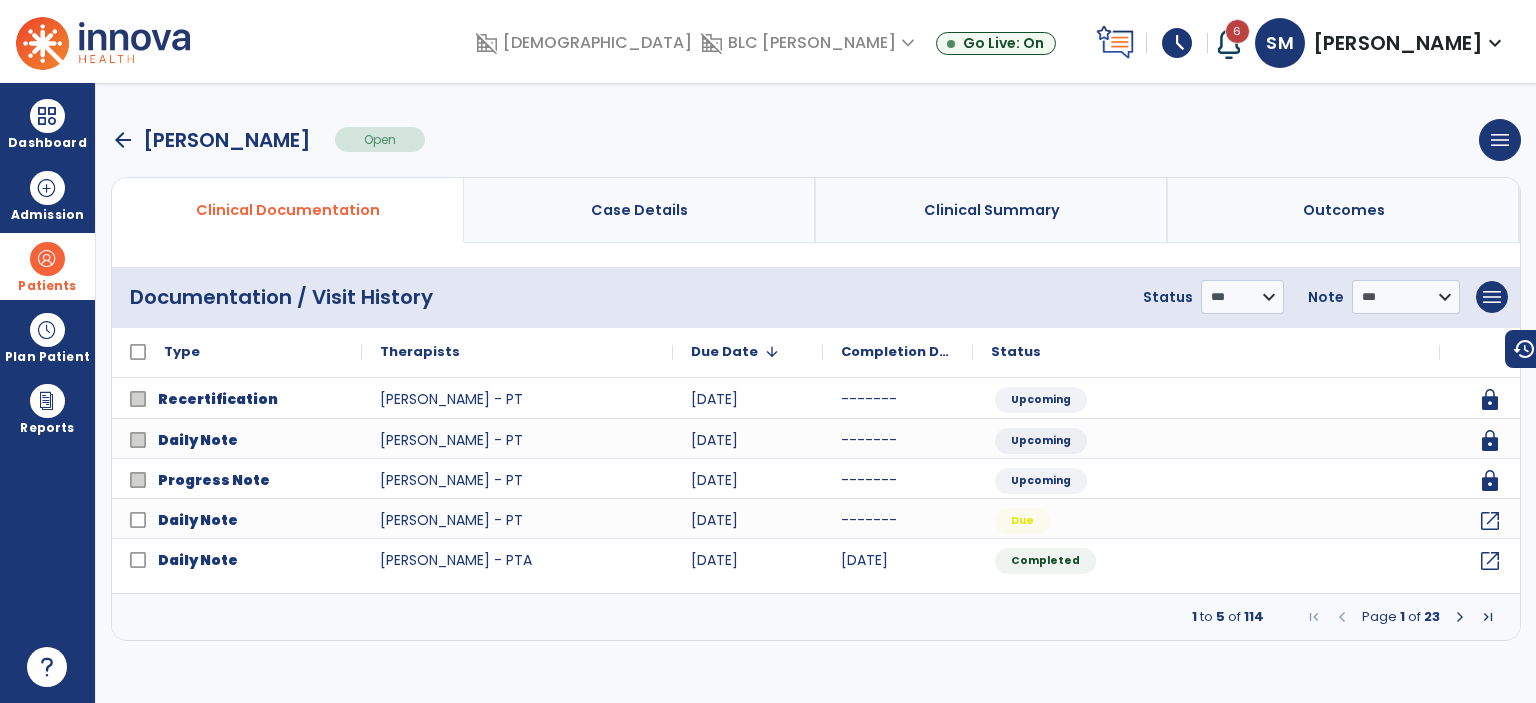 click on "arrow_back" at bounding box center (123, 140) 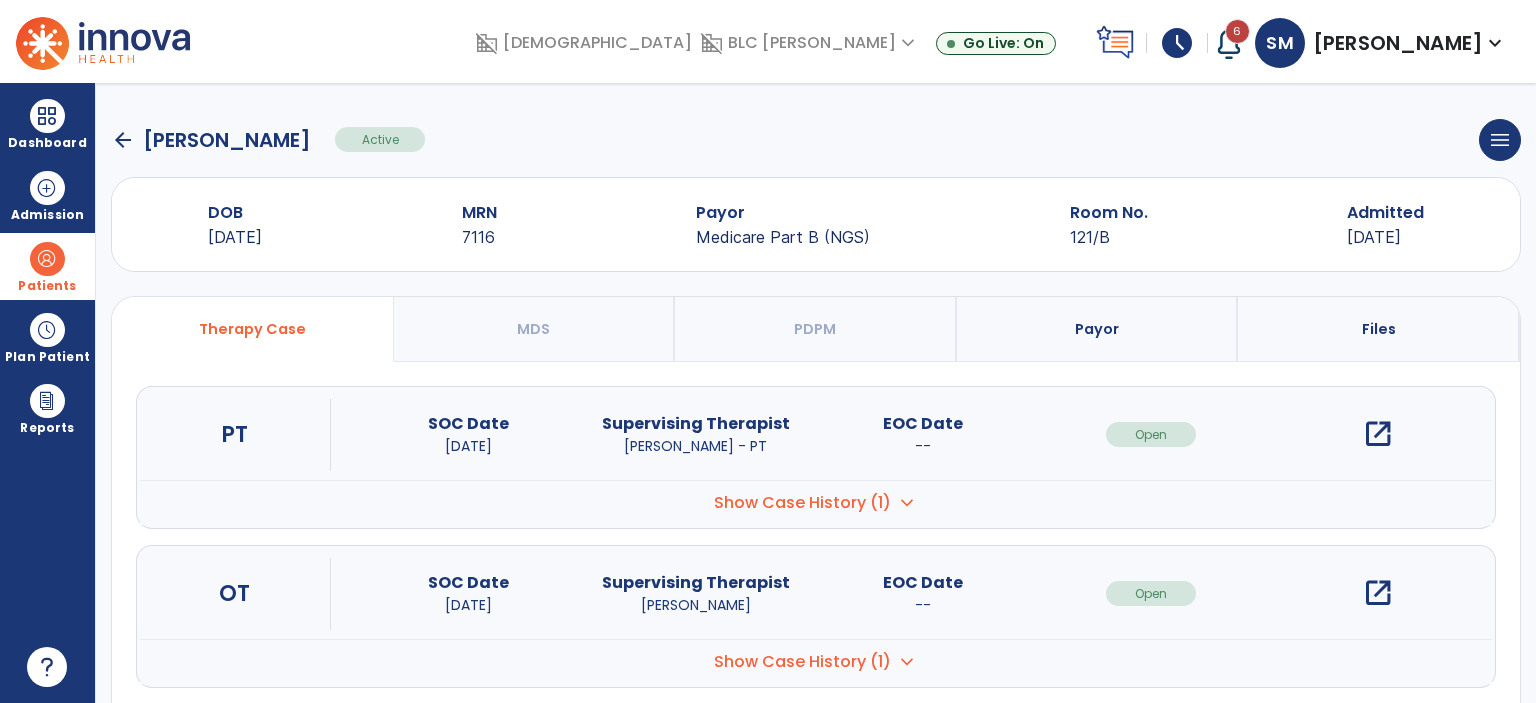 click on "arrow_back" 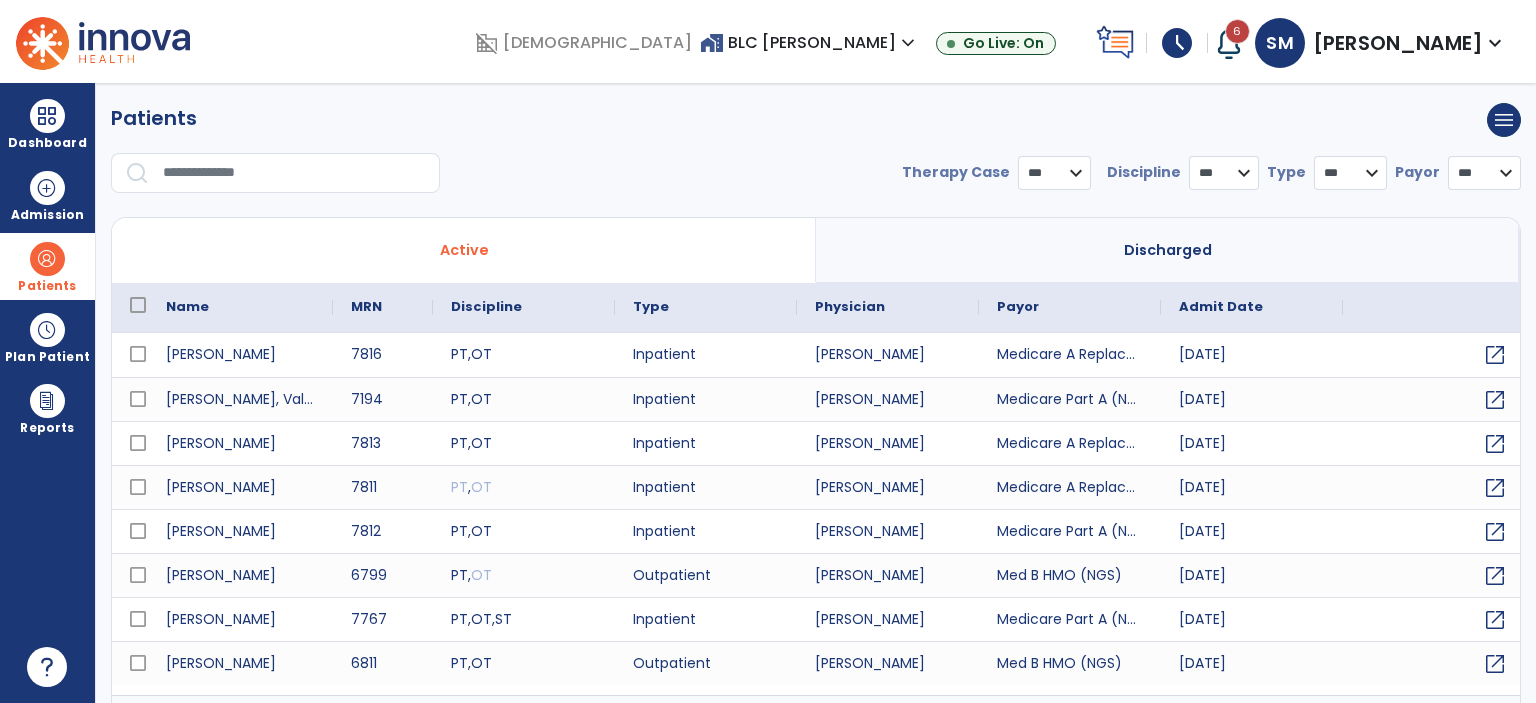 select on "***" 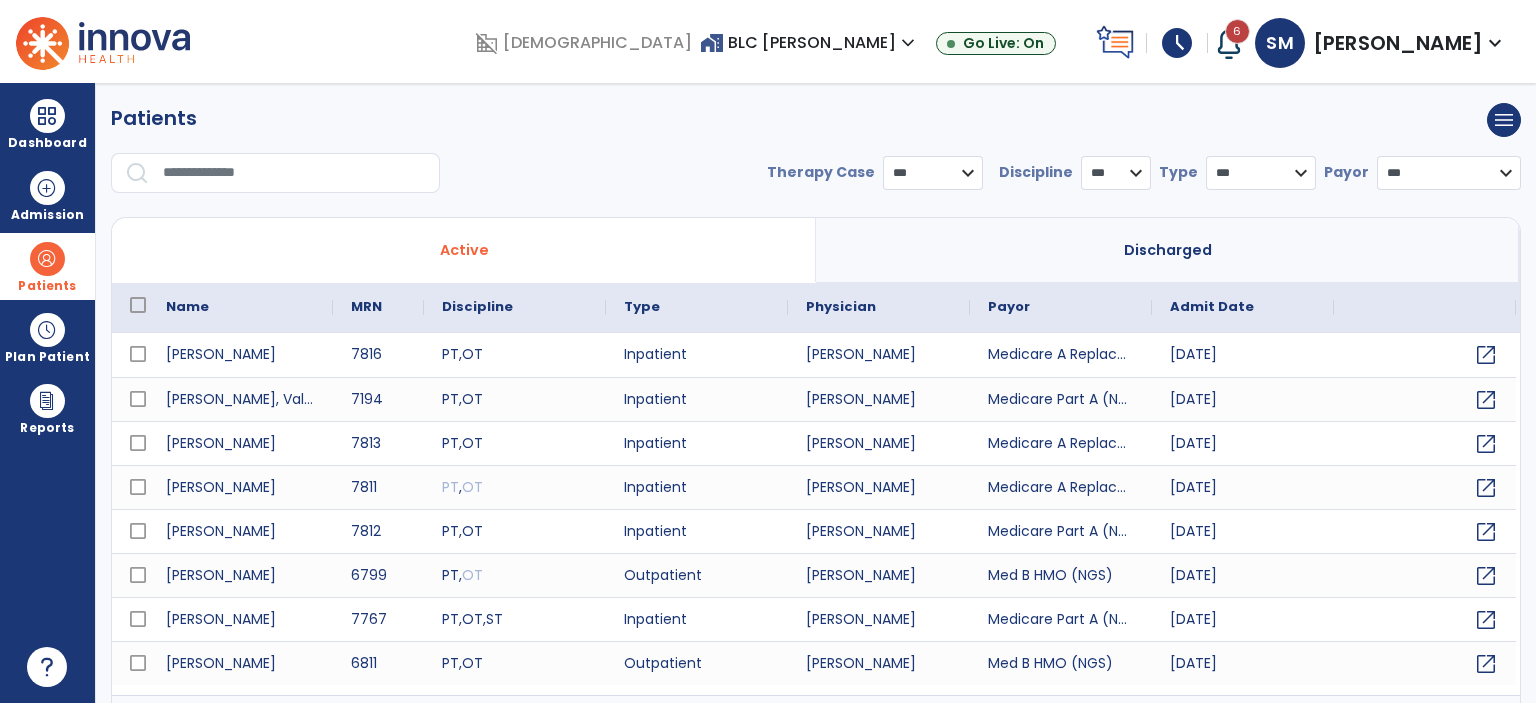 click at bounding box center [137, 172] 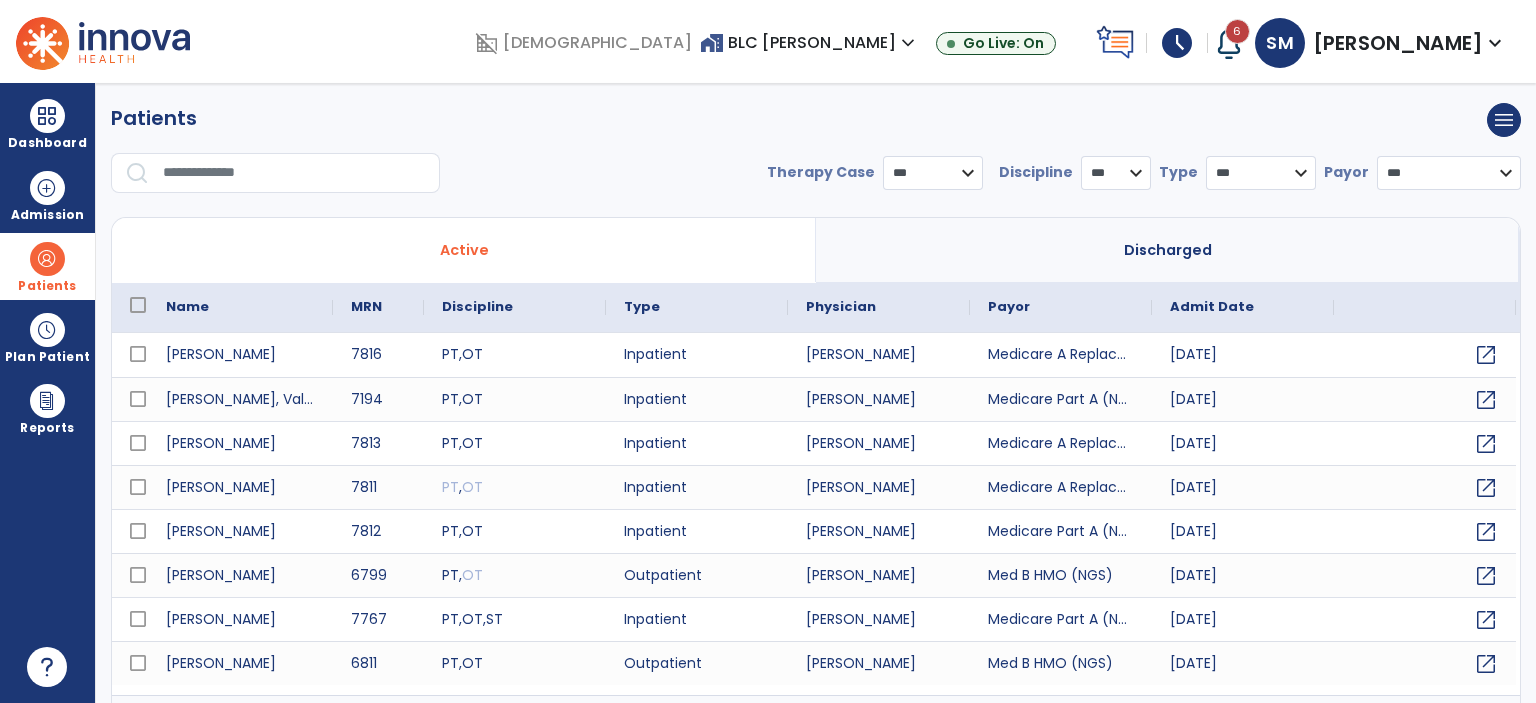 click at bounding box center (294, 173) 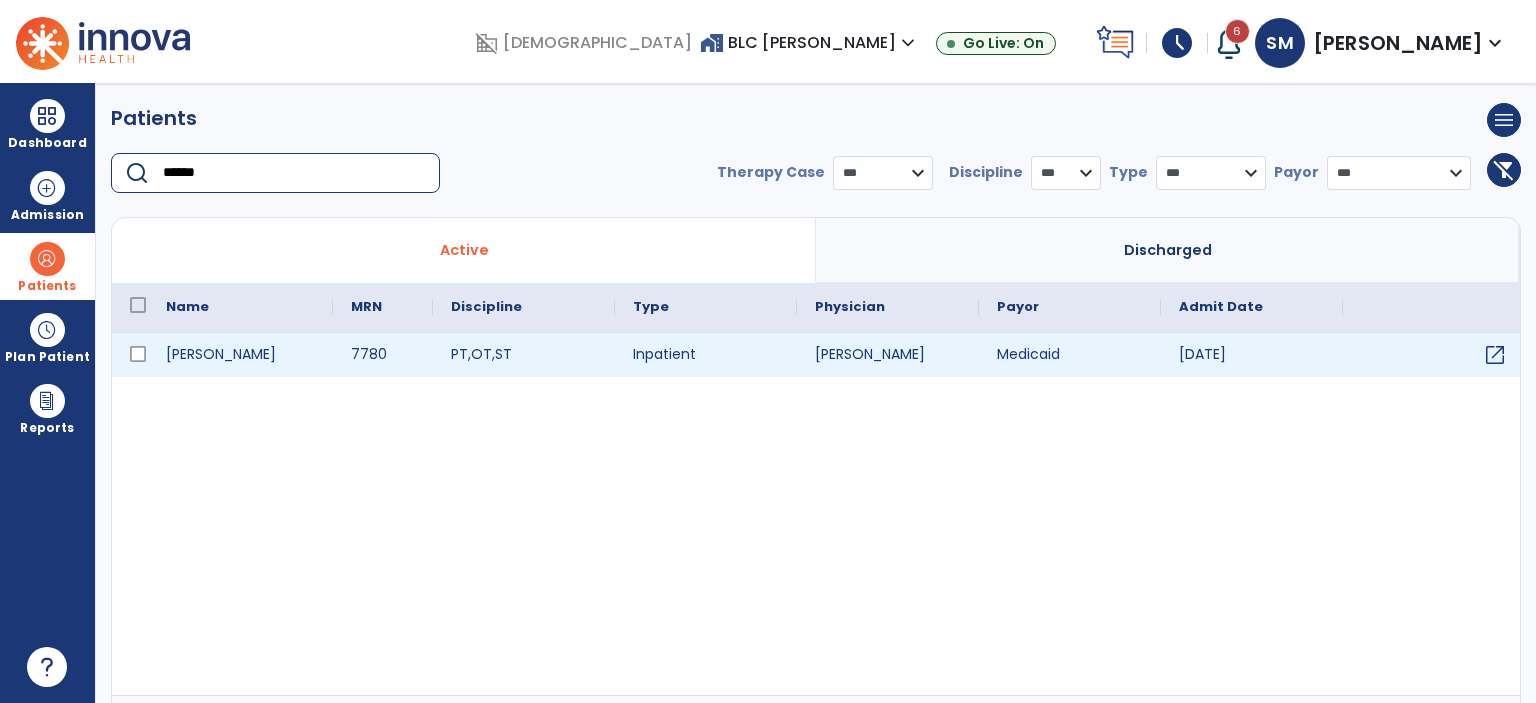 type on "******" 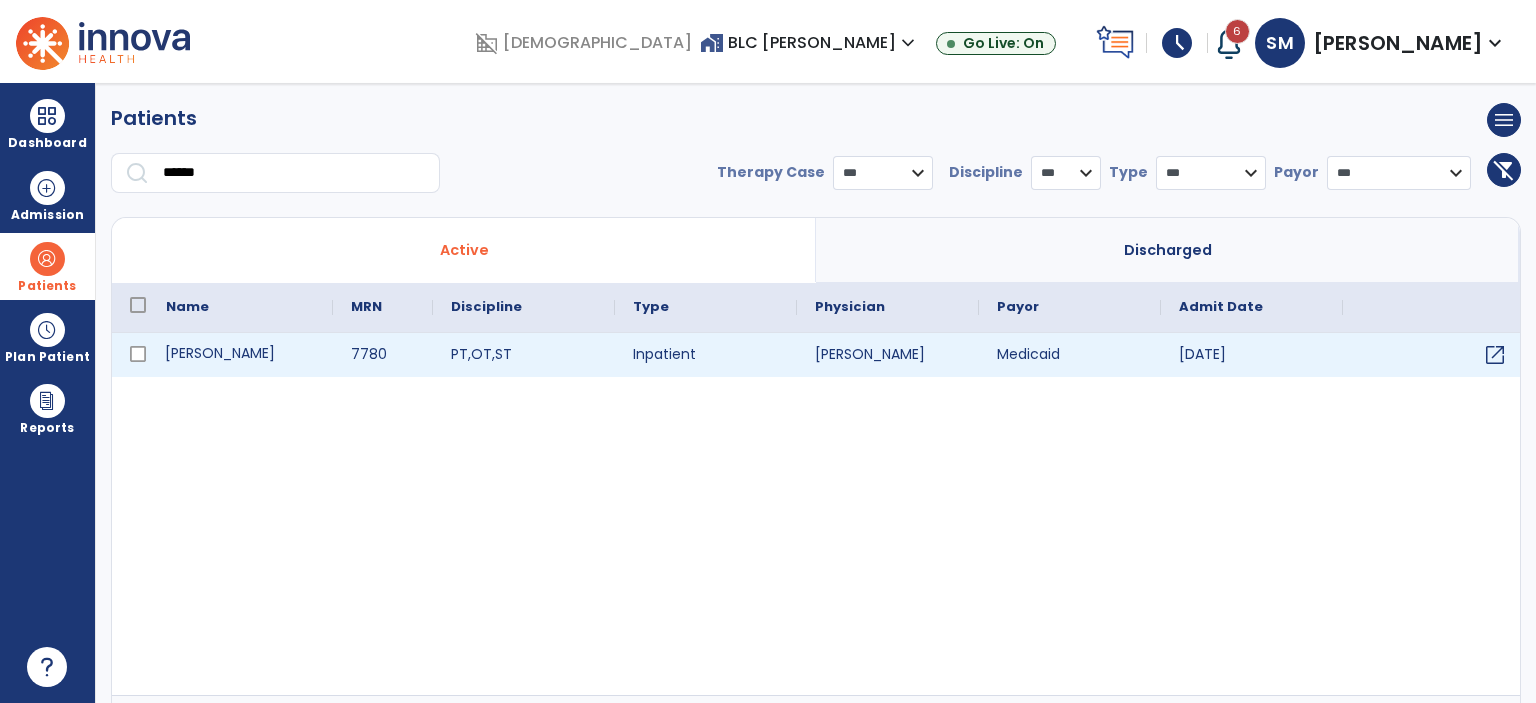click on "[PERSON_NAME]" at bounding box center [240, 355] 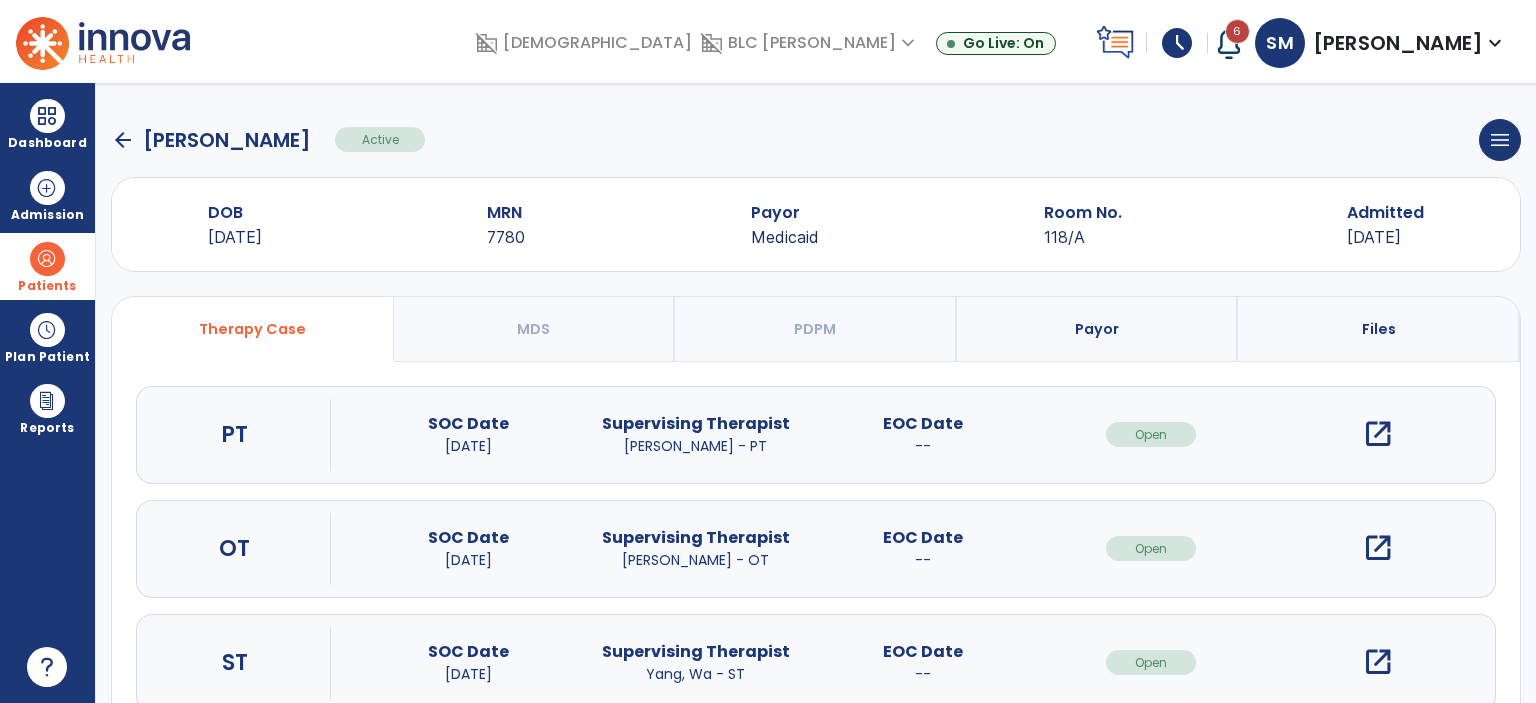 click on "open_in_new" at bounding box center (1378, 434) 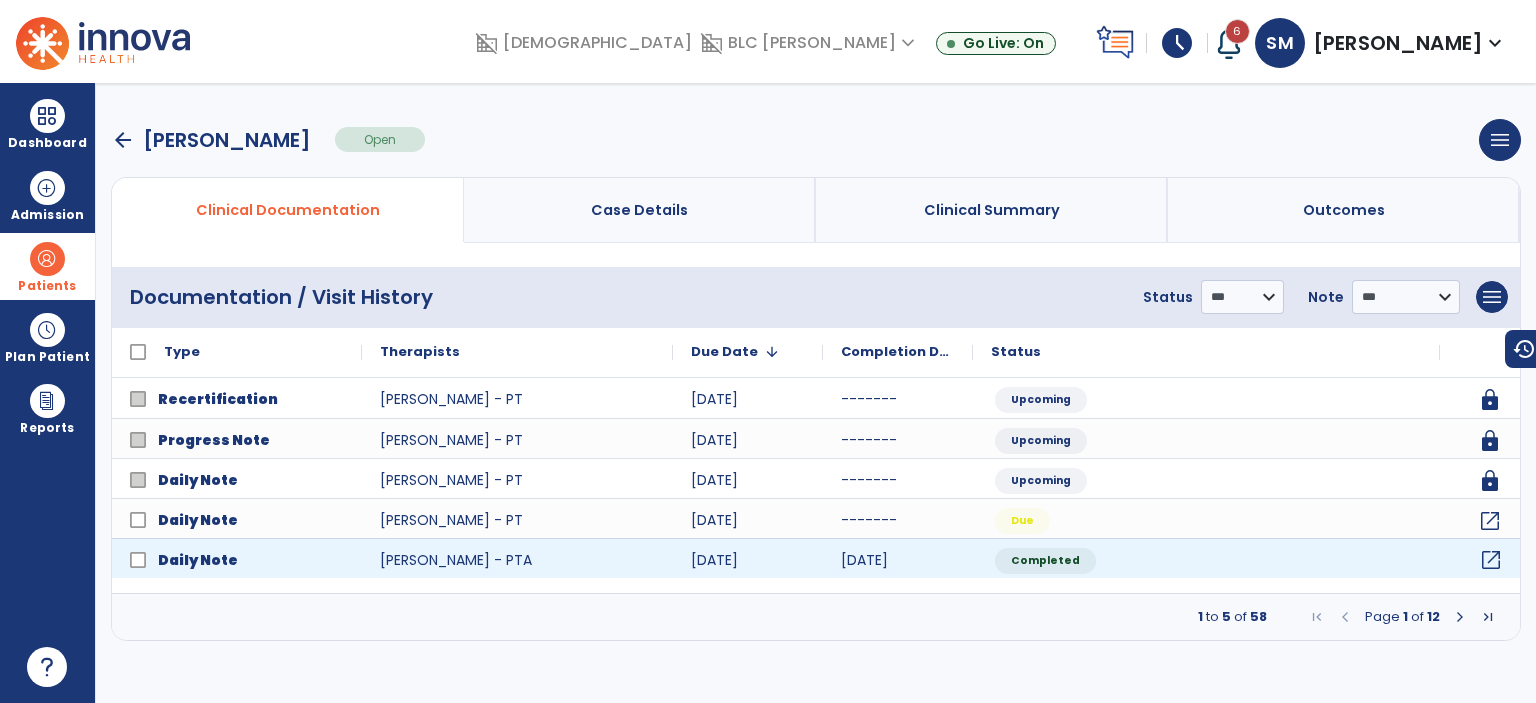 click on "open_in_new" 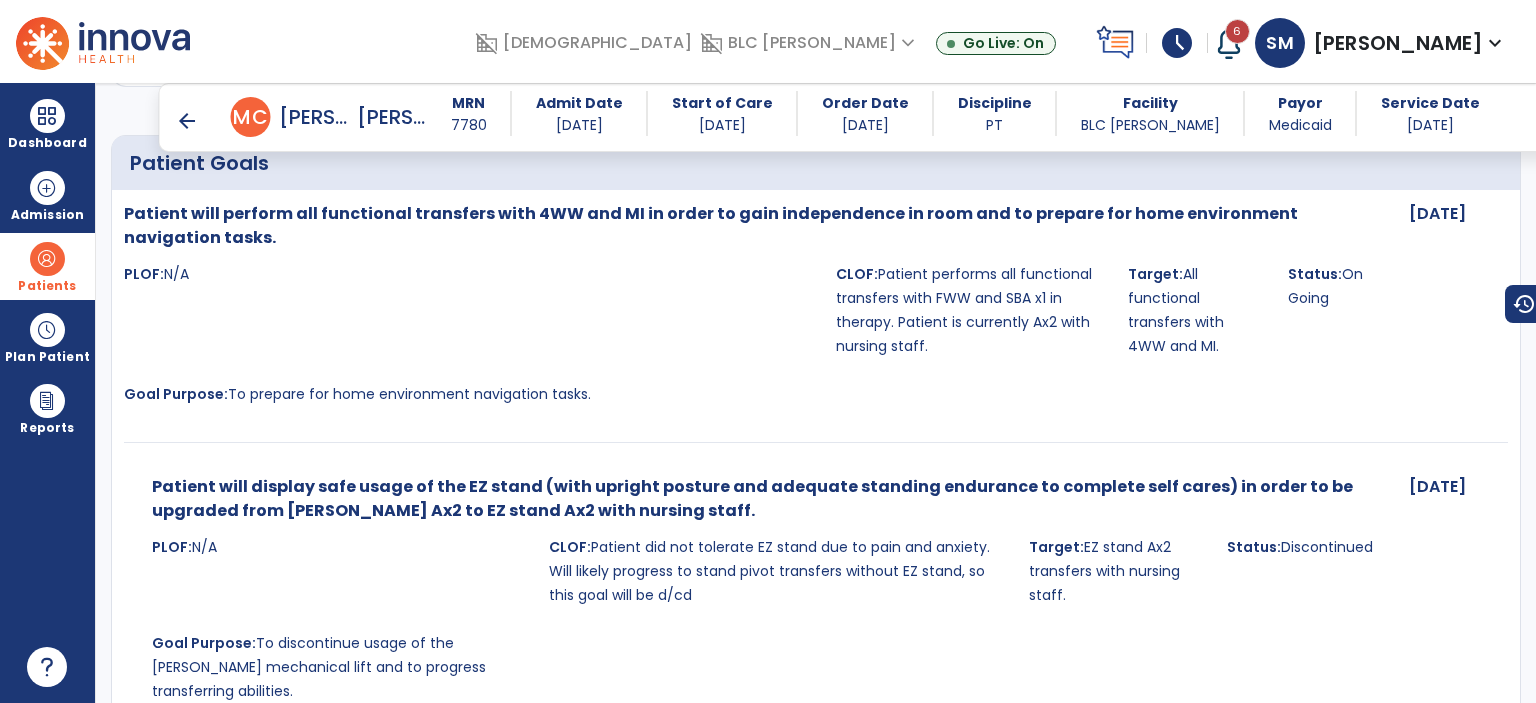 scroll, scrollTop: 3800, scrollLeft: 0, axis: vertical 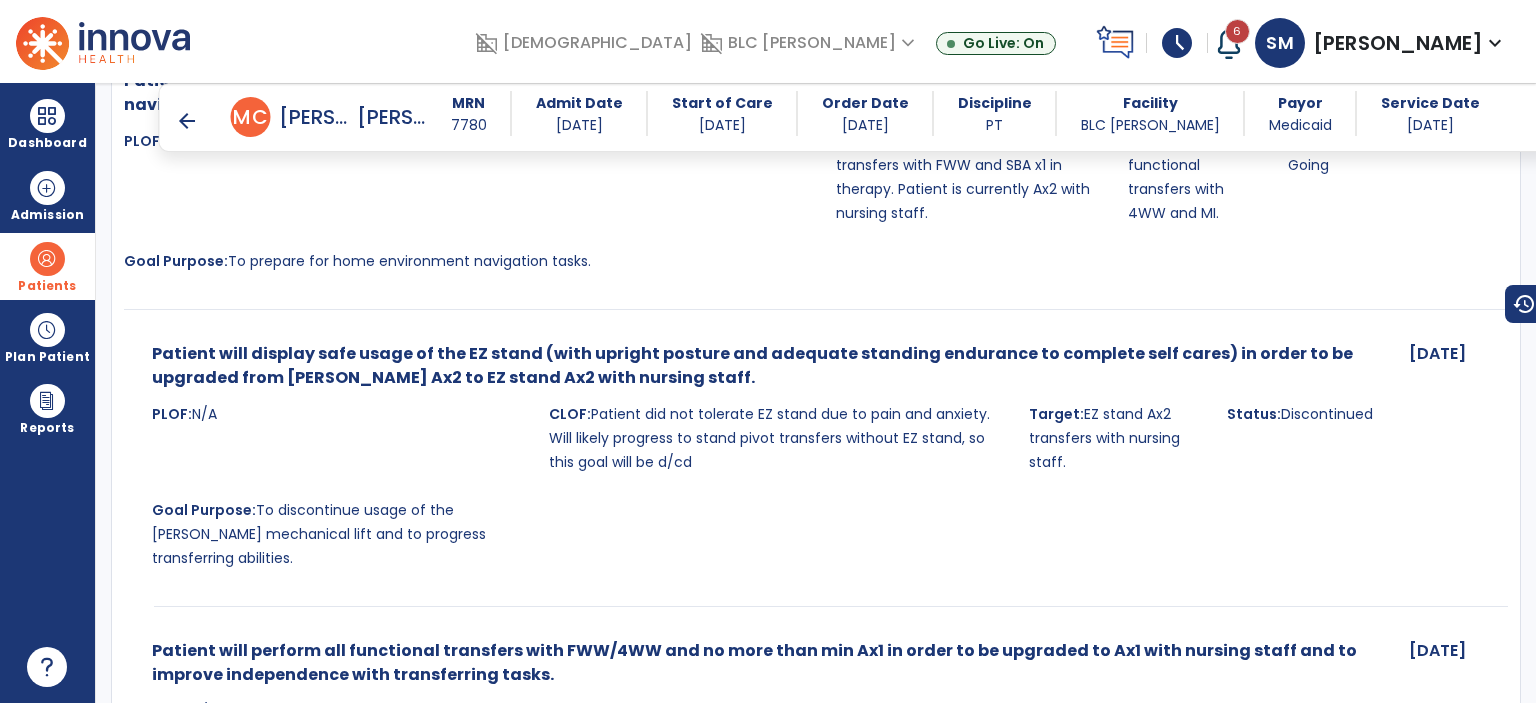 click on "arrow_back" at bounding box center [187, 121] 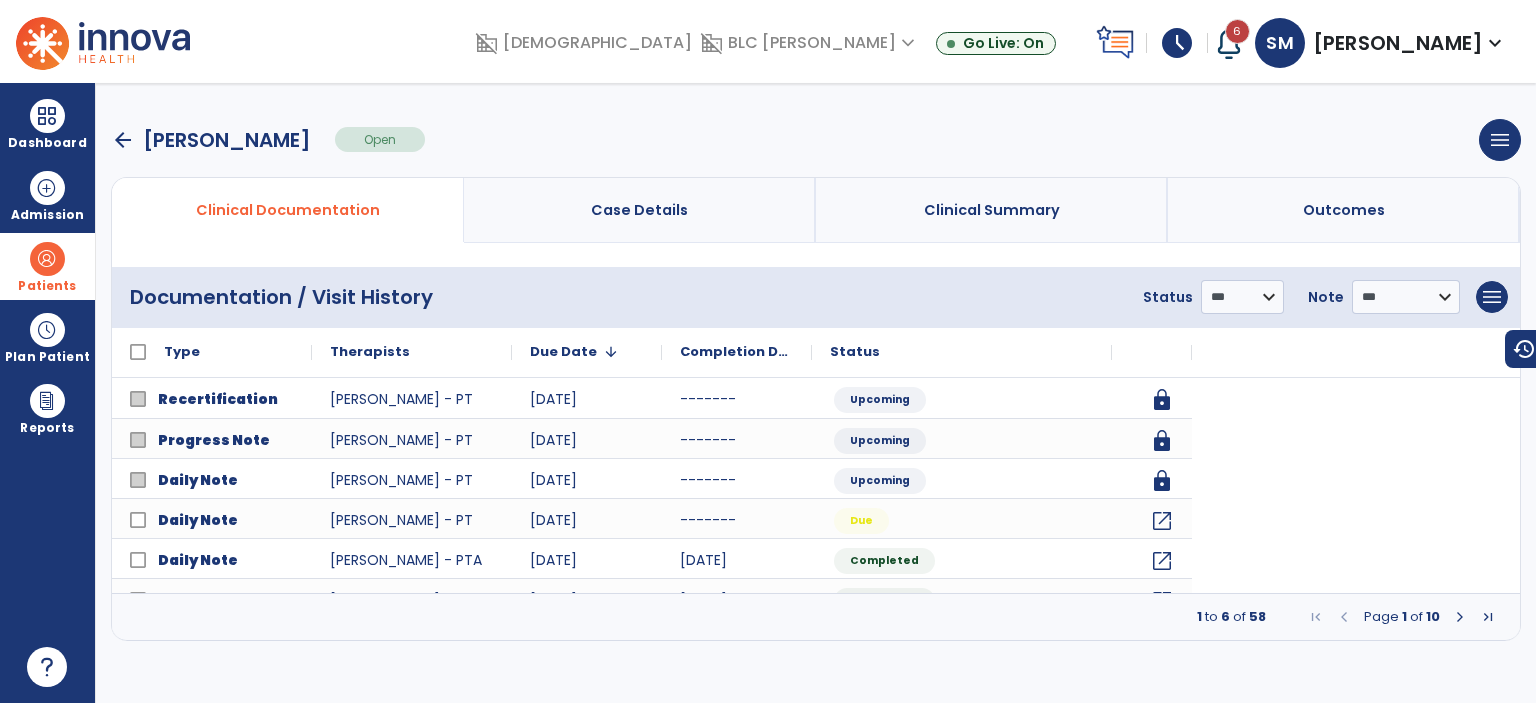 scroll, scrollTop: 0, scrollLeft: 0, axis: both 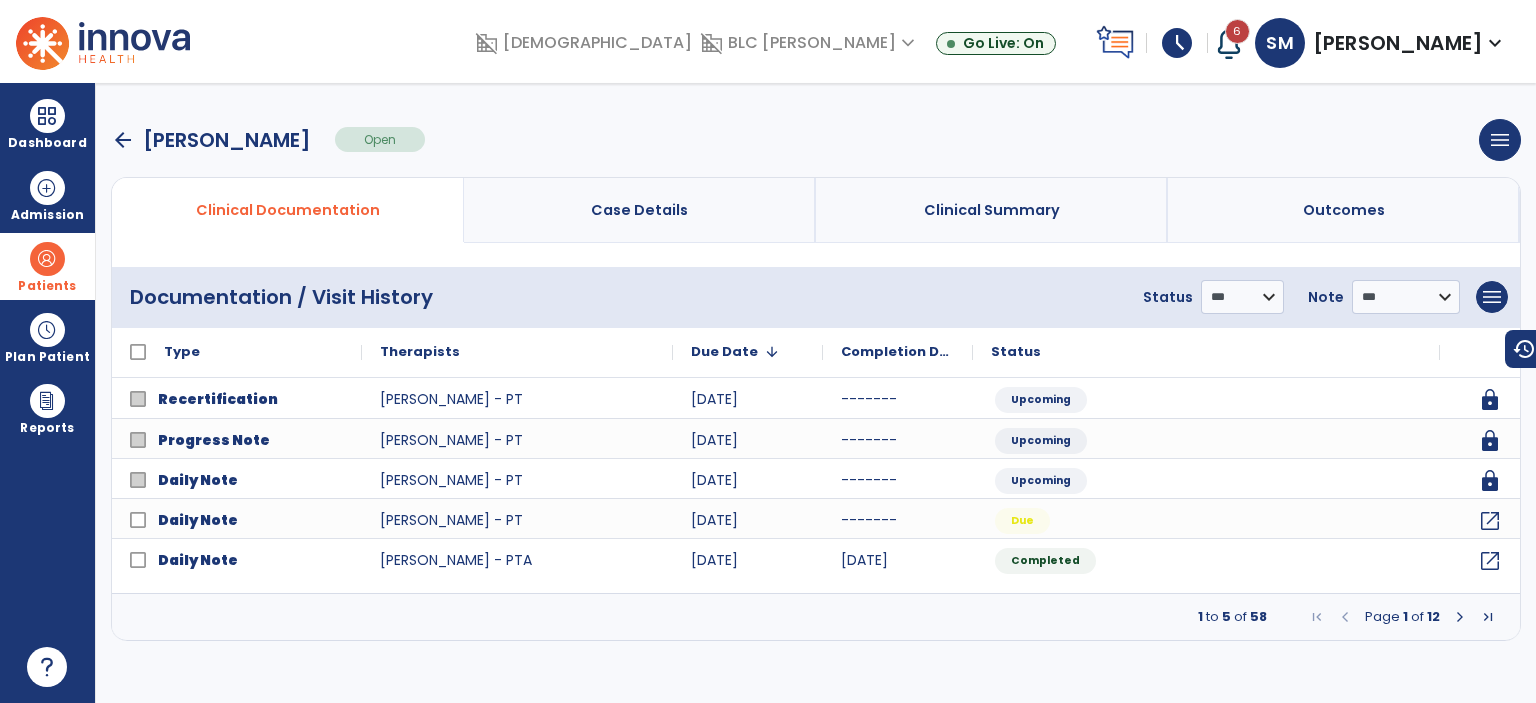 click on "arrow_back" at bounding box center (123, 140) 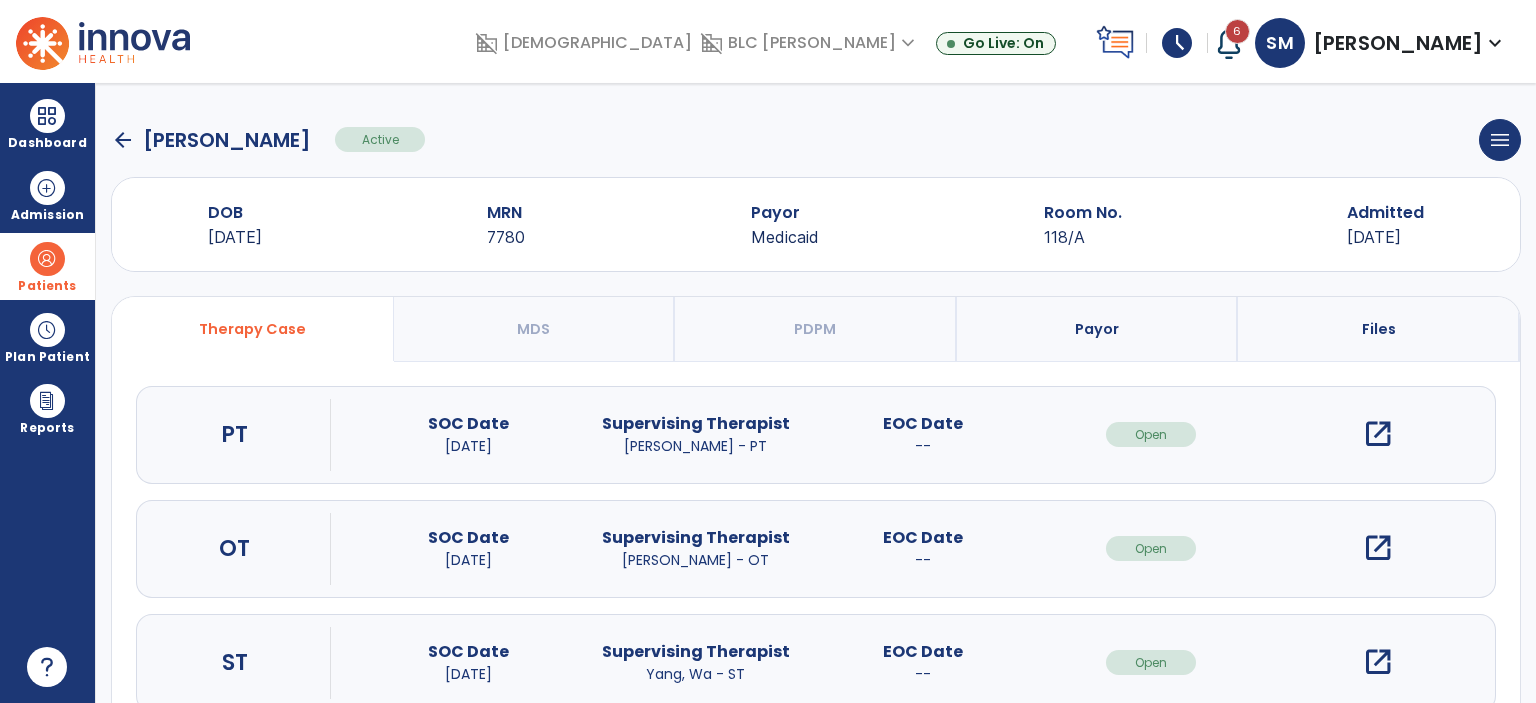 click on "arrow_back" 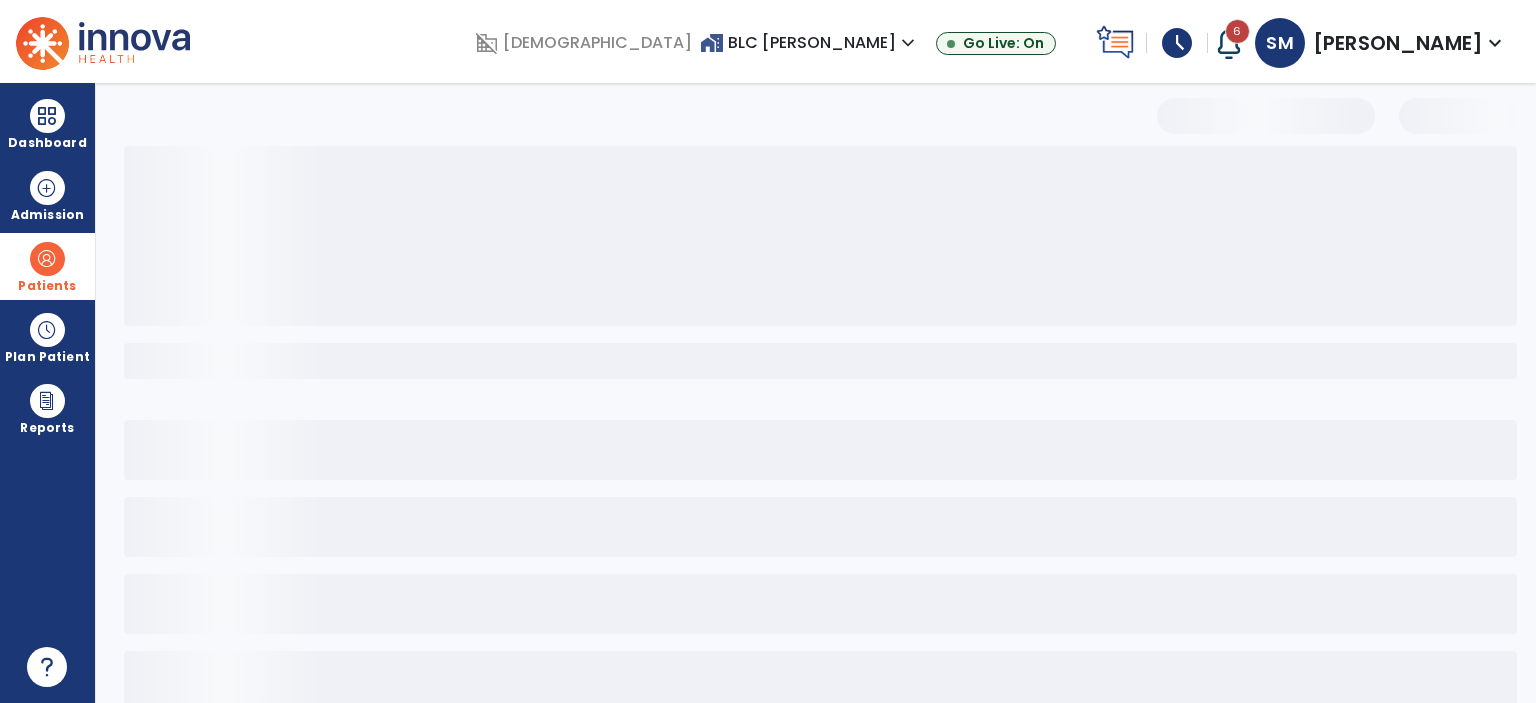 select on "***" 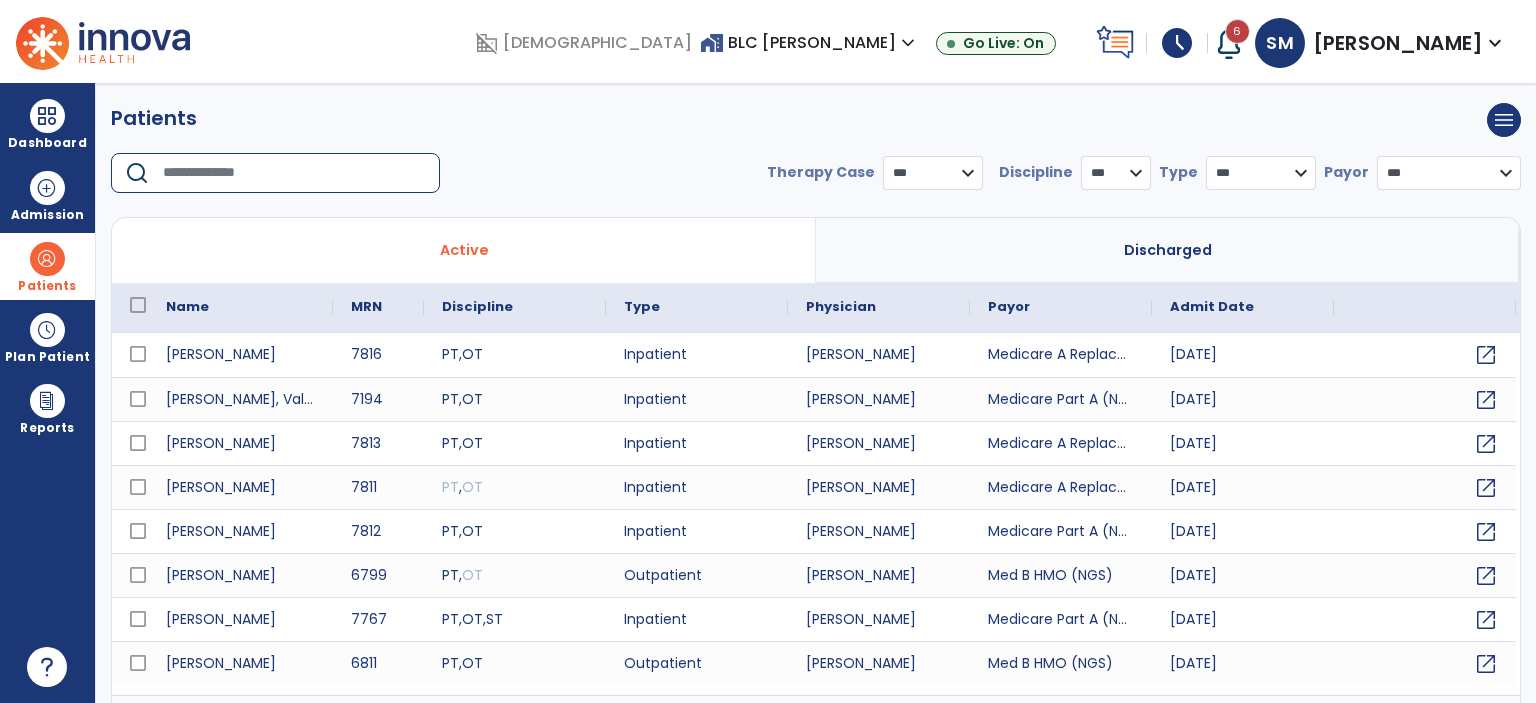 click at bounding box center (294, 173) 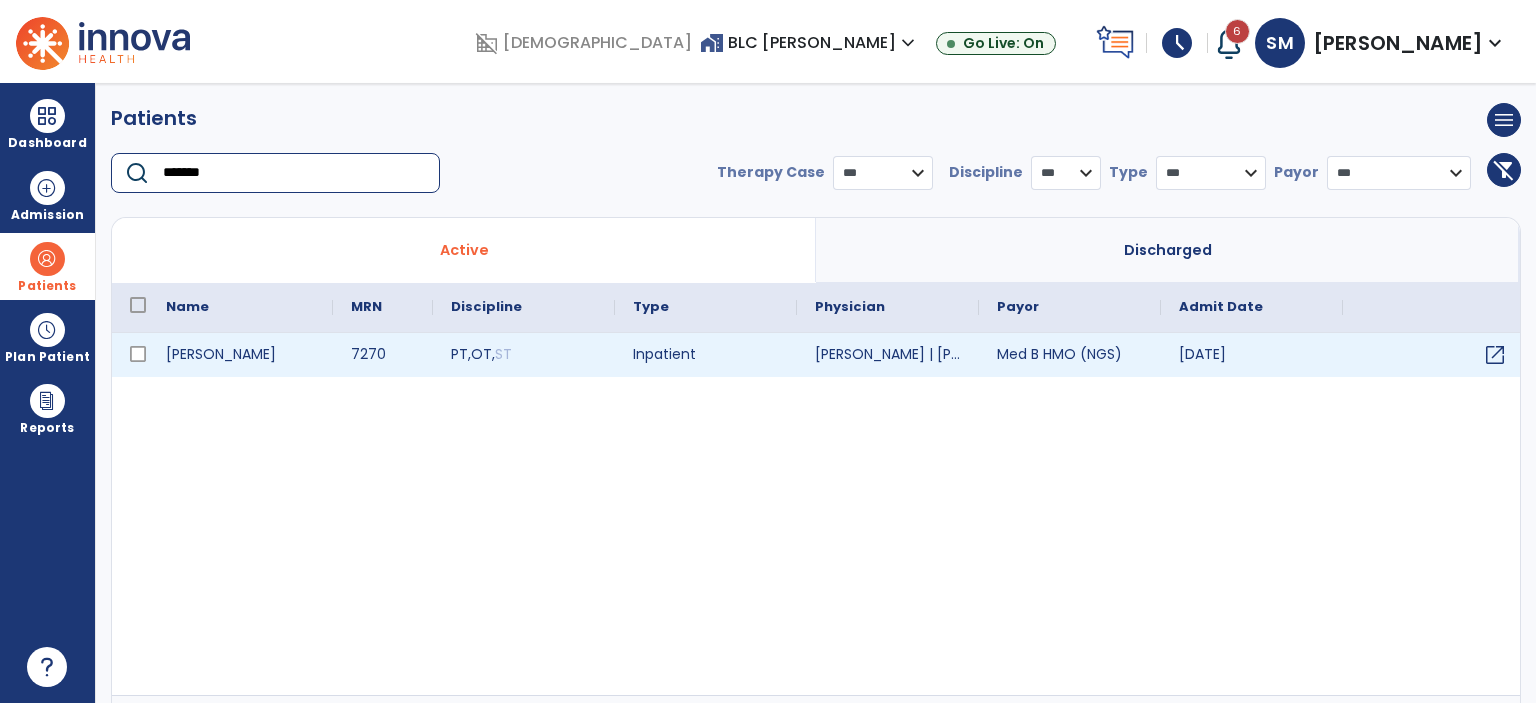type on "*******" 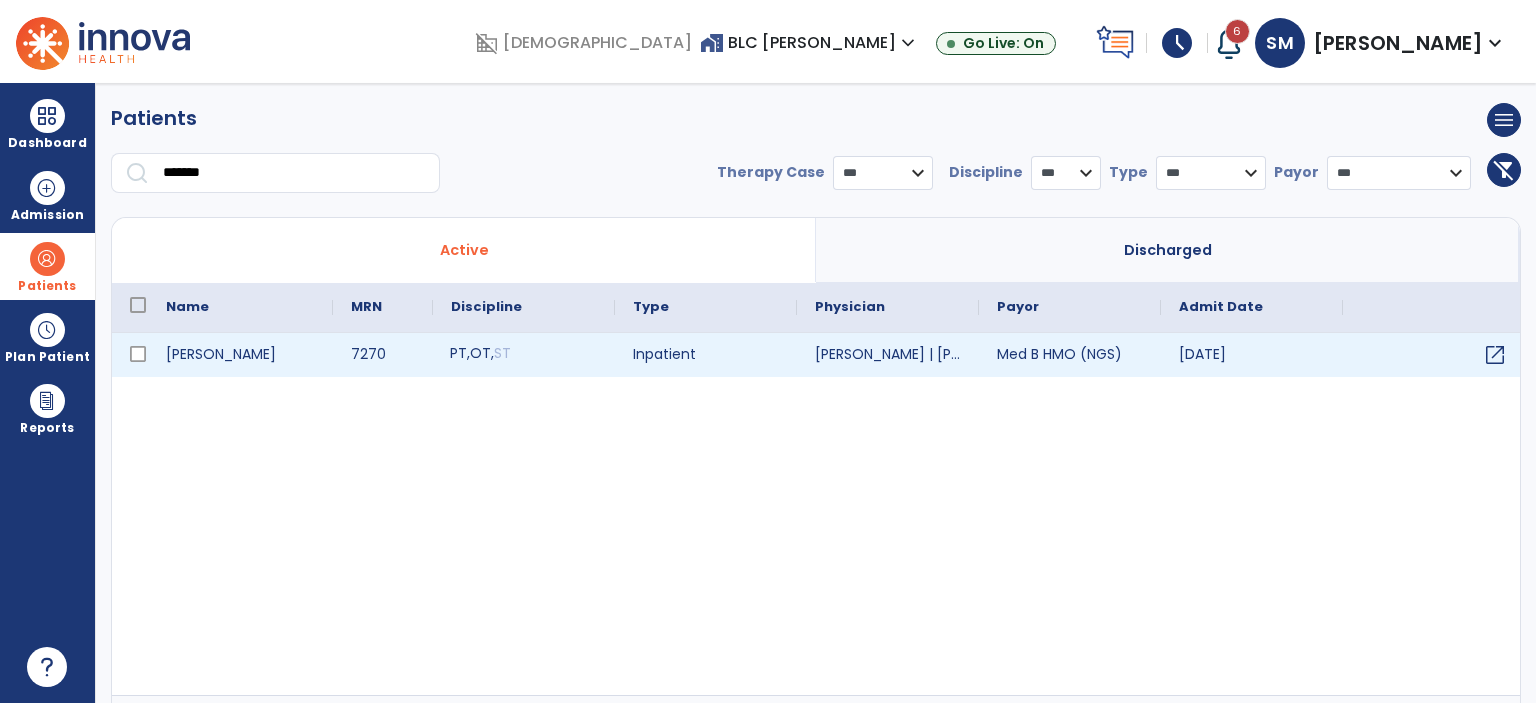 click on "PT , OT , ST" at bounding box center [524, 355] 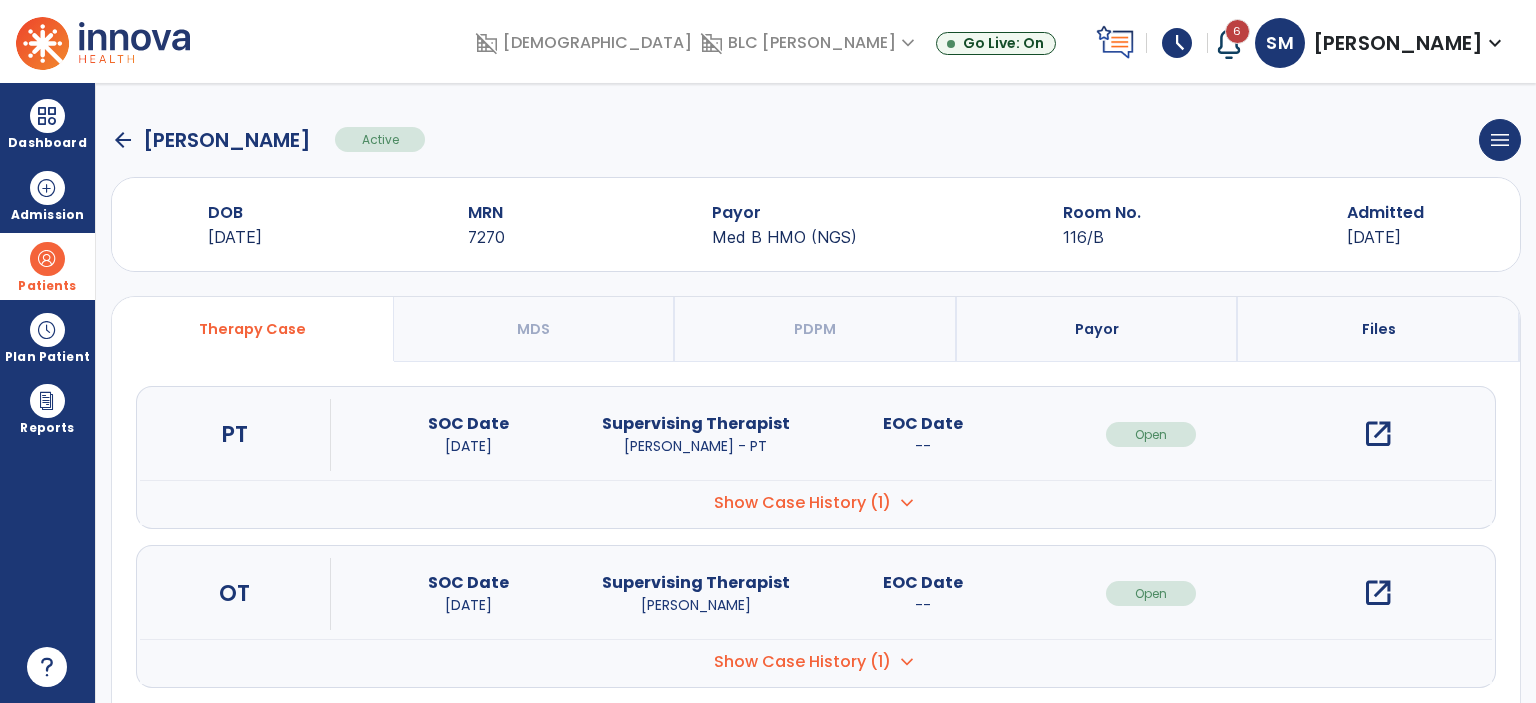 click on "open_in_new" at bounding box center (1378, 434) 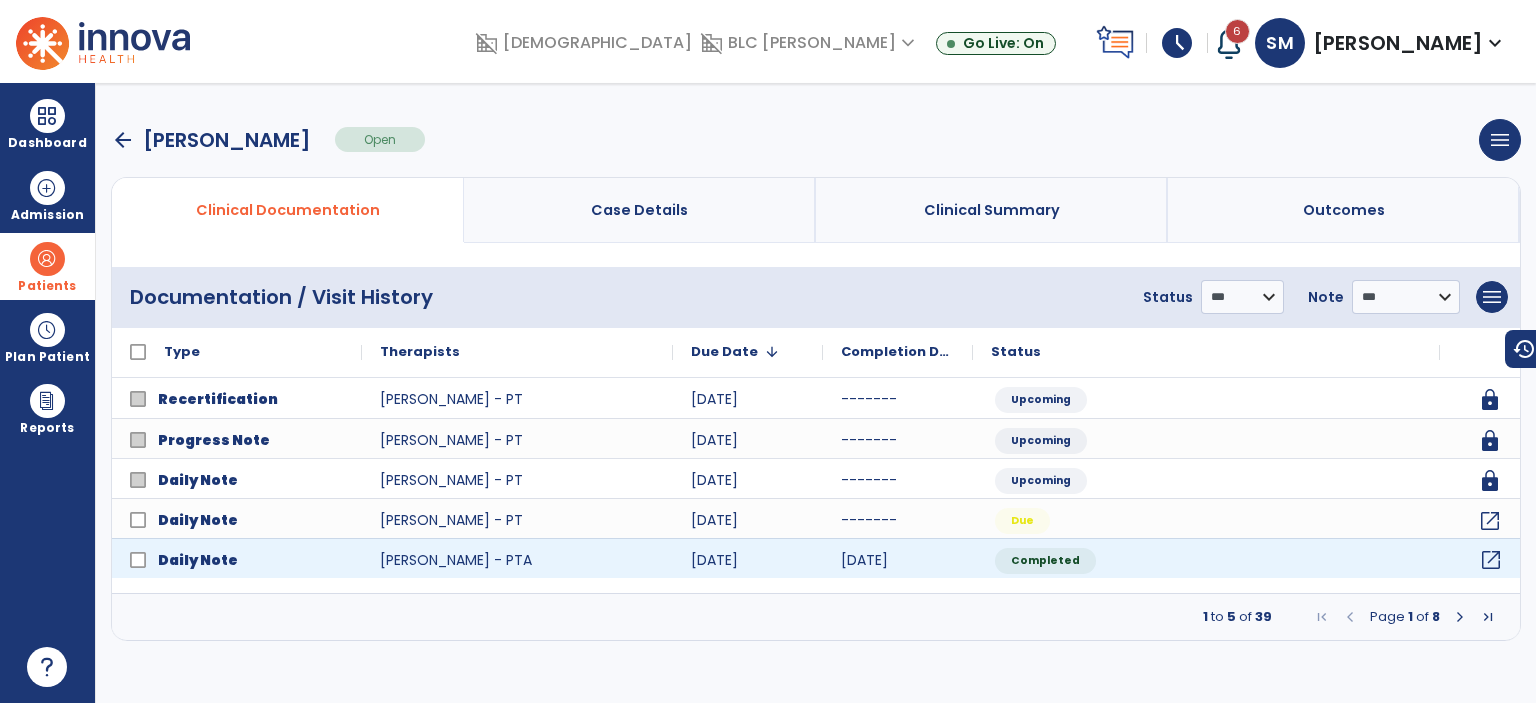 click on "open_in_new" 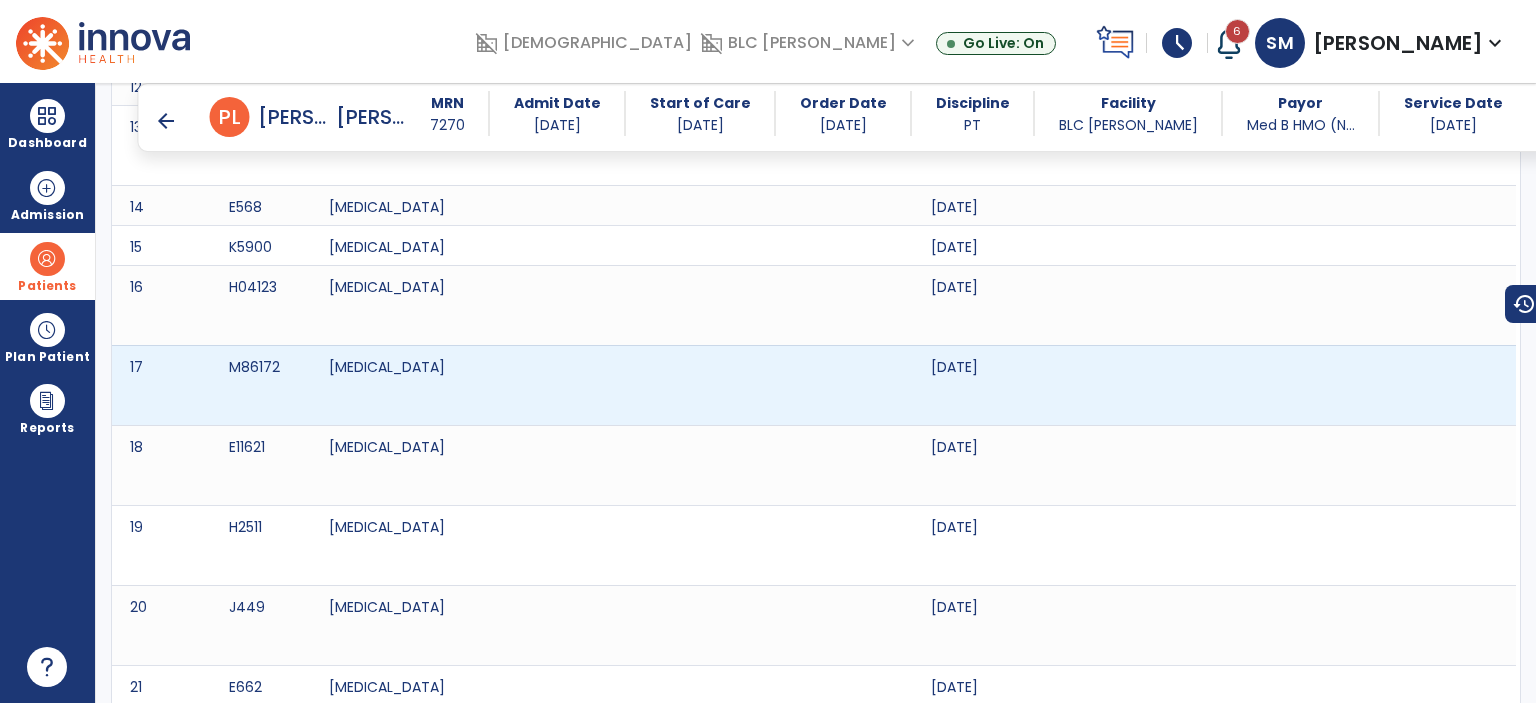 scroll, scrollTop: 1000, scrollLeft: 0, axis: vertical 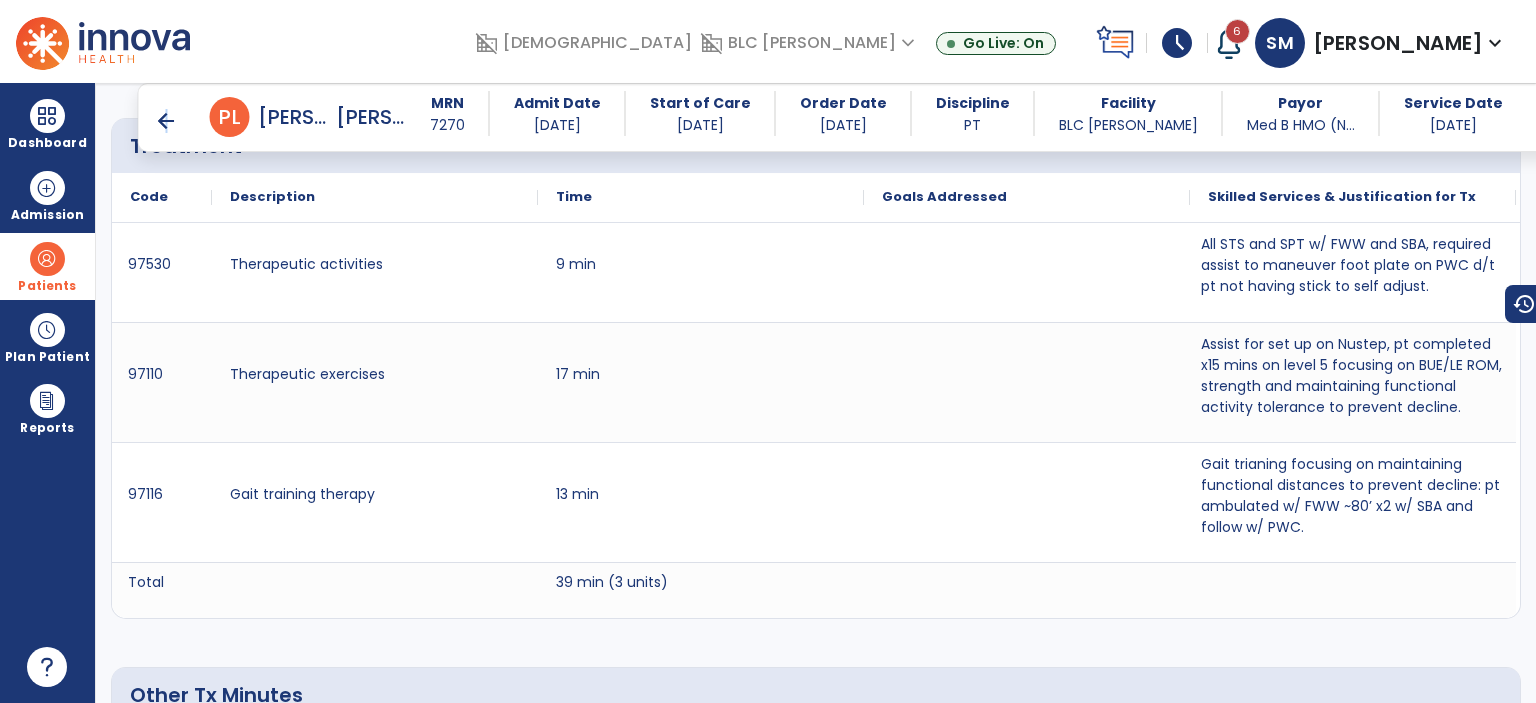 click on "arrow_back" at bounding box center [166, 121] 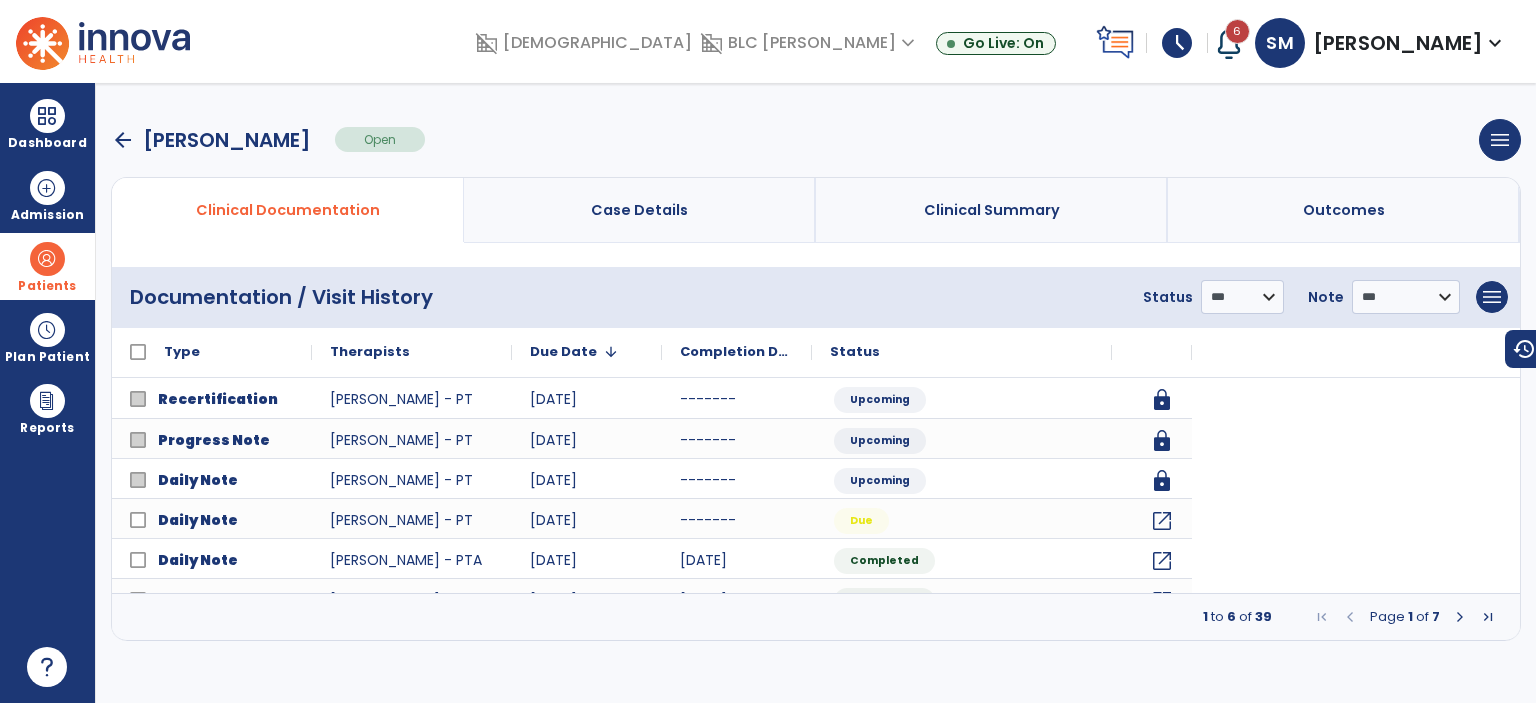 scroll, scrollTop: 0, scrollLeft: 0, axis: both 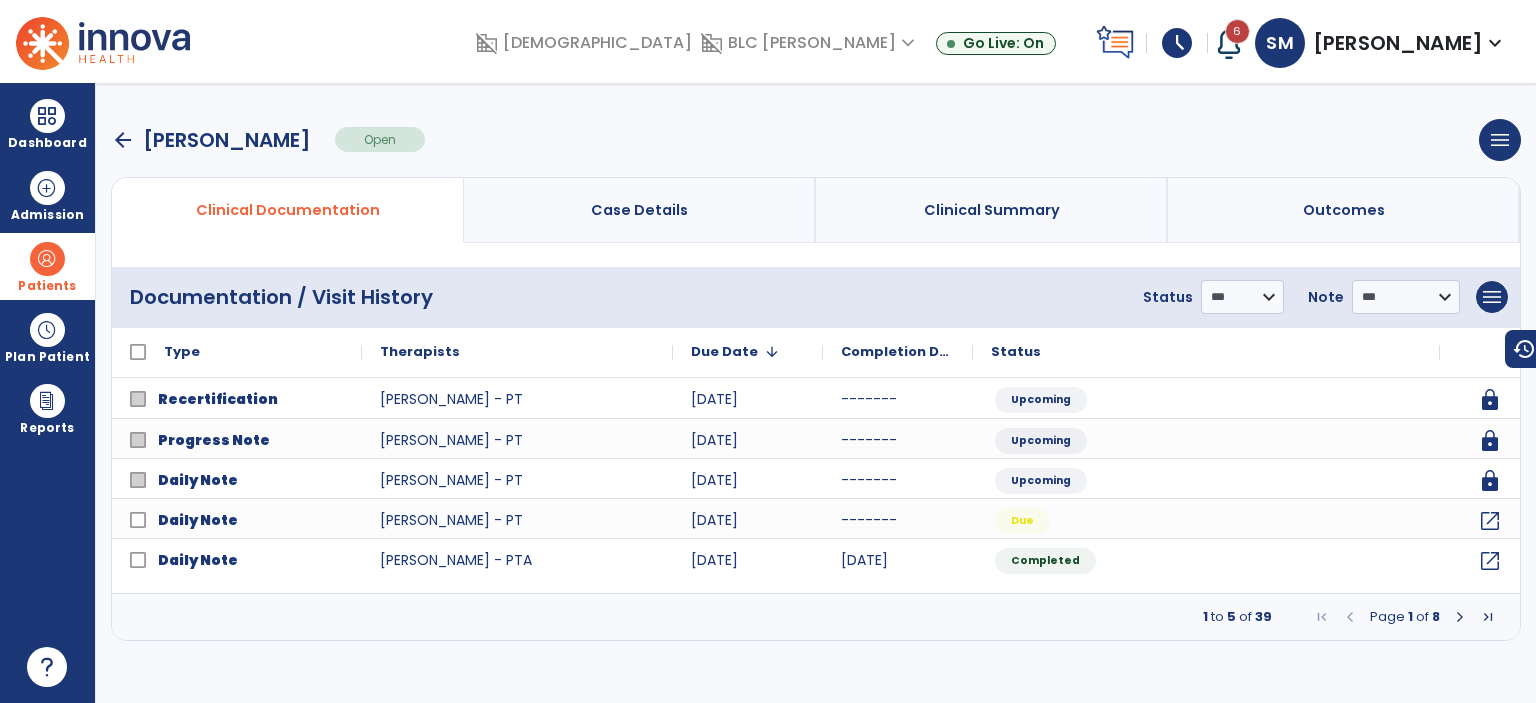 click on "arrow_back" at bounding box center (123, 140) 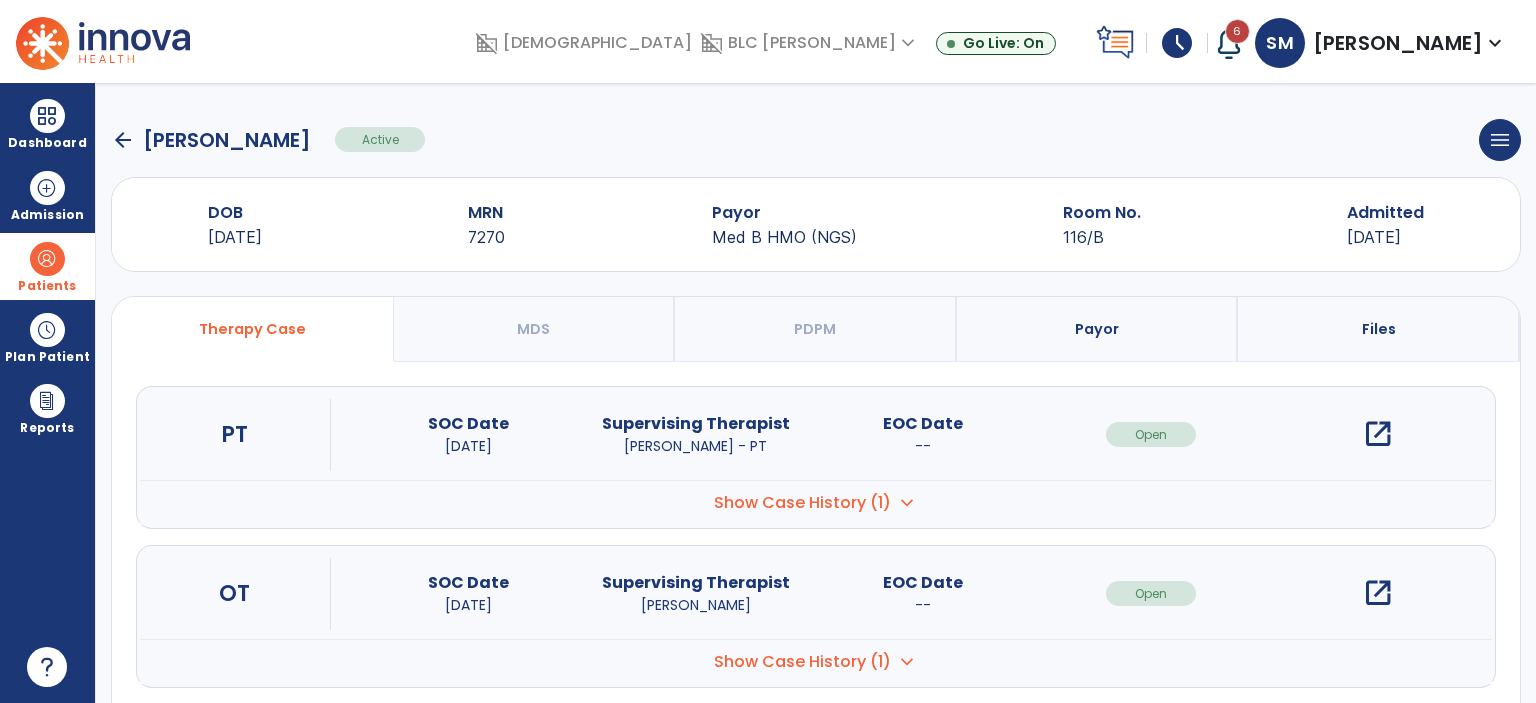 click on "arrow_back" 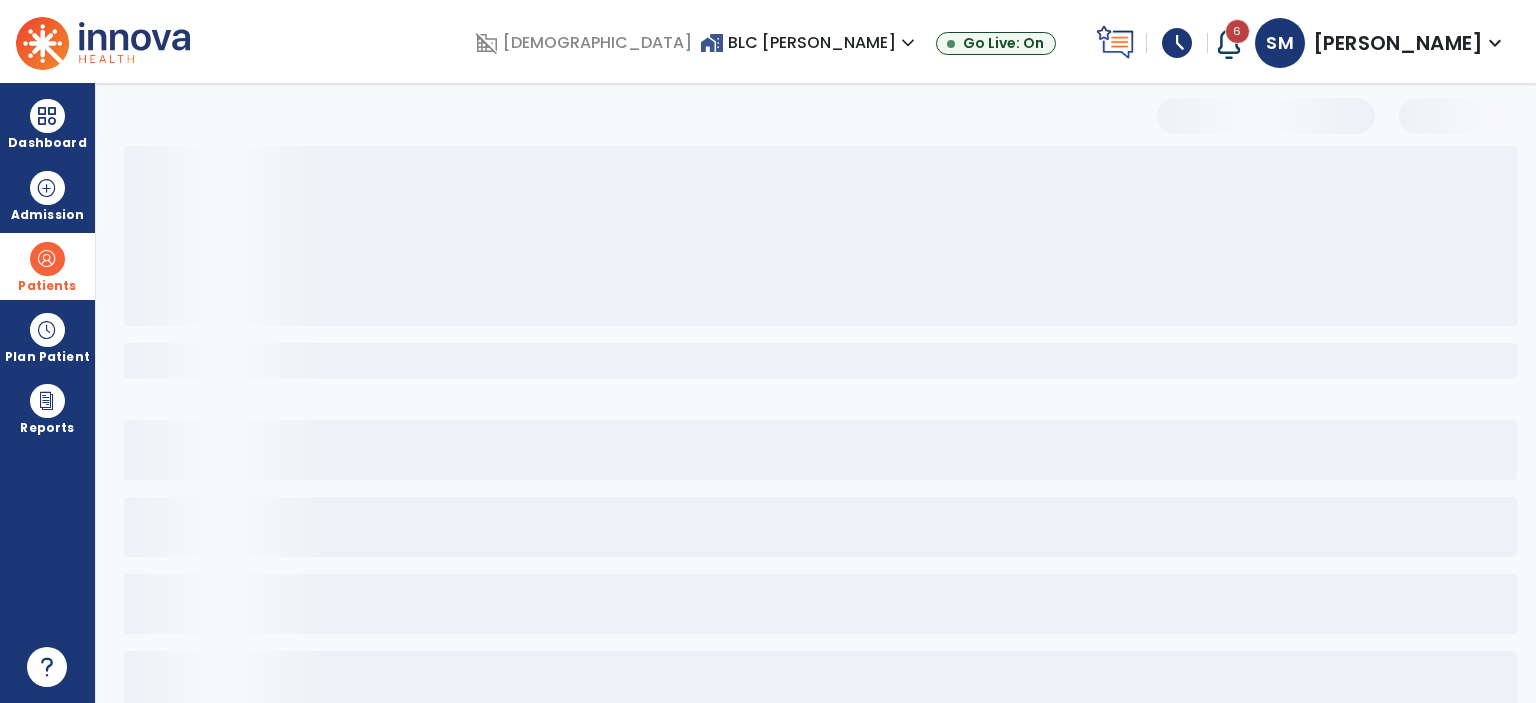 select on "***" 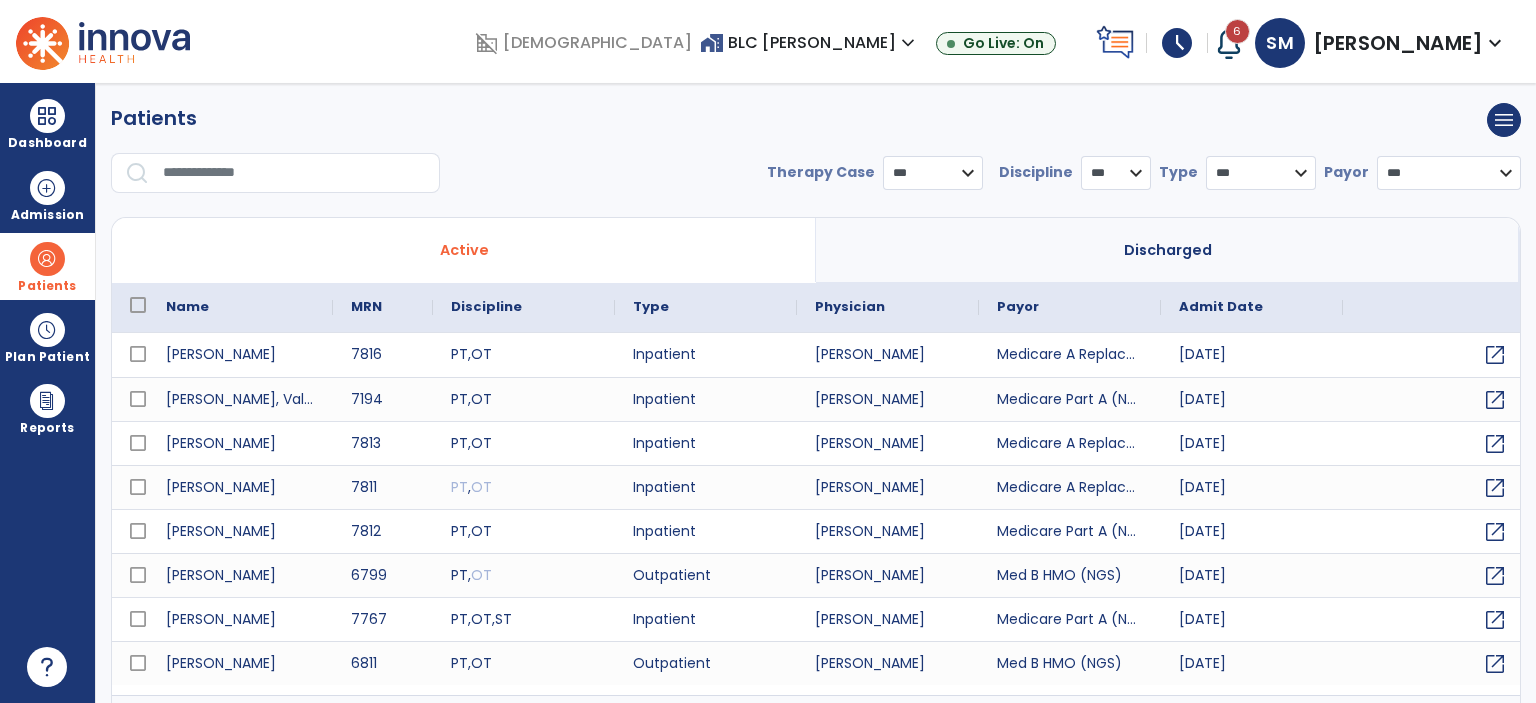 click at bounding box center (294, 173) 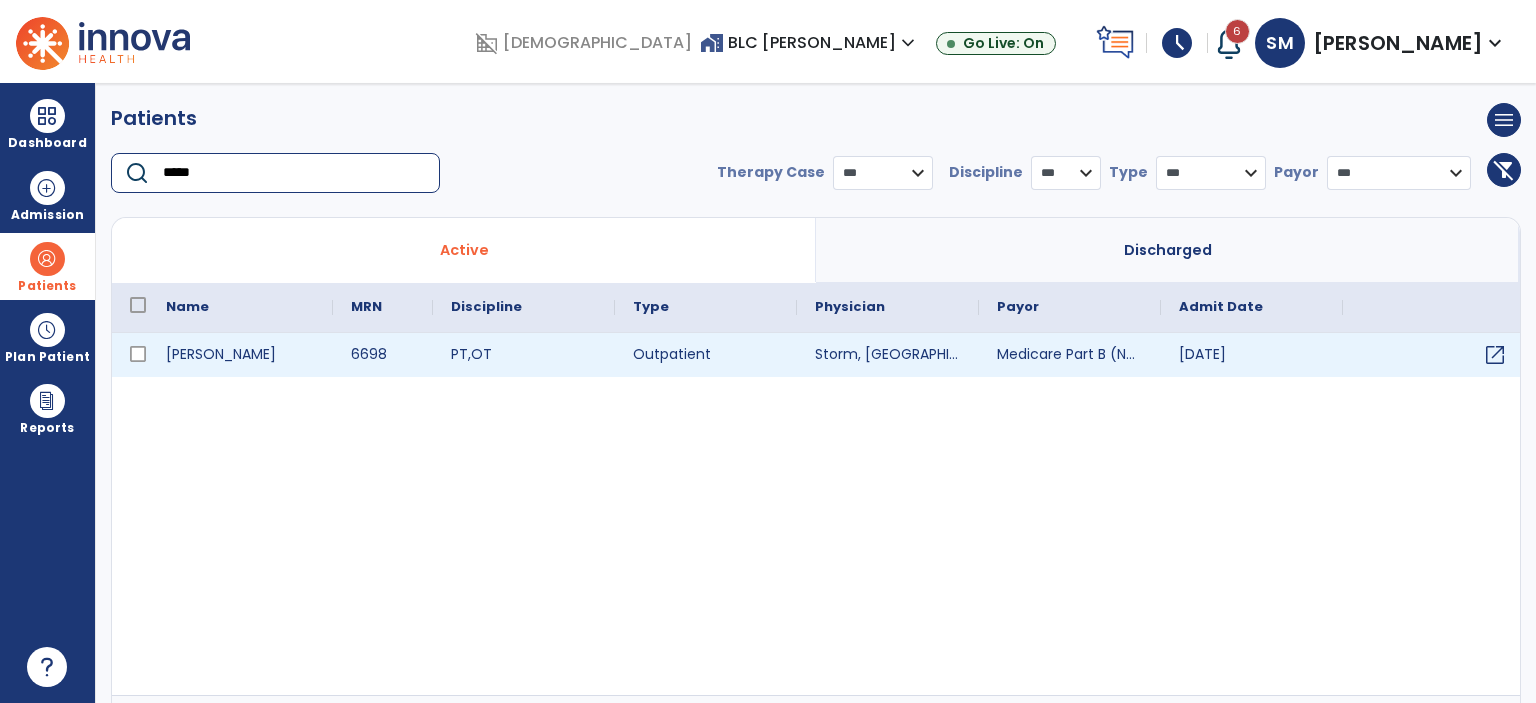 type on "*****" 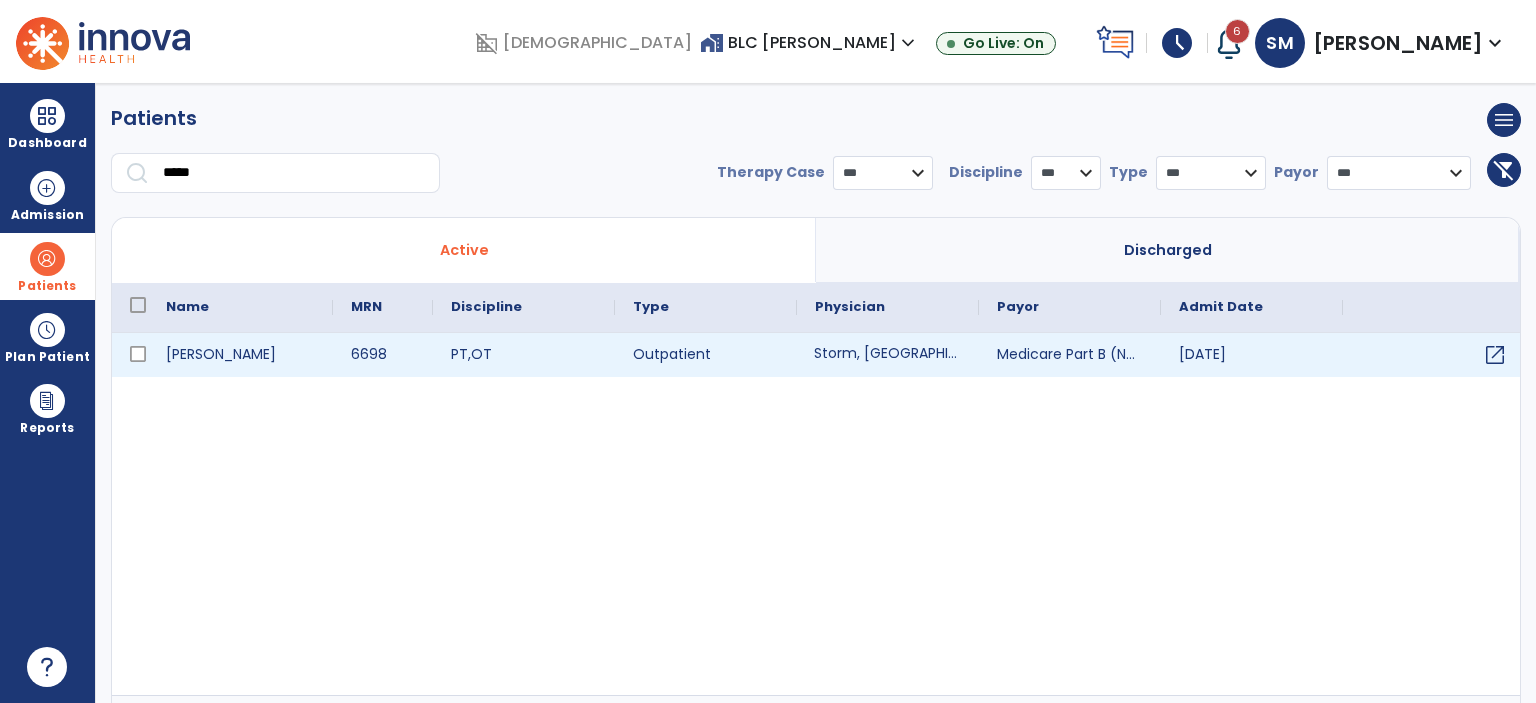 click on "Storm, Paris | Linder, Sarah | Lawler, Steven" at bounding box center [888, 355] 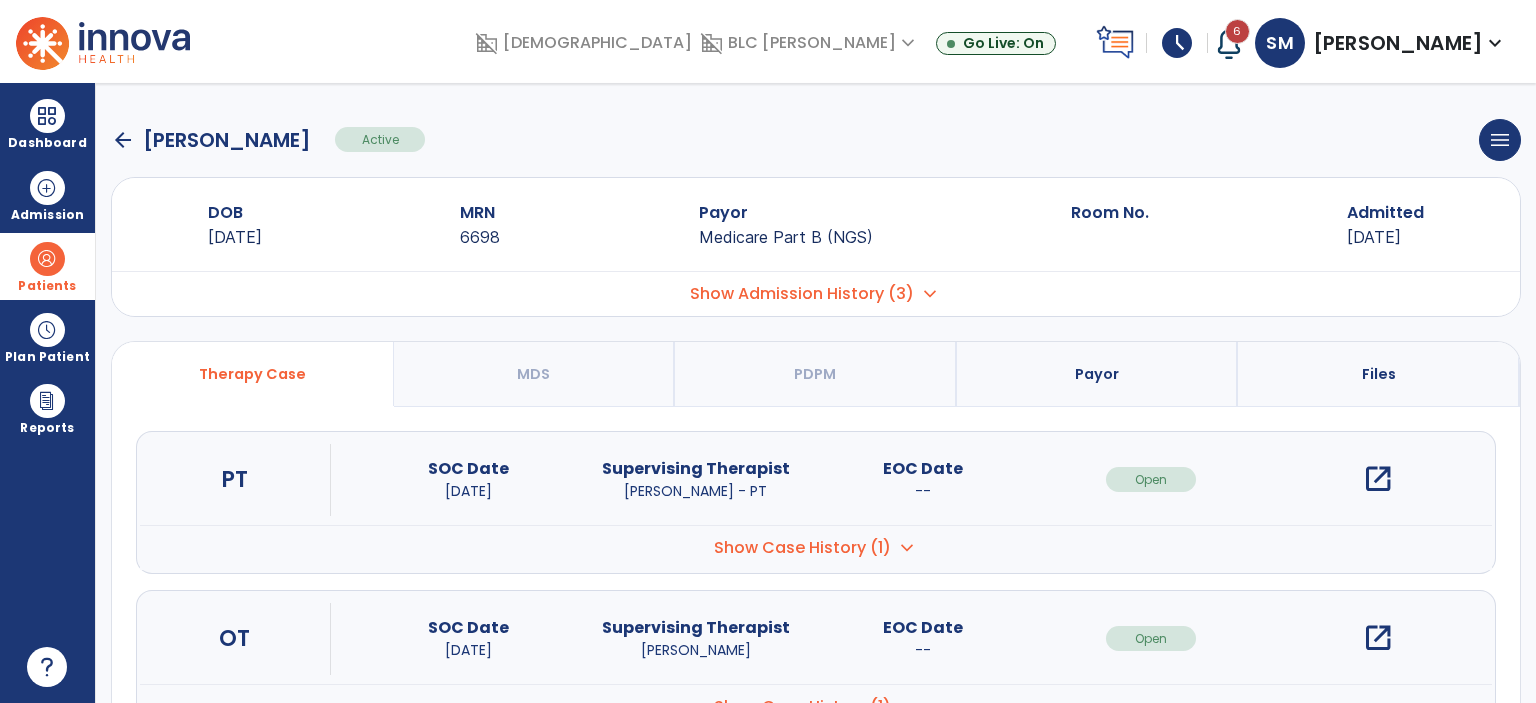 click on "open_in_new" at bounding box center (1378, 479) 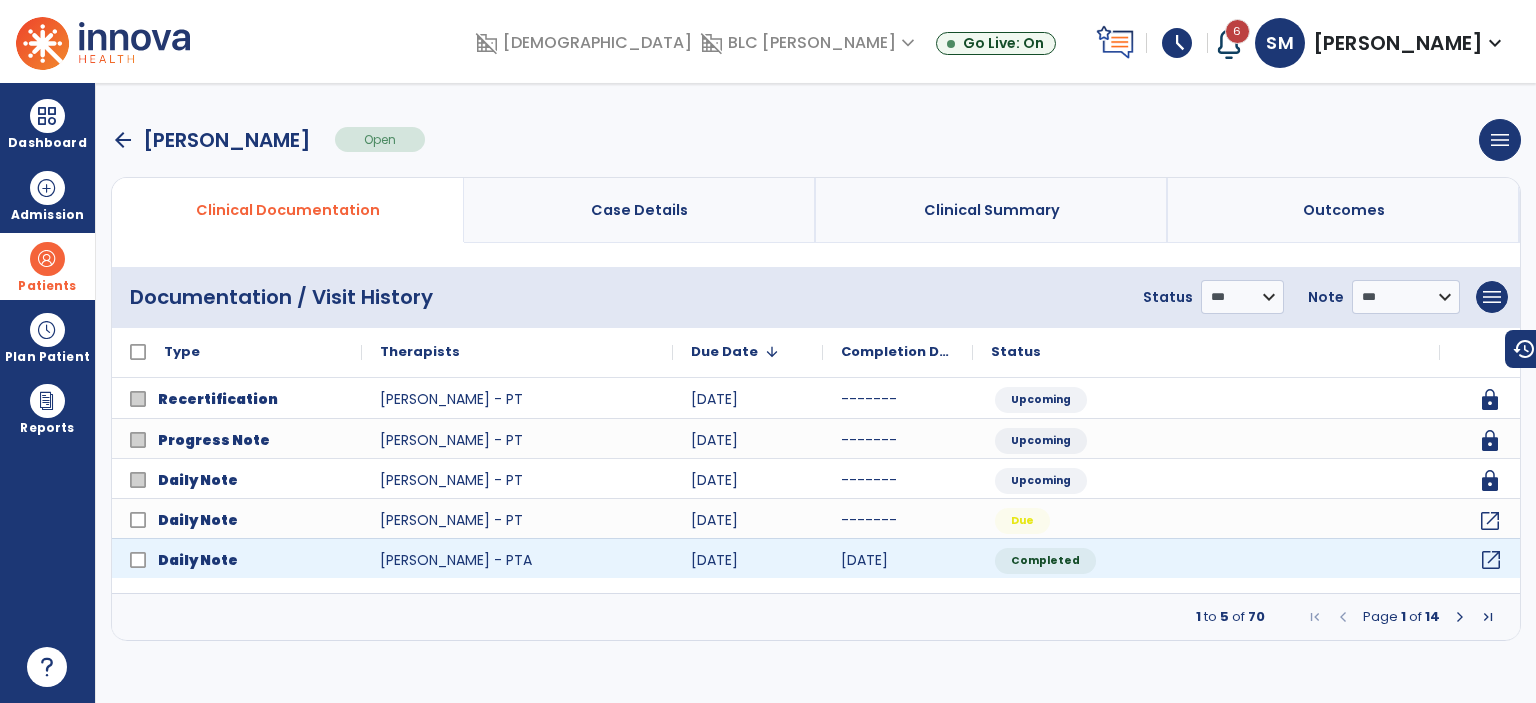 click on "open_in_new" 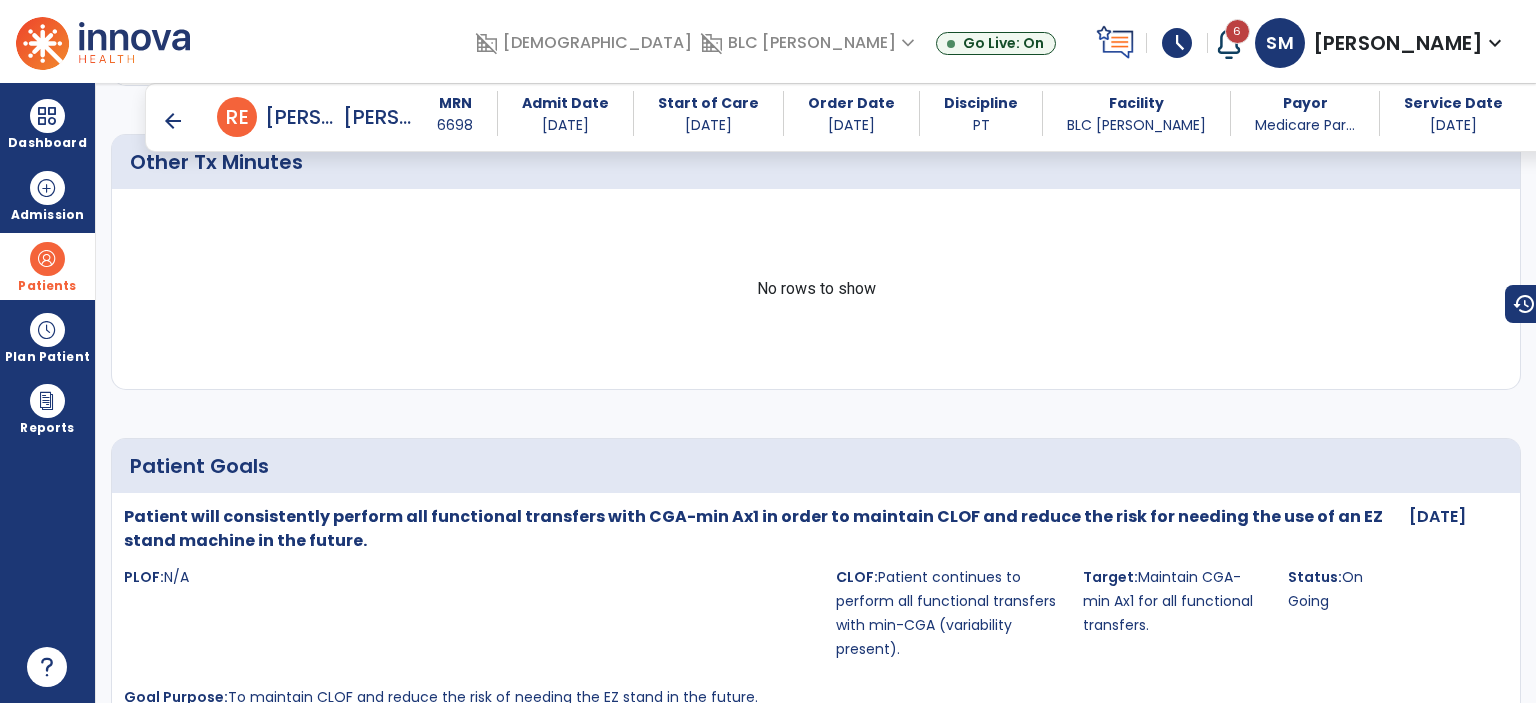 scroll, scrollTop: 1668, scrollLeft: 0, axis: vertical 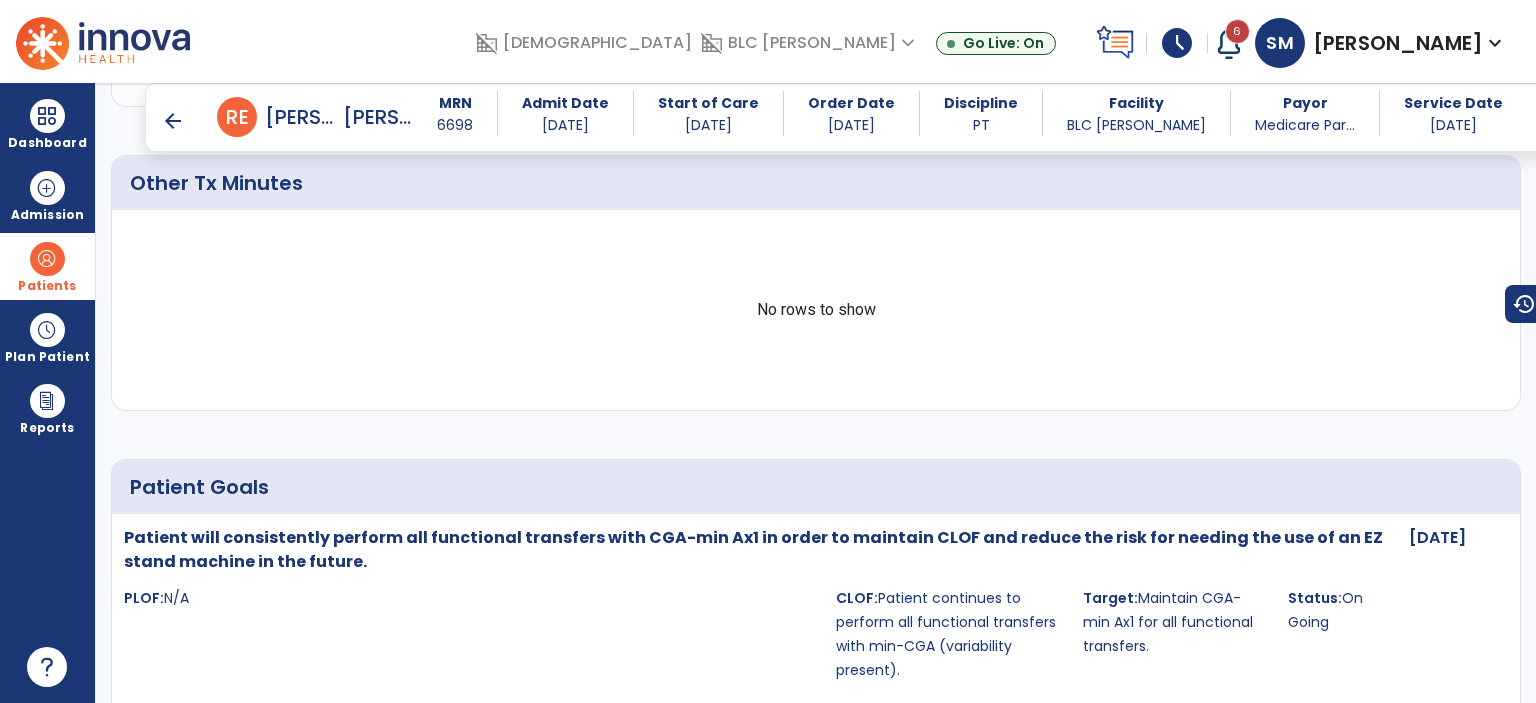 click on "arrow_back" at bounding box center (173, 121) 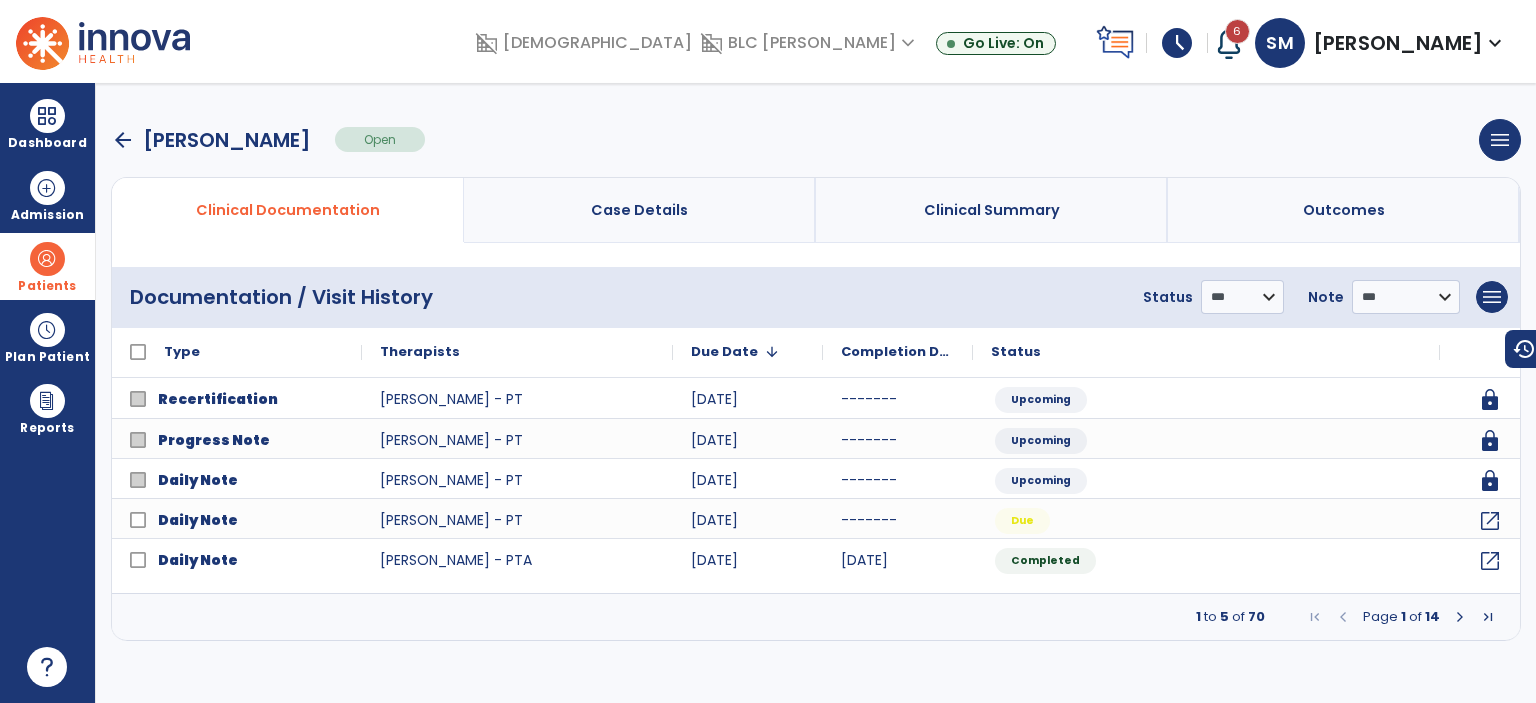 click on "arrow_back" at bounding box center [123, 140] 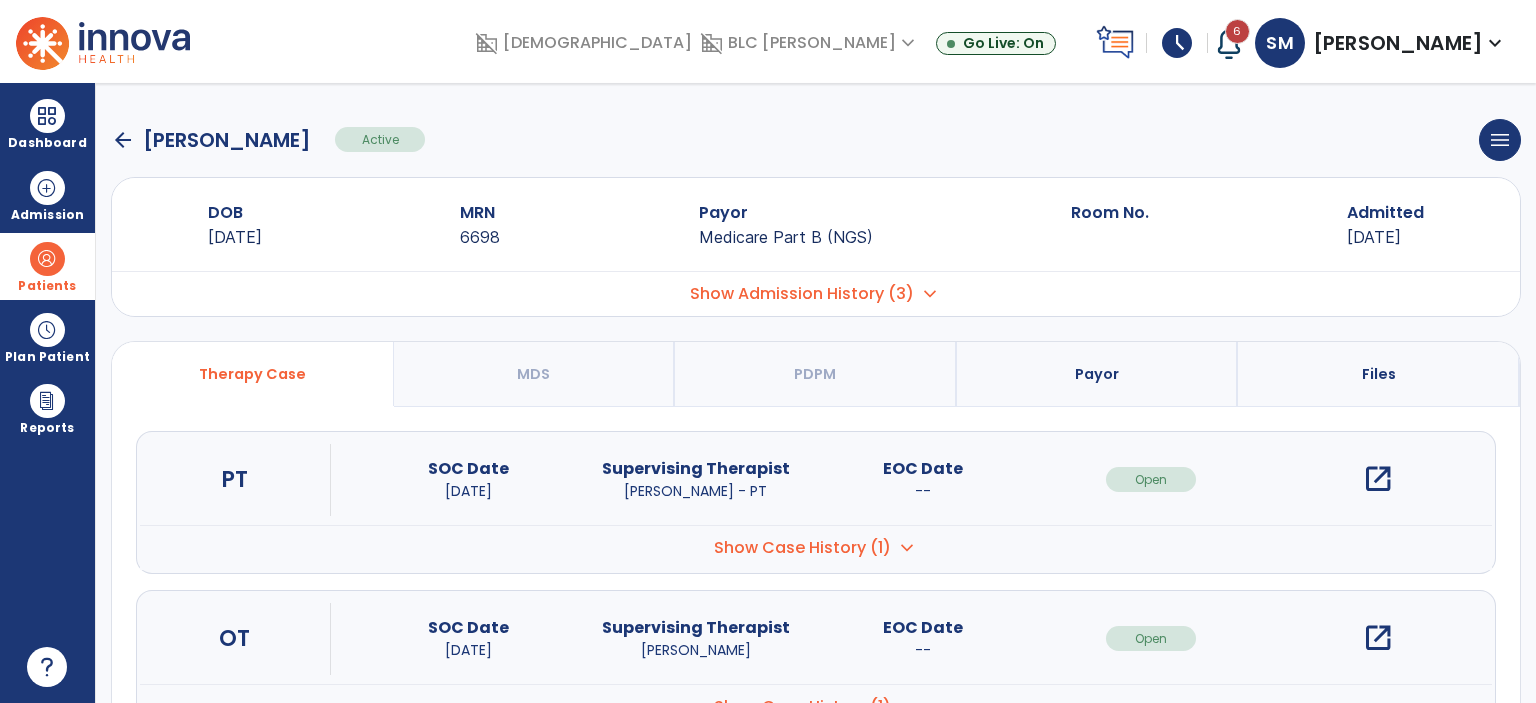 click on "arrow_back" 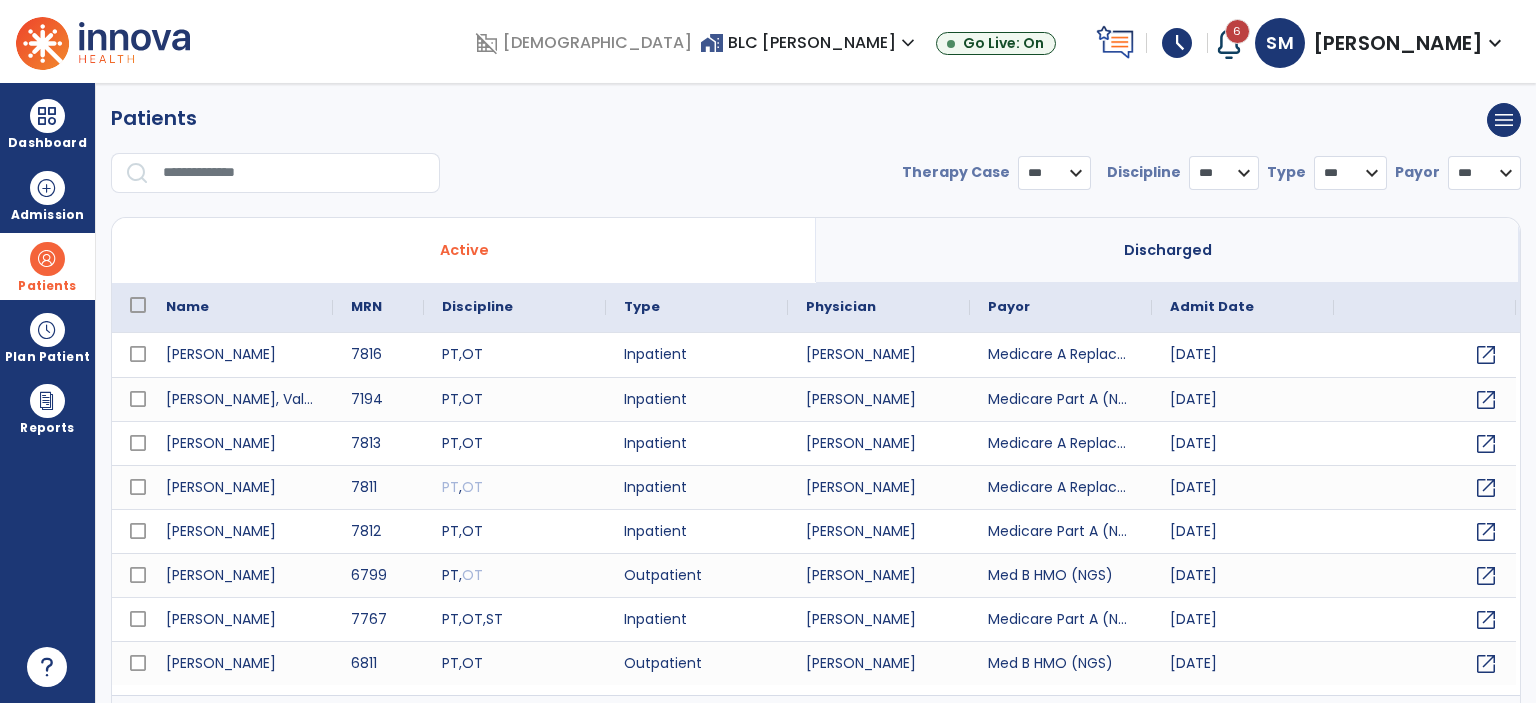 select on "***" 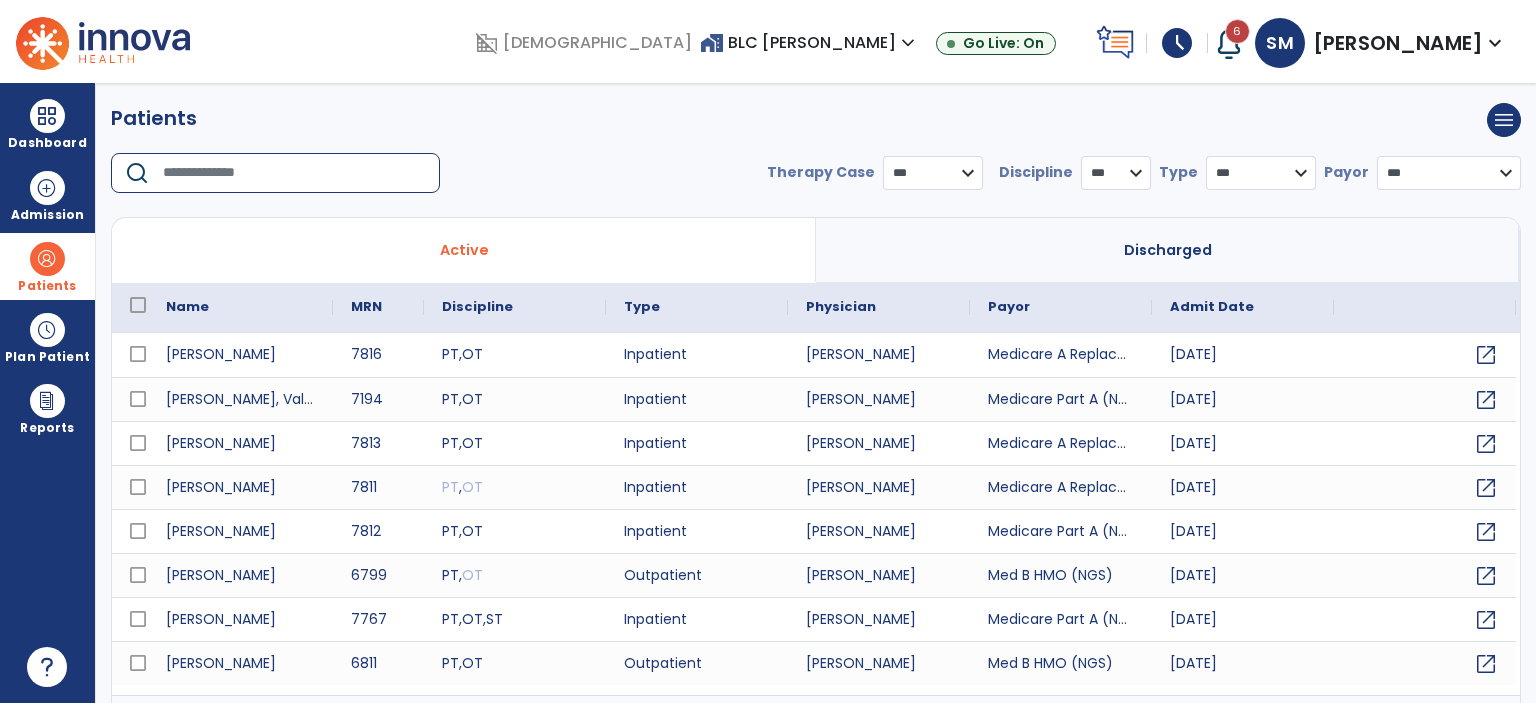 click at bounding box center [294, 173] 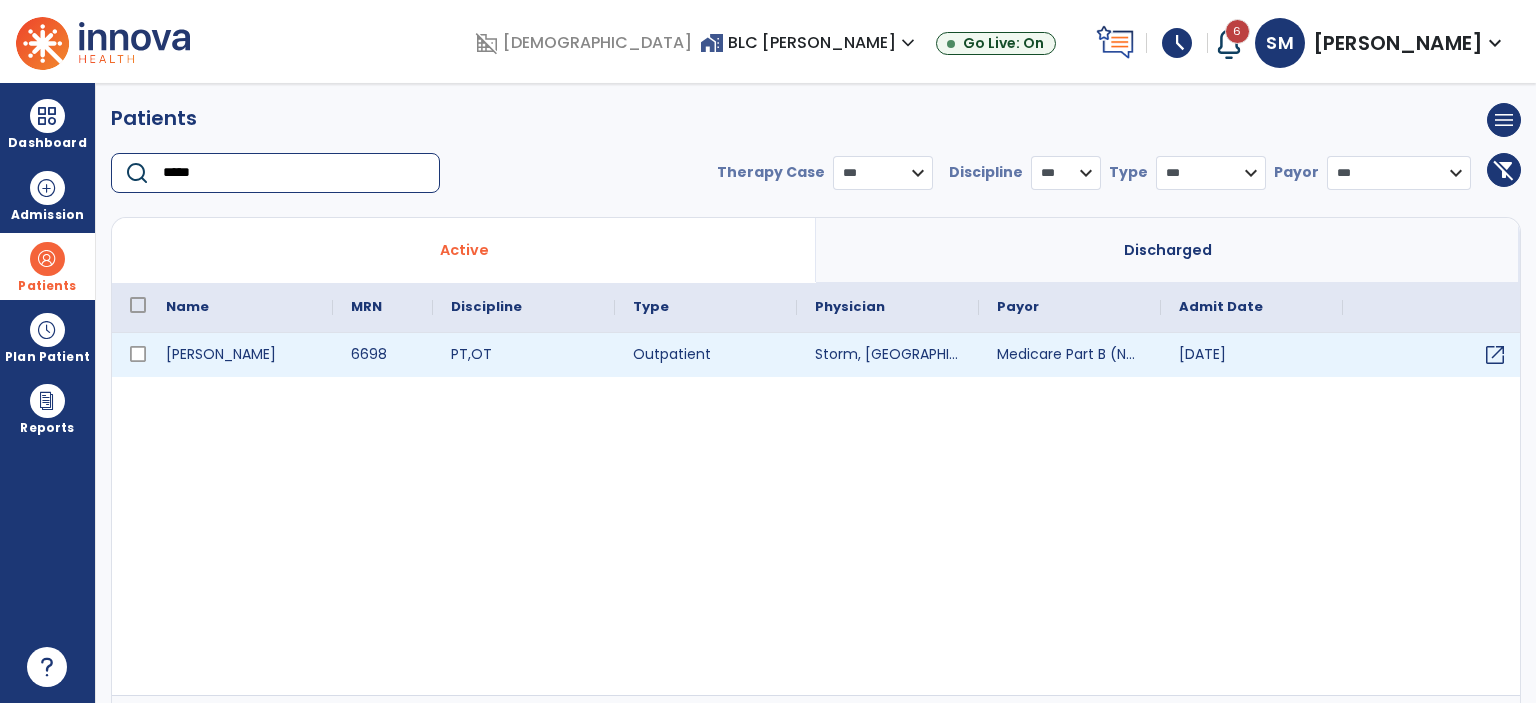type on "*****" 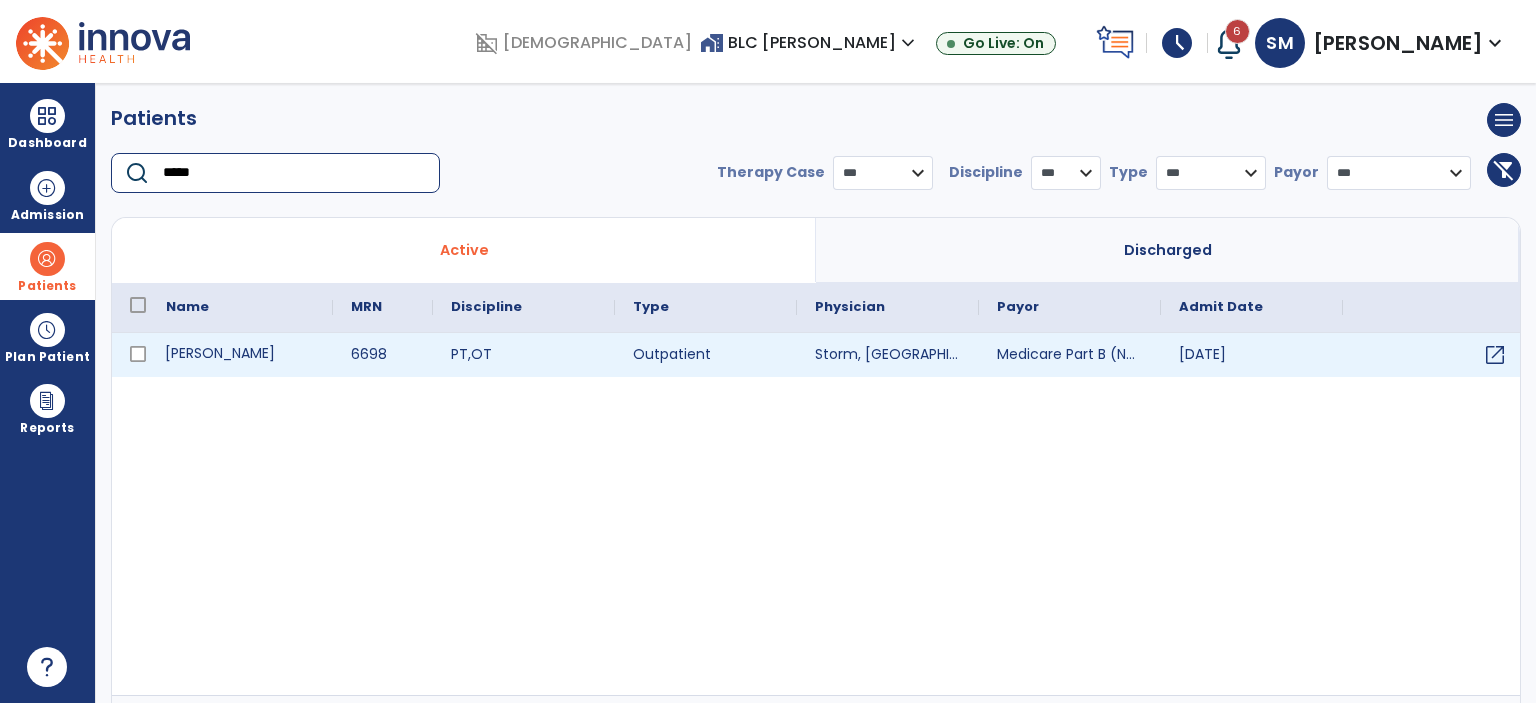 click on "Reinhardt, Eileen" at bounding box center (240, 355) 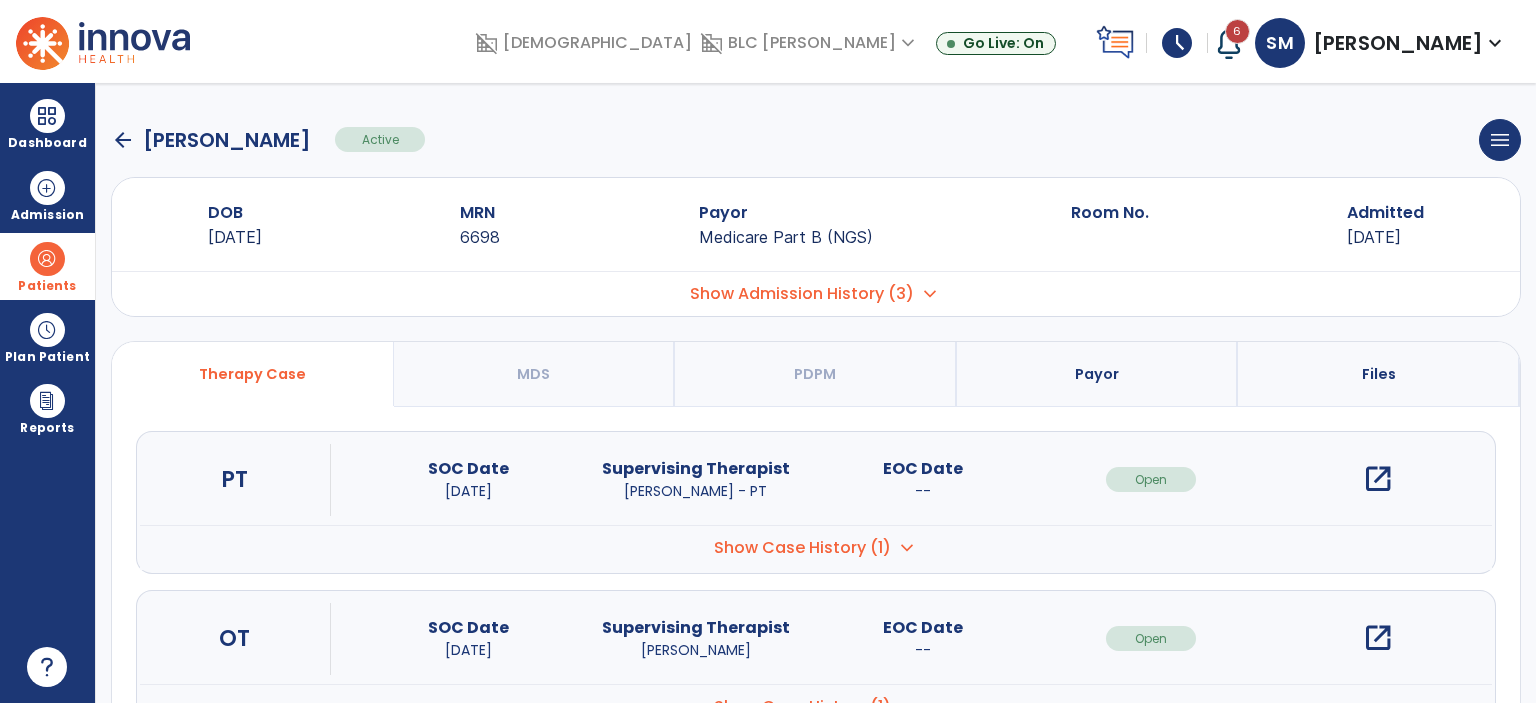 click on "open_in_new" at bounding box center (1378, 479) 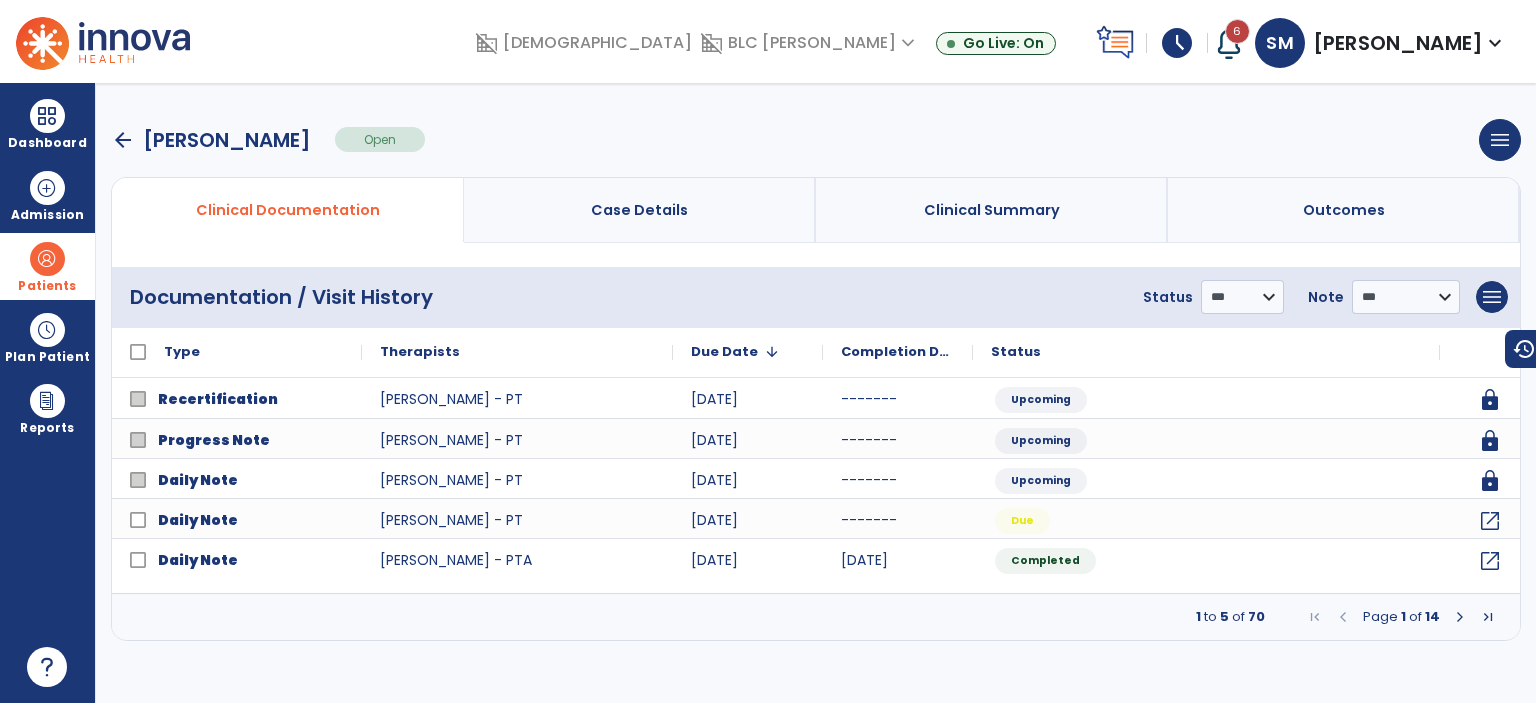 click at bounding box center (1460, 617) 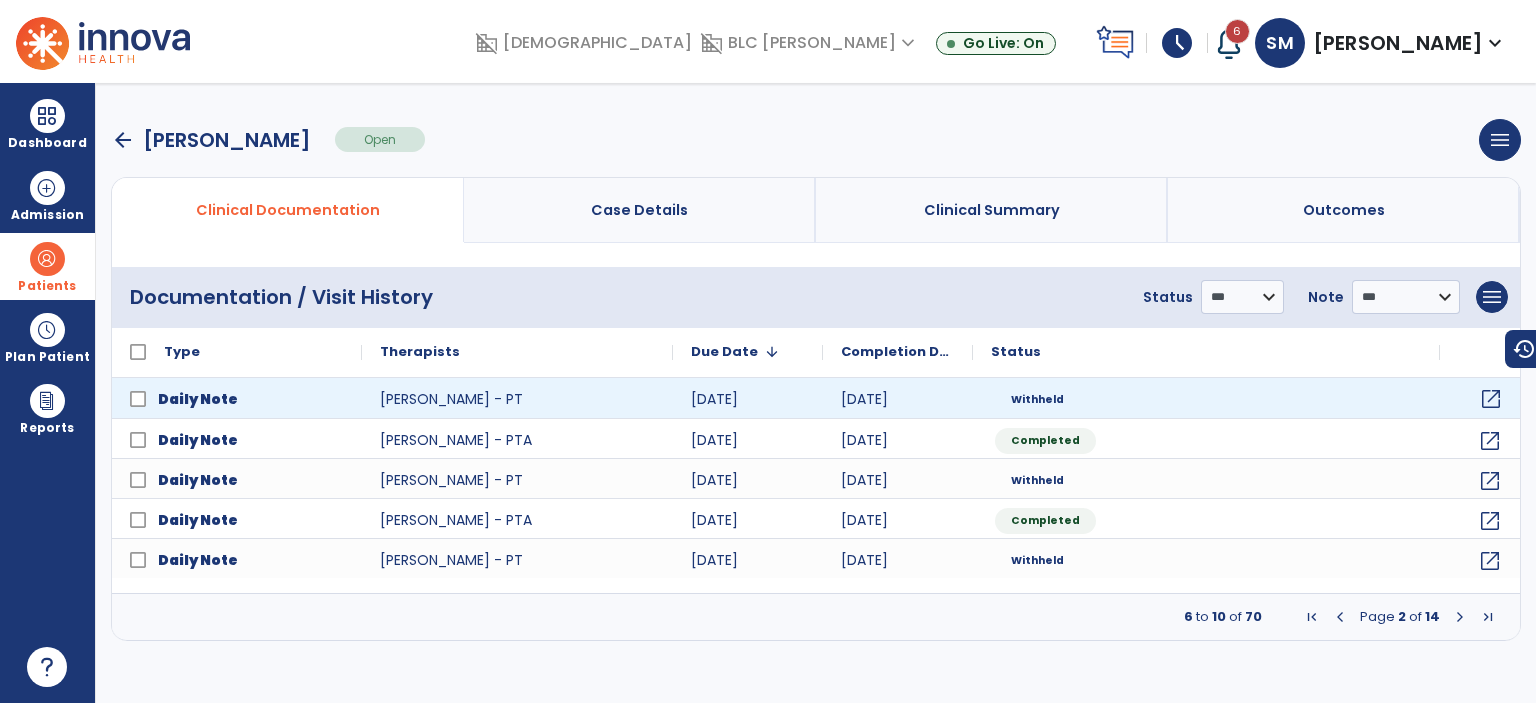 click on "open_in_new" 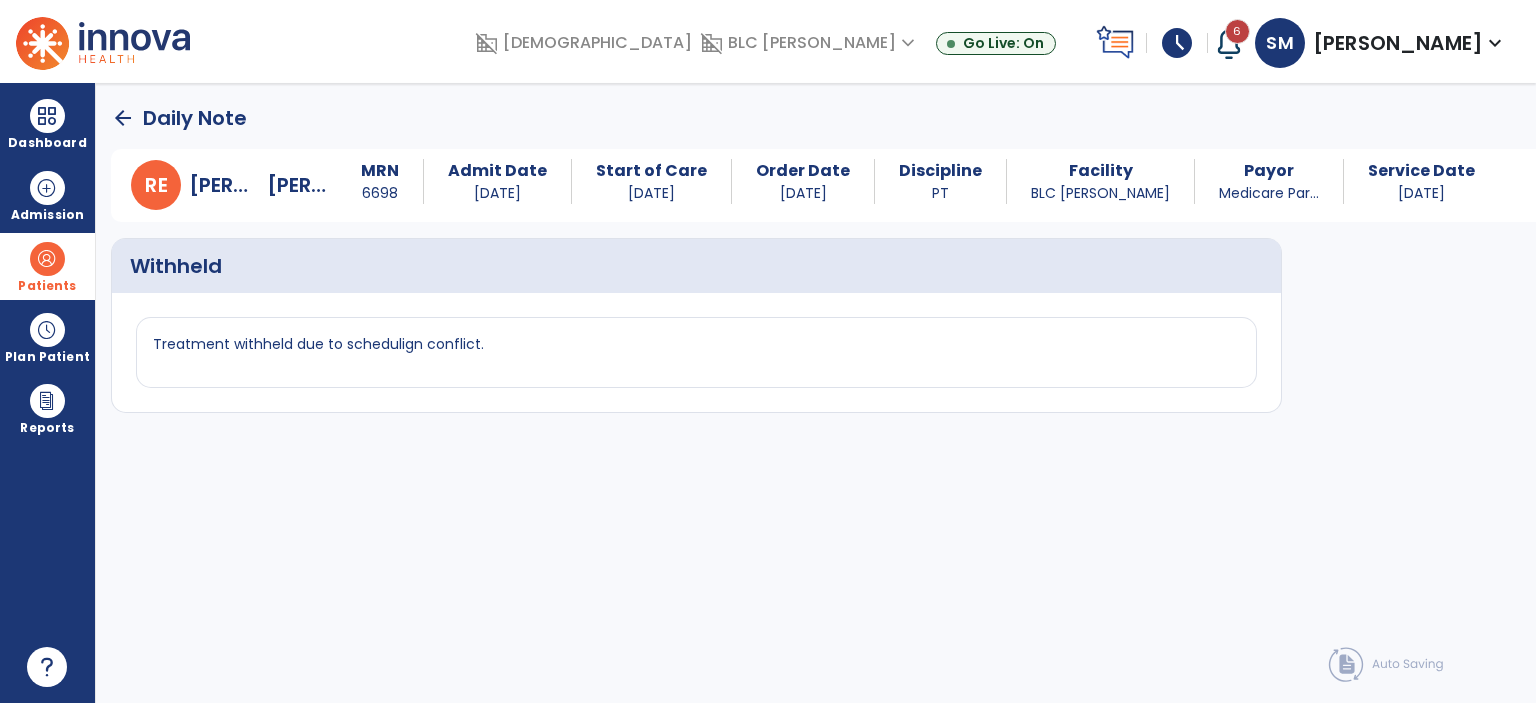 click on "arrow_back" 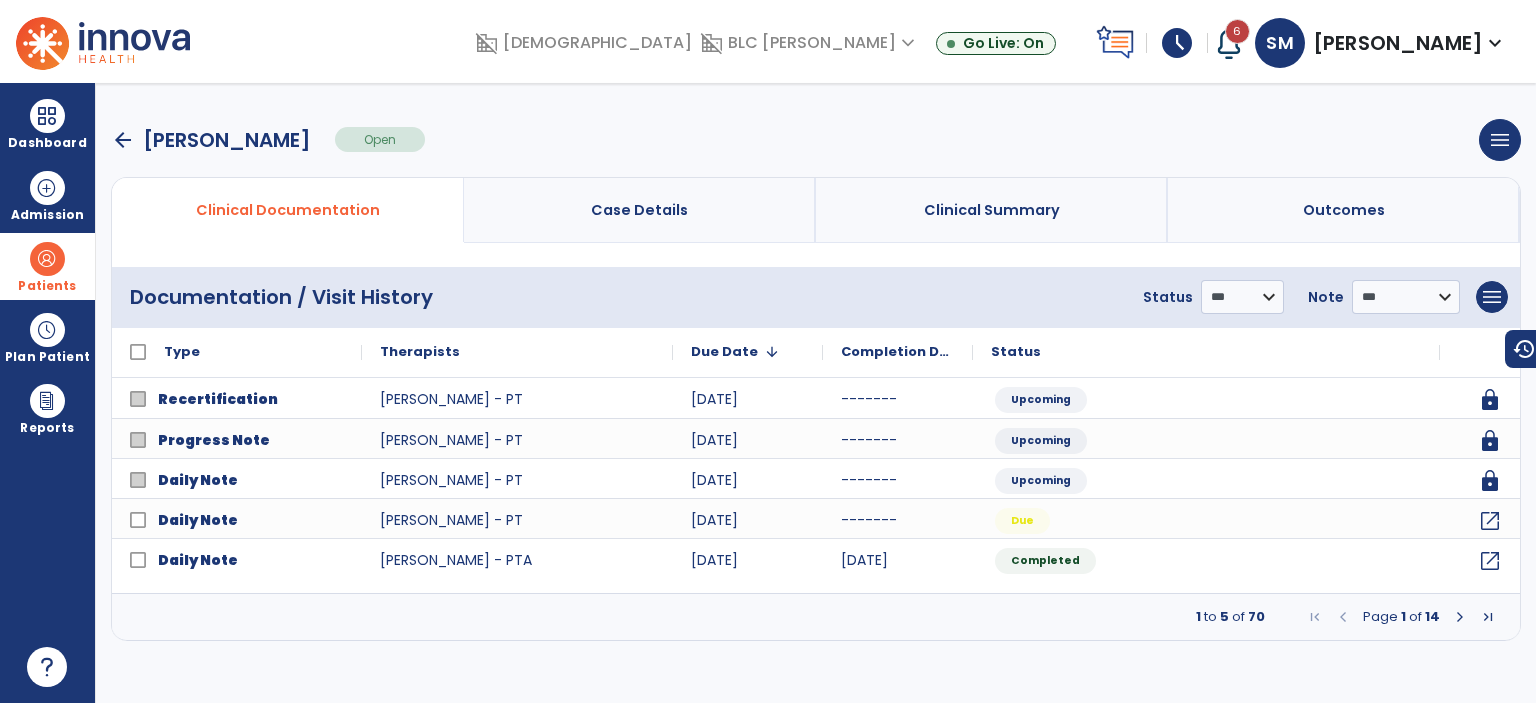 click at bounding box center (1460, 617) 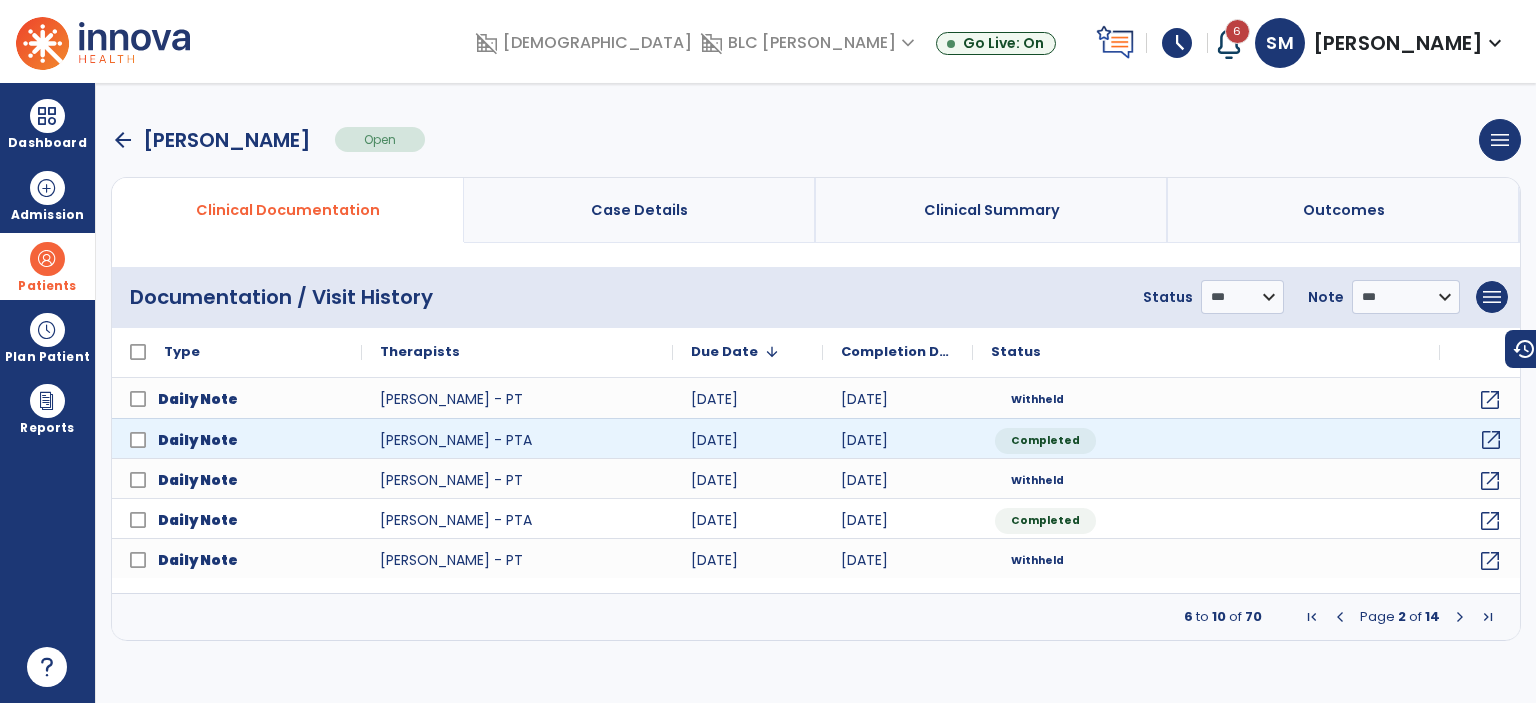 click on "open_in_new" 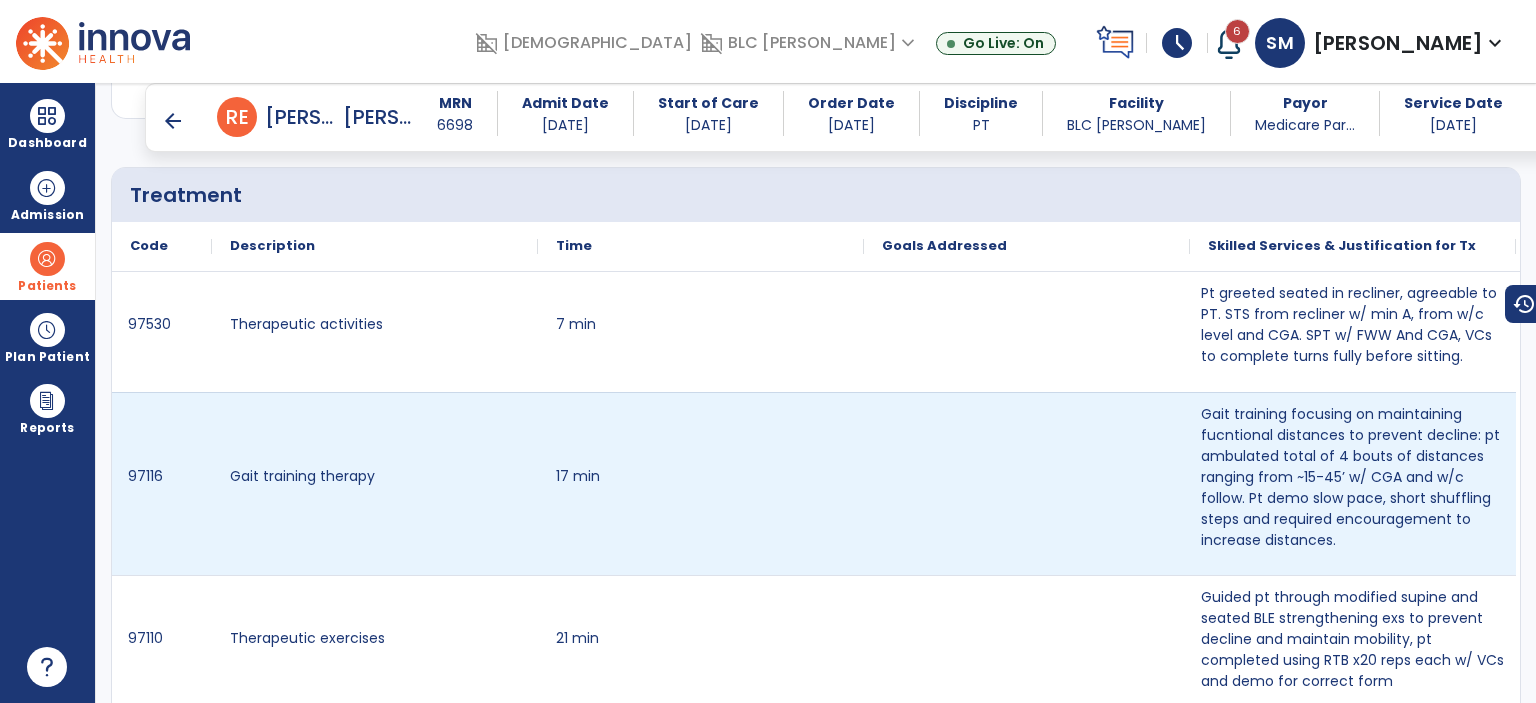 scroll, scrollTop: 1300, scrollLeft: 0, axis: vertical 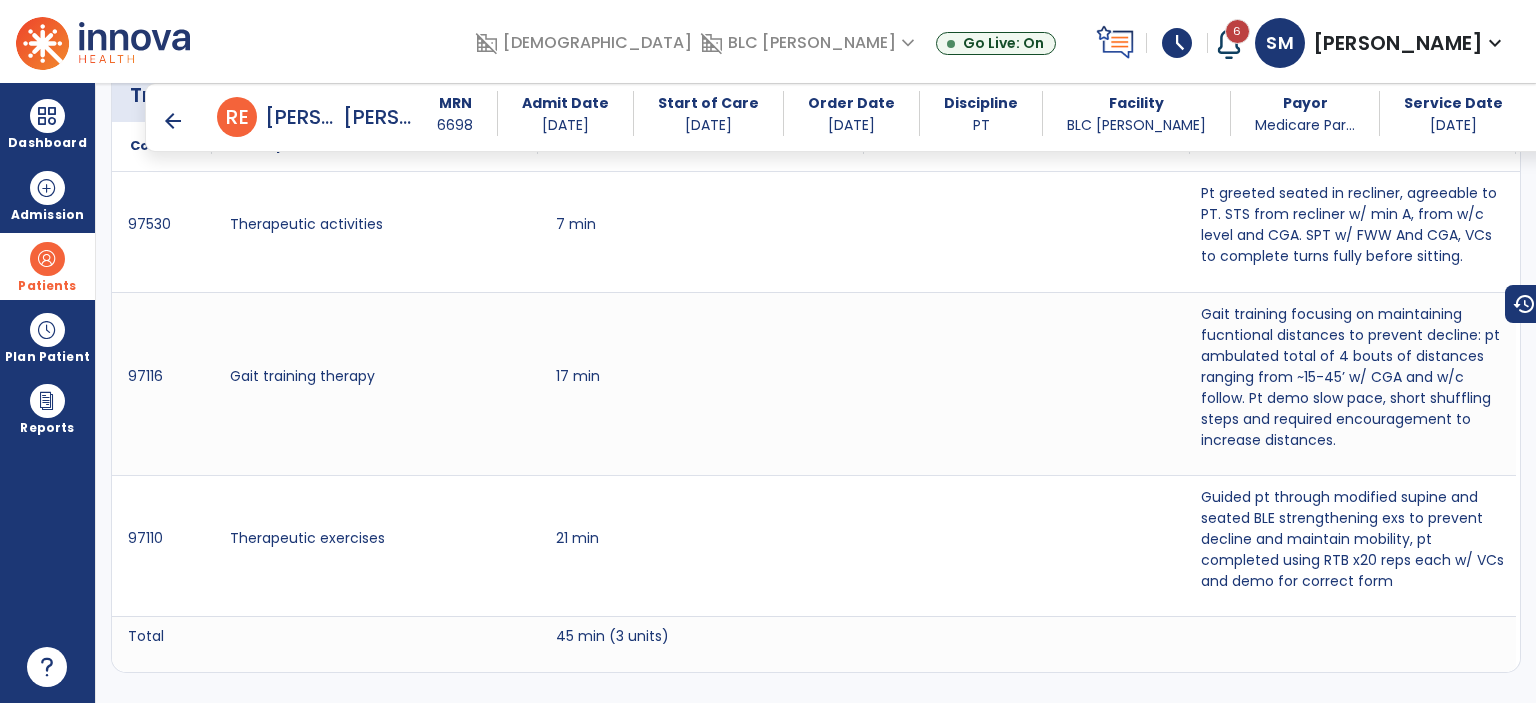 click on "arrow_back" at bounding box center [173, 121] 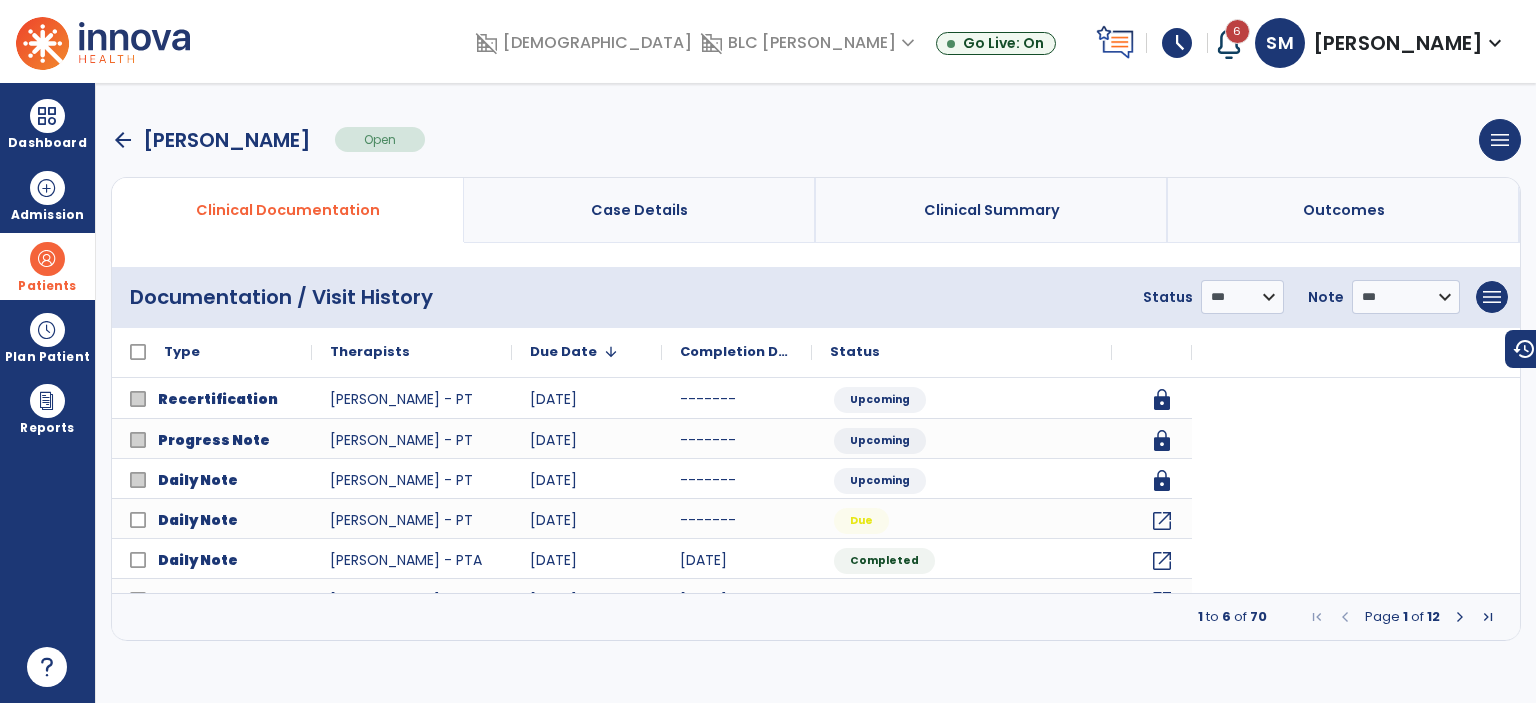 scroll, scrollTop: 0, scrollLeft: 0, axis: both 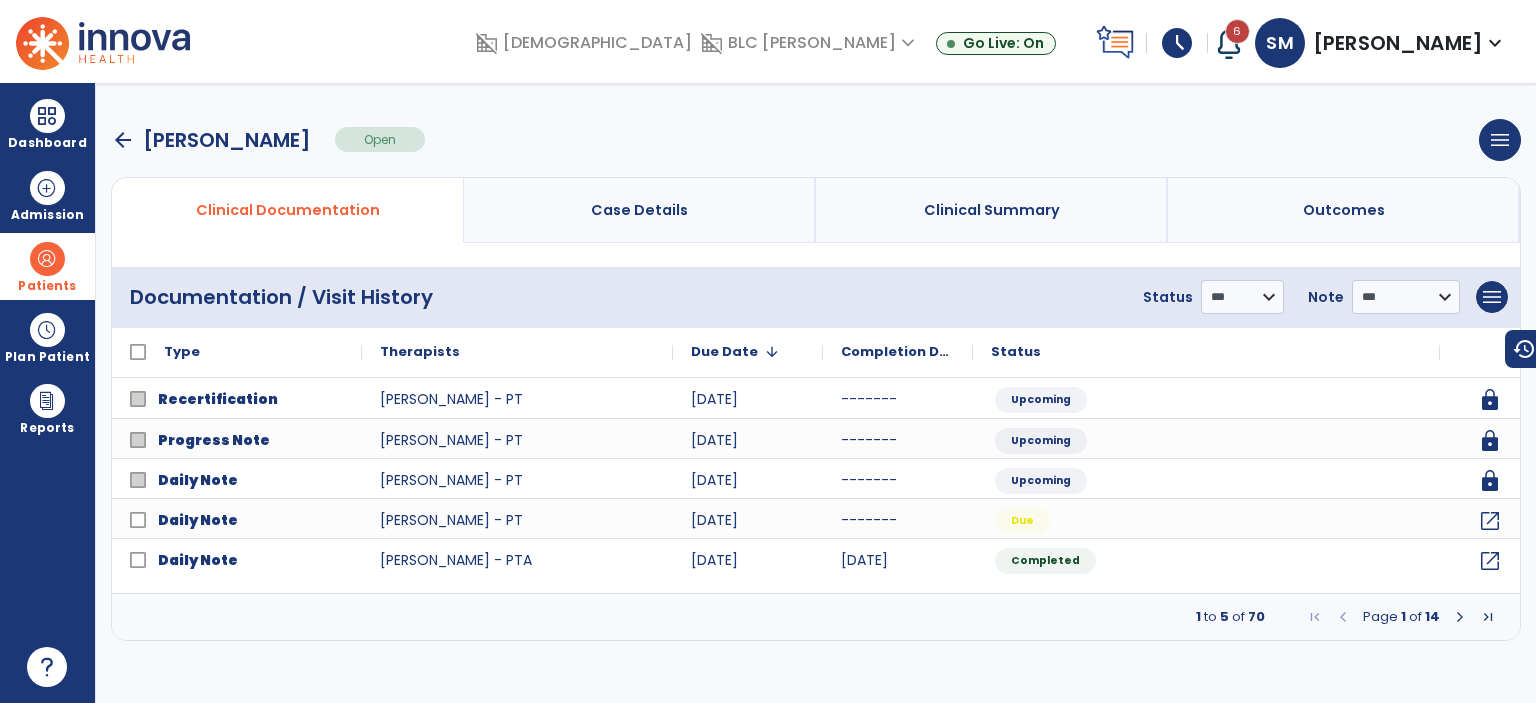click on "arrow_back" at bounding box center [123, 140] 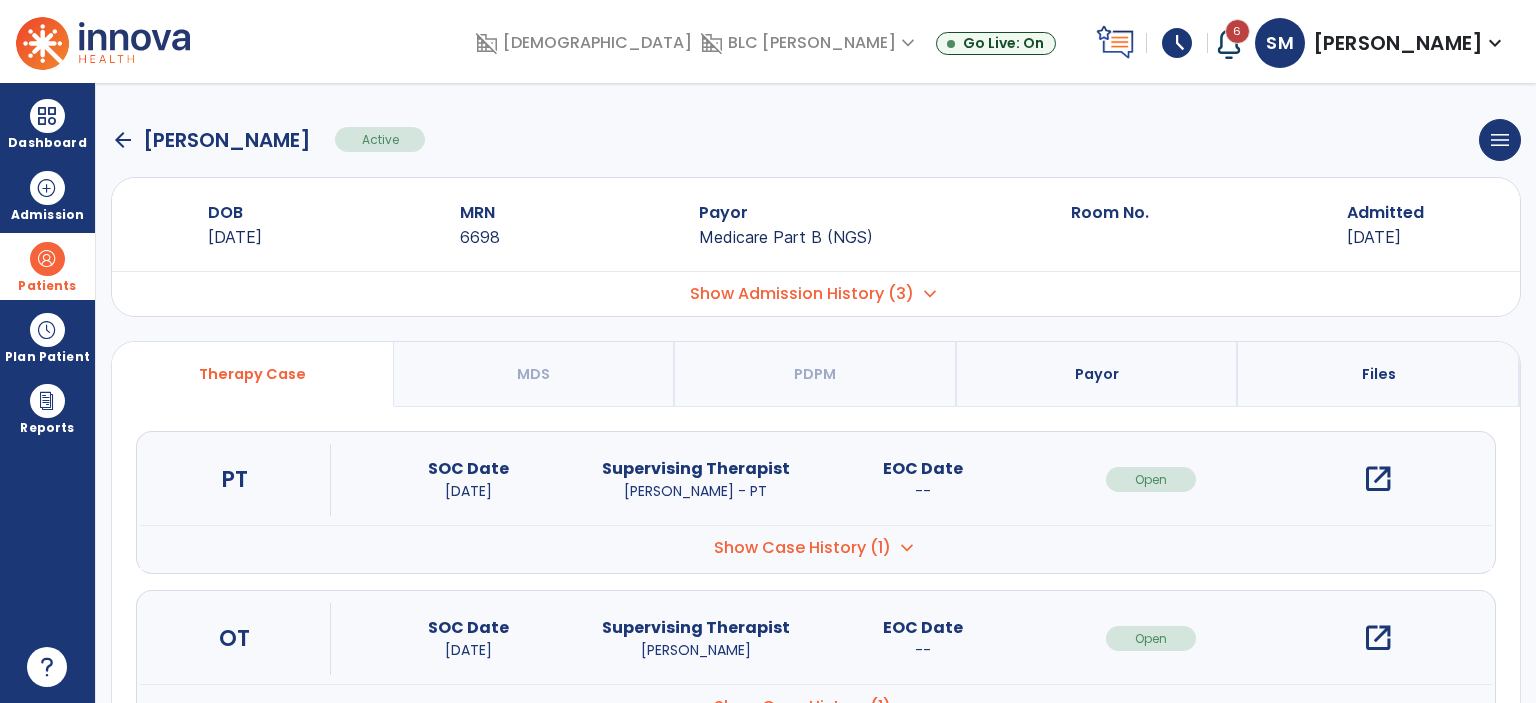 click on "arrow_back" 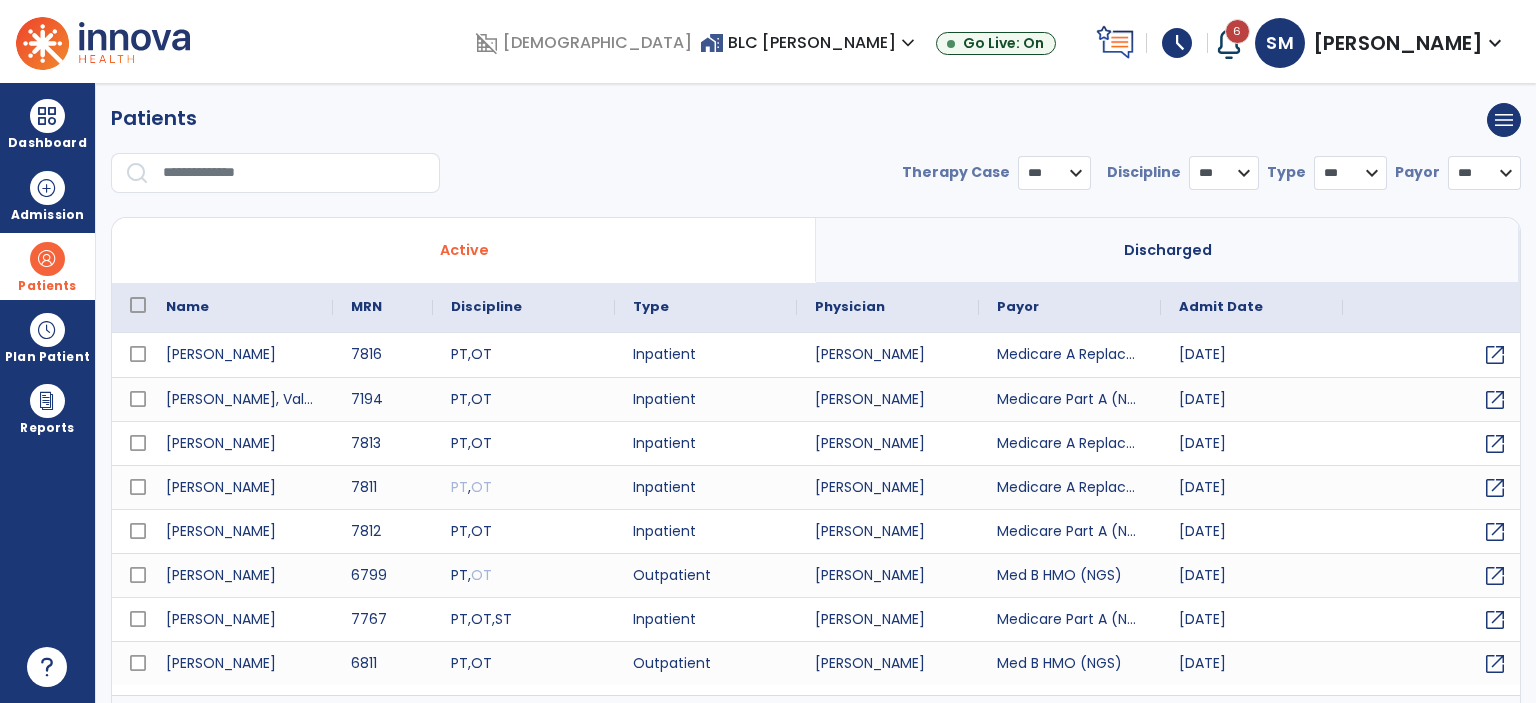 select on "***" 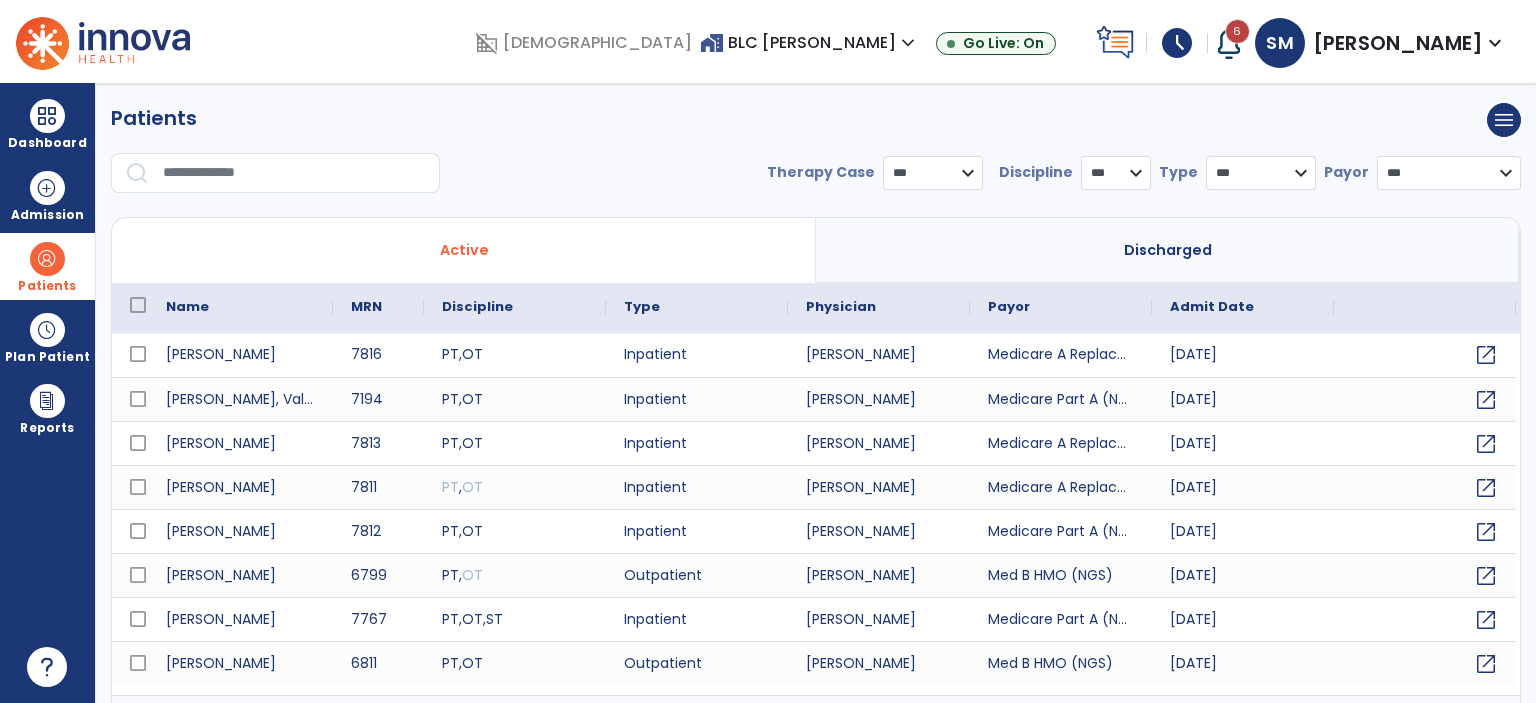 click at bounding box center [294, 173] 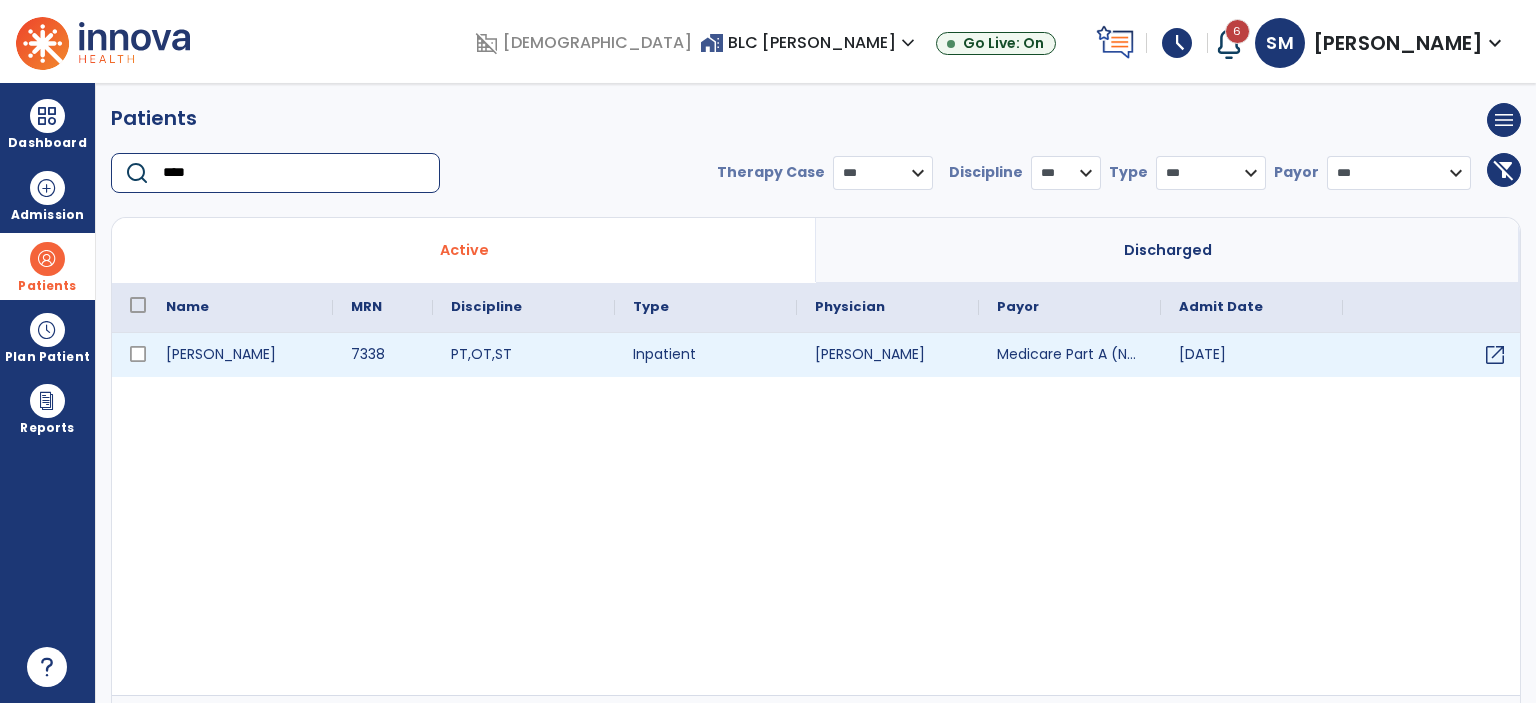type on "****" 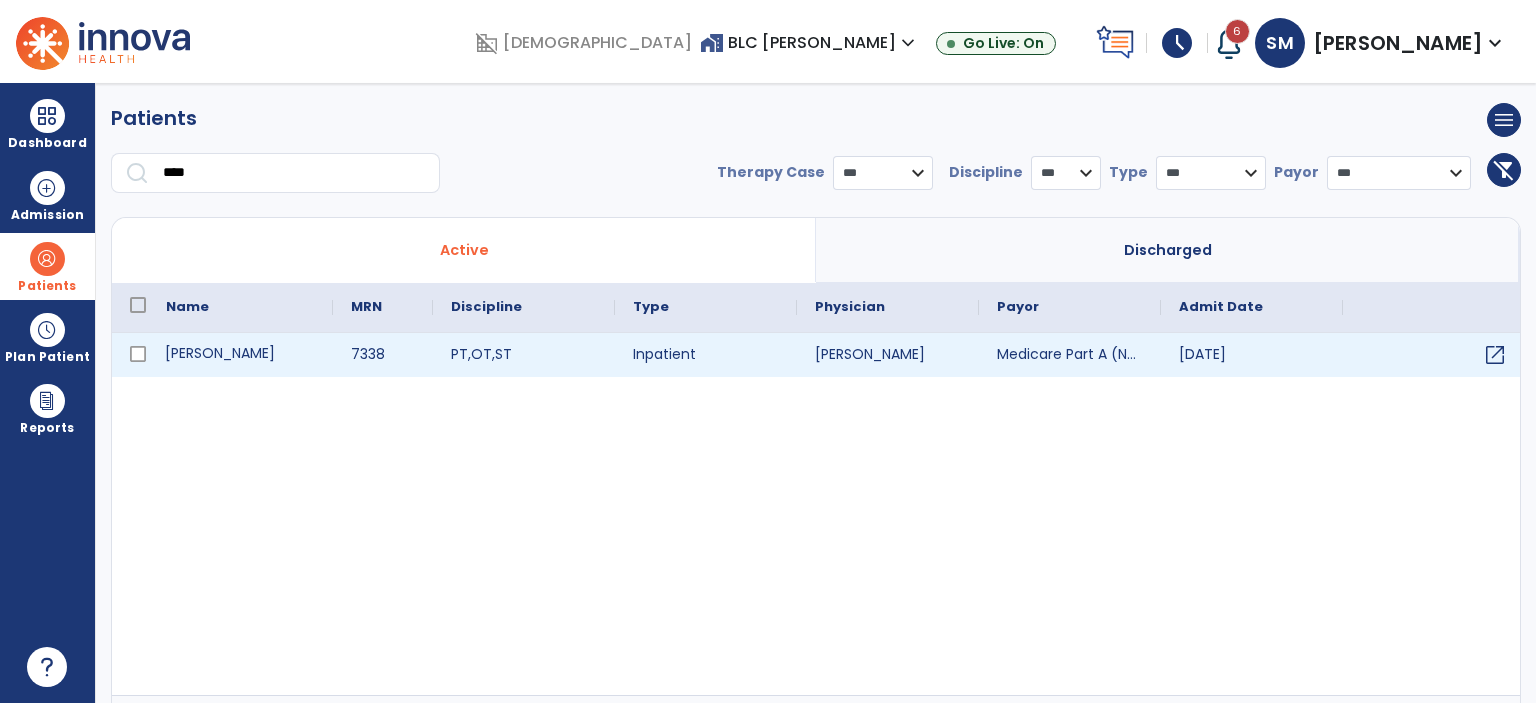 click on "[PERSON_NAME]" at bounding box center [240, 355] 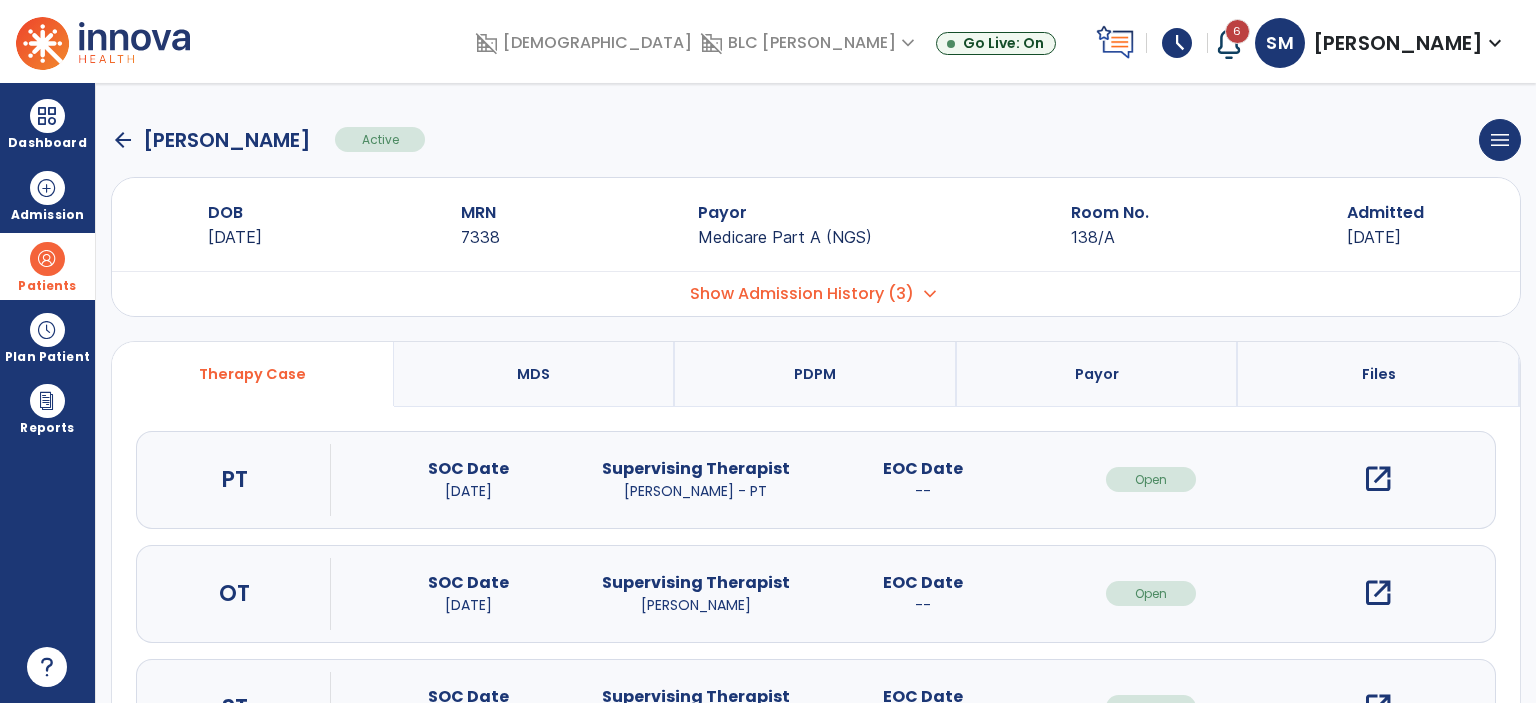 click on "open_in_new" at bounding box center (1378, 479) 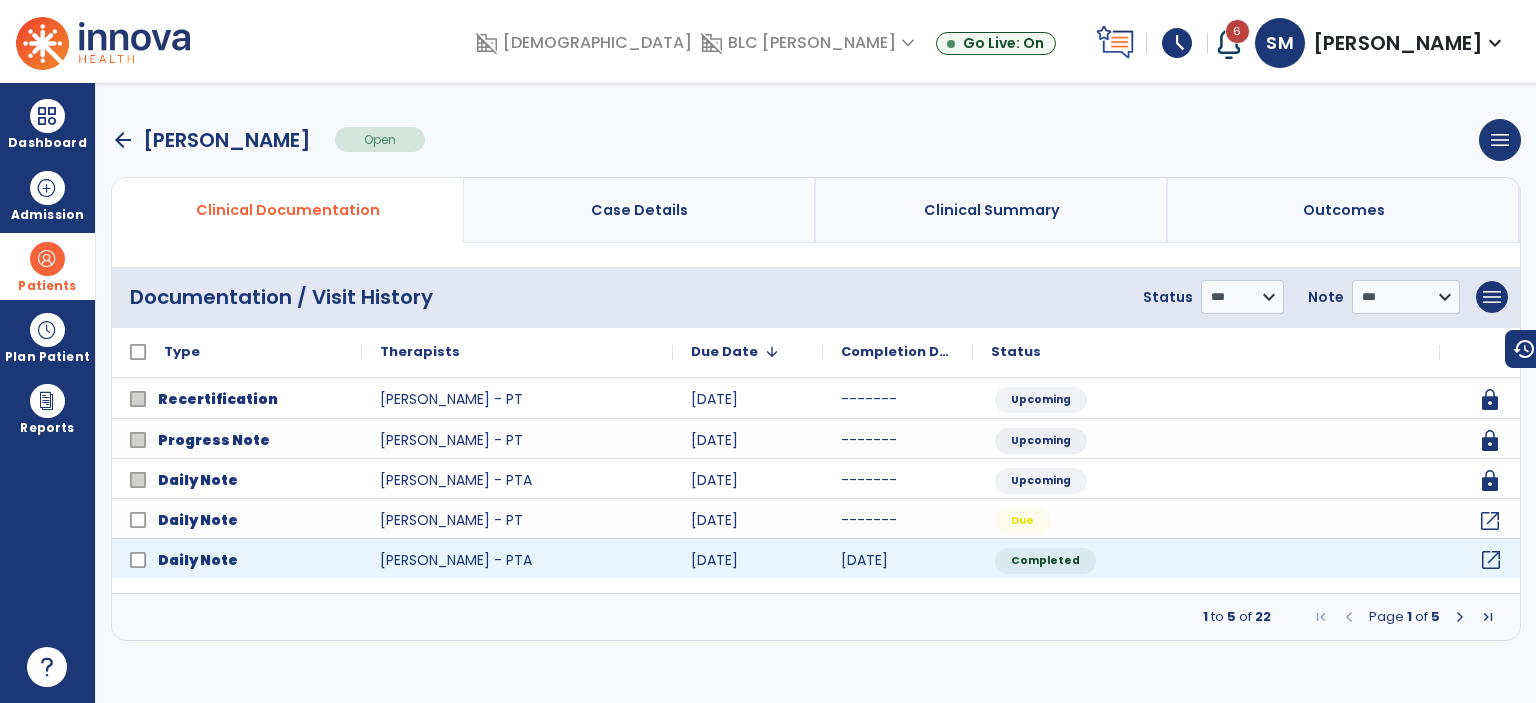 click on "open_in_new" 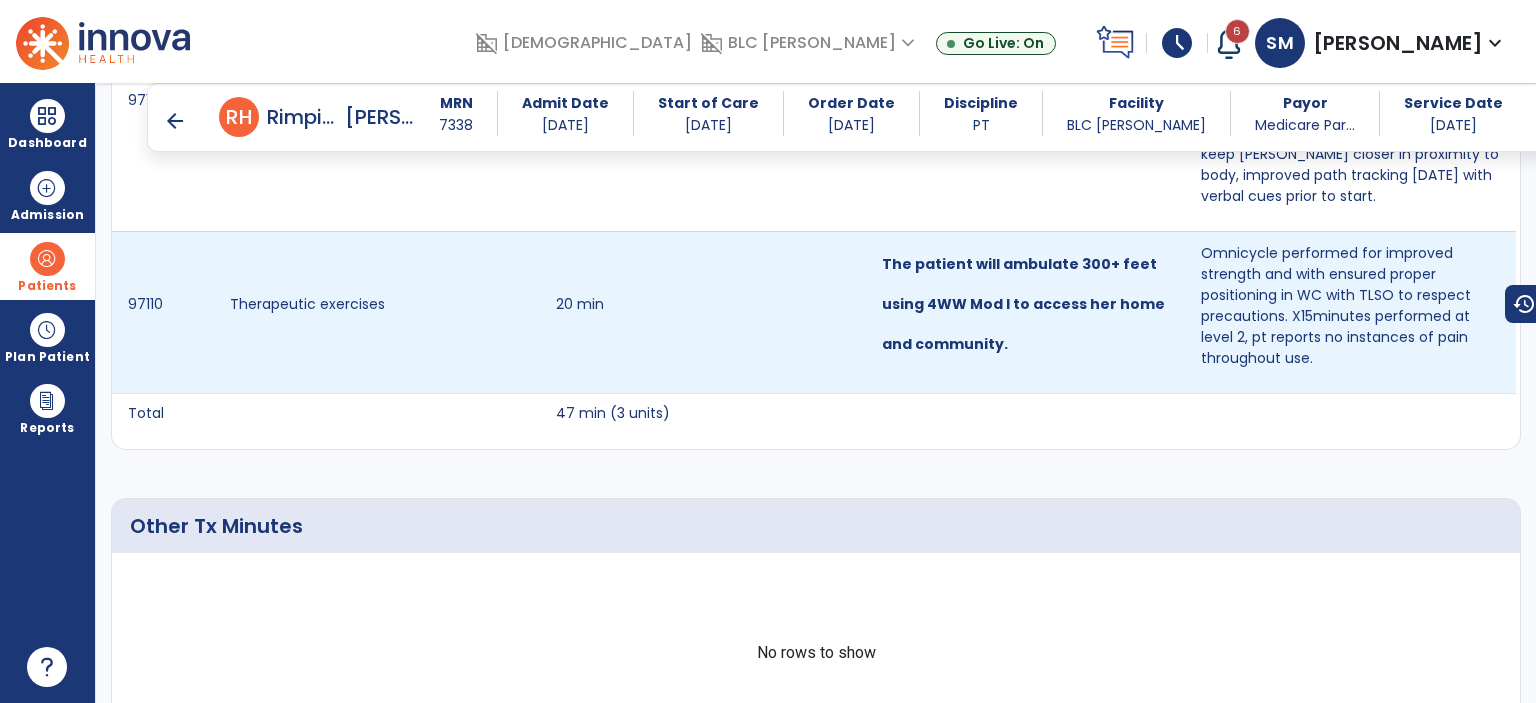 scroll, scrollTop: 2000, scrollLeft: 0, axis: vertical 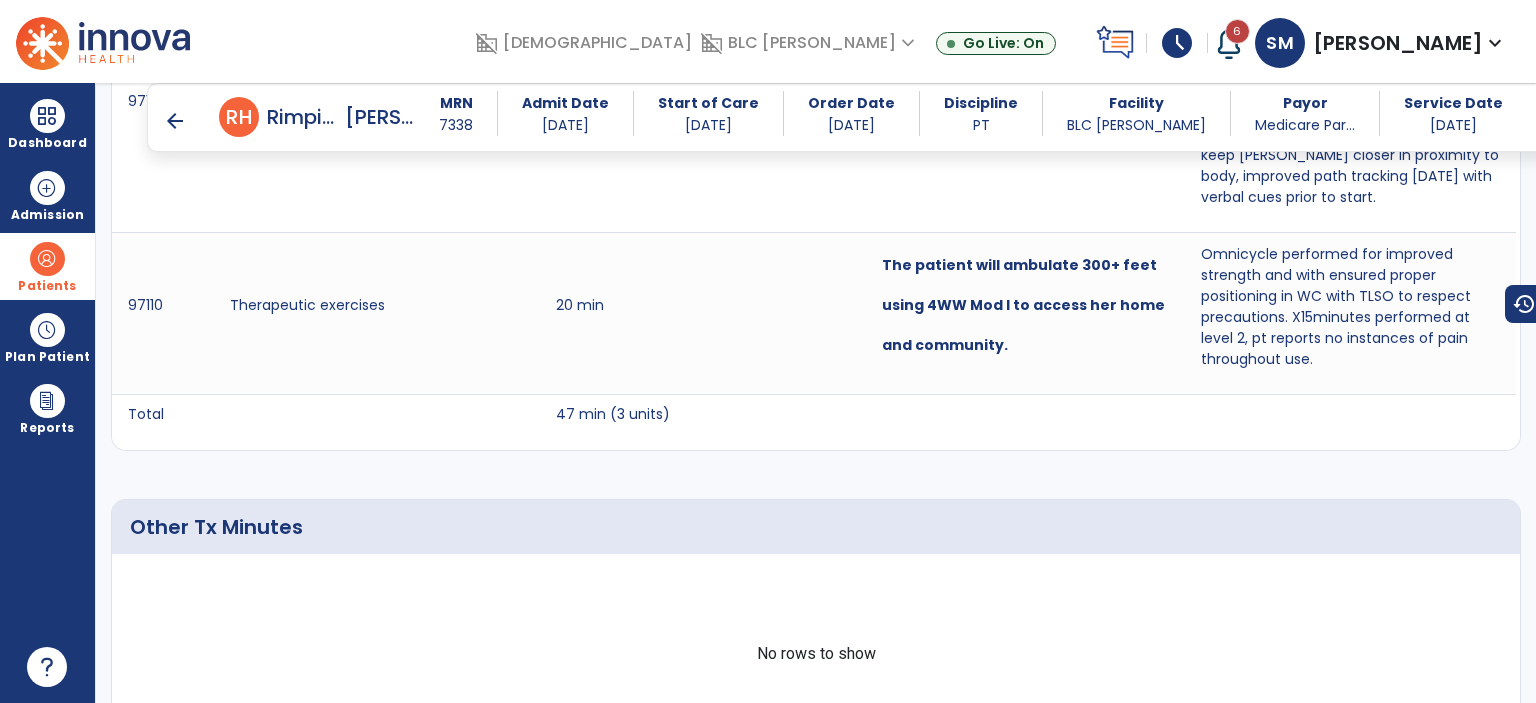 click on "arrow_back" at bounding box center (175, 121) 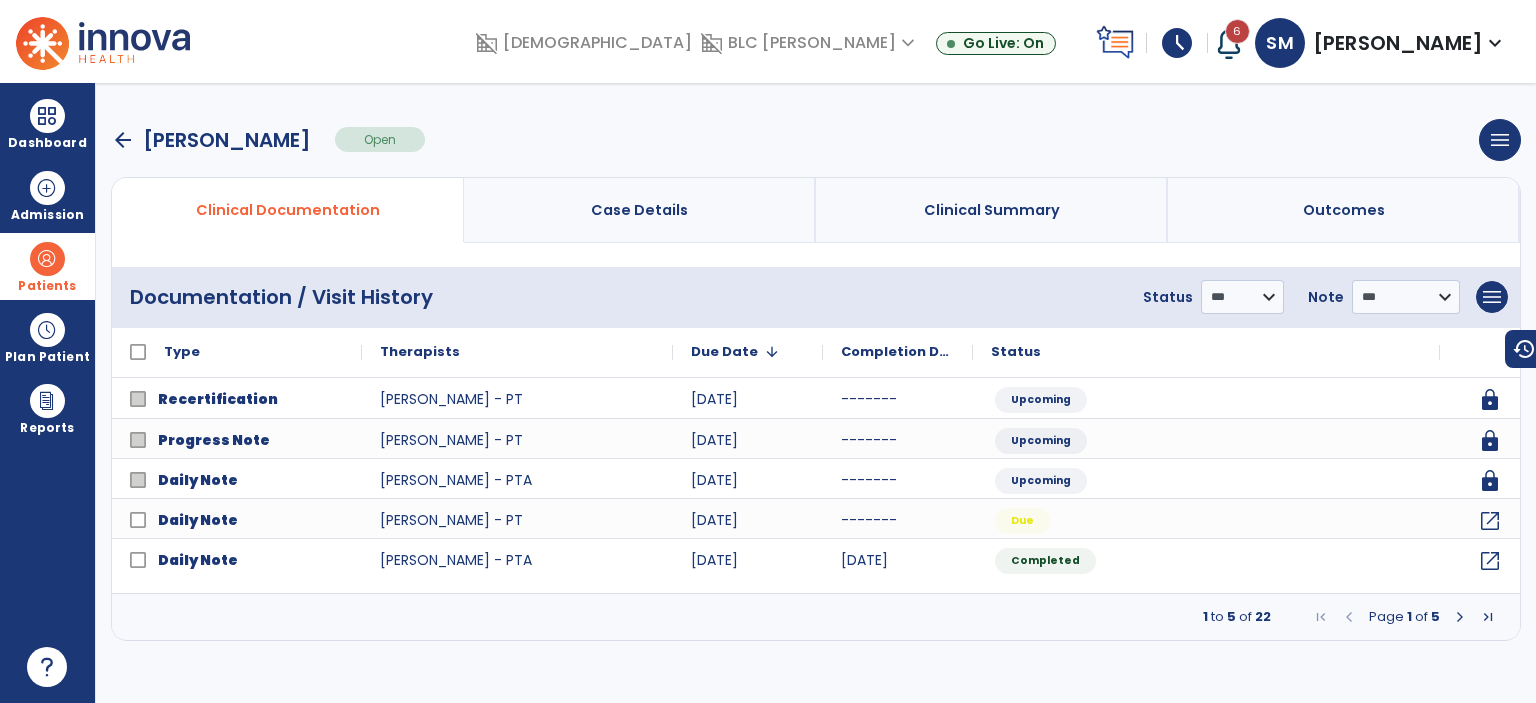 click on "arrow_back" at bounding box center [123, 140] 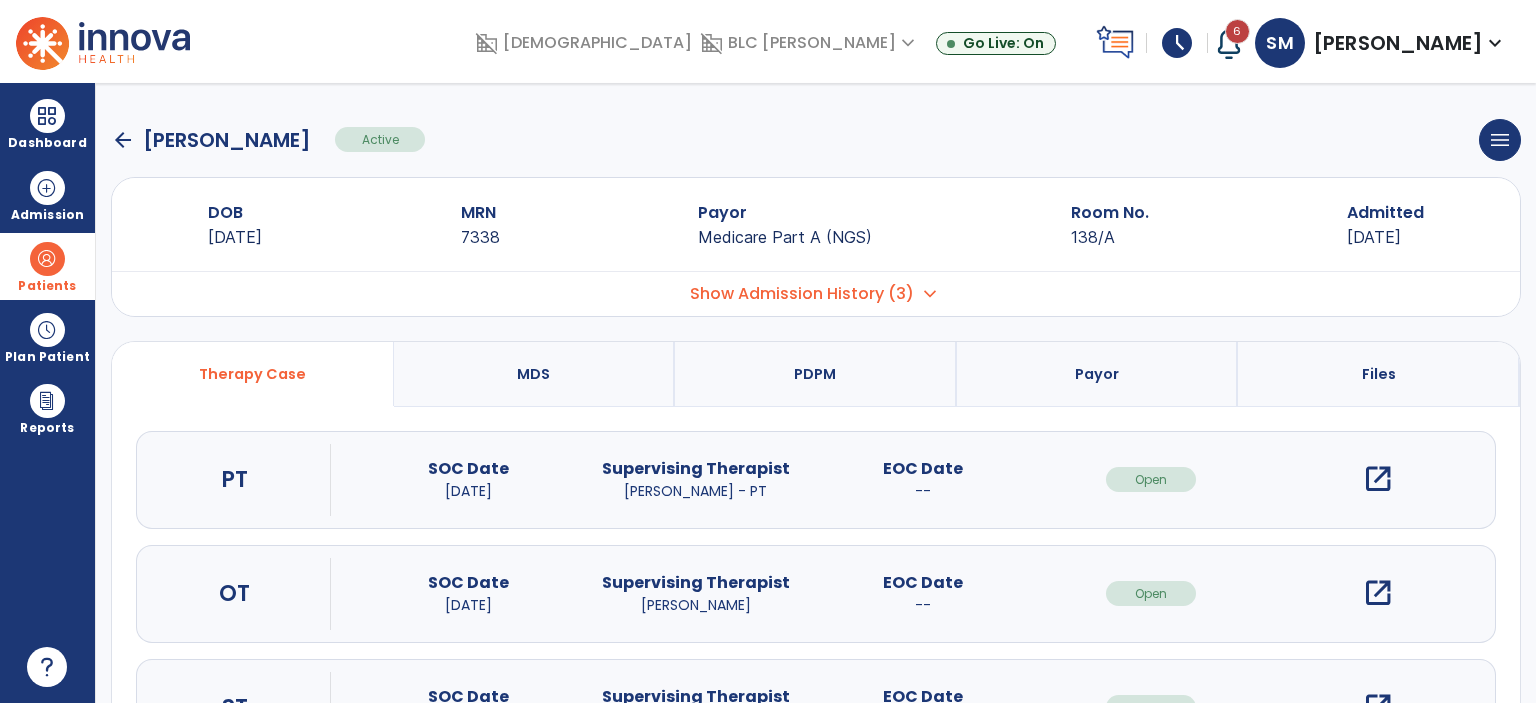 click on "arrow_back" 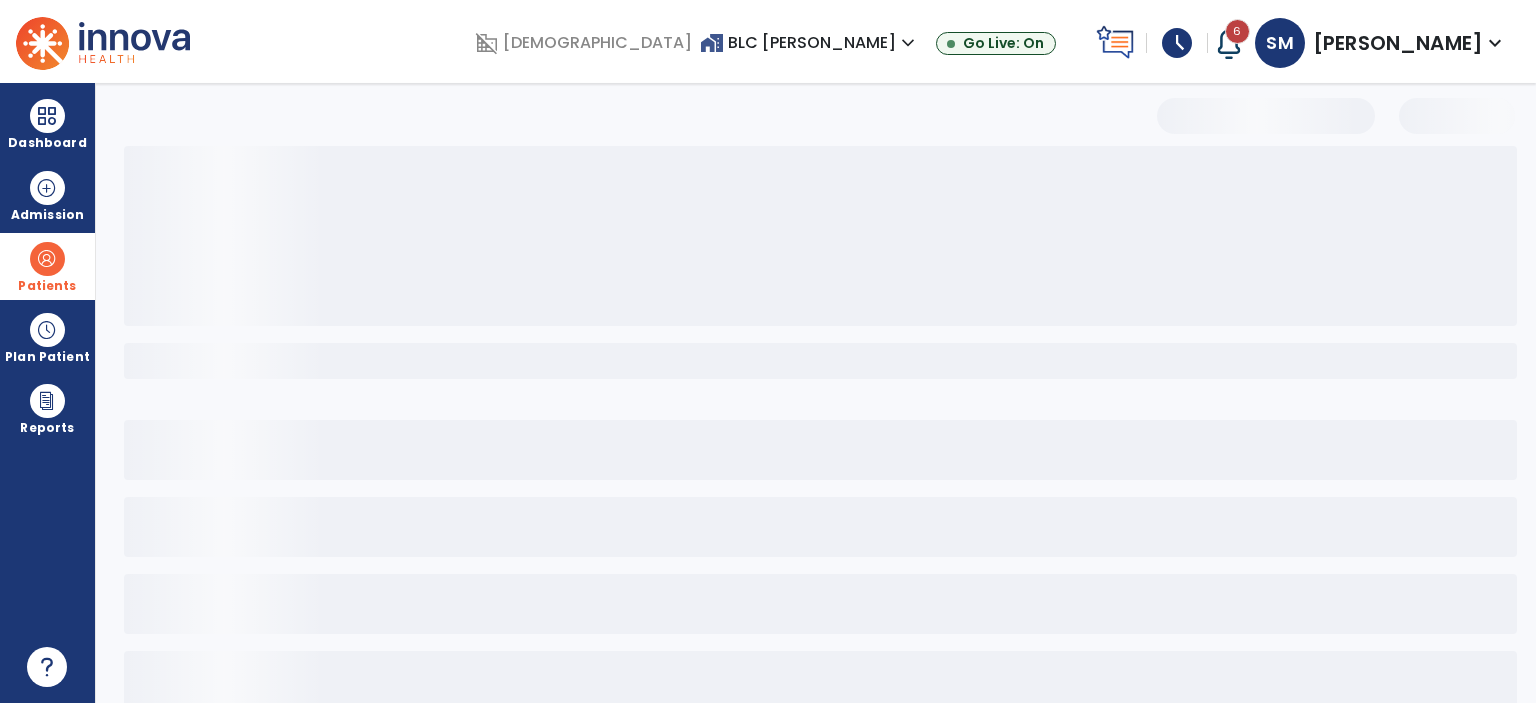select on "***" 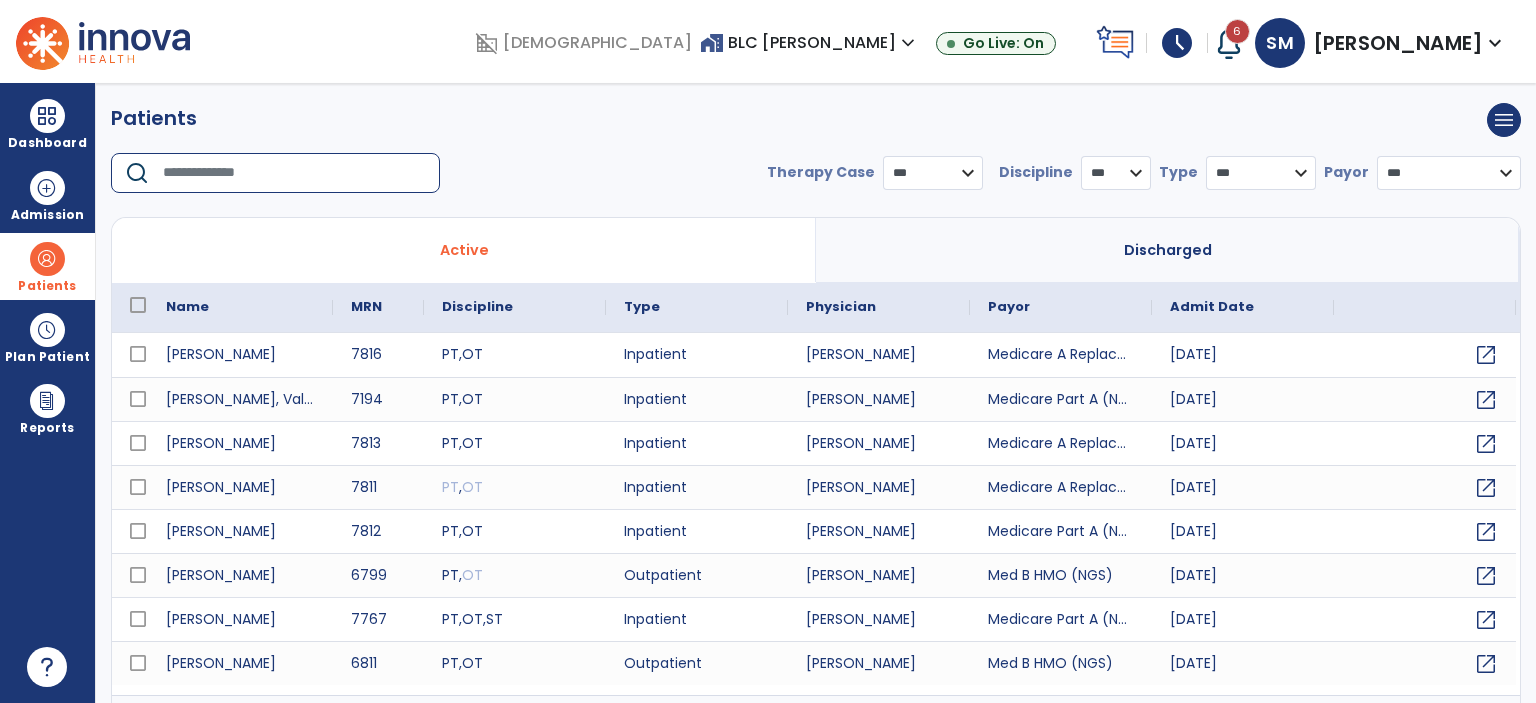 click at bounding box center (294, 173) 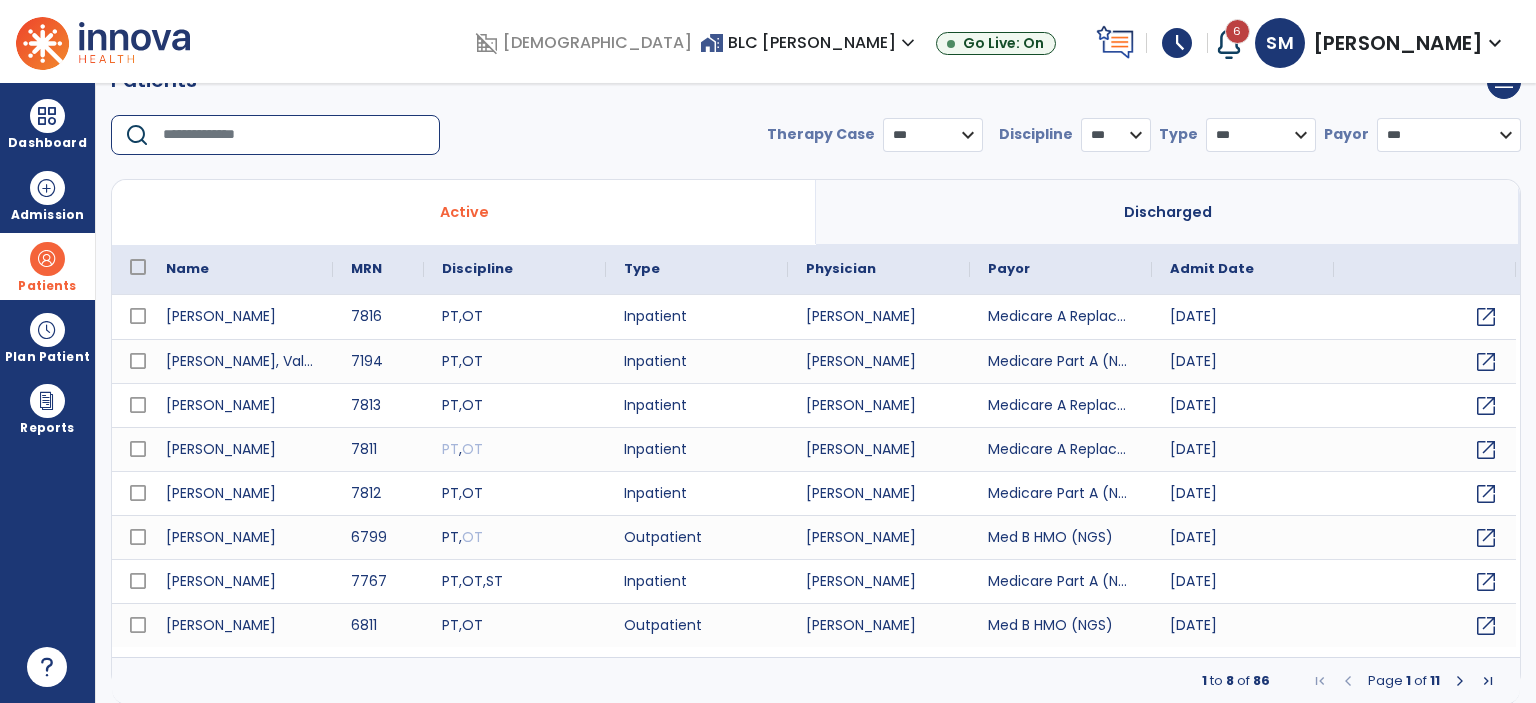 scroll, scrollTop: 0, scrollLeft: 0, axis: both 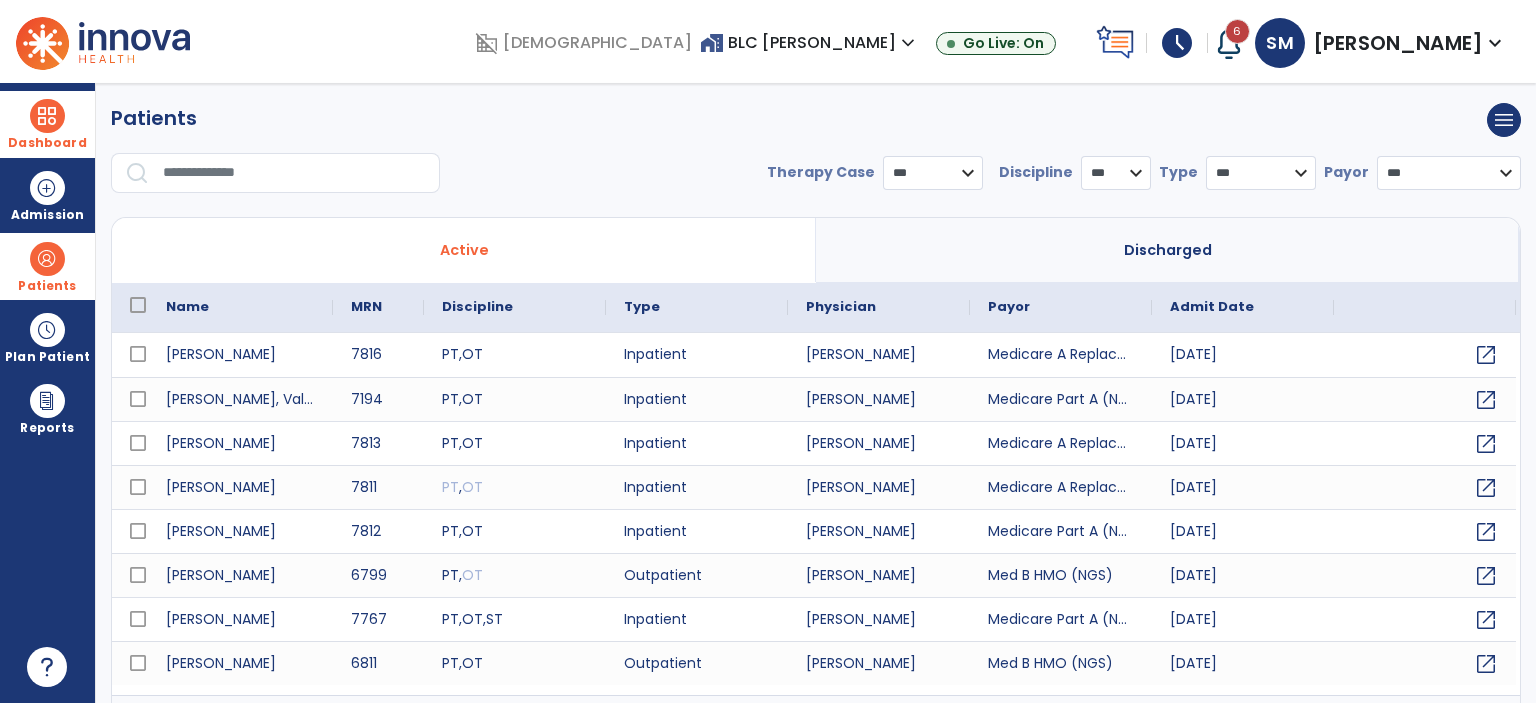 click on "Dashboard" at bounding box center [47, 124] 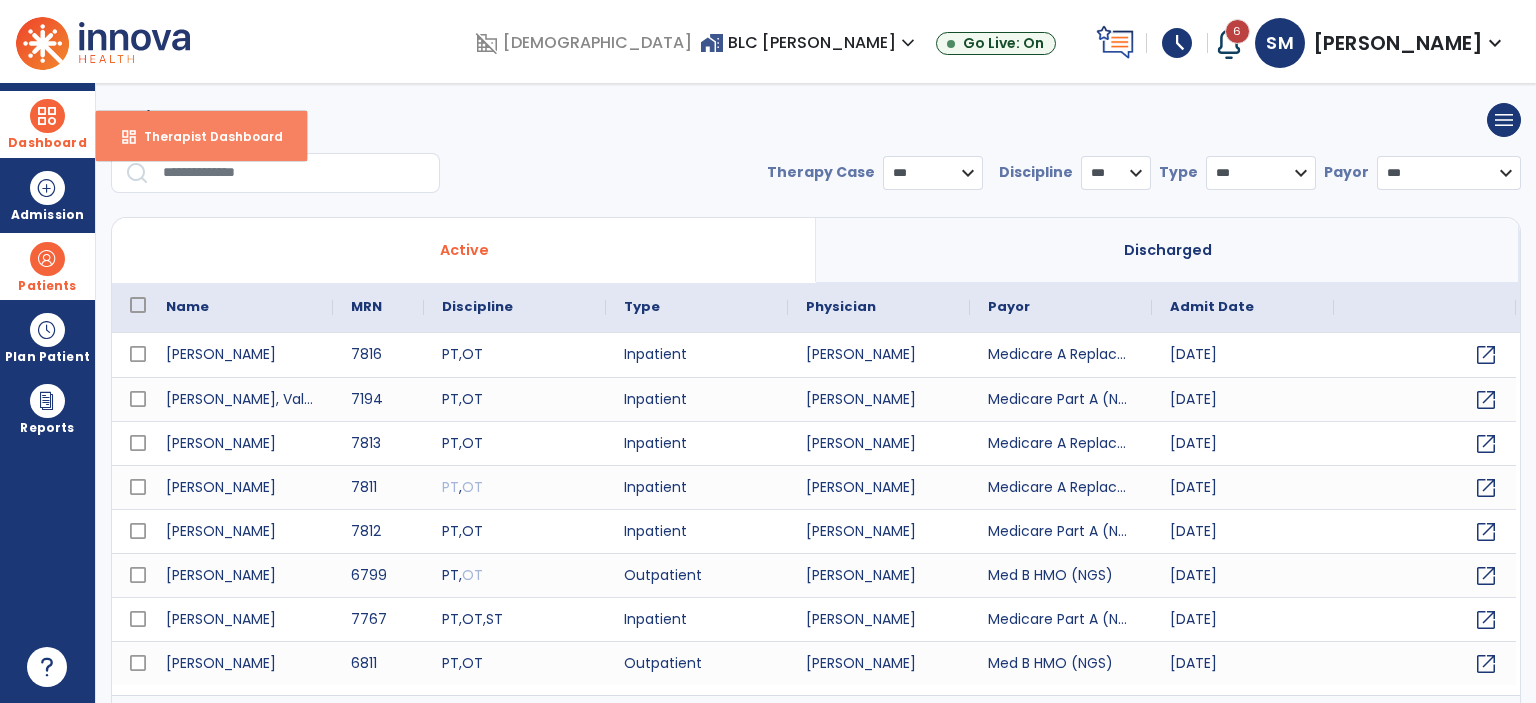 click on "Therapist Dashboard" at bounding box center [205, 136] 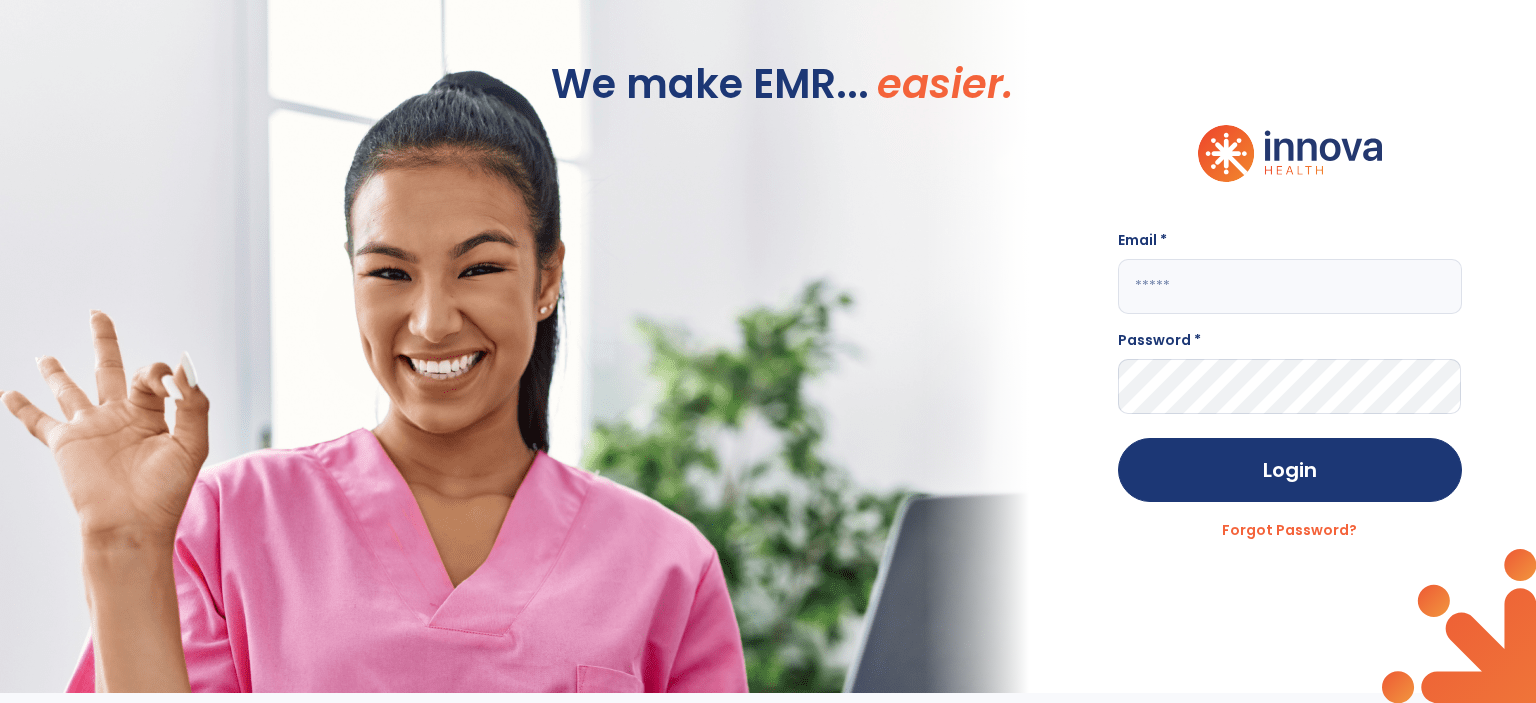 click 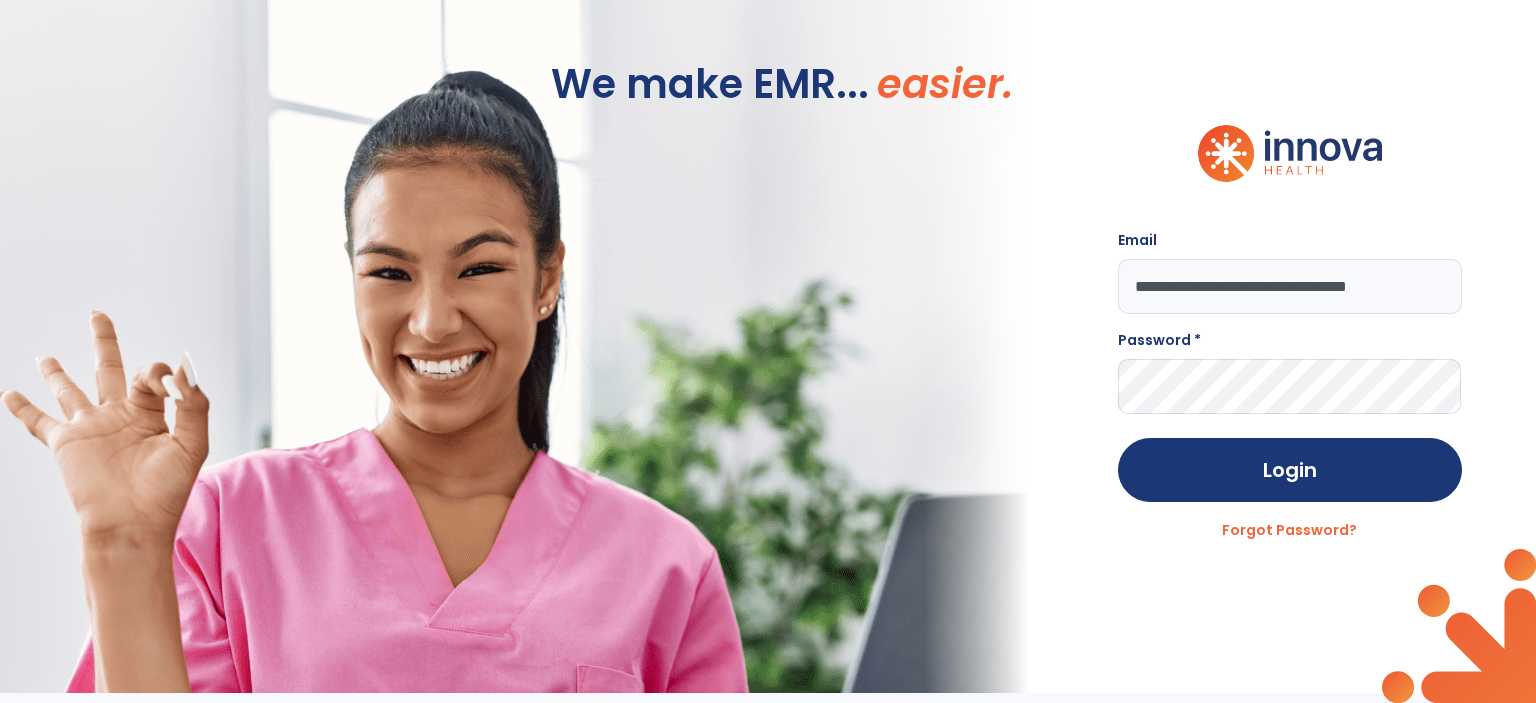 type on "**********" 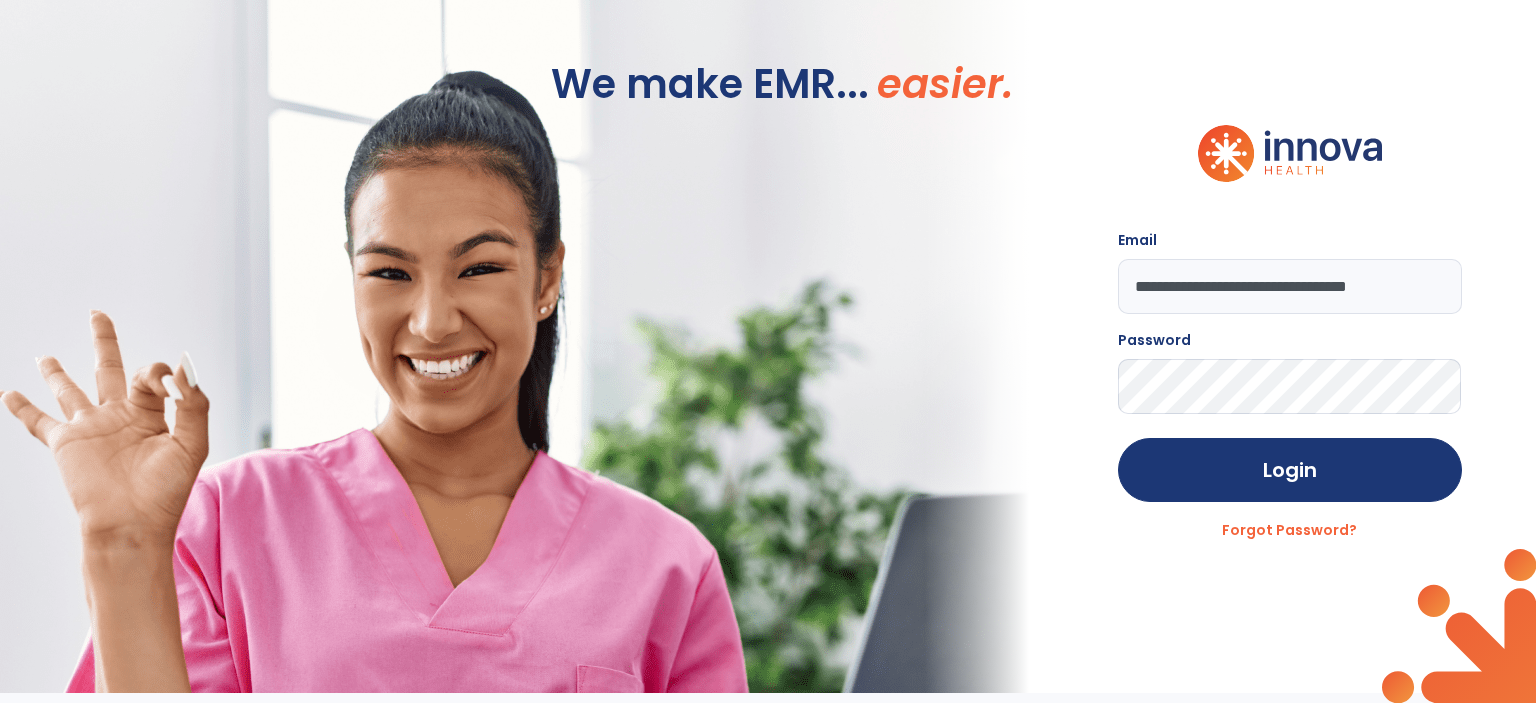 click on "Login" 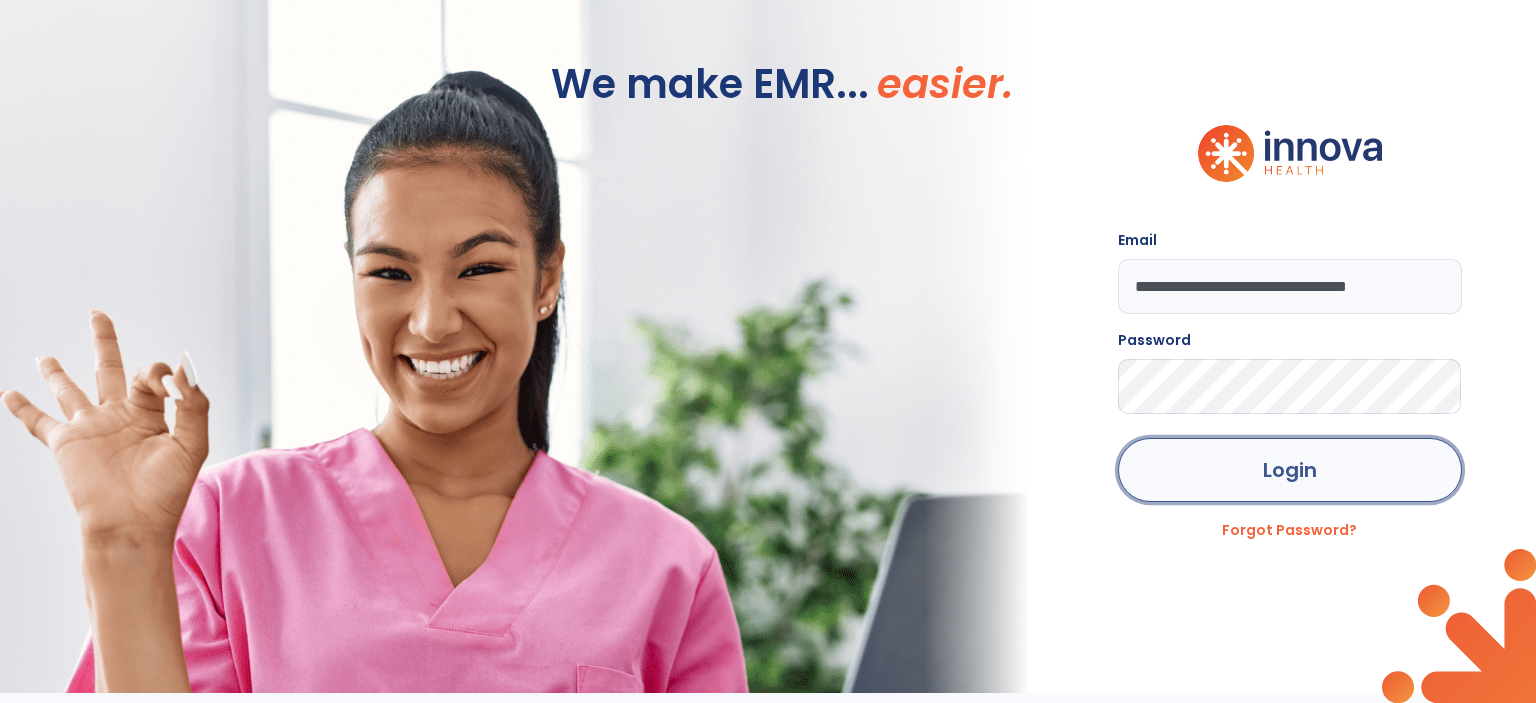 click on "Login" 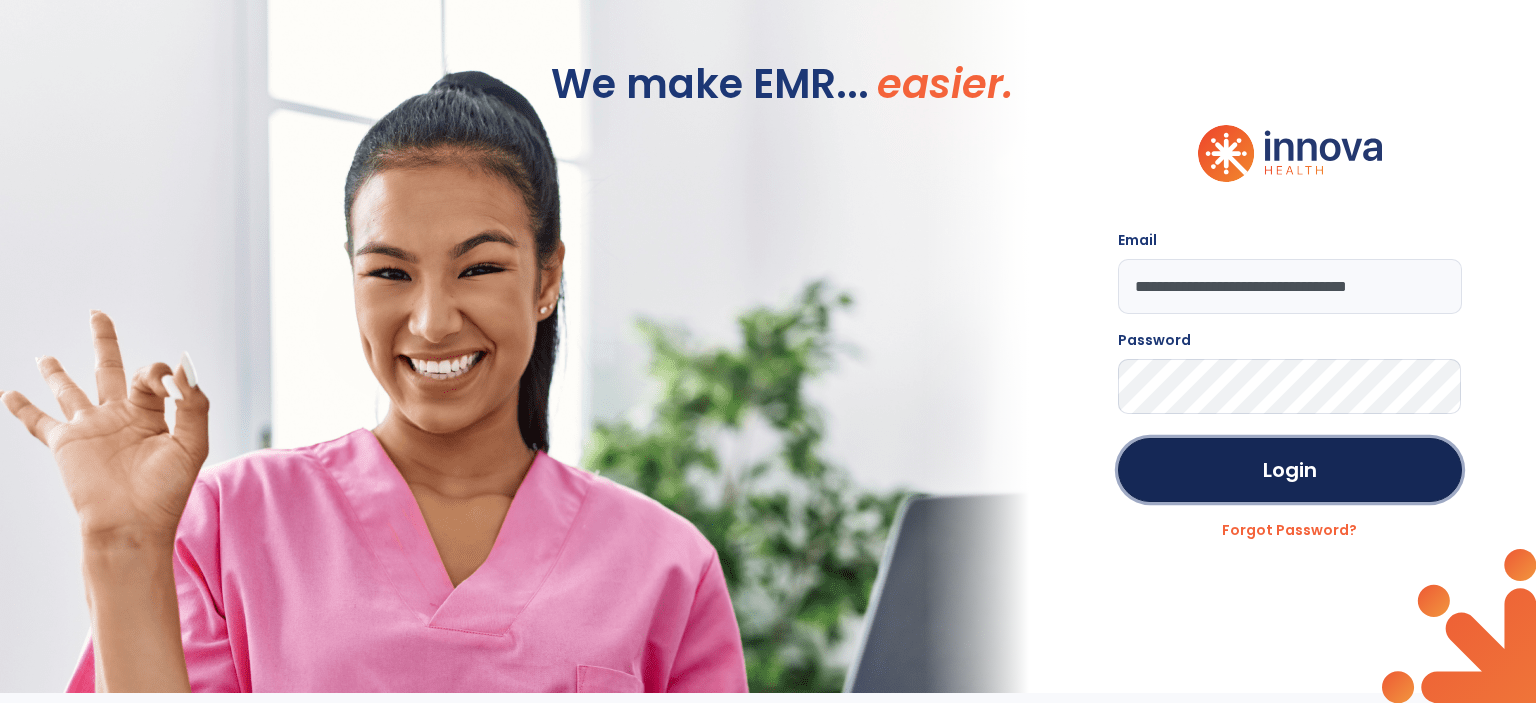 drag, startPoint x: 1195, startPoint y: 461, endPoint x: 1115, endPoint y: 410, distance: 94.873604 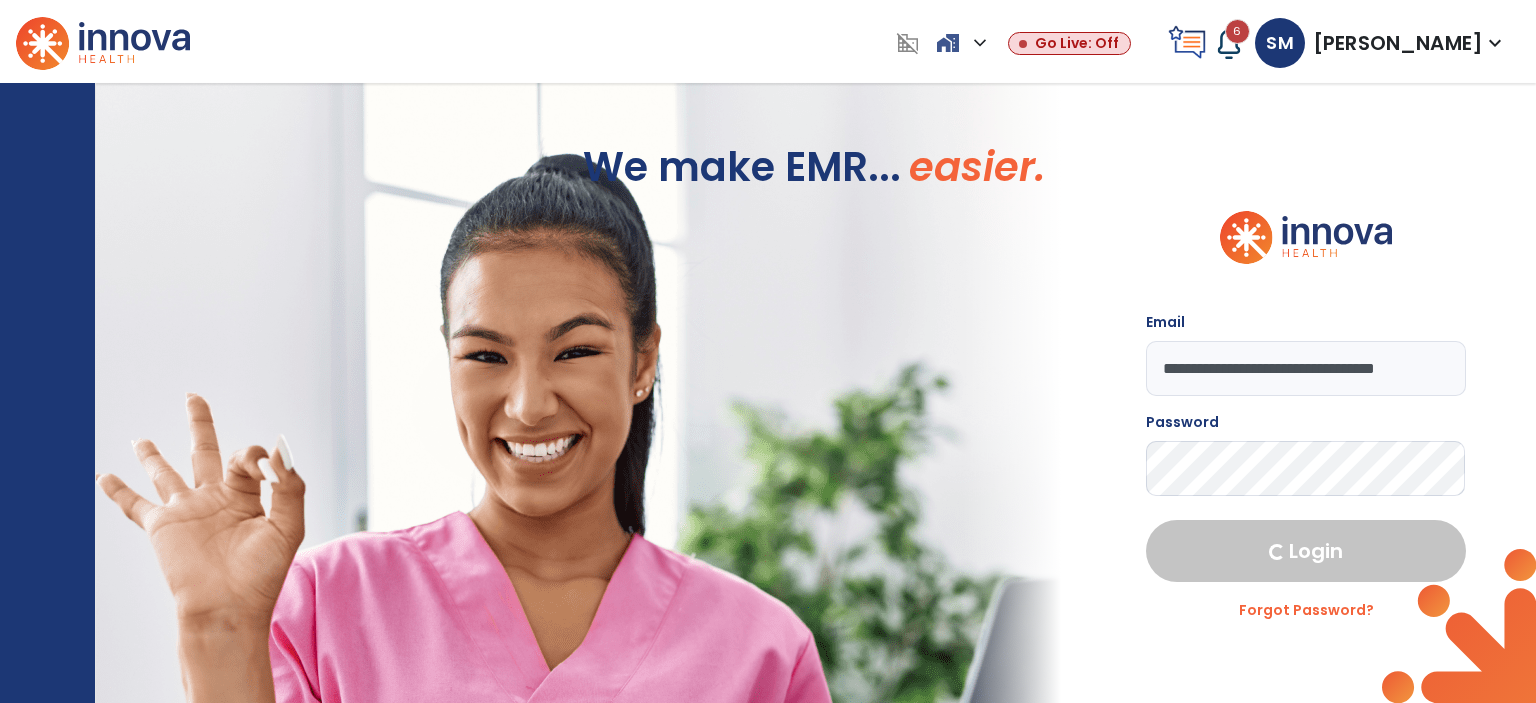 select on "****" 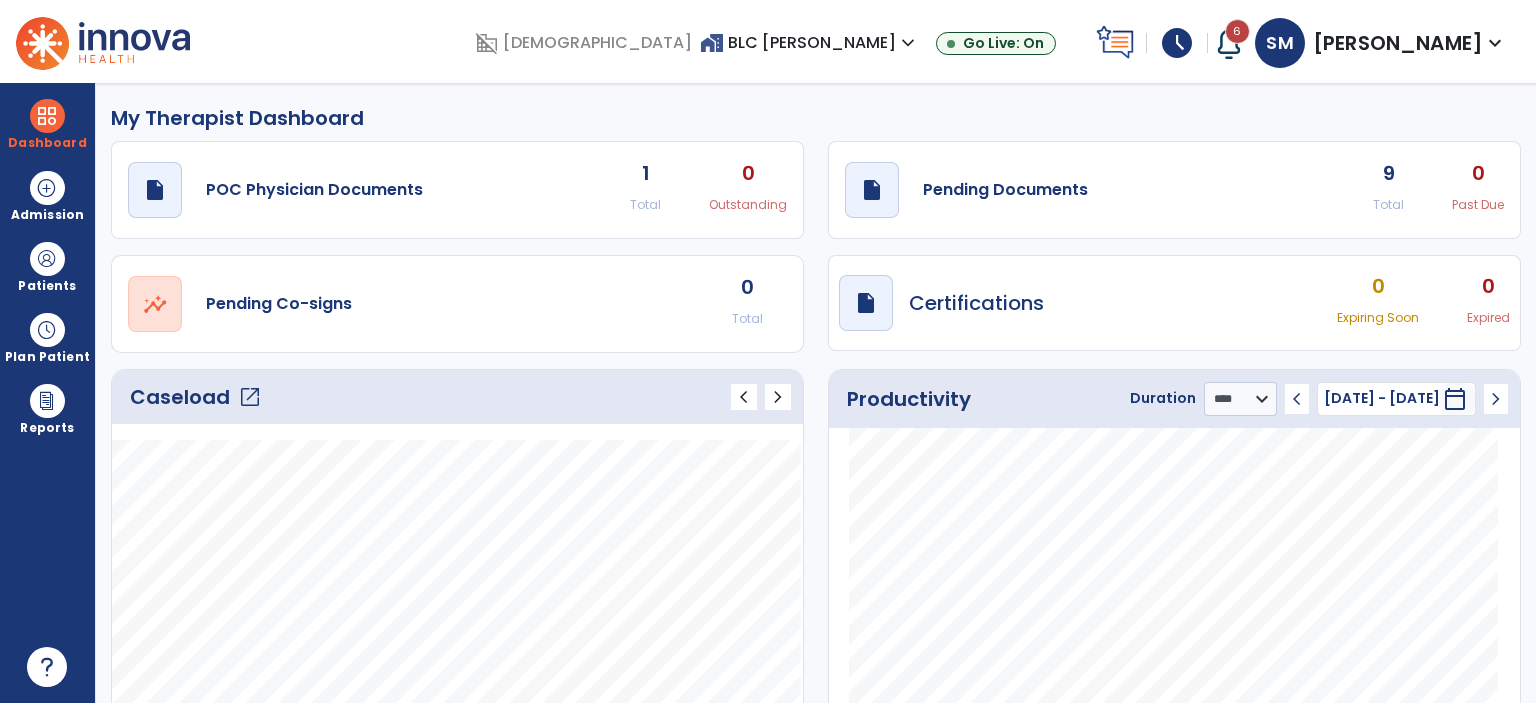 click on "9" 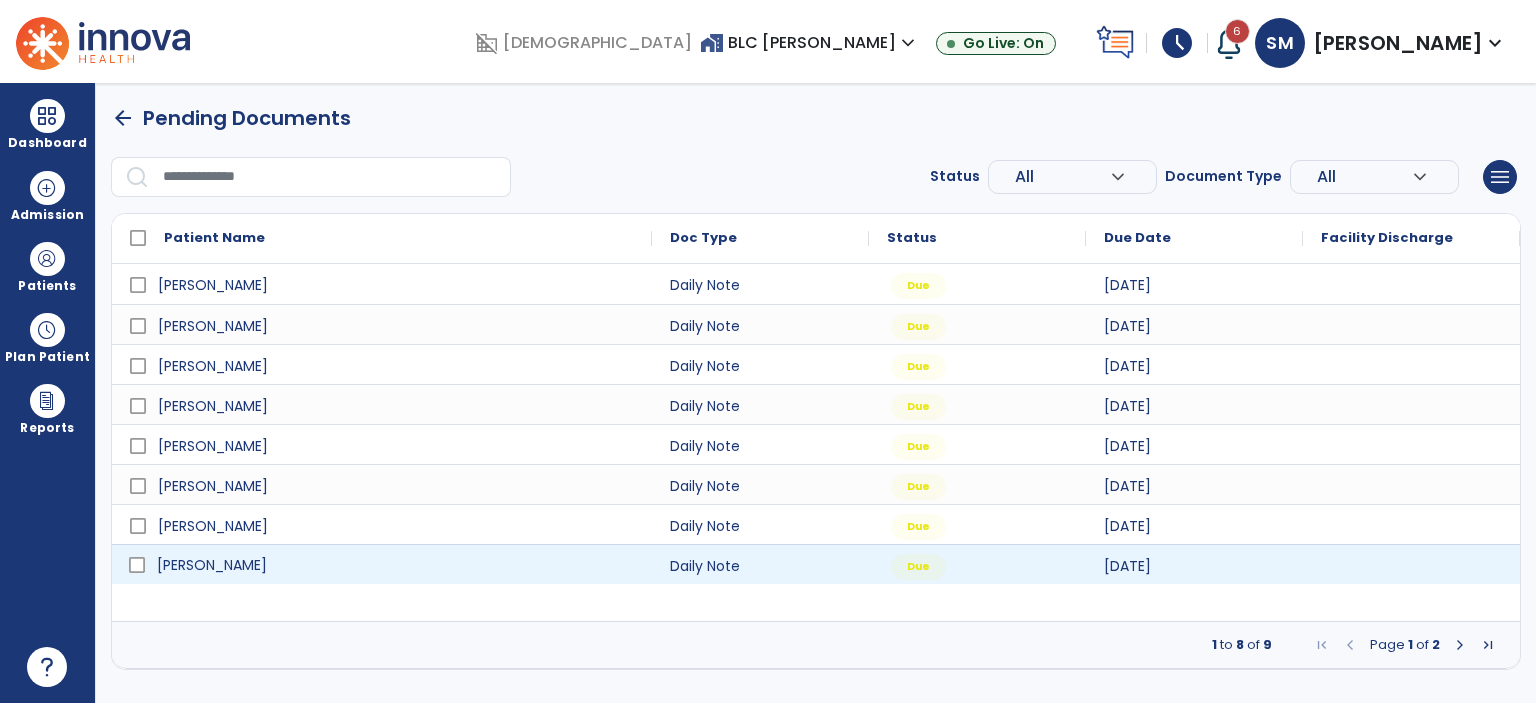 click on "Reinhardt, Eileen" at bounding box center [212, 565] 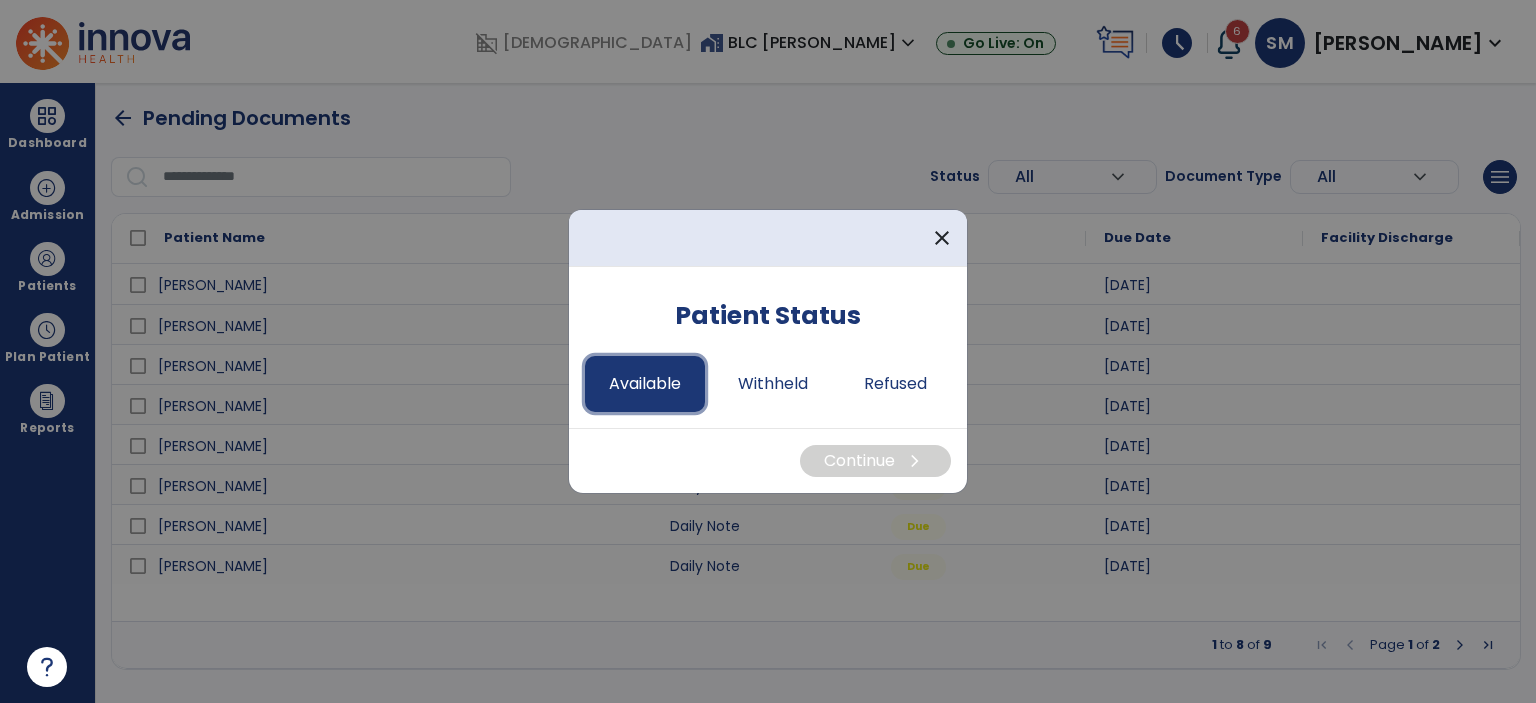 drag, startPoint x: 644, startPoint y: 391, endPoint x: 689, endPoint y: 400, distance: 45.891174 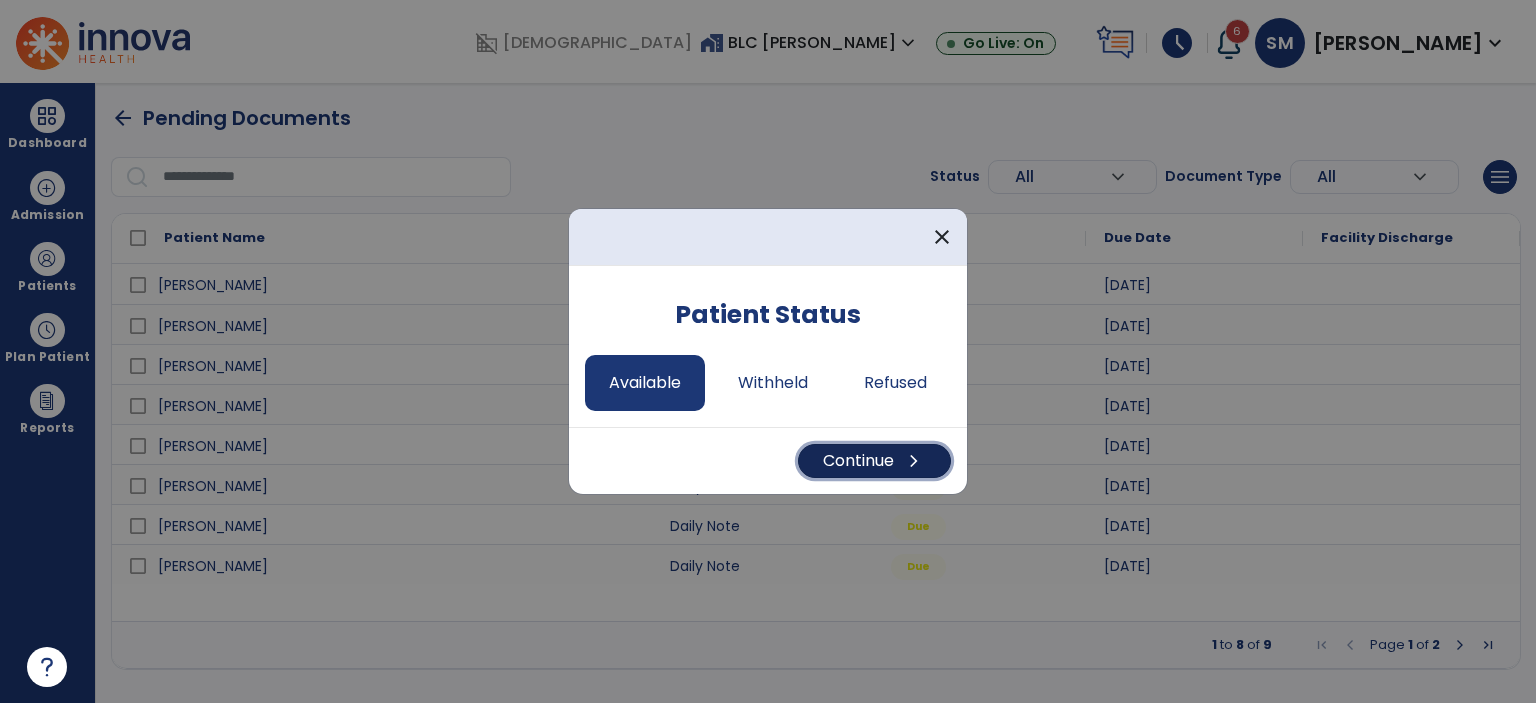 click on "Continue   chevron_right" at bounding box center (874, 461) 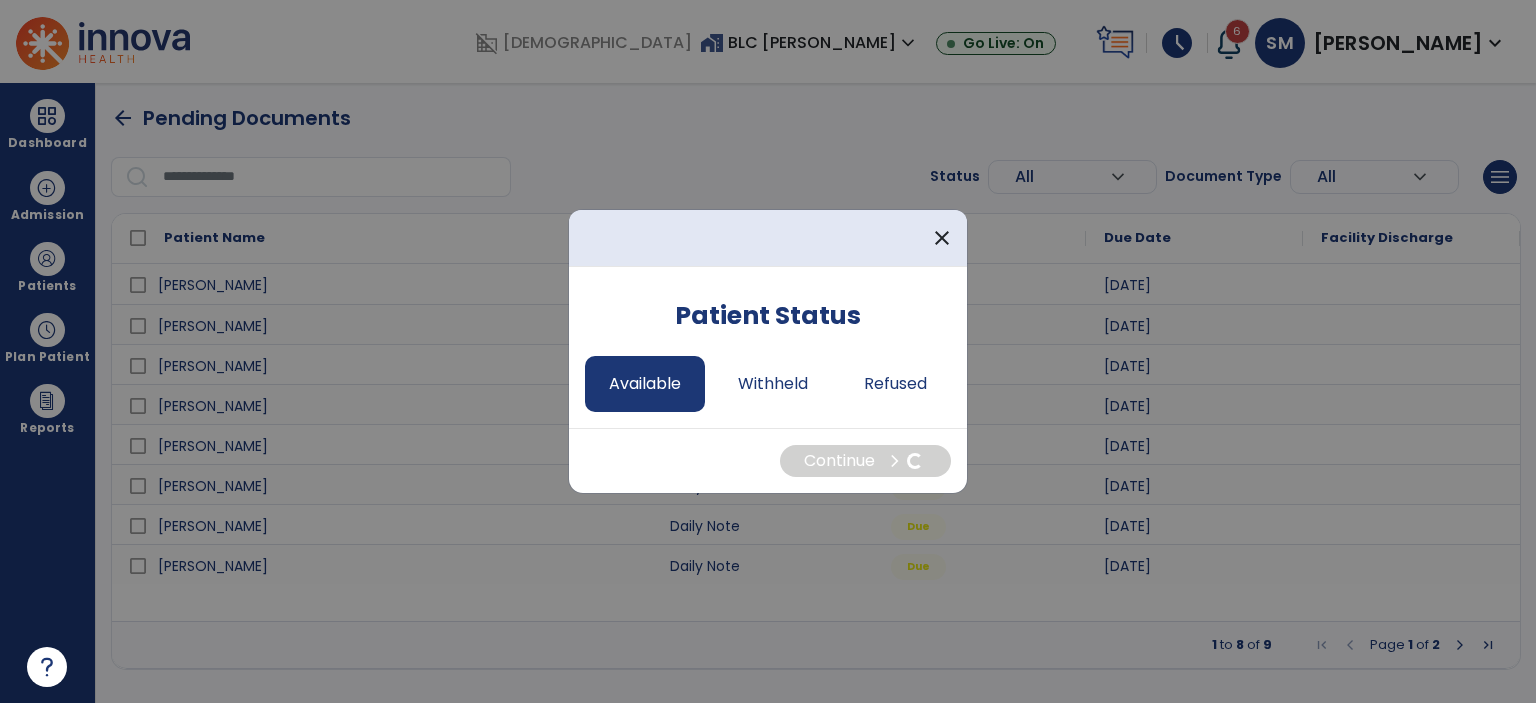 select on "*" 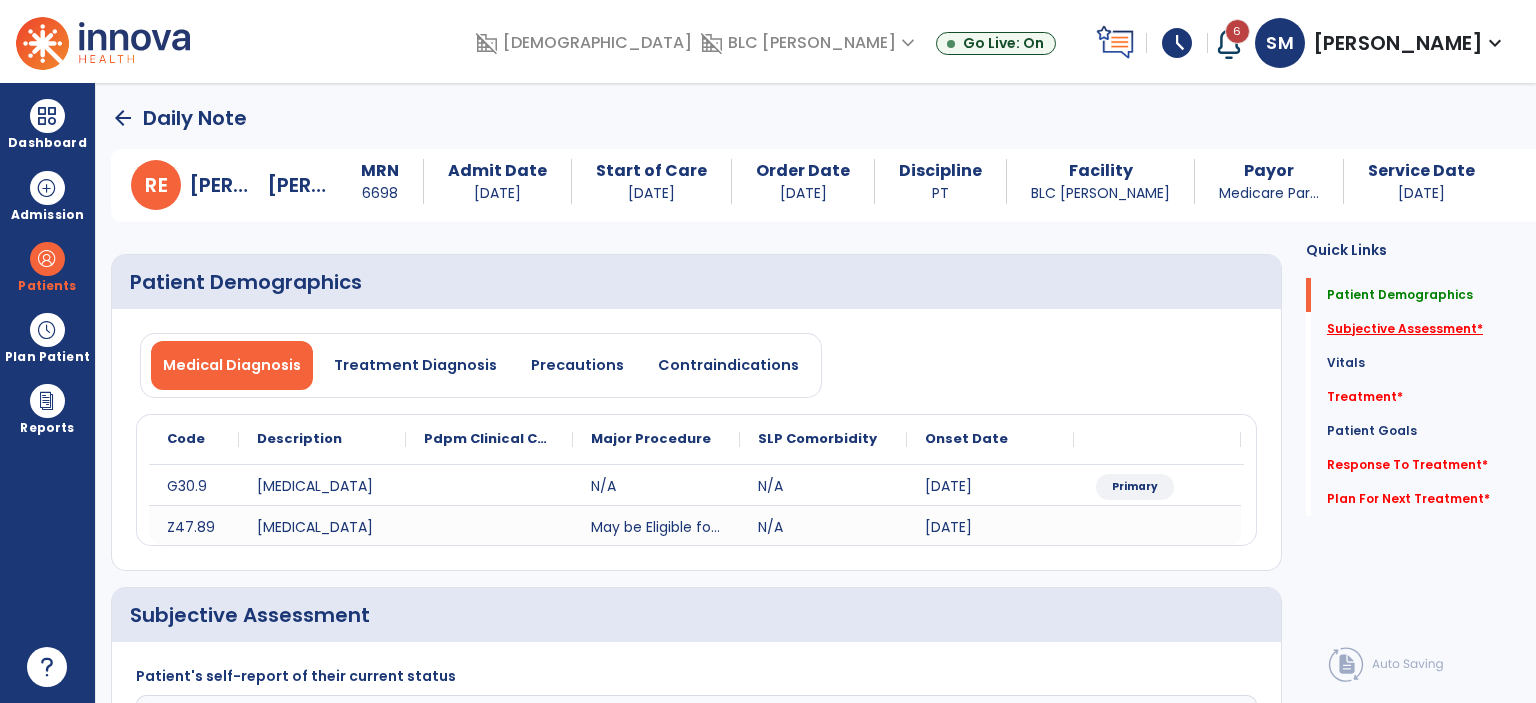 click on "Subjective Assessment   *" 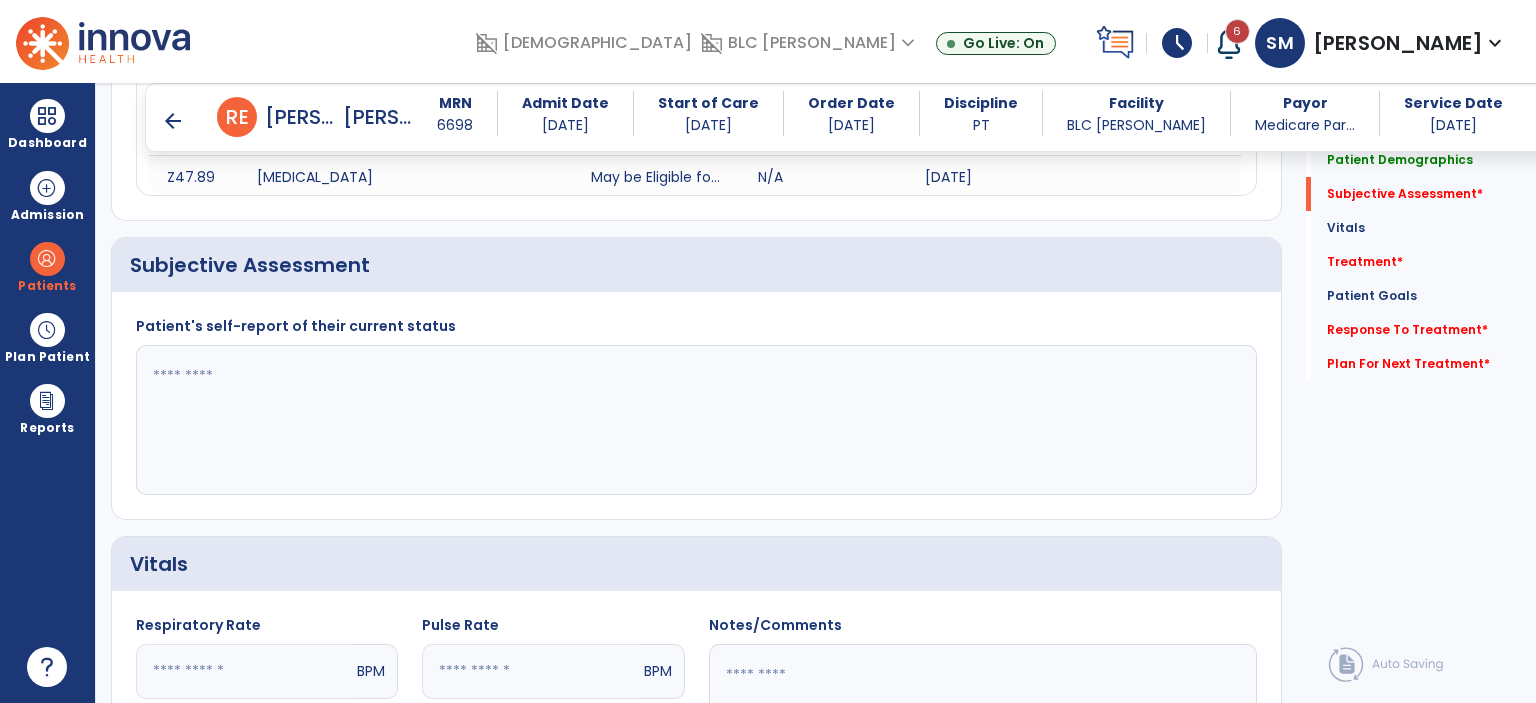 scroll, scrollTop: 334, scrollLeft: 0, axis: vertical 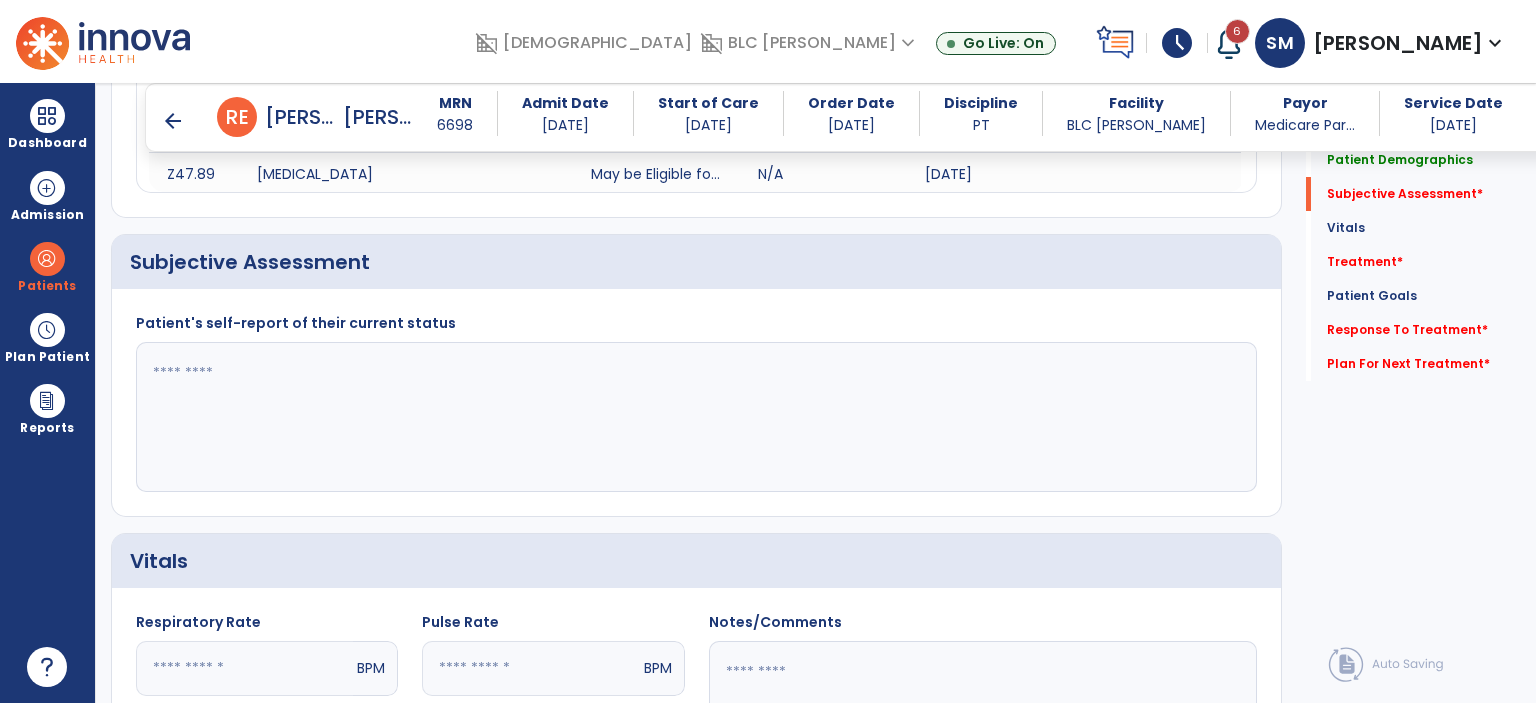 click 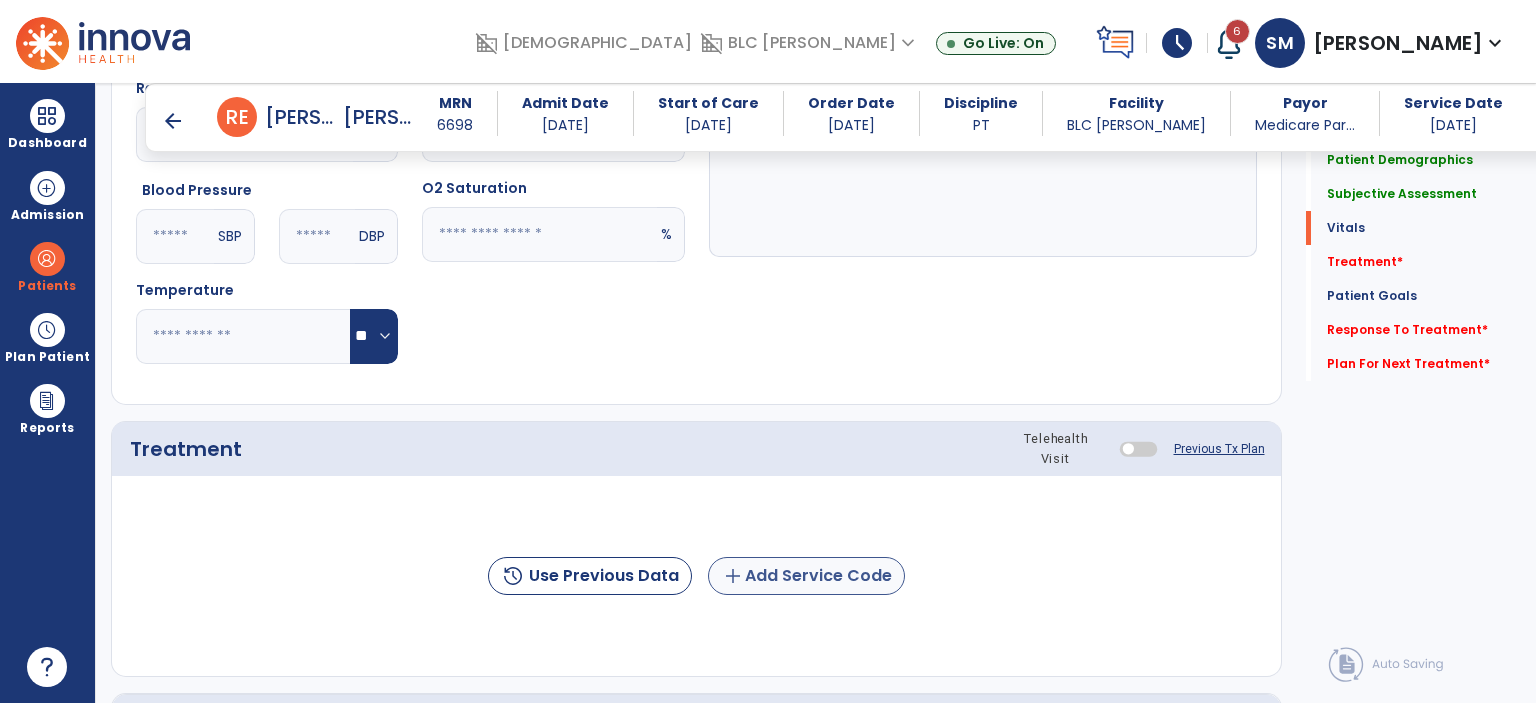 scroll, scrollTop: 934, scrollLeft: 0, axis: vertical 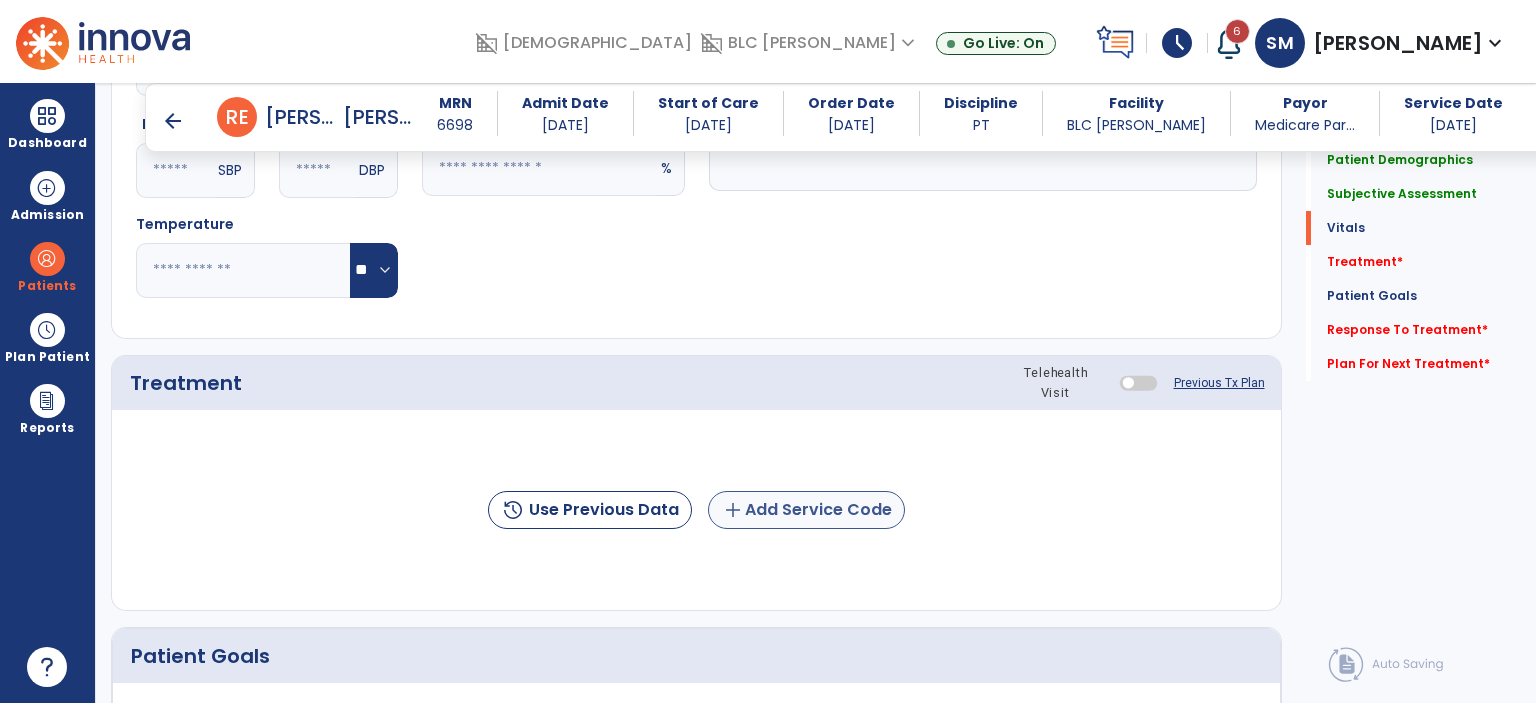 type on "**********" 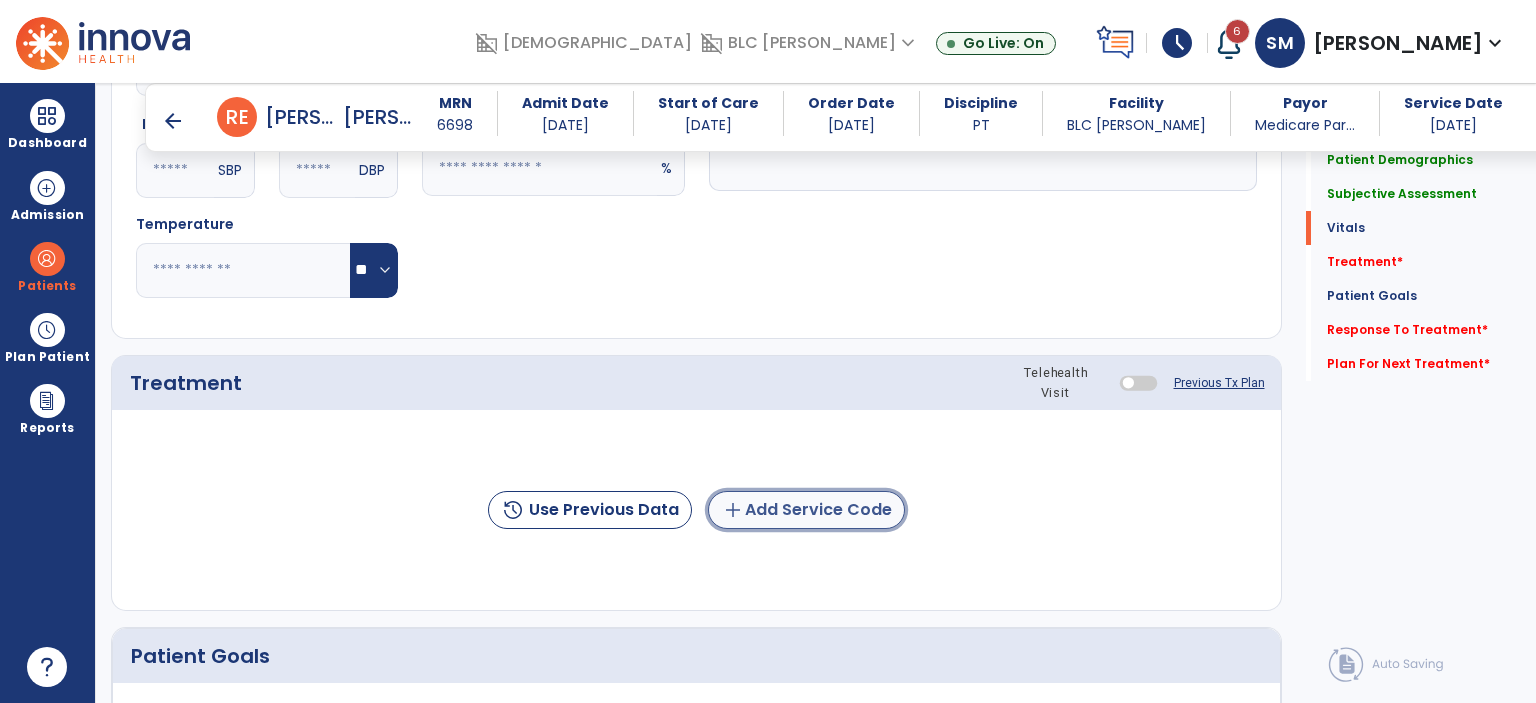 click on "add  Add Service Code" 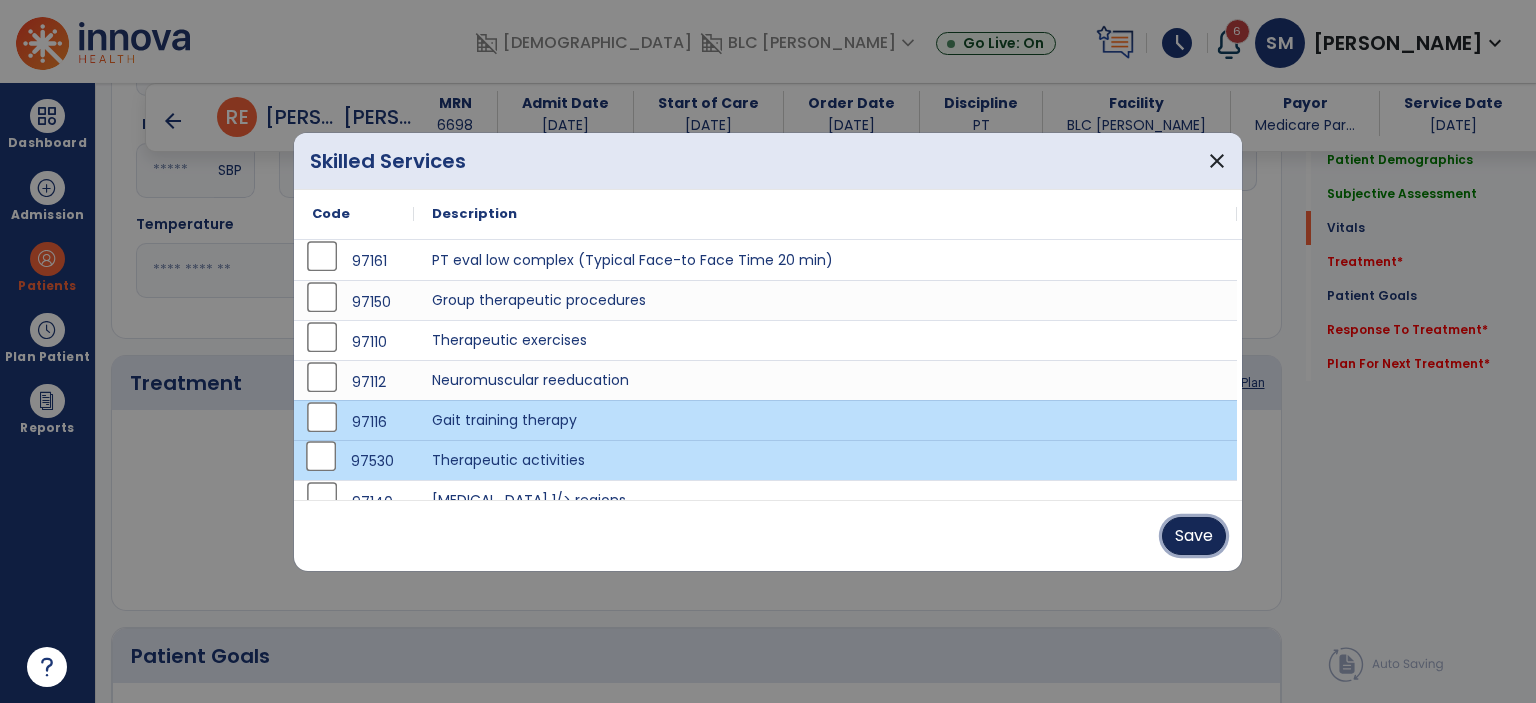 drag, startPoint x: 1190, startPoint y: 535, endPoint x: 1168, endPoint y: 523, distance: 25.059929 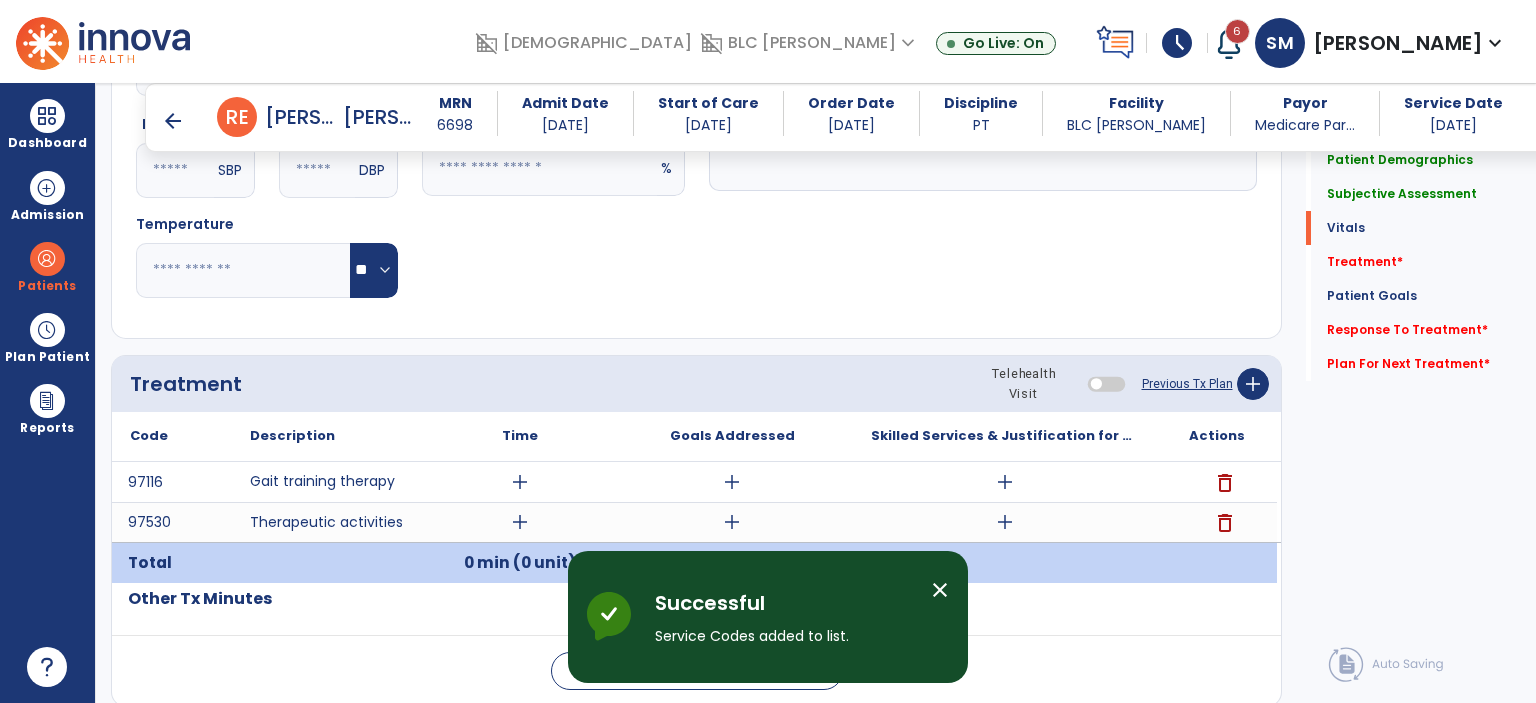 drag, startPoint x: 937, startPoint y: 589, endPoint x: 939, endPoint y: 578, distance: 11.18034 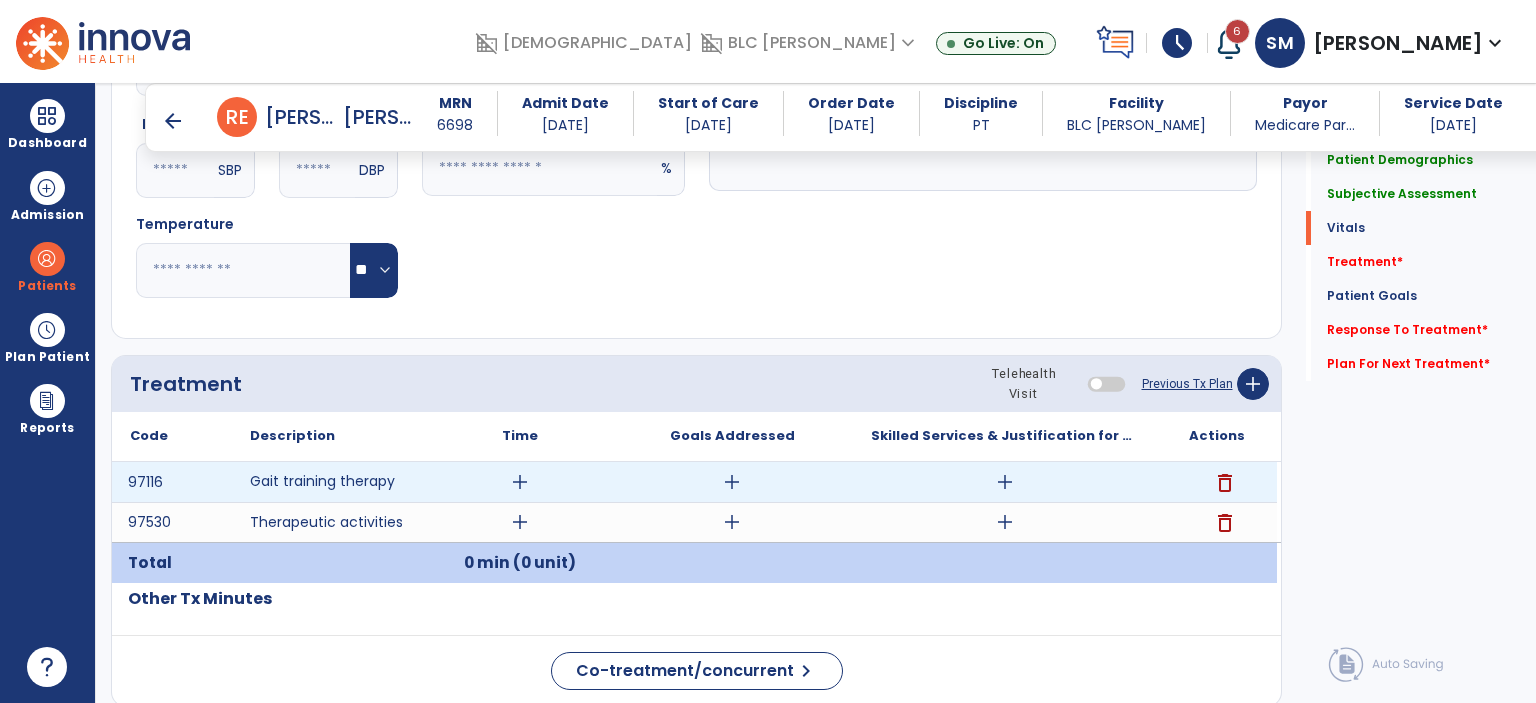 click on "add" at bounding box center (520, 482) 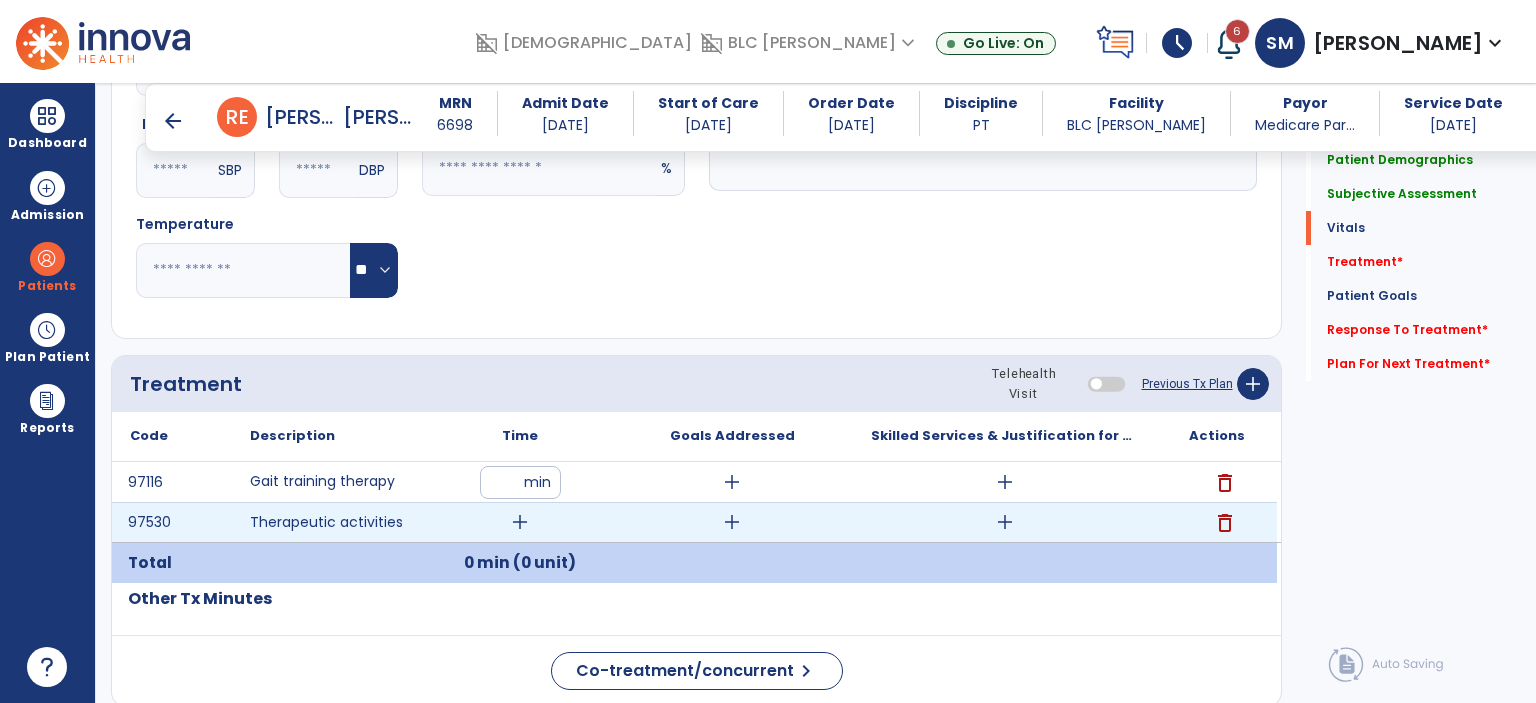 type on "**" 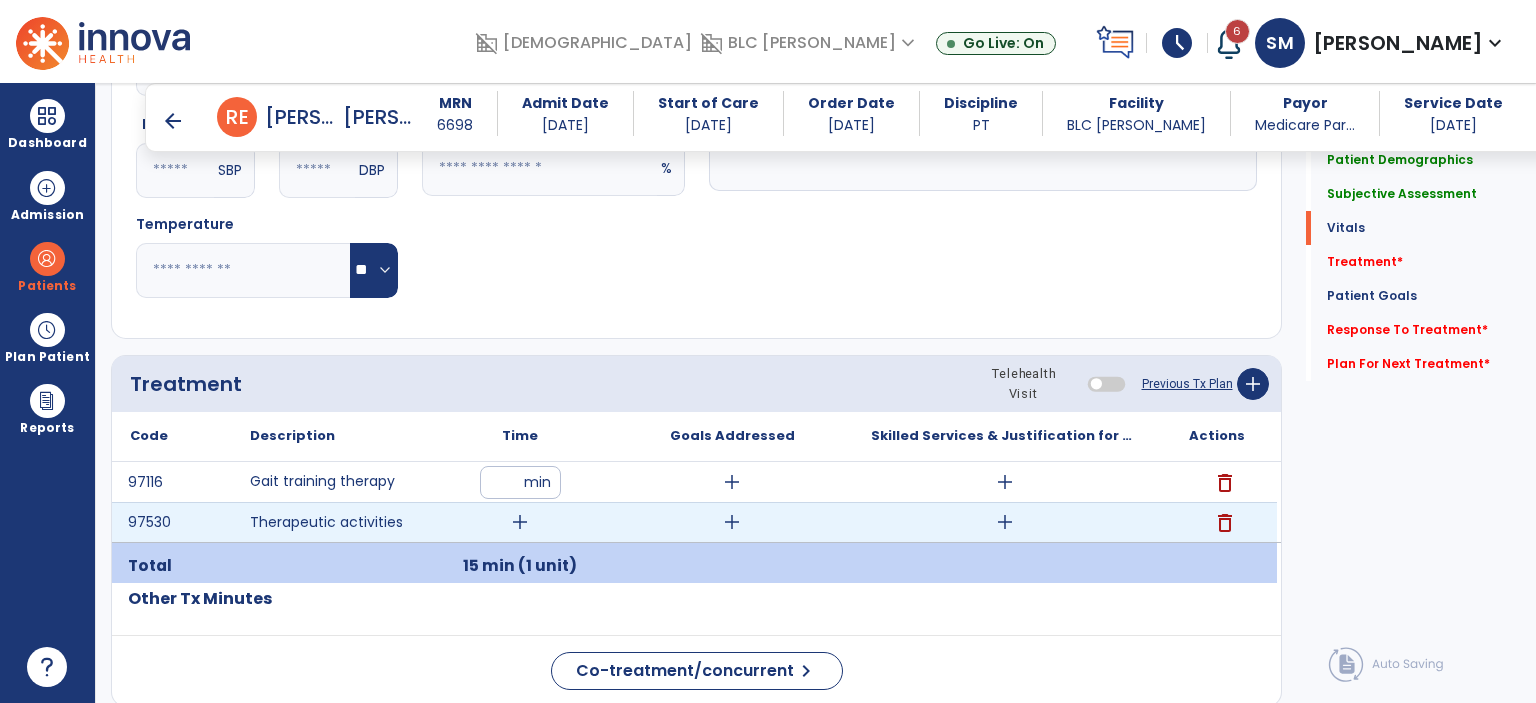 click on "add" at bounding box center (520, 522) 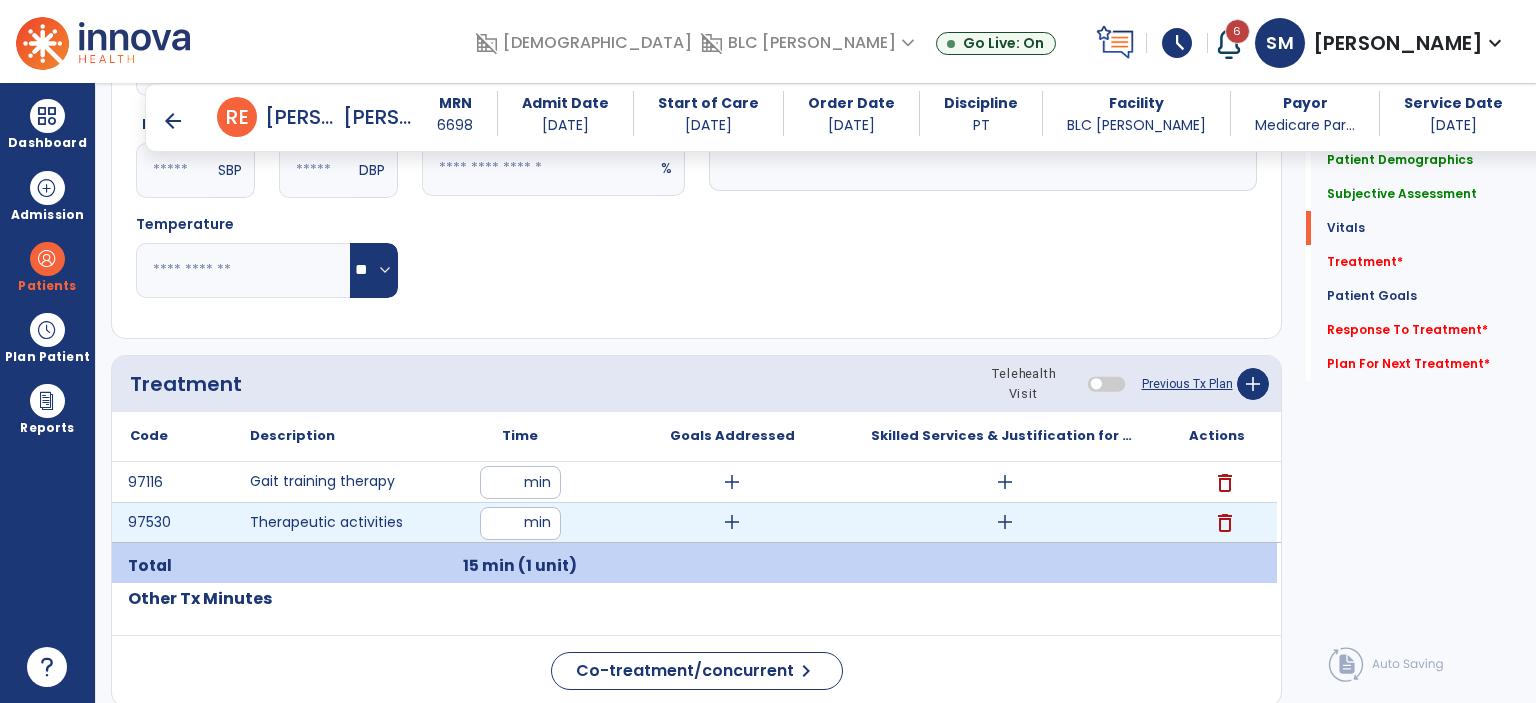 click on "*" at bounding box center [520, 523] 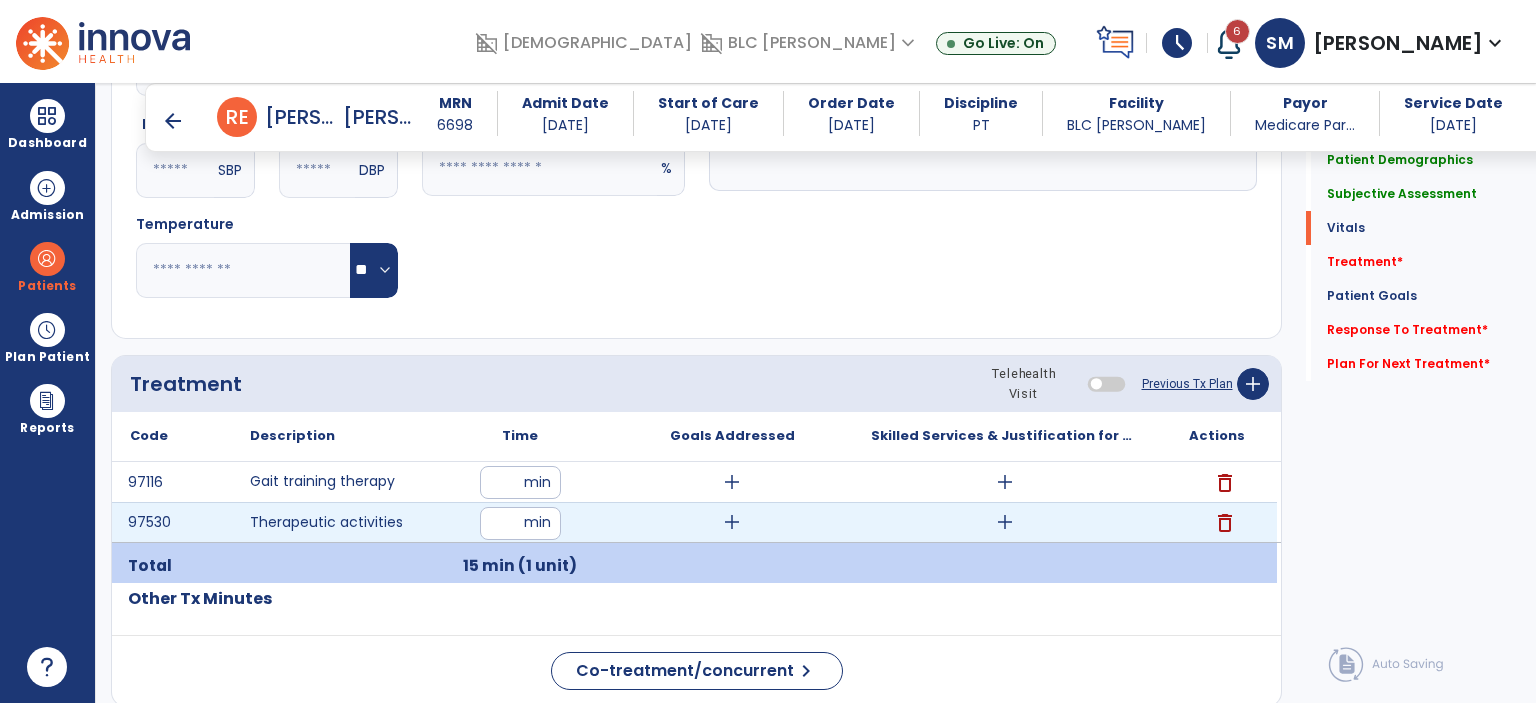 type on "**" 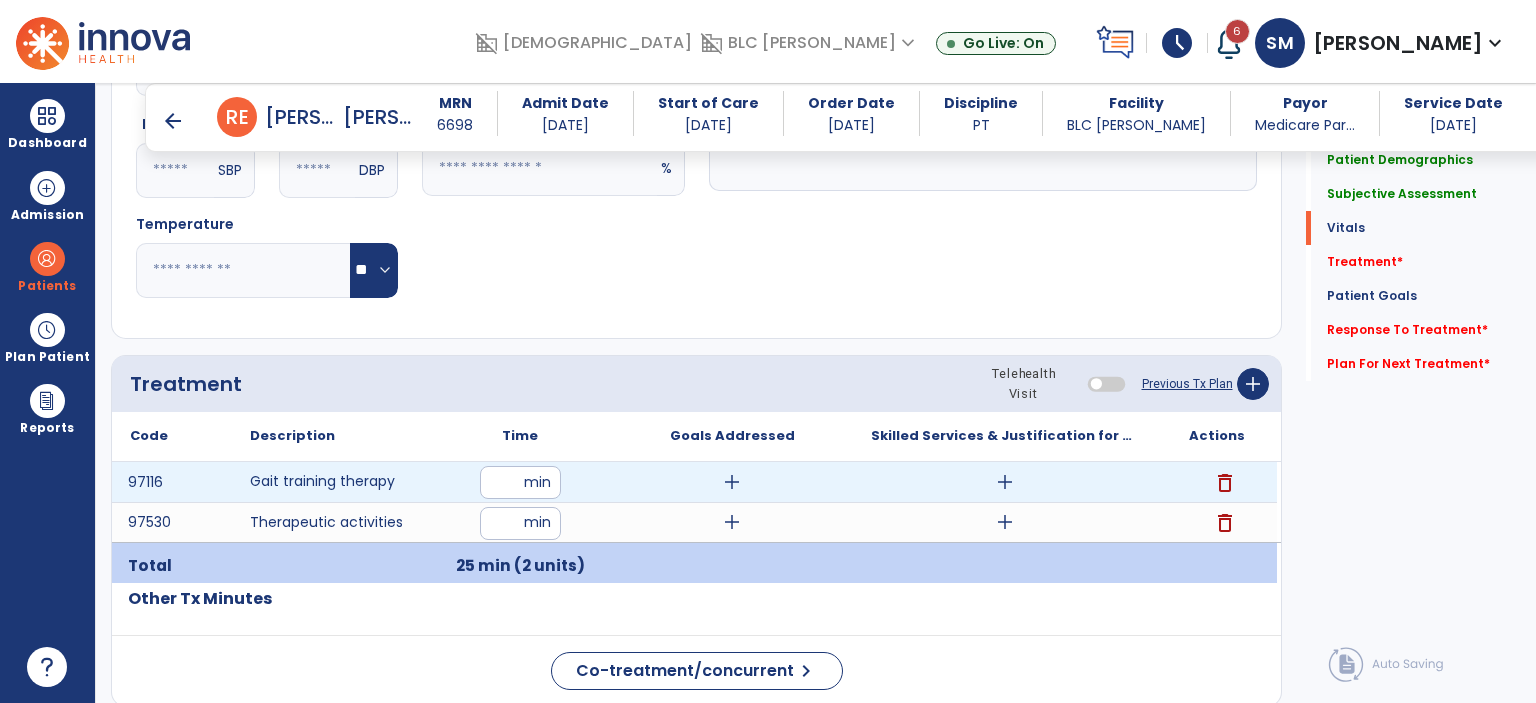 click on "add" at bounding box center (1005, 482) 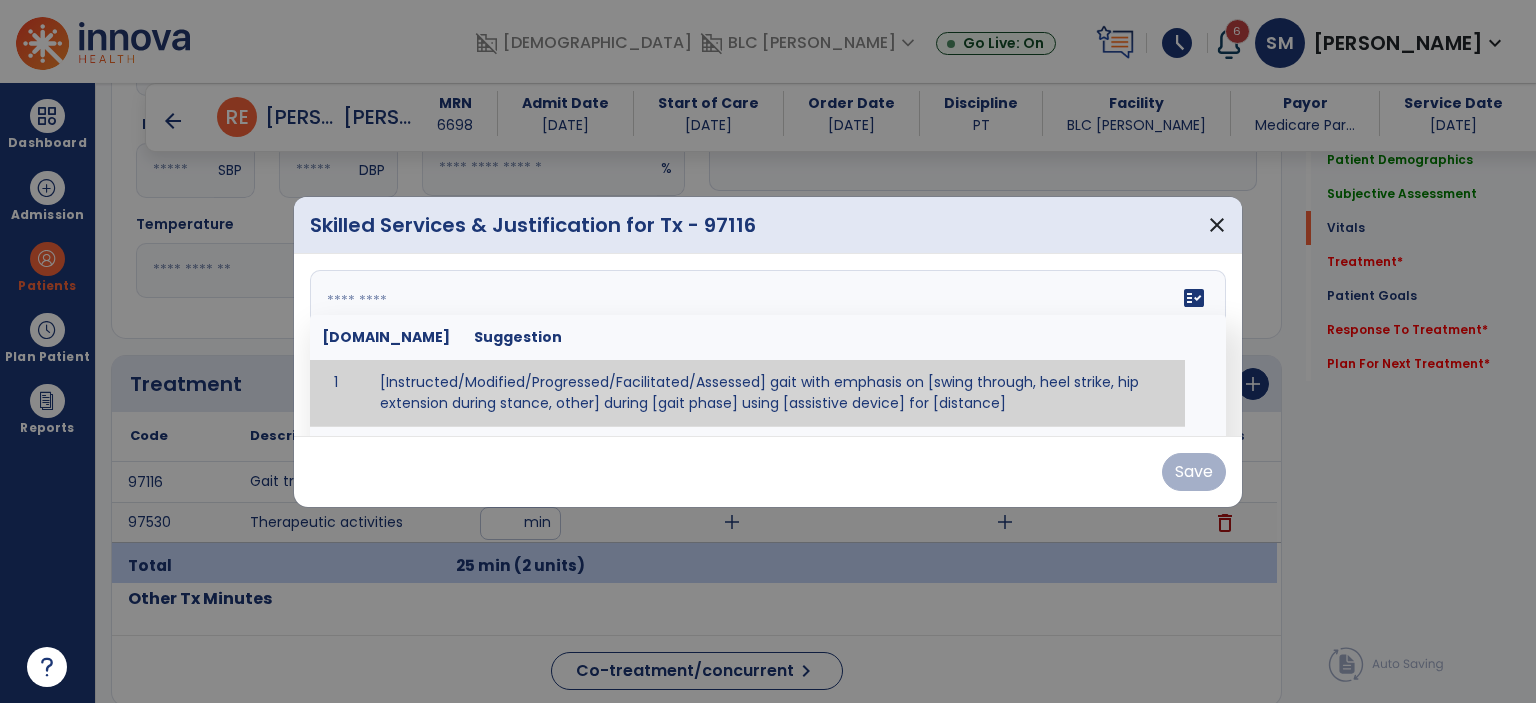 click on "fact_check  [DOMAIN_NAME] Suggestion 1 [Instructed/Modified/Progressed/Facilitated/Assessed] gait with emphasis on [swing through, heel strike, hip extension during stance, other] during [gait phase] using [assistive device] for [distance] 2 [Instructed/Modified/Progressed/Facilitated/Assessed] use of [assistive device] and [NWB, PWB, step-to gait pattern, step through gait pattern] 3 [Instructed/Modified/Progressed/Facilitated/Assessed] patient's ability to [ascend/descend # of steps, perform directional changes, walk on even/uneven surfaces, pick-up objects off floor, velocity changes, other] using [assistive device]. 4 [Instructed/Modified/Progressed/Facilitated/Assessed] pre-gait activities including [identify exercise] in order to prepare for gait training. 5" at bounding box center [768, 345] 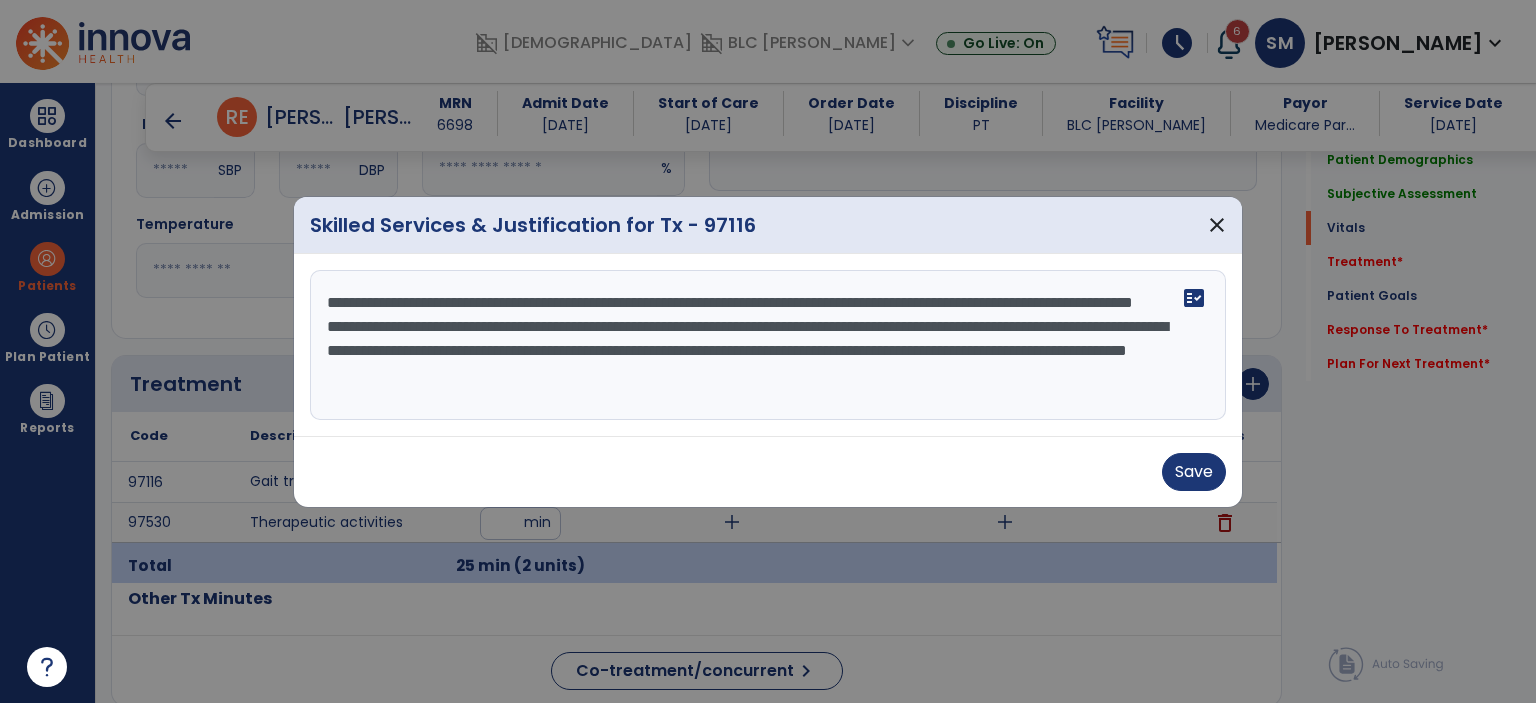 click on "**********" at bounding box center [768, 345] 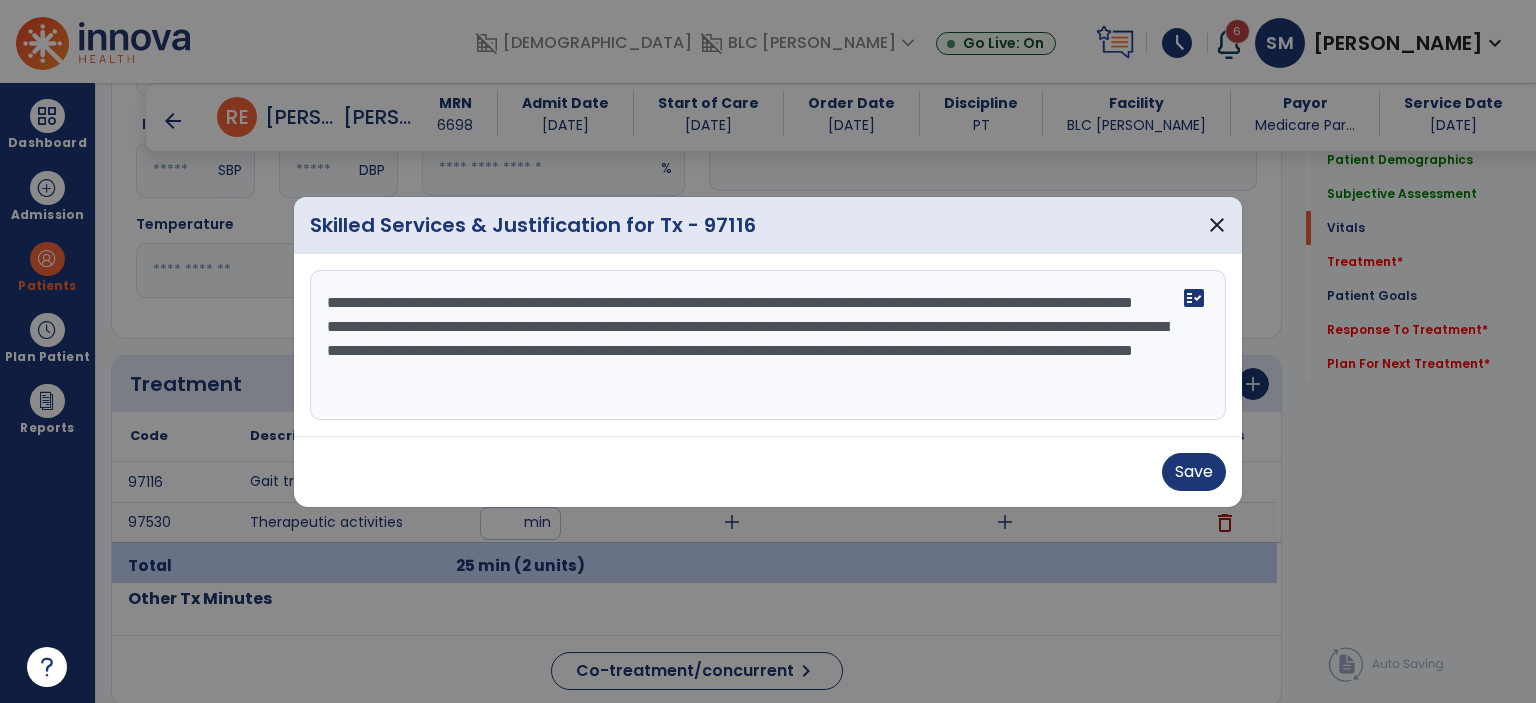 click on "**********" at bounding box center (768, 345) 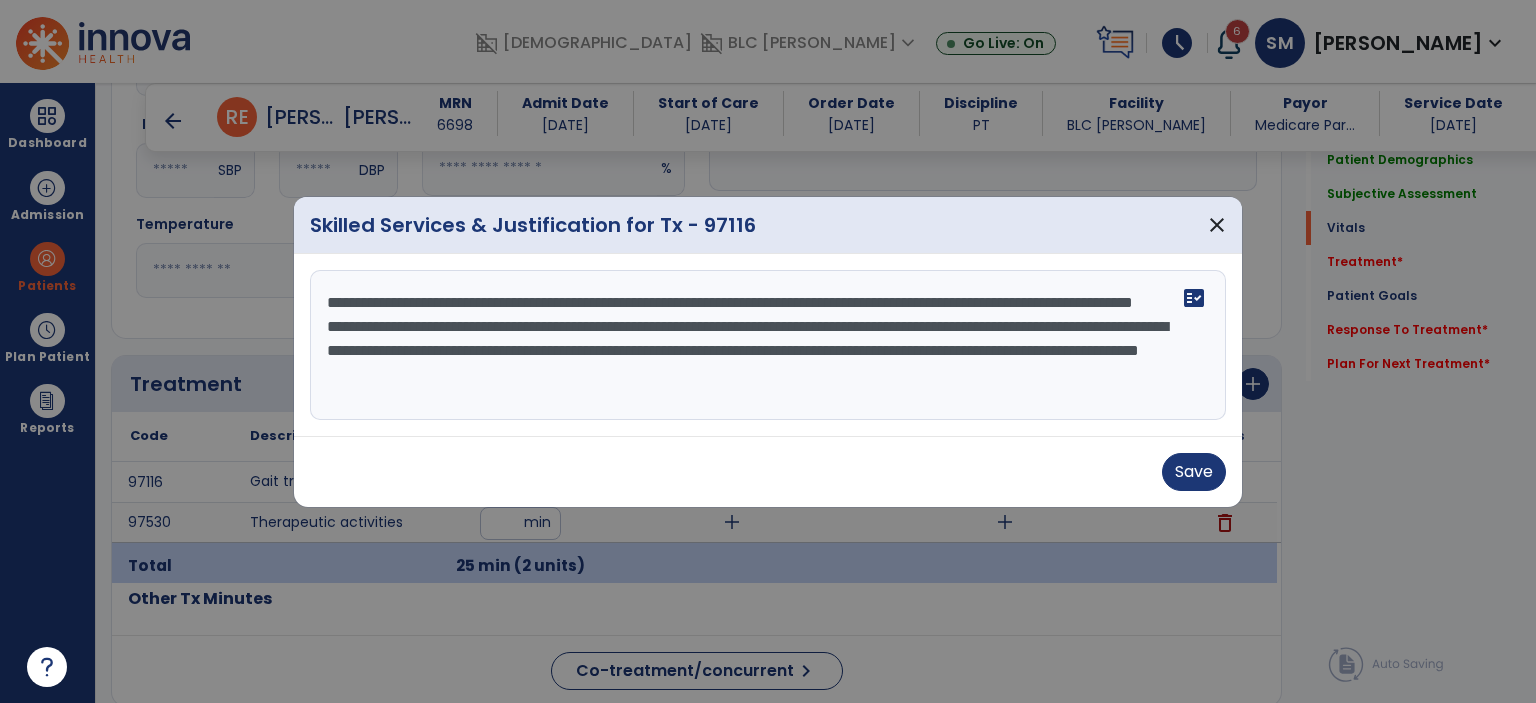 click on "**********" at bounding box center (768, 345) 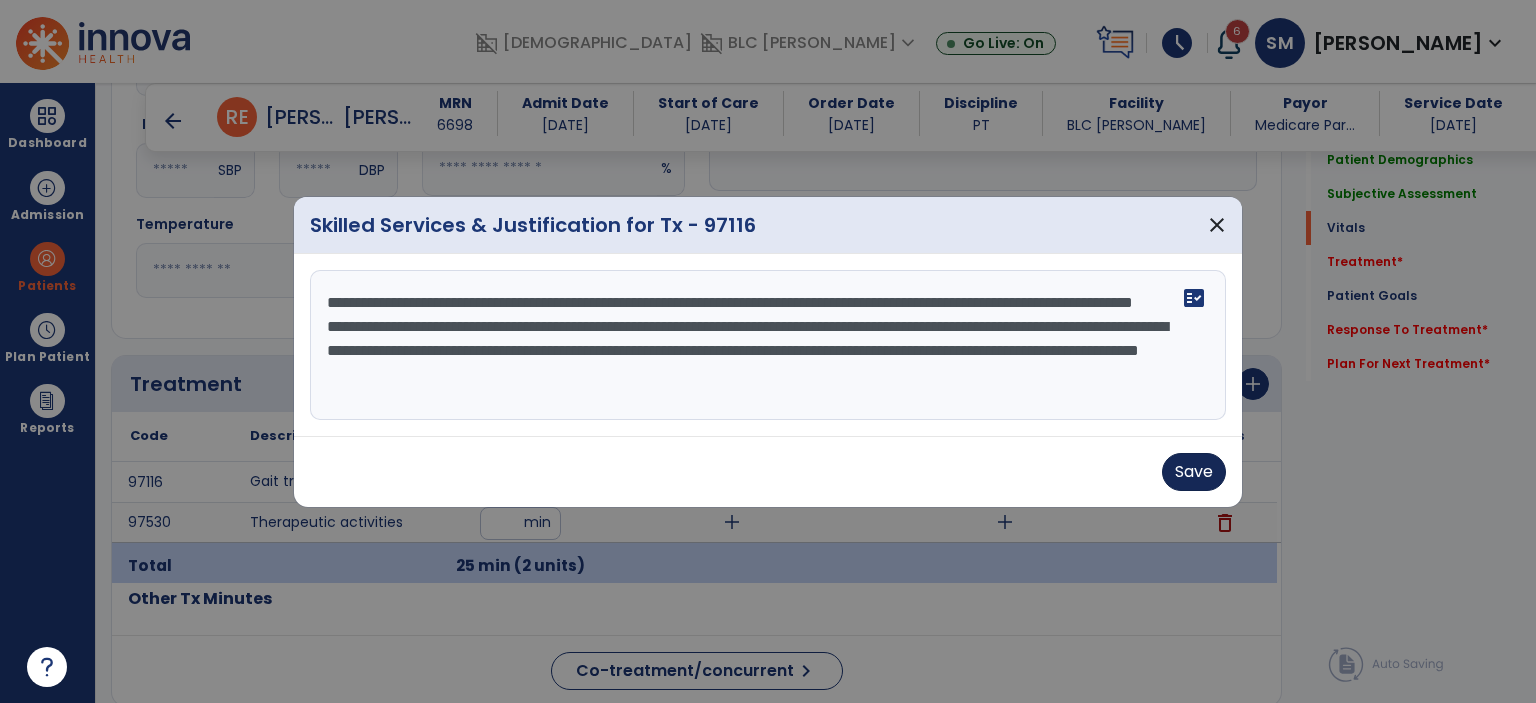 type on "**********" 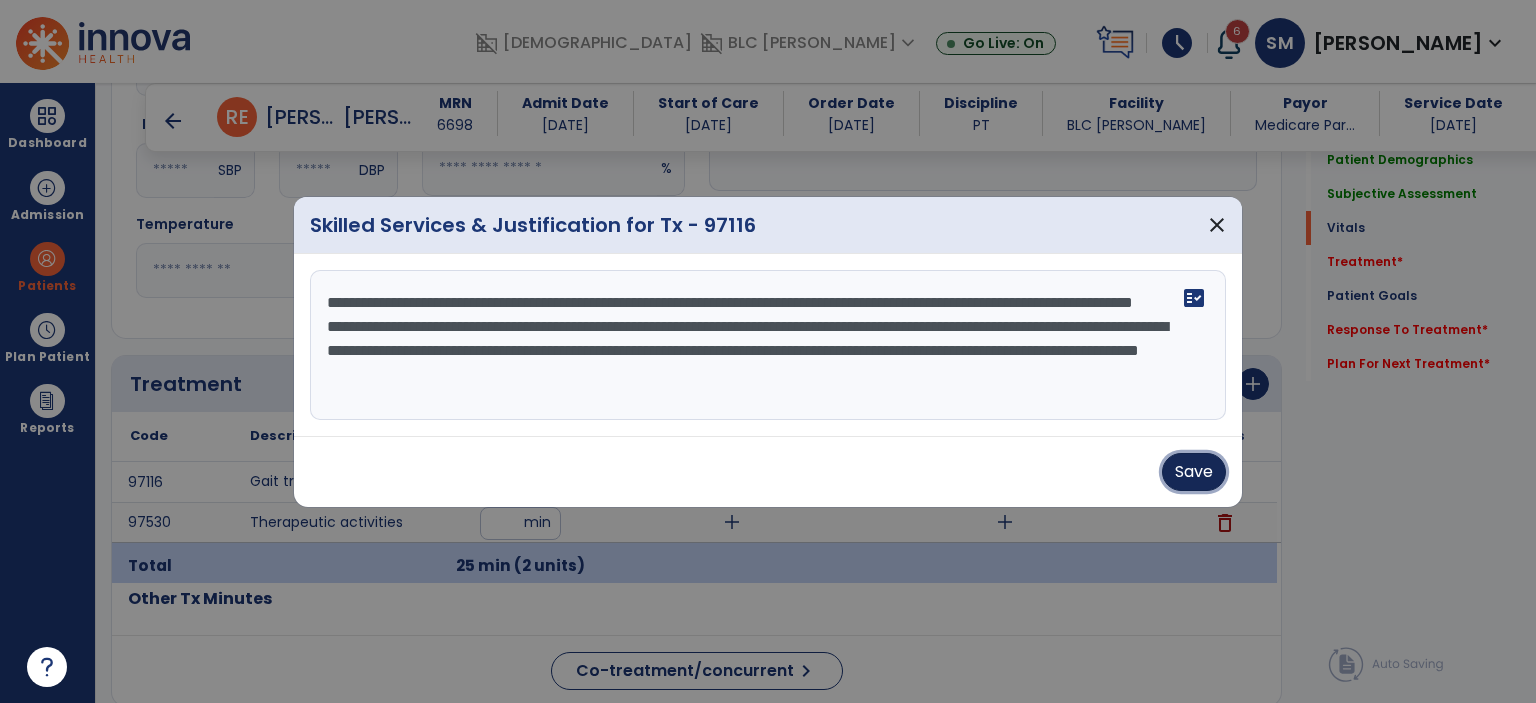 click on "Save" at bounding box center [1194, 472] 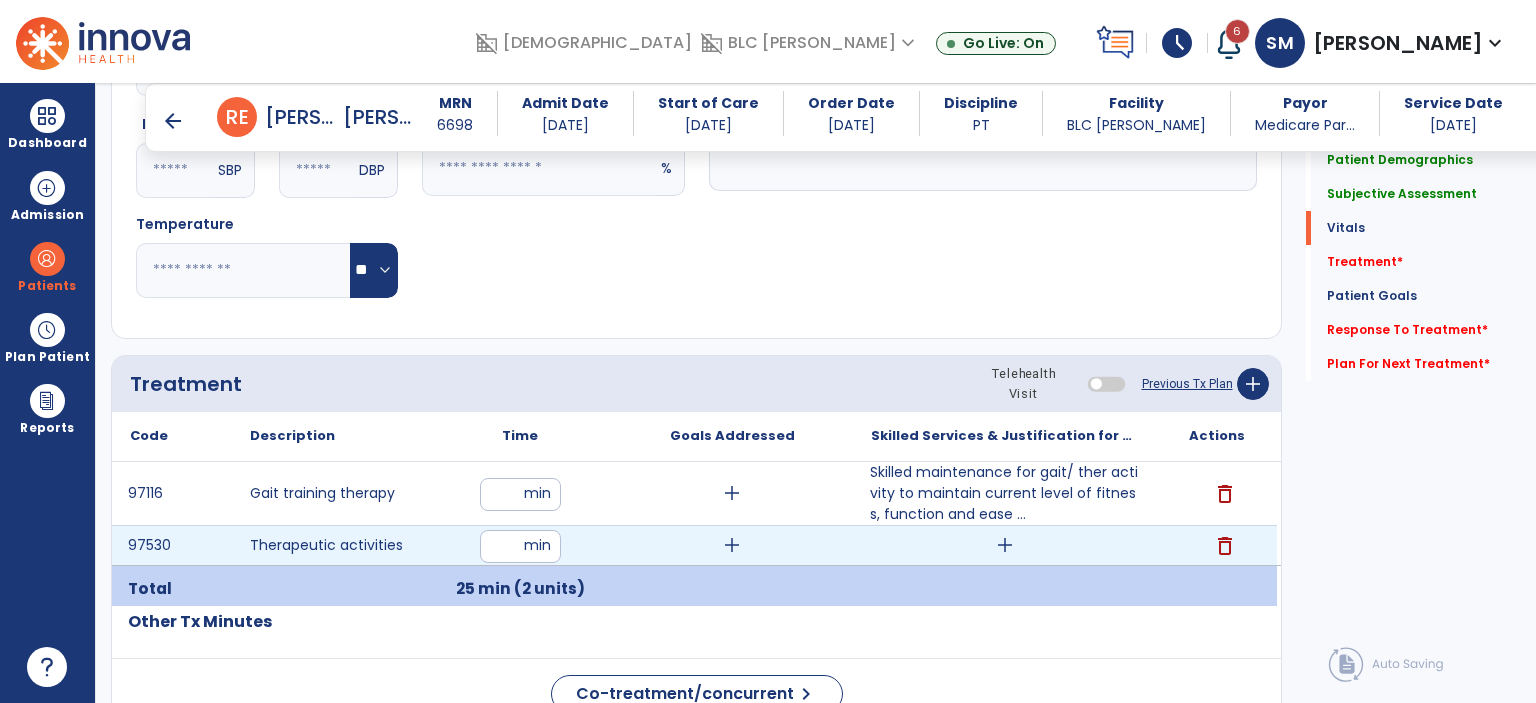 click on "add" at bounding box center (1005, 545) 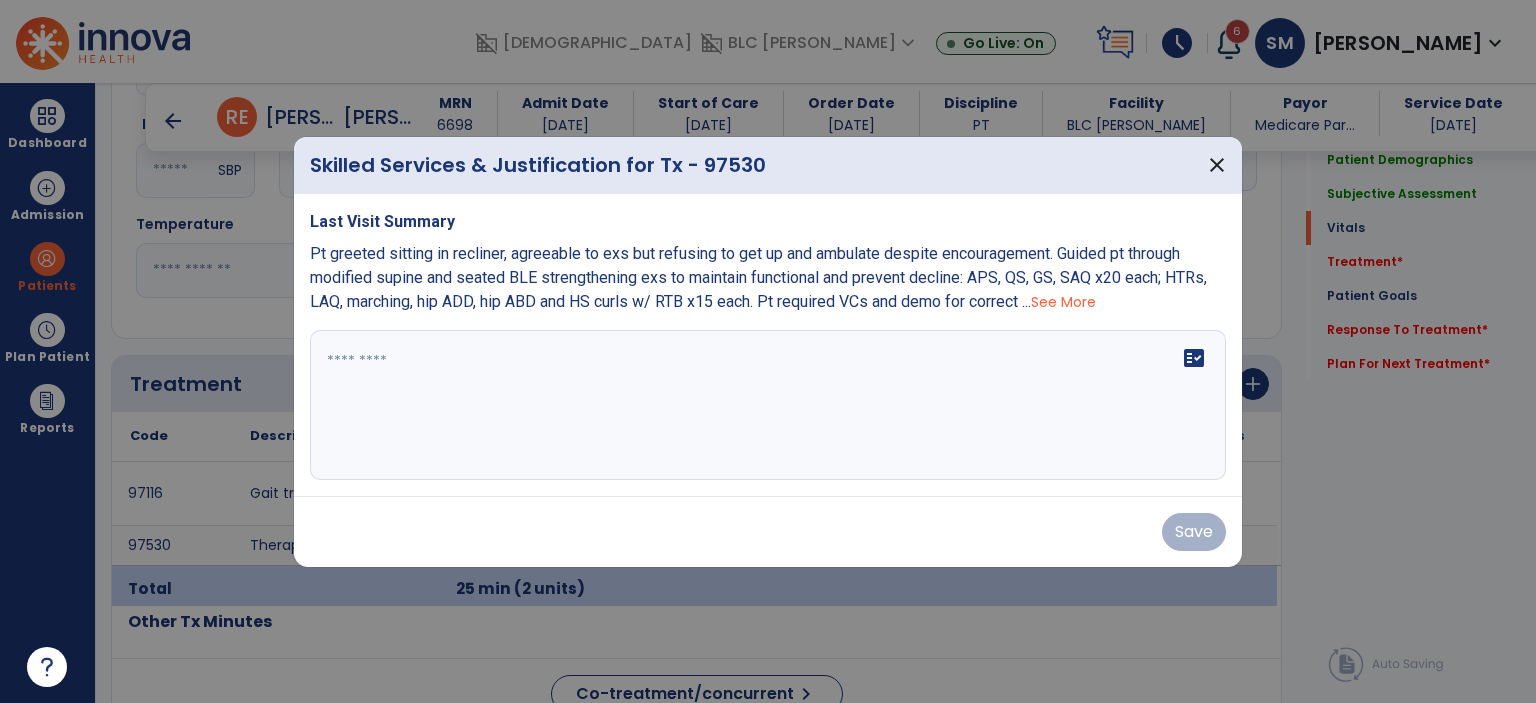 click on "fact_check" at bounding box center [768, 405] 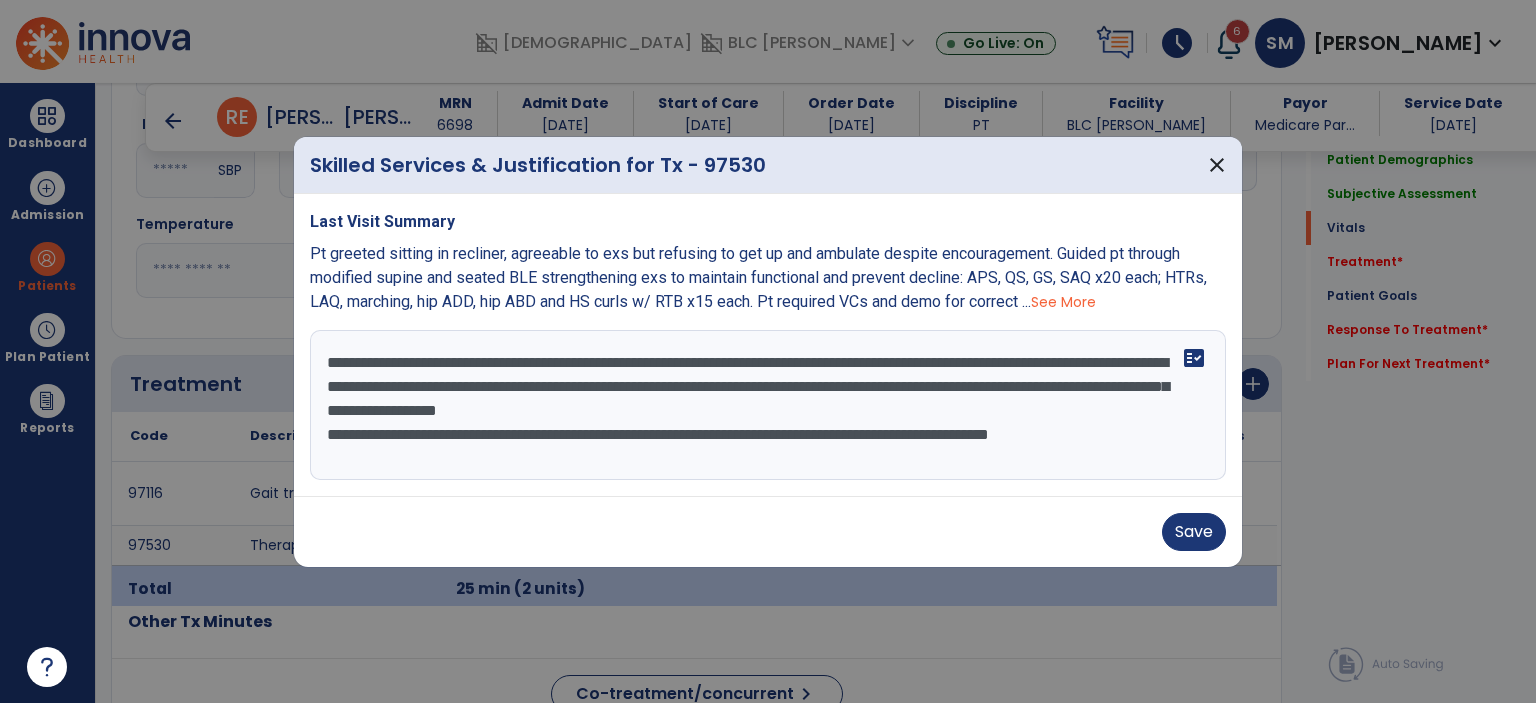click on "**********" at bounding box center (768, 405) 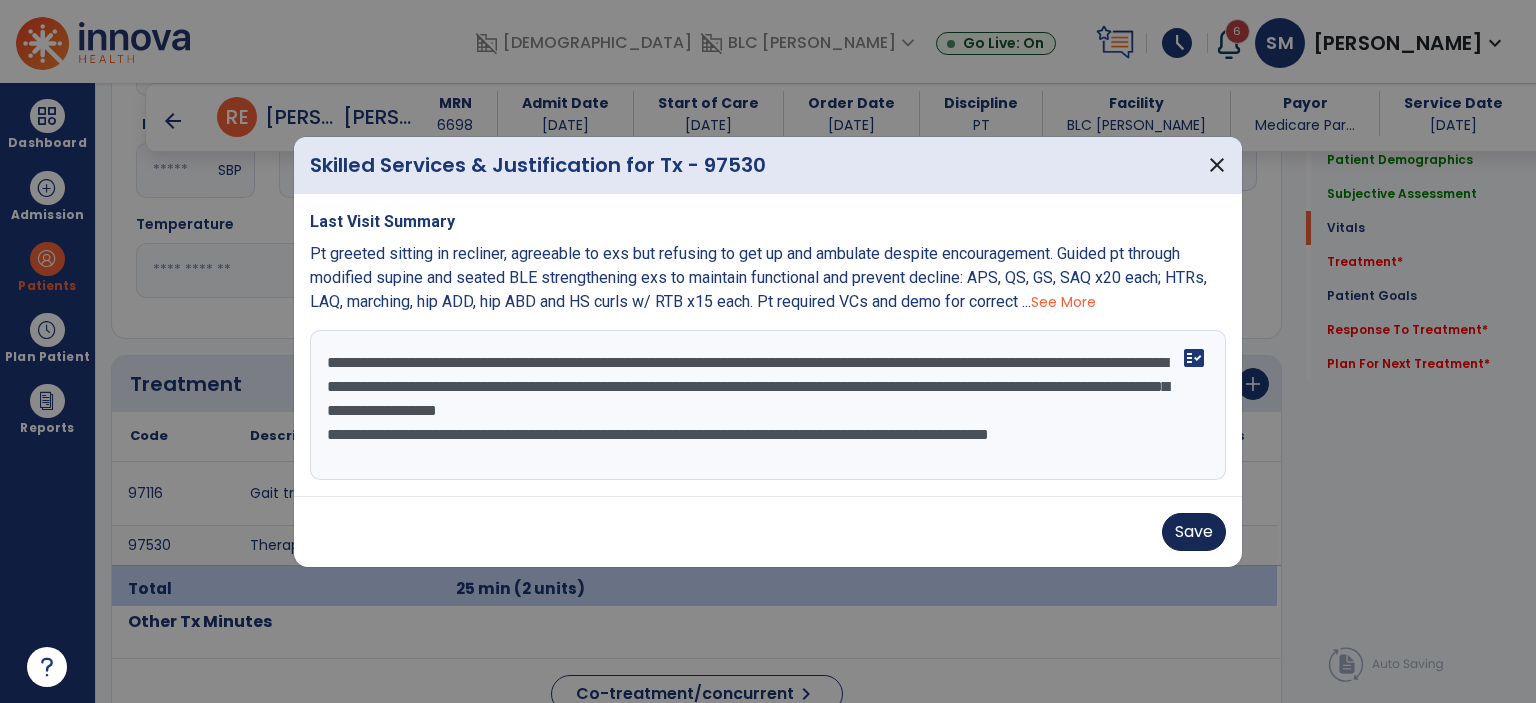 type on "**********" 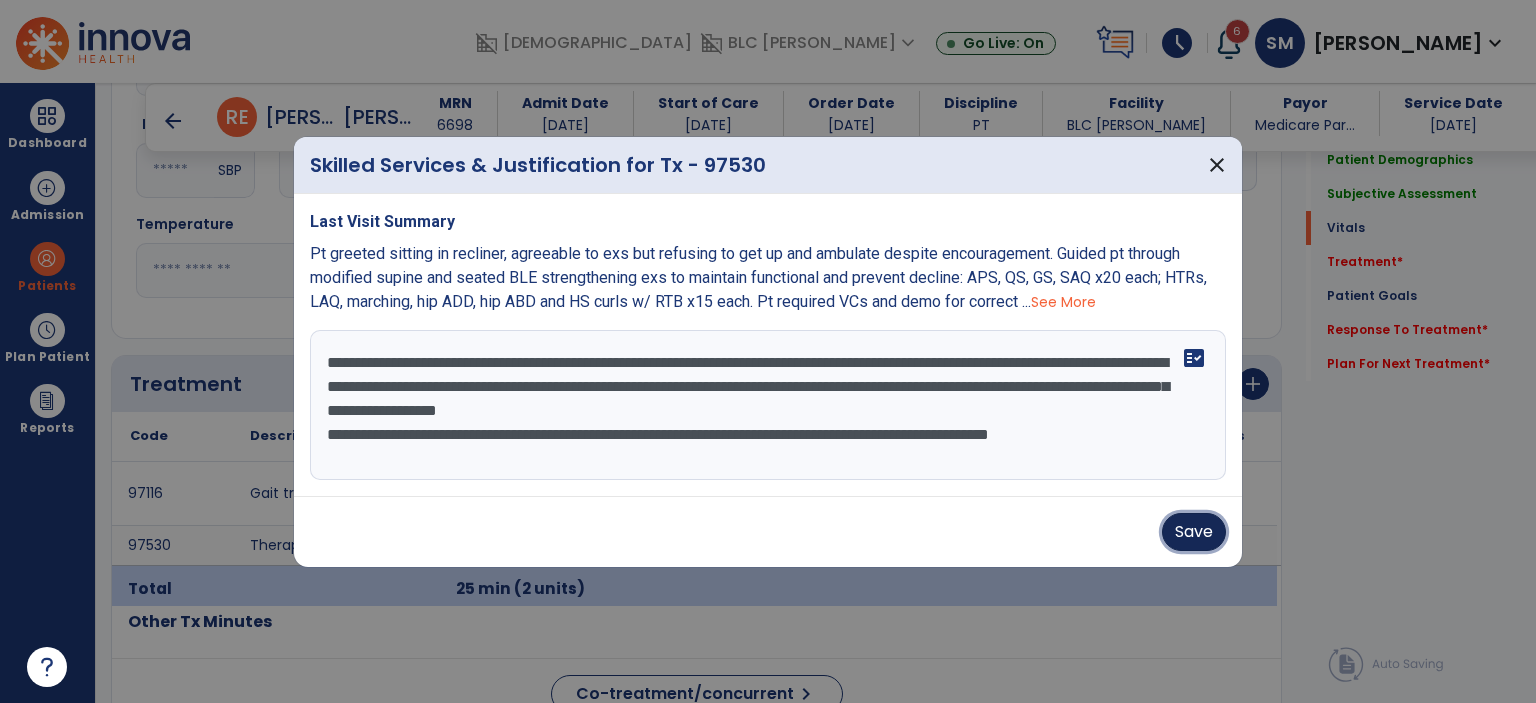 click on "Save" at bounding box center (1194, 532) 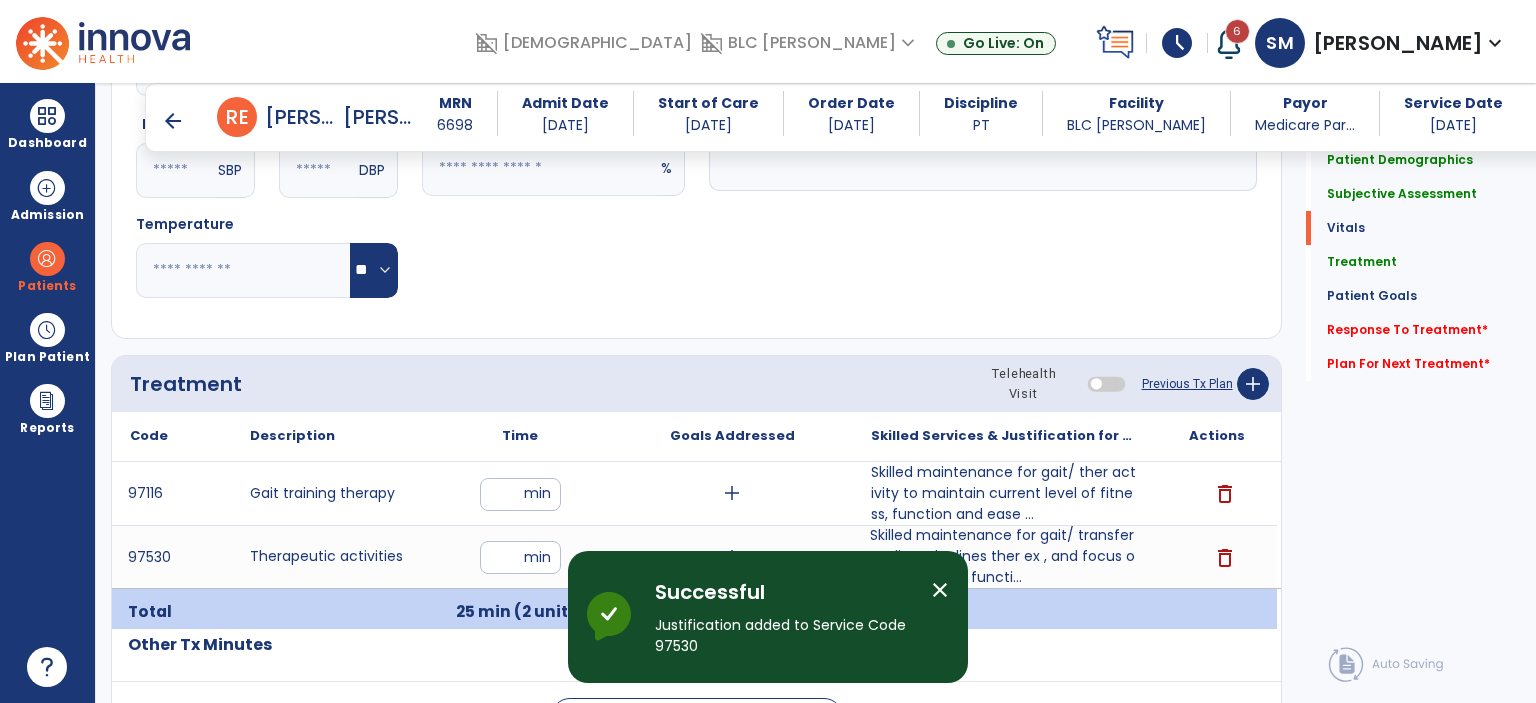 drag, startPoint x: 1344, startPoint y: 327, endPoint x: 1339, endPoint y: 344, distance: 17.720045 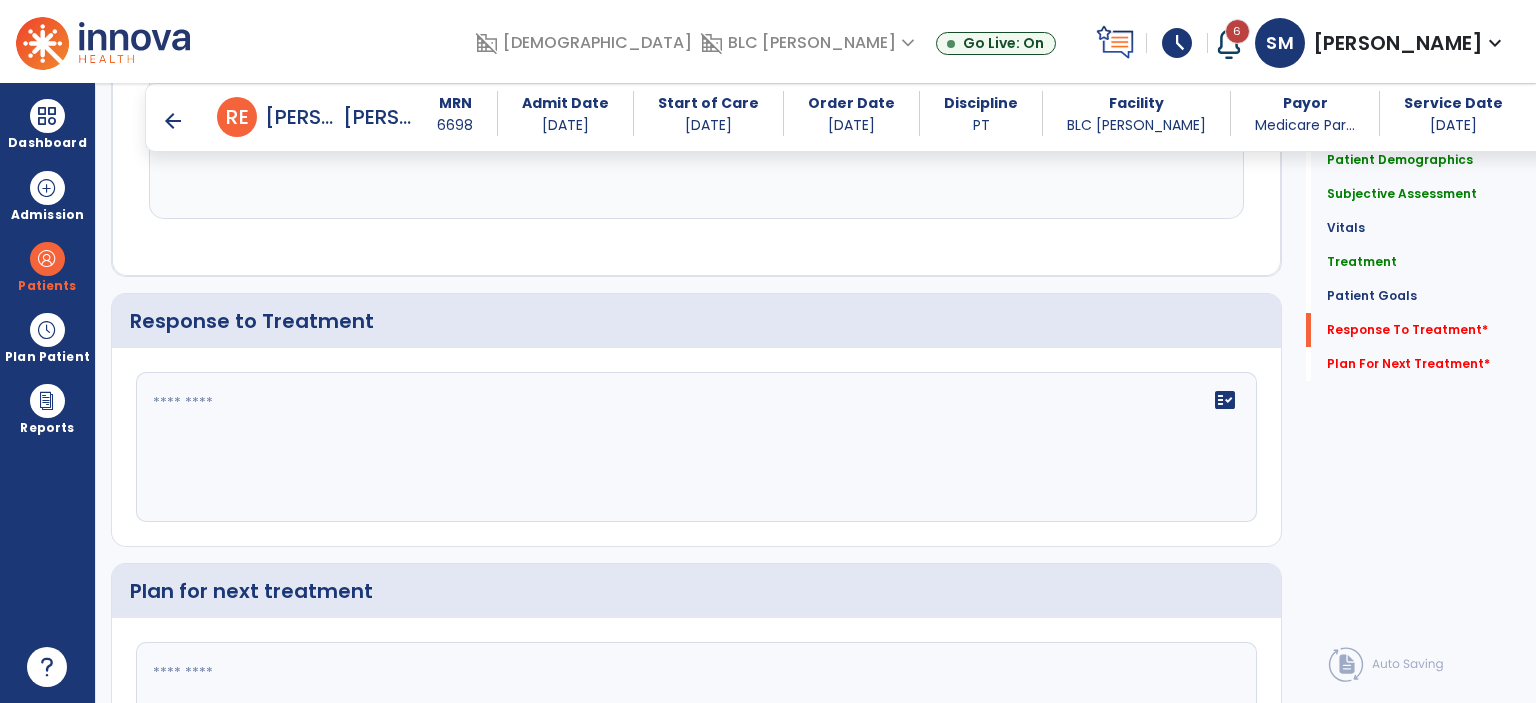 scroll, scrollTop: 2147, scrollLeft: 0, axis: vertical 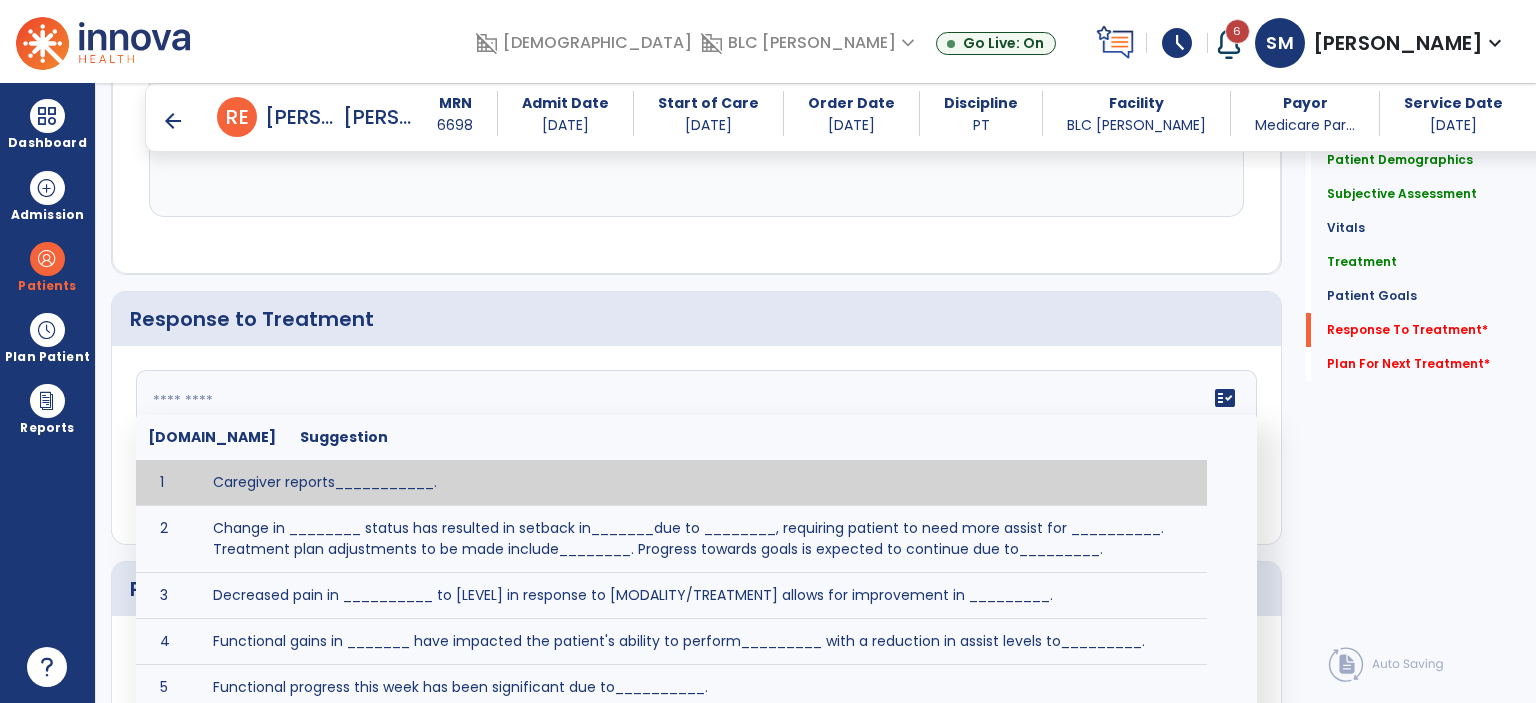 click on "fact_check  [DOMAIN_NAME] Suggestion 1 Caregiver reports___________. 2 Change in ________ status has resulted in setback in_______due to ________, requiring patient to need more assist for __________.   Treatment plan adjustments to be made include________.  Progress towards goals is expected to continue due to_________. 3 Decreased pain in __________ to [LEVEL] in response to [MODALITY/TREATMENT] allows for improvement in _________. 4 Functional gains in _______ have impacted the patient's ability to perform_________ with a reduction in assist levels to_________. 5 Functional progress this week has been significant due to__________. 6 Gains in ________ have improved the patient's ability to perform ______with decreased levels of assist to___________. 7 Improvement in ________allows patient to tolerate higher levels of challenges in_________. 8 Pain in [AREA] has decreased to [LEVEL] in response to [TREATMENT/MODALITY], allowing fore ease in completing__________. 9 10 11 12 13 14 15 16 17 18 19 20 21" 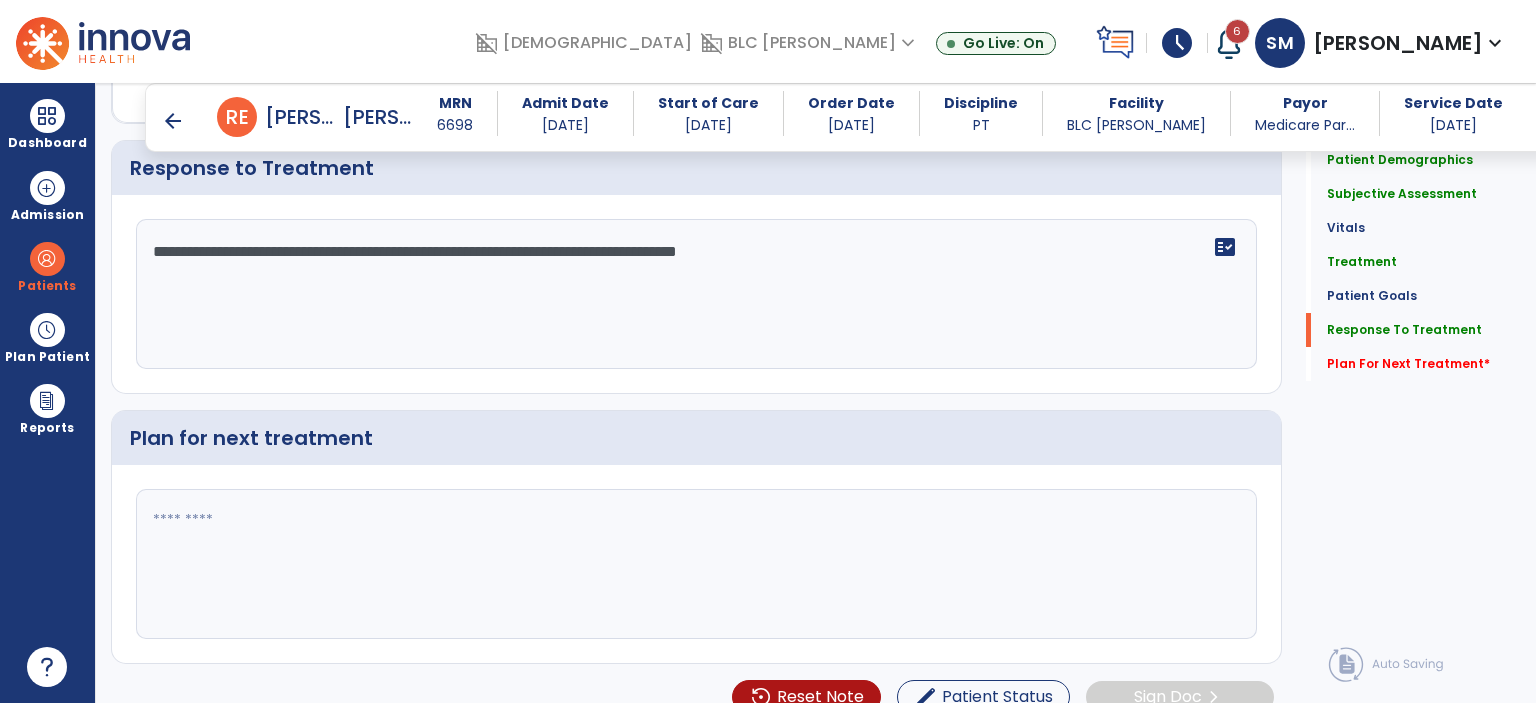 type on "**********" 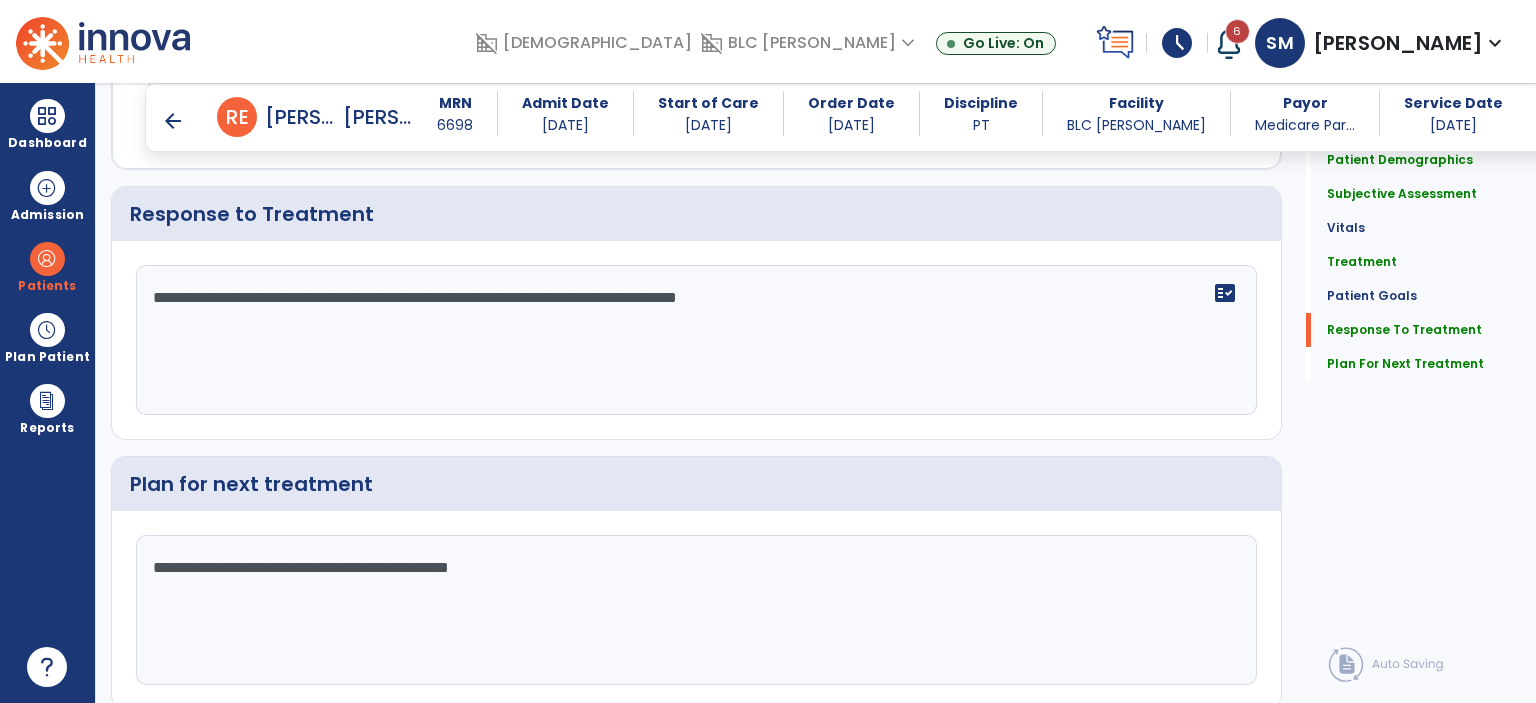 scroll, scrollTop: 2297, scrollLeft: 0, axis: vertical 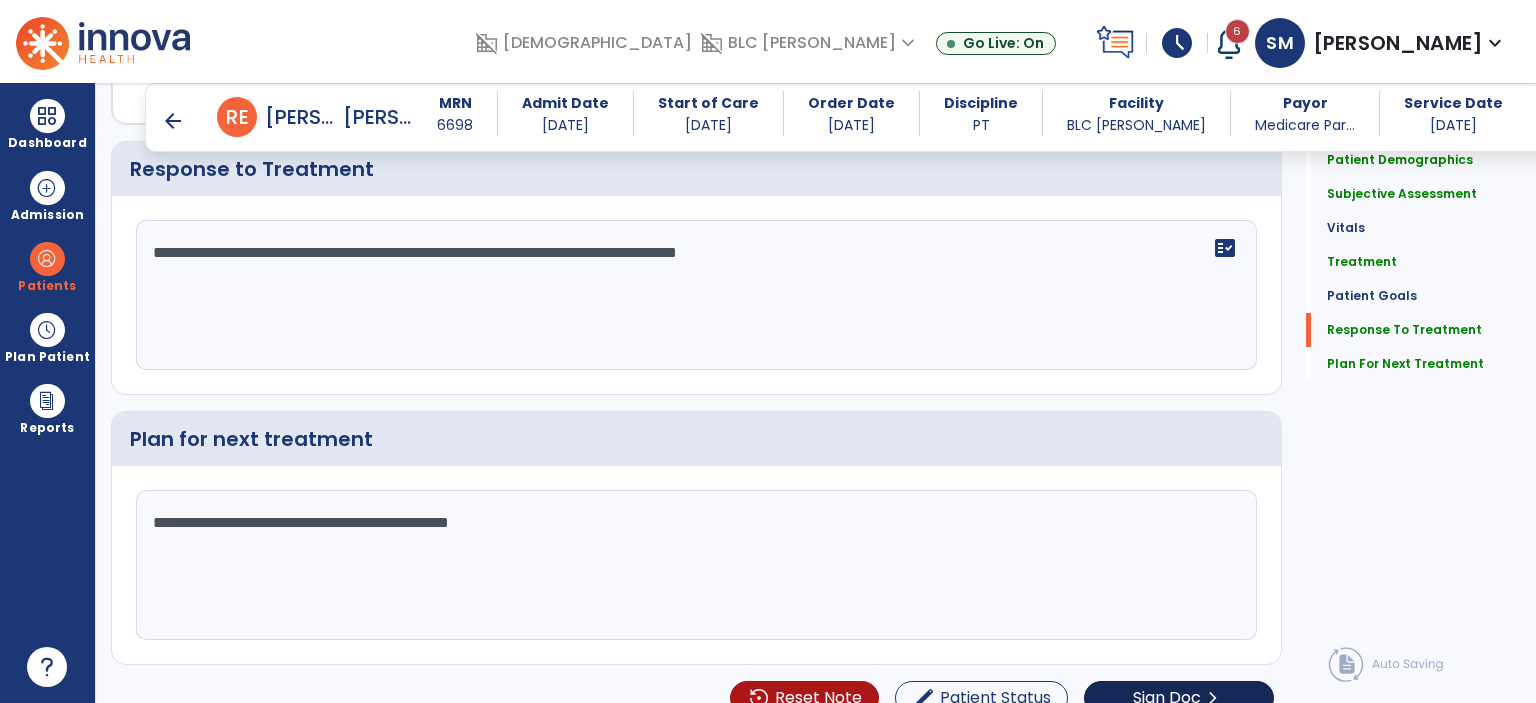type on "**********" 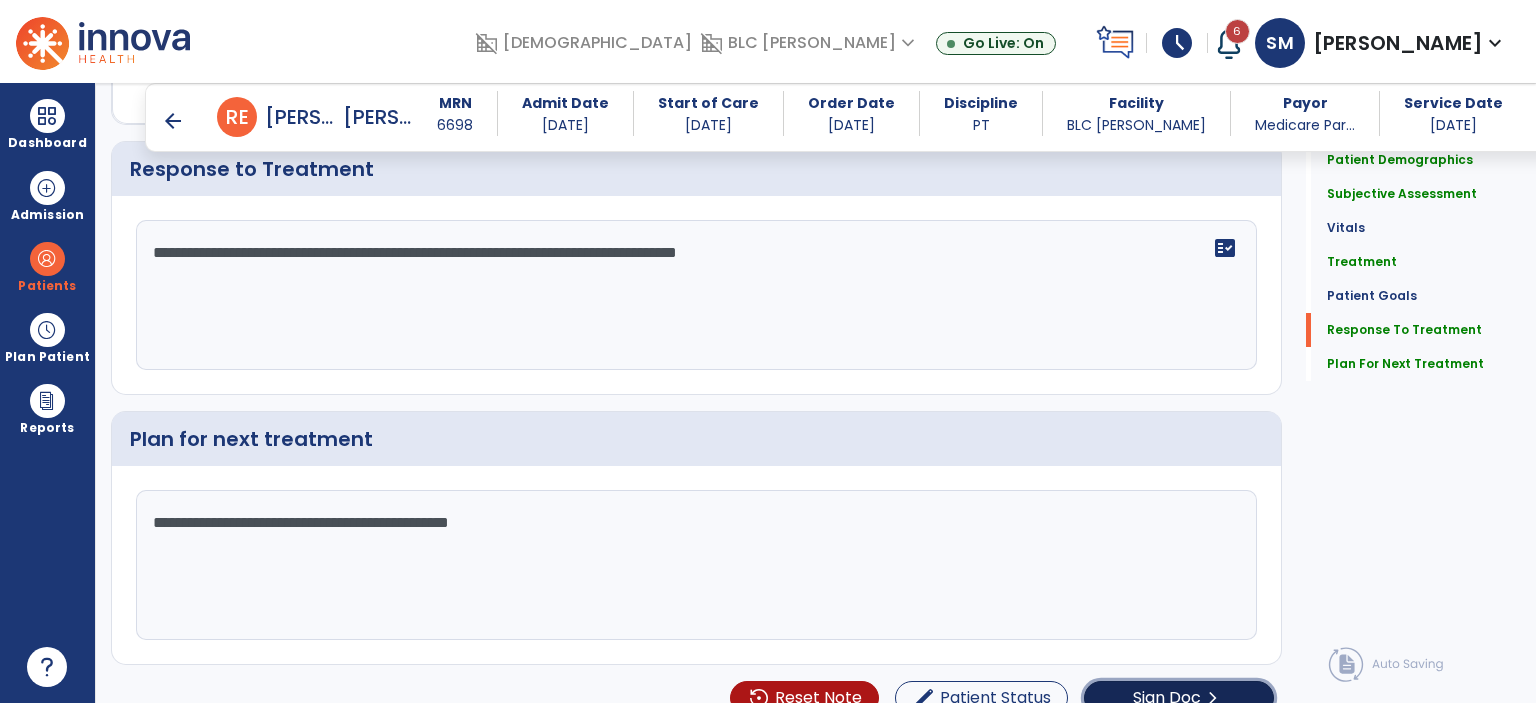 click on "Sign Doc" 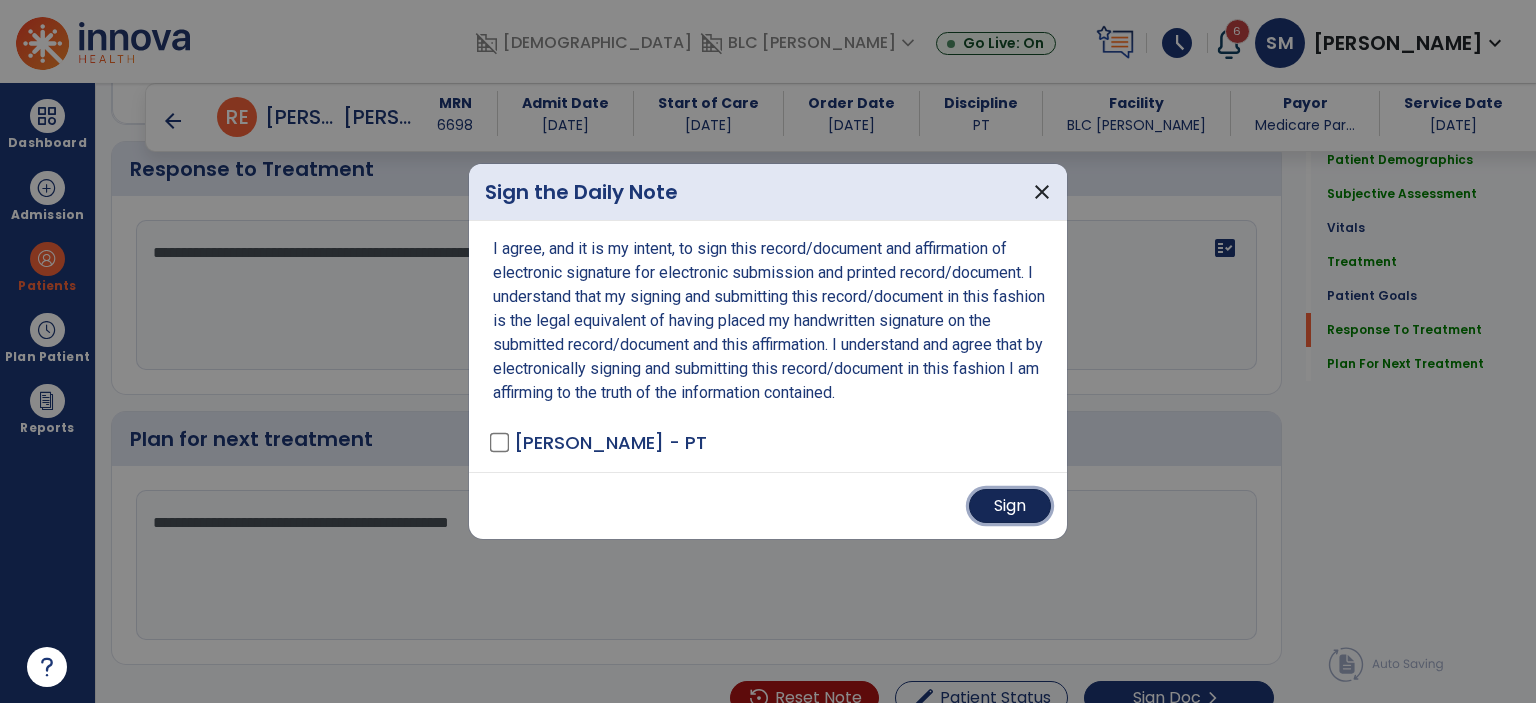 click on "Sign" at bounding box center (1010, 506) 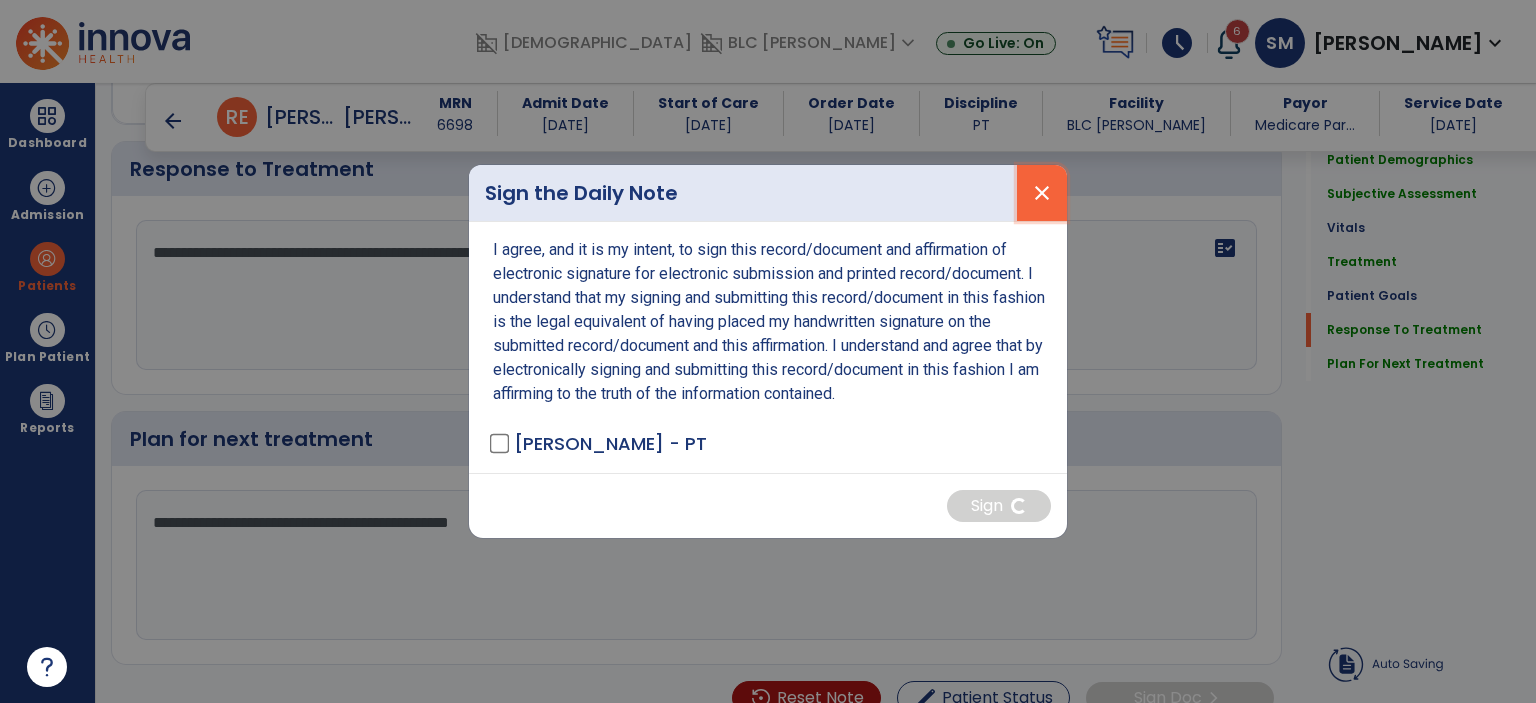 click on "close" at bounding box center (1042, 193) 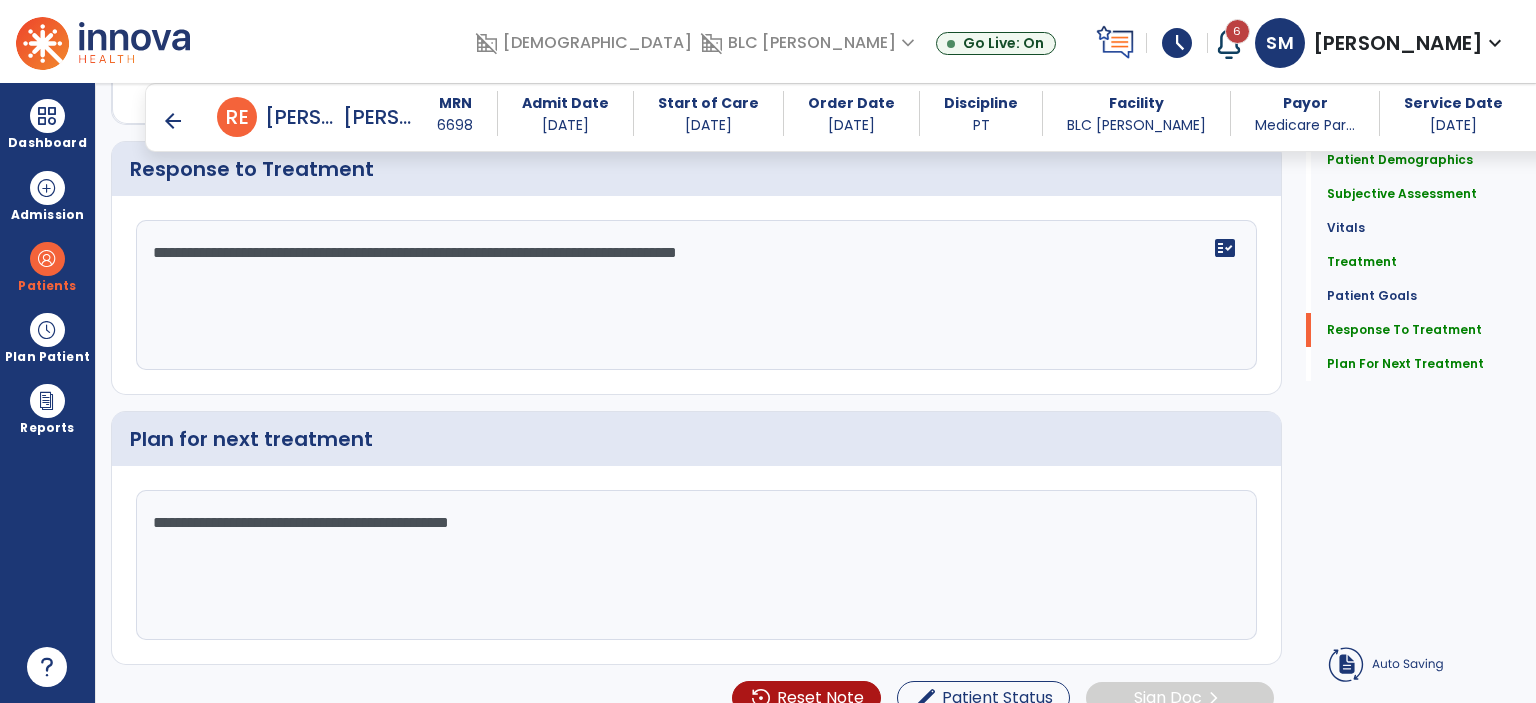 click on "arrow_back" at bounding box center [173, 121] 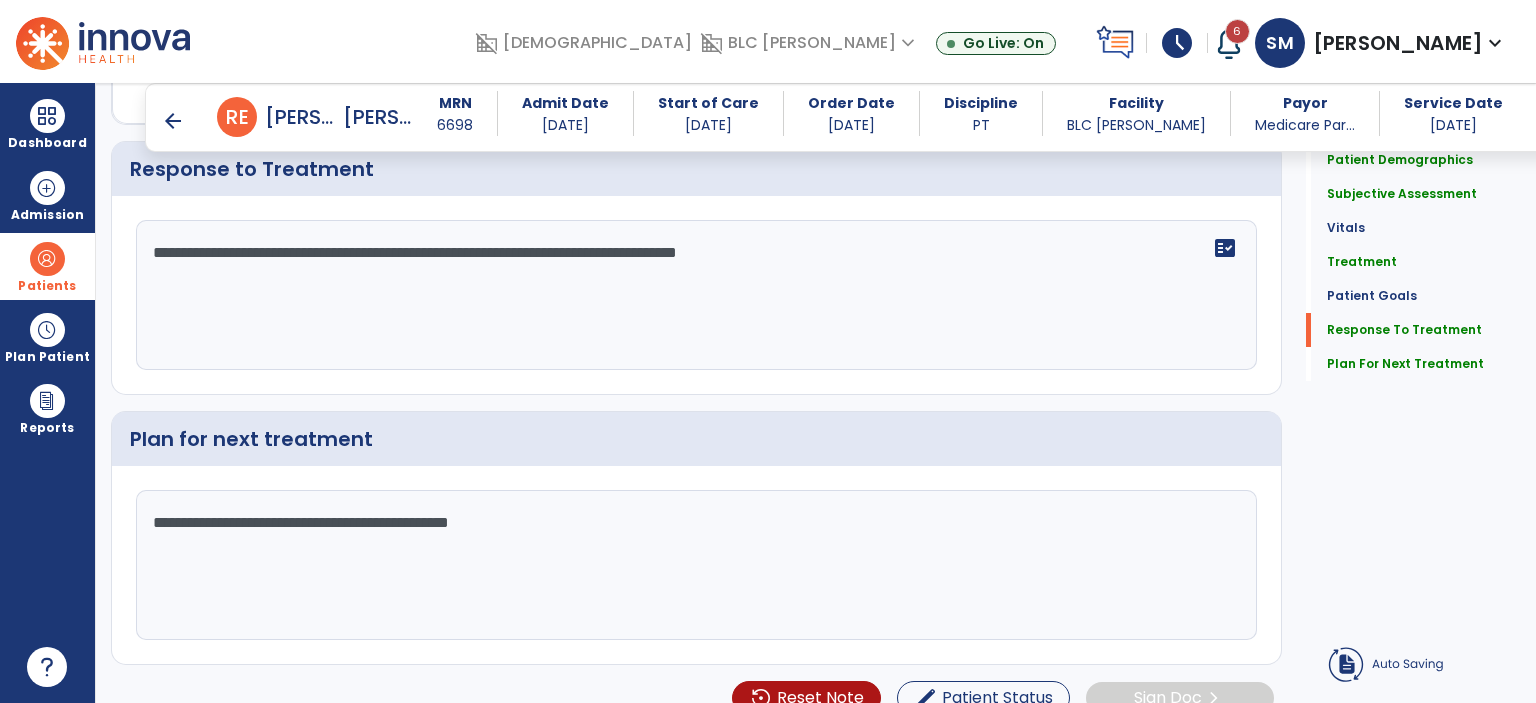 click at bounding box center [47, 259] 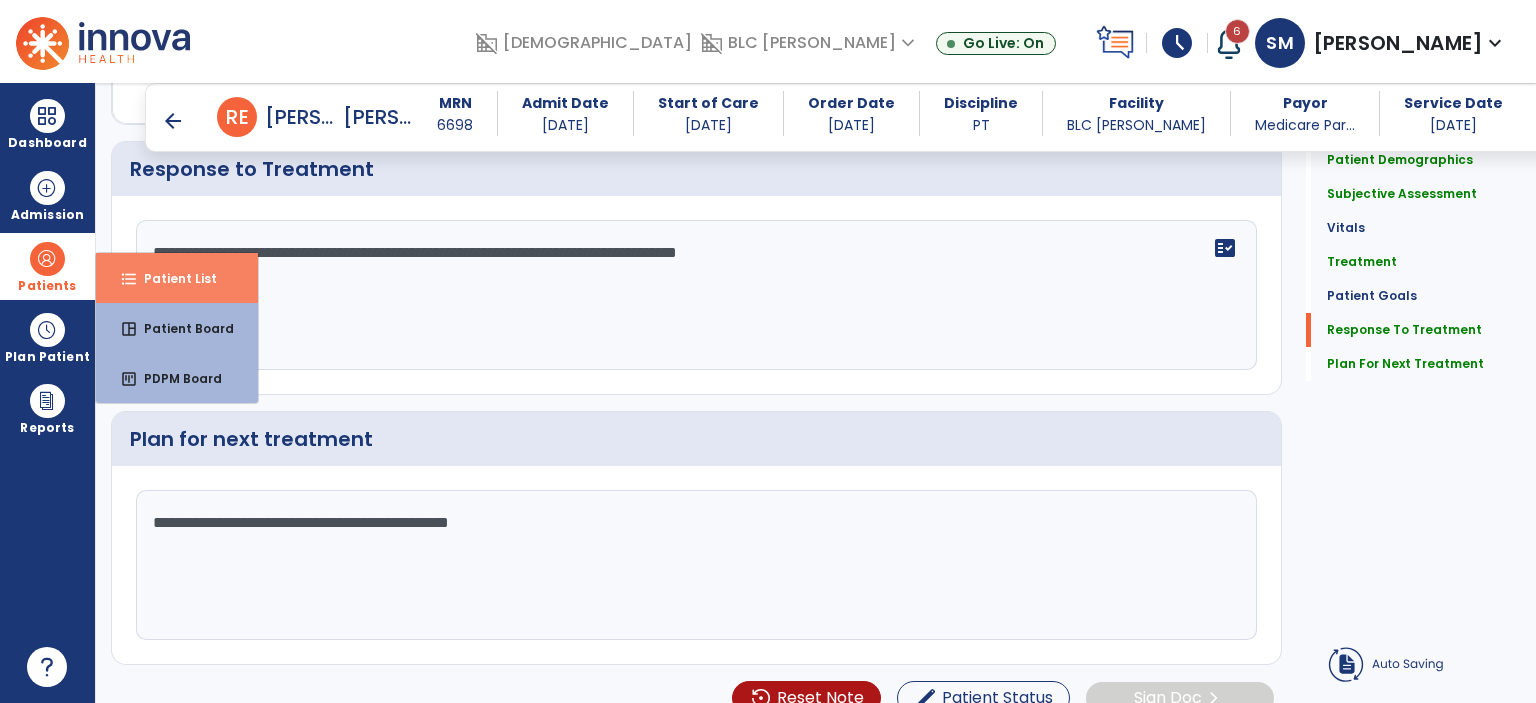 click on "Patient List" at bounding box center (172, 278) 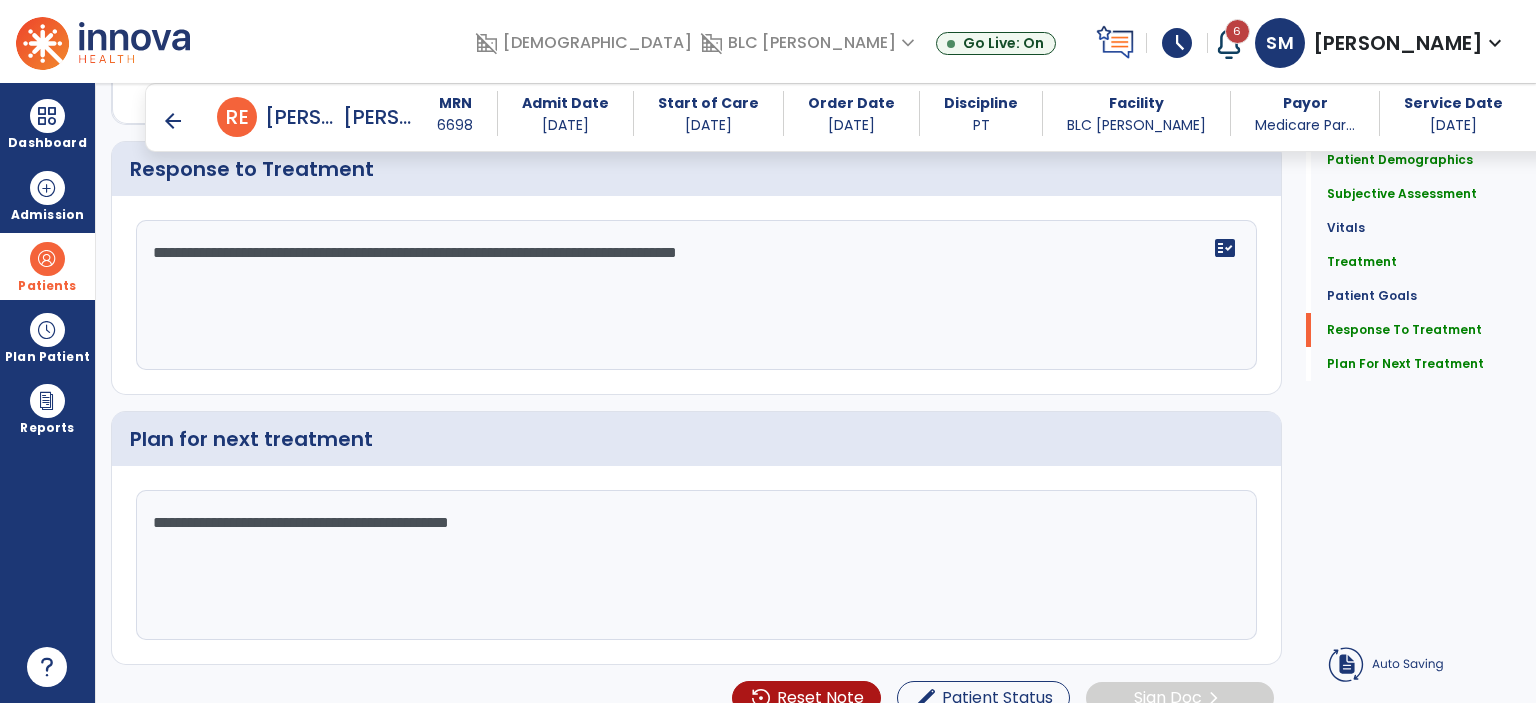 click on "arrow_back" at bounding box center [173, 121] 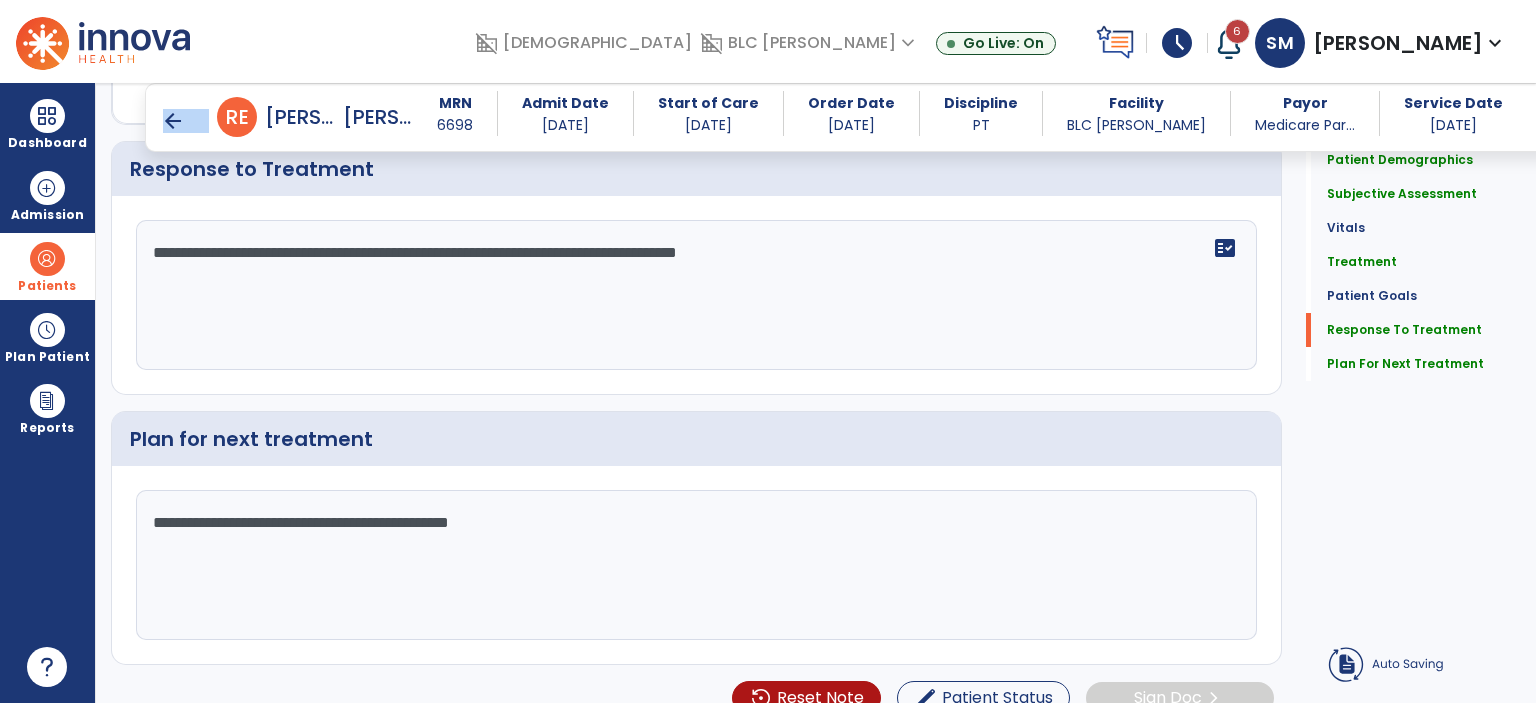 click on "arrow_back" at bounding box center (173, 121) 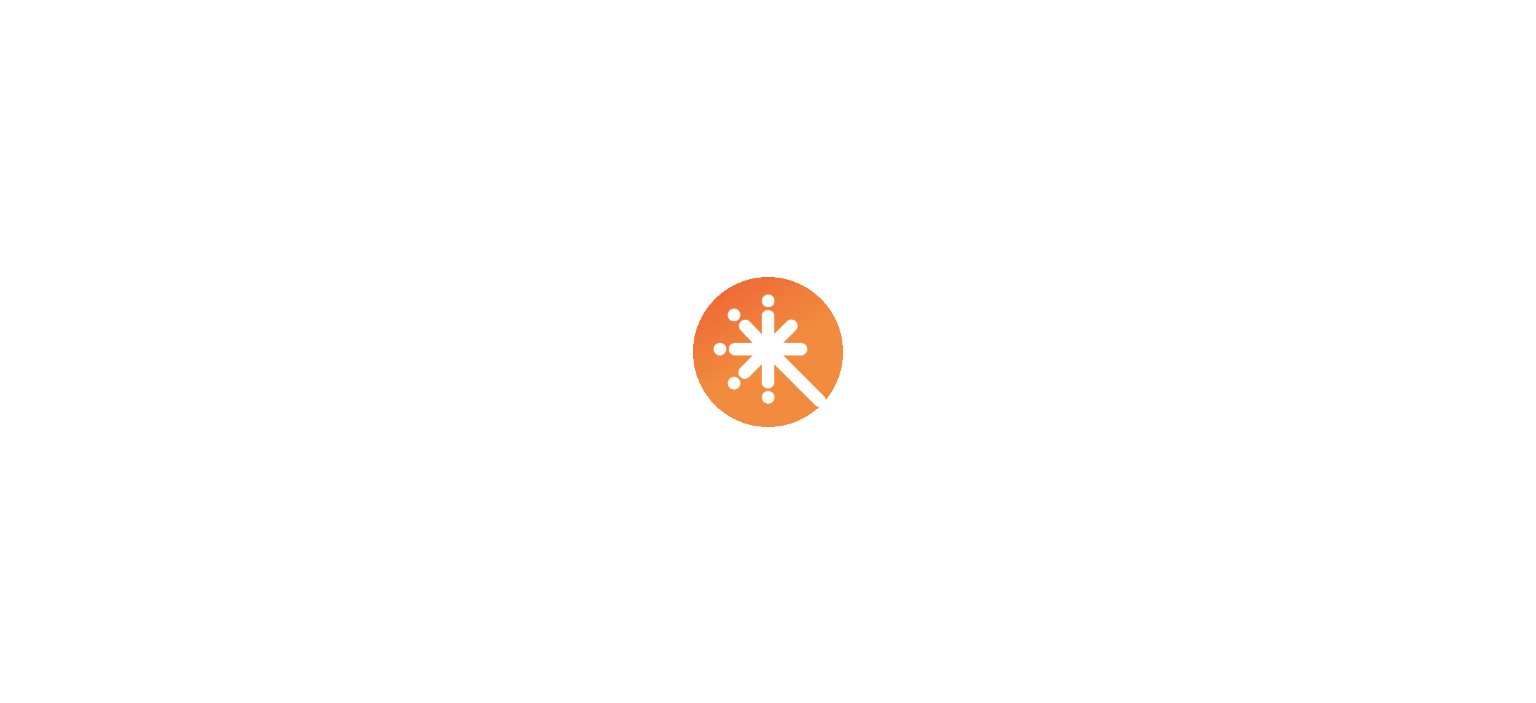 scroll, scrollTop: 0, scrollLeft: 0, axis: both 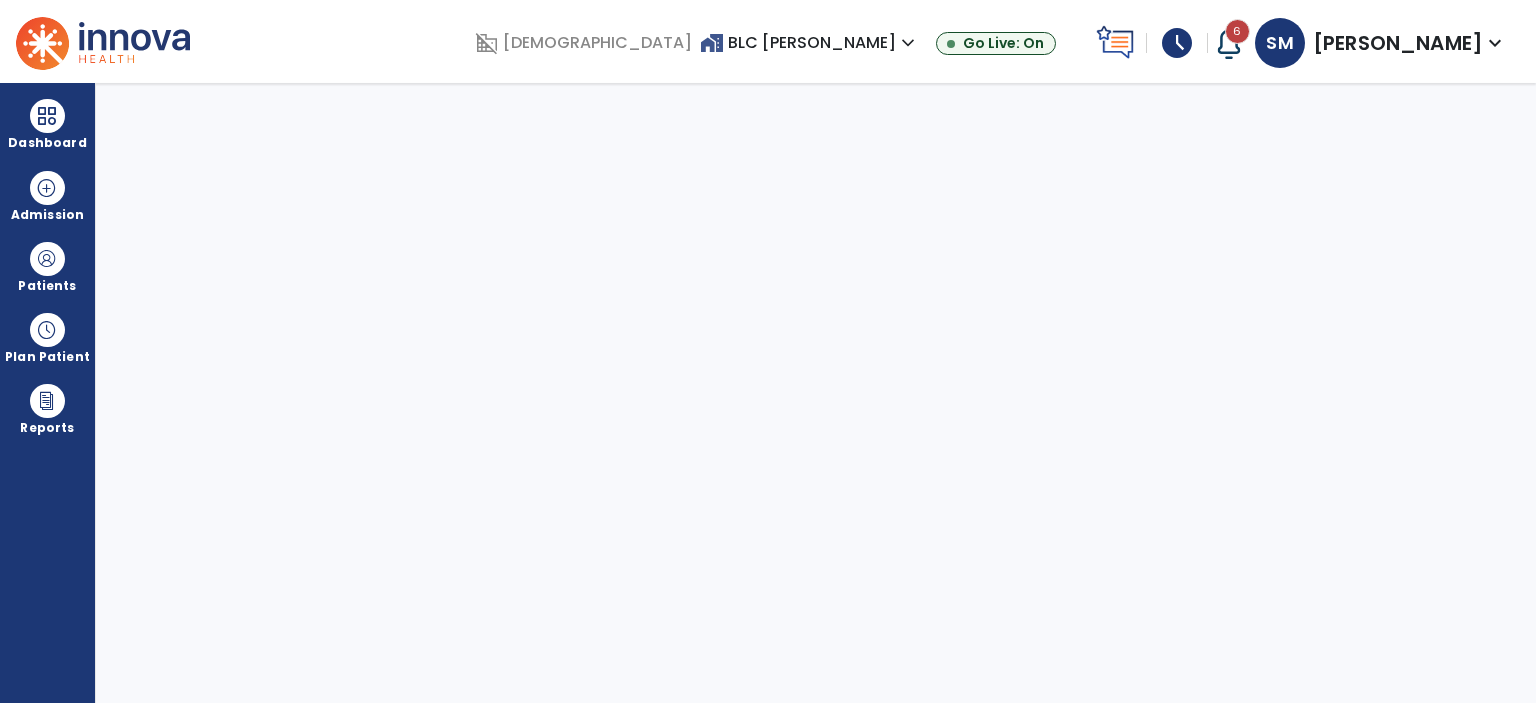 select on "****" 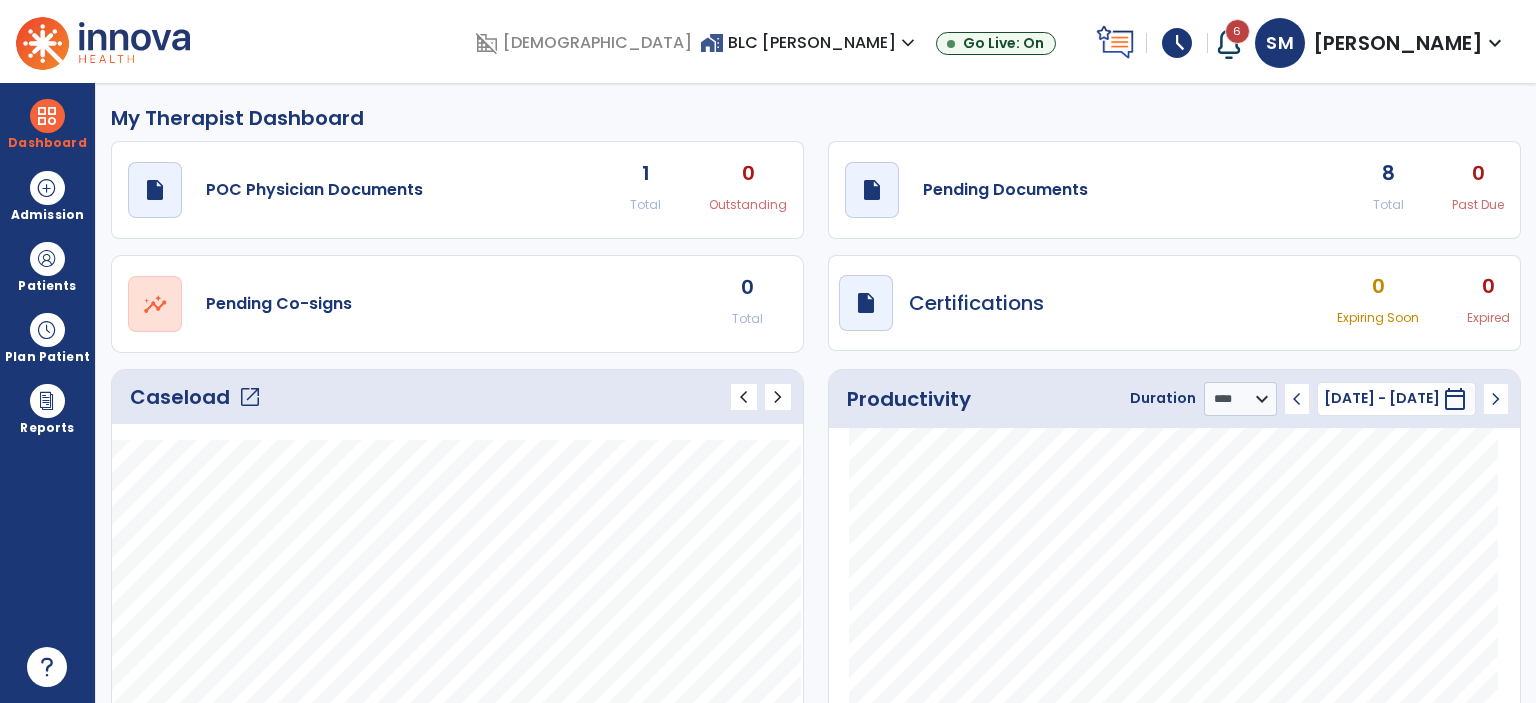 click on "8" 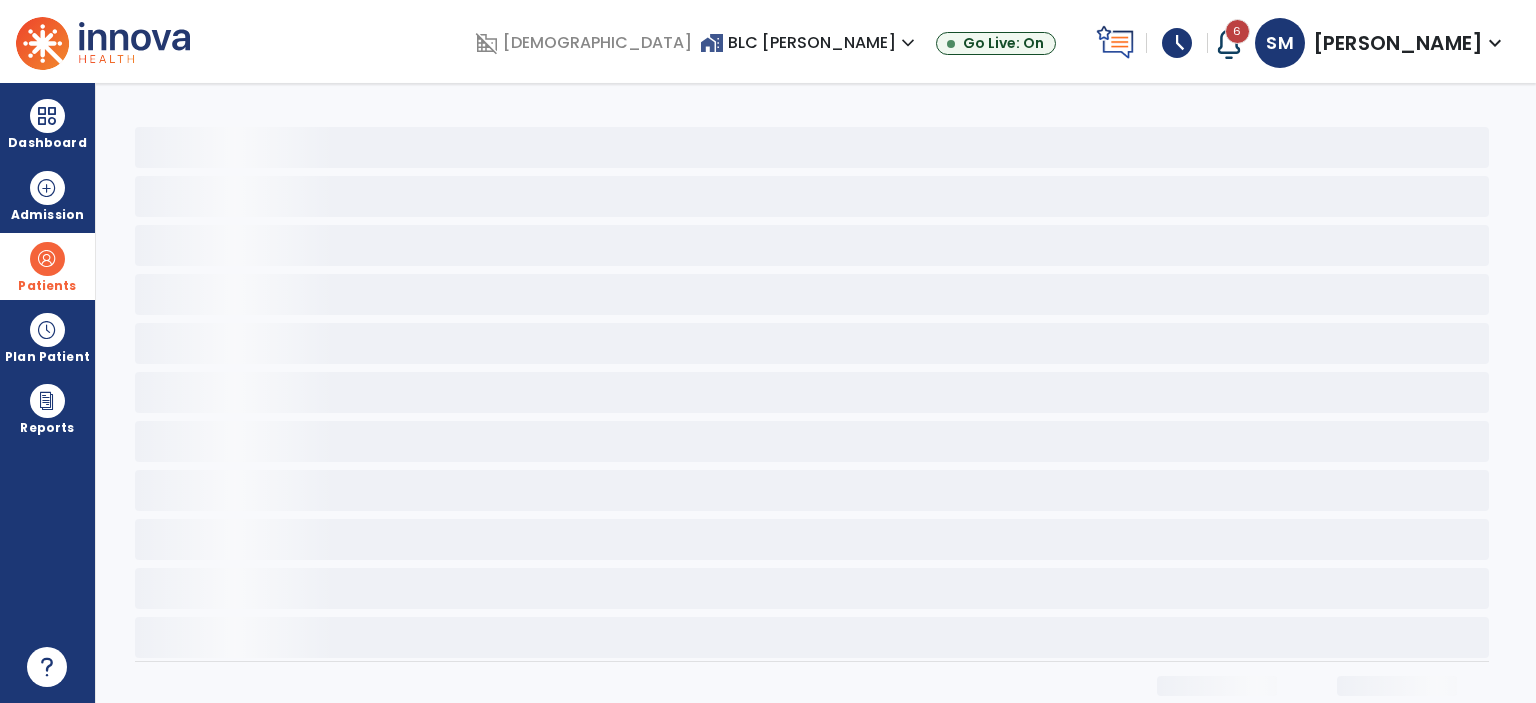 click at bounding box center [47, 259] 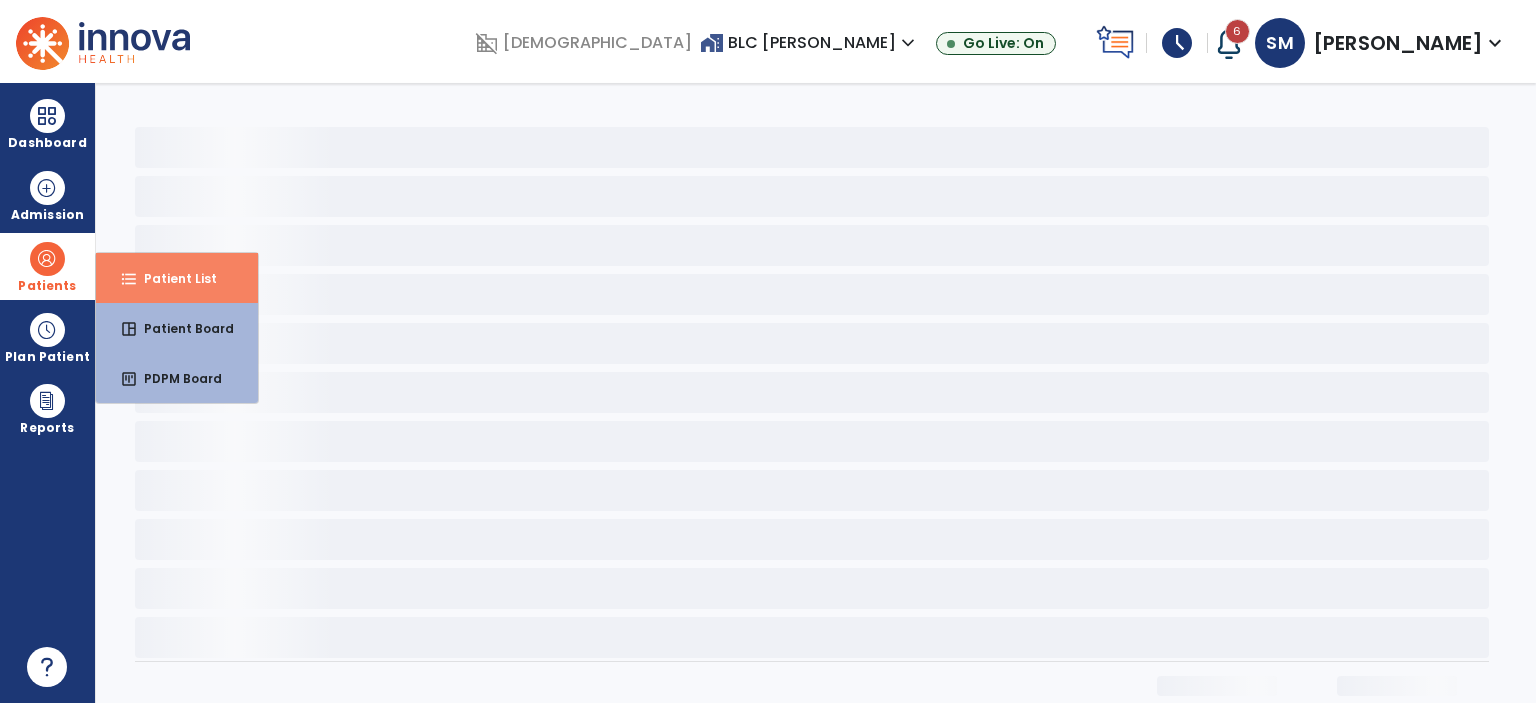 click on "format_list_bulleted" at bounding box center [129, 279] 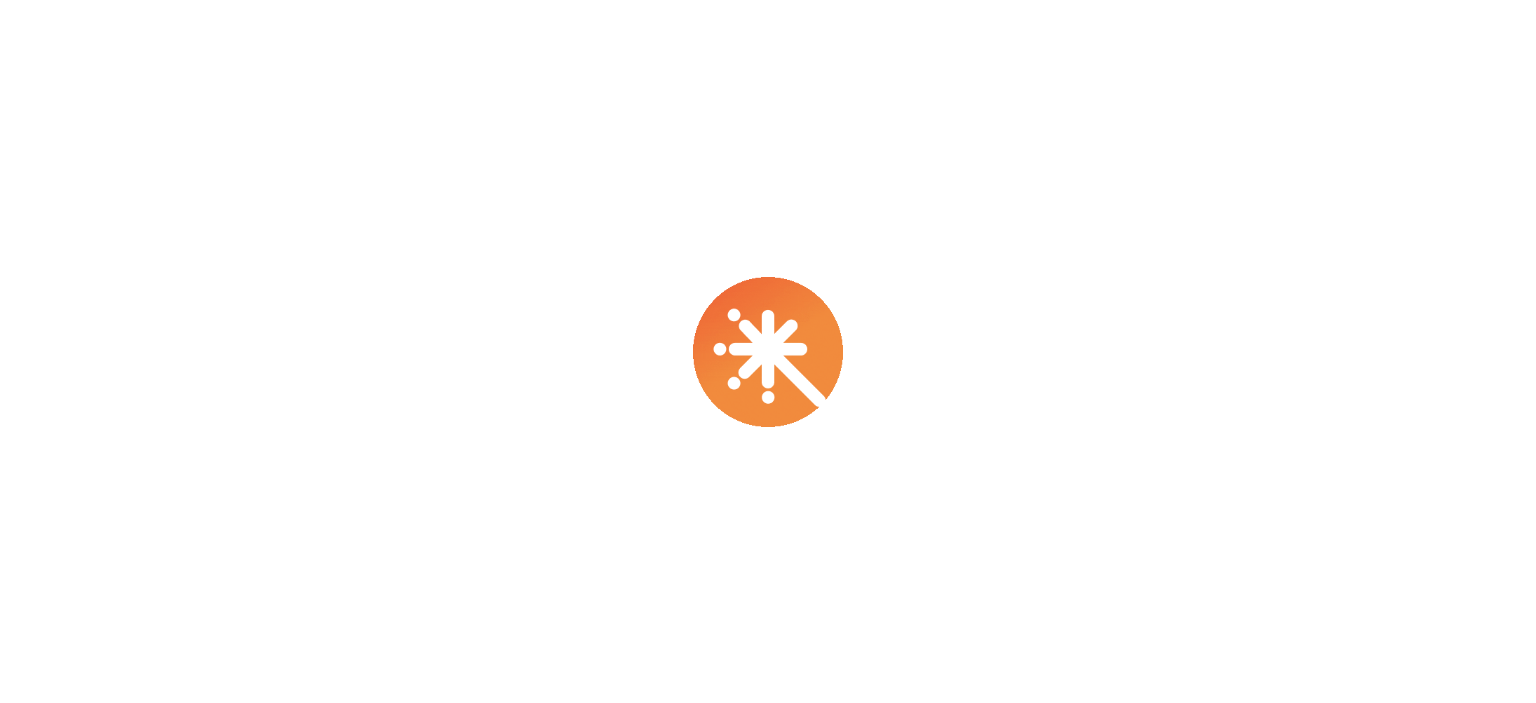 scroll, scrollTop: 0, scrollLeft: 0, axis: both 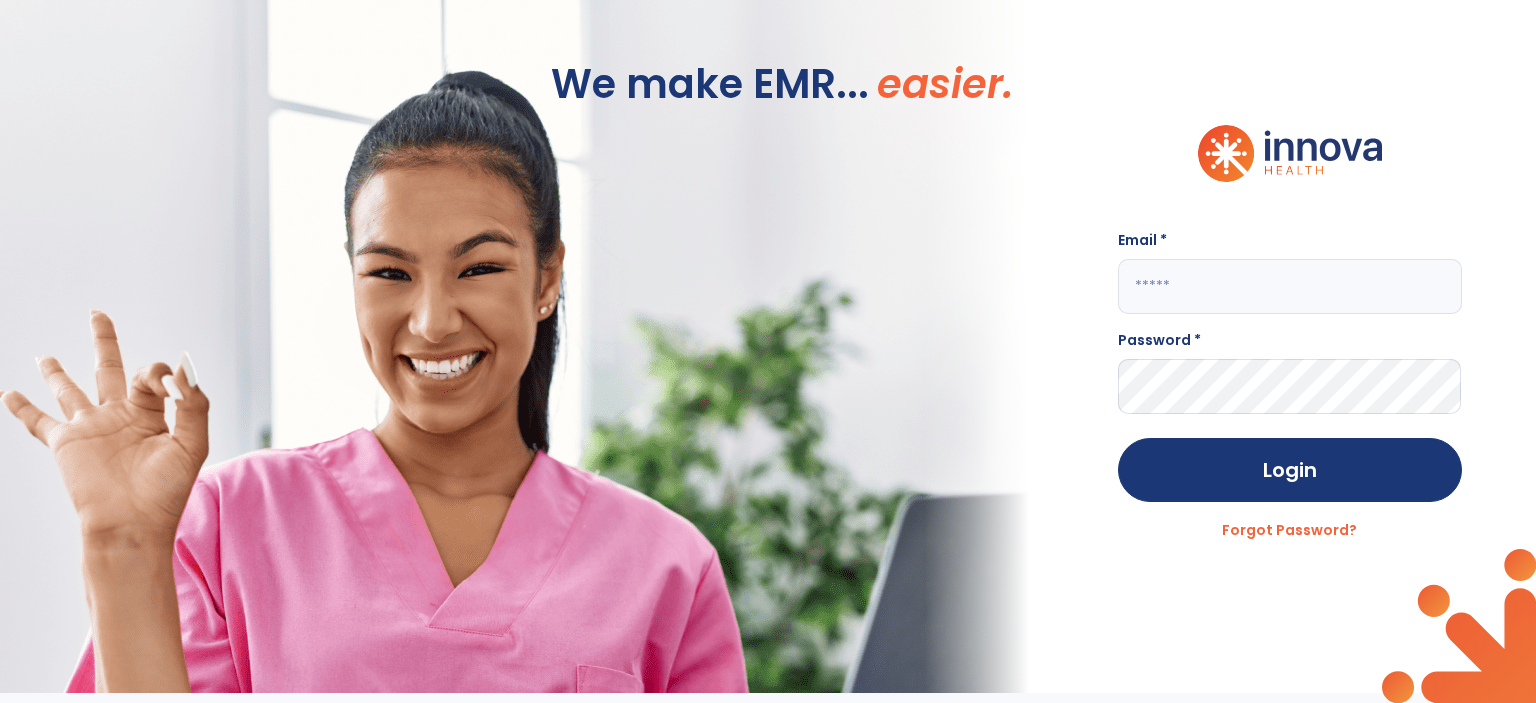 click 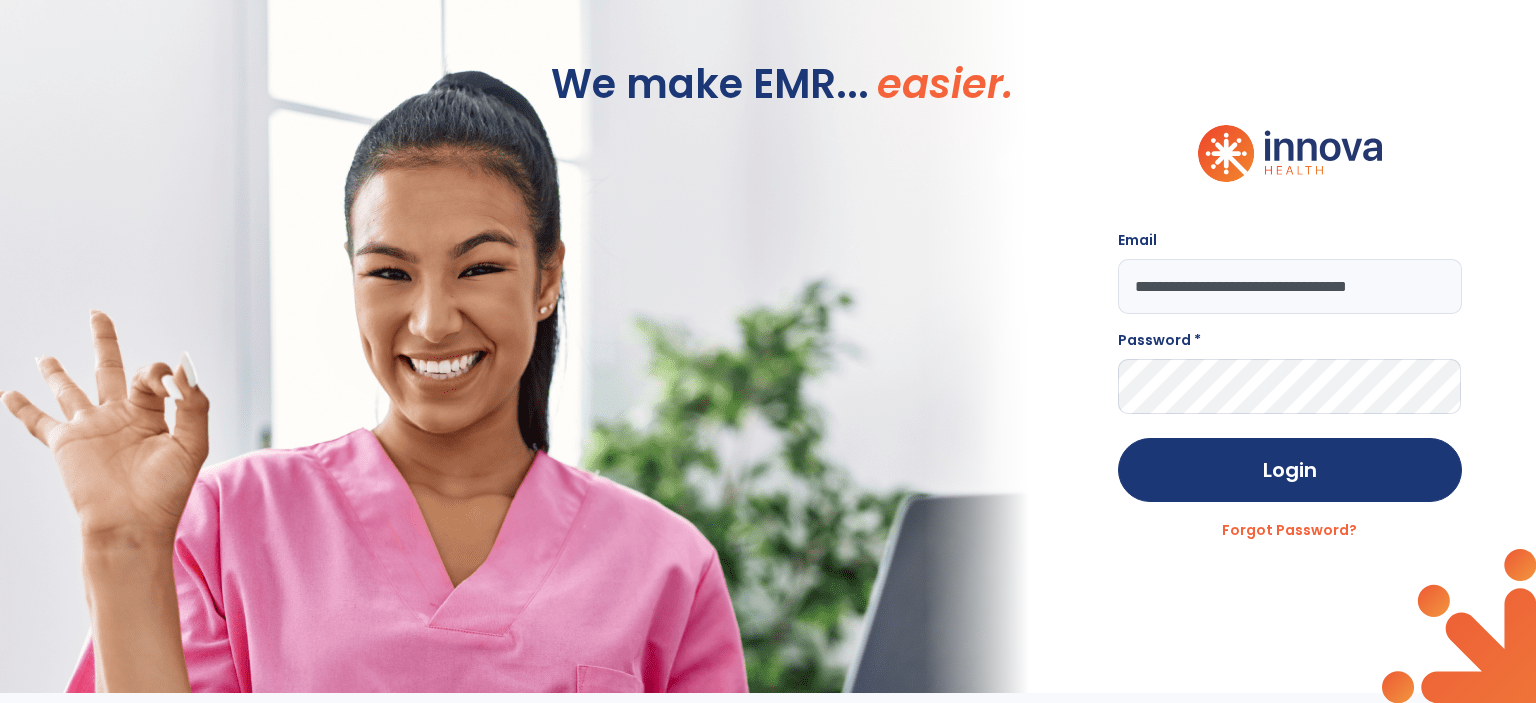 type on "**********" 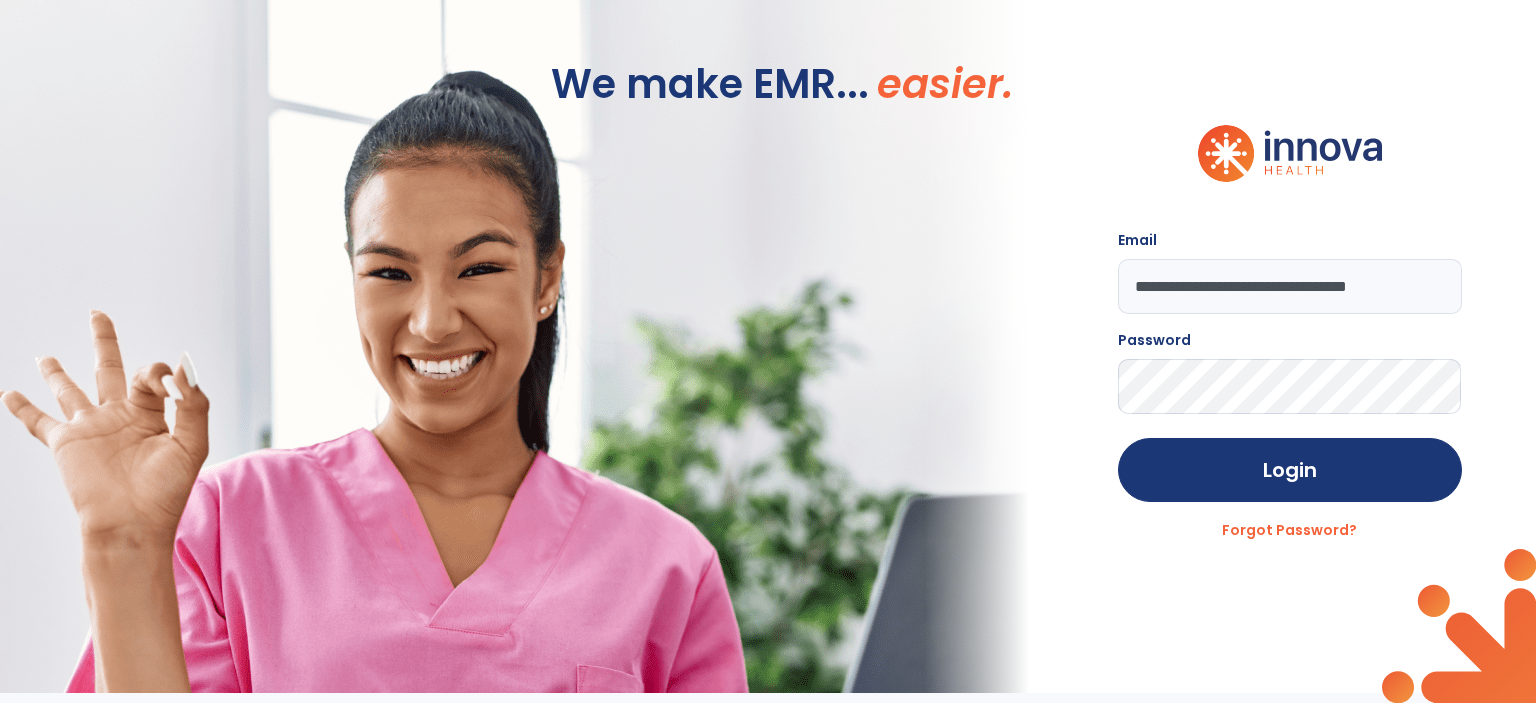 click on "Login" 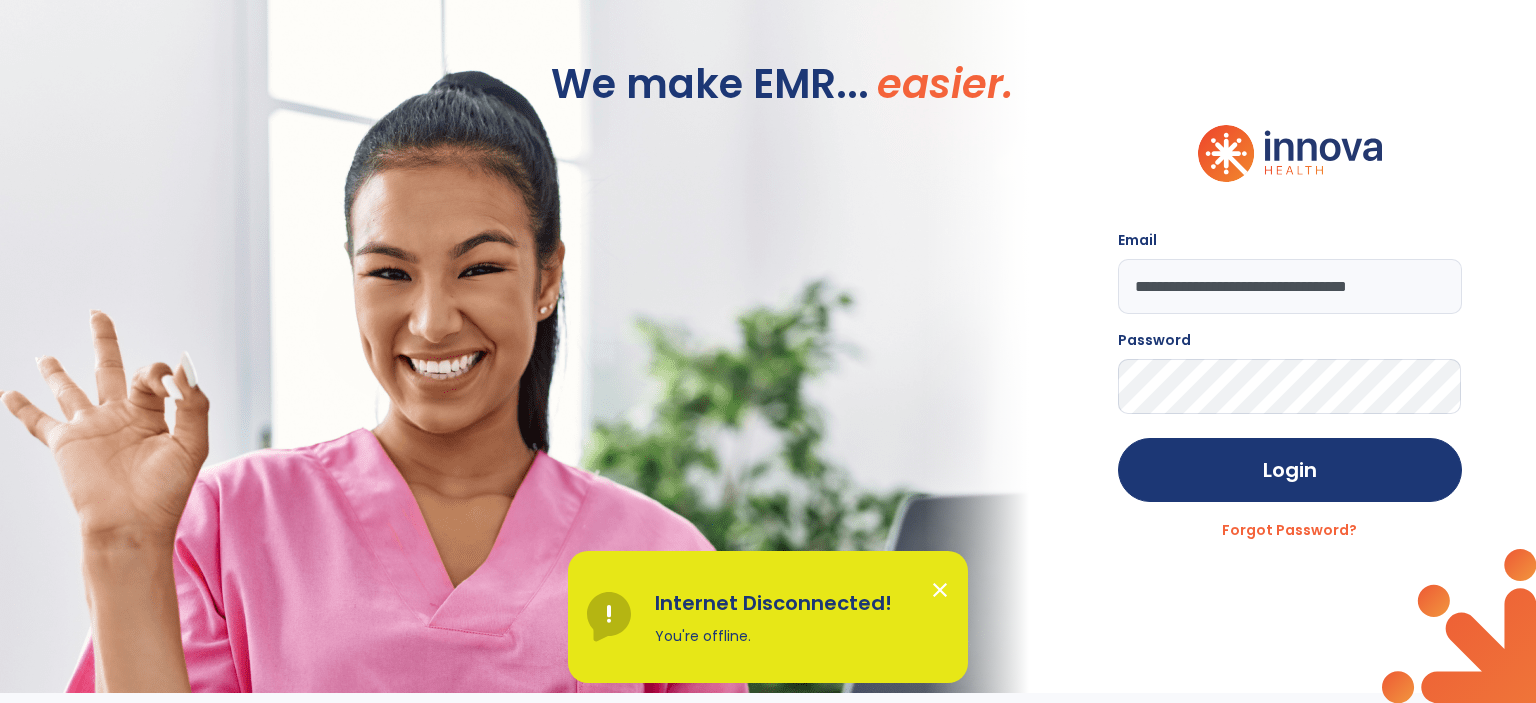 click on "**********" 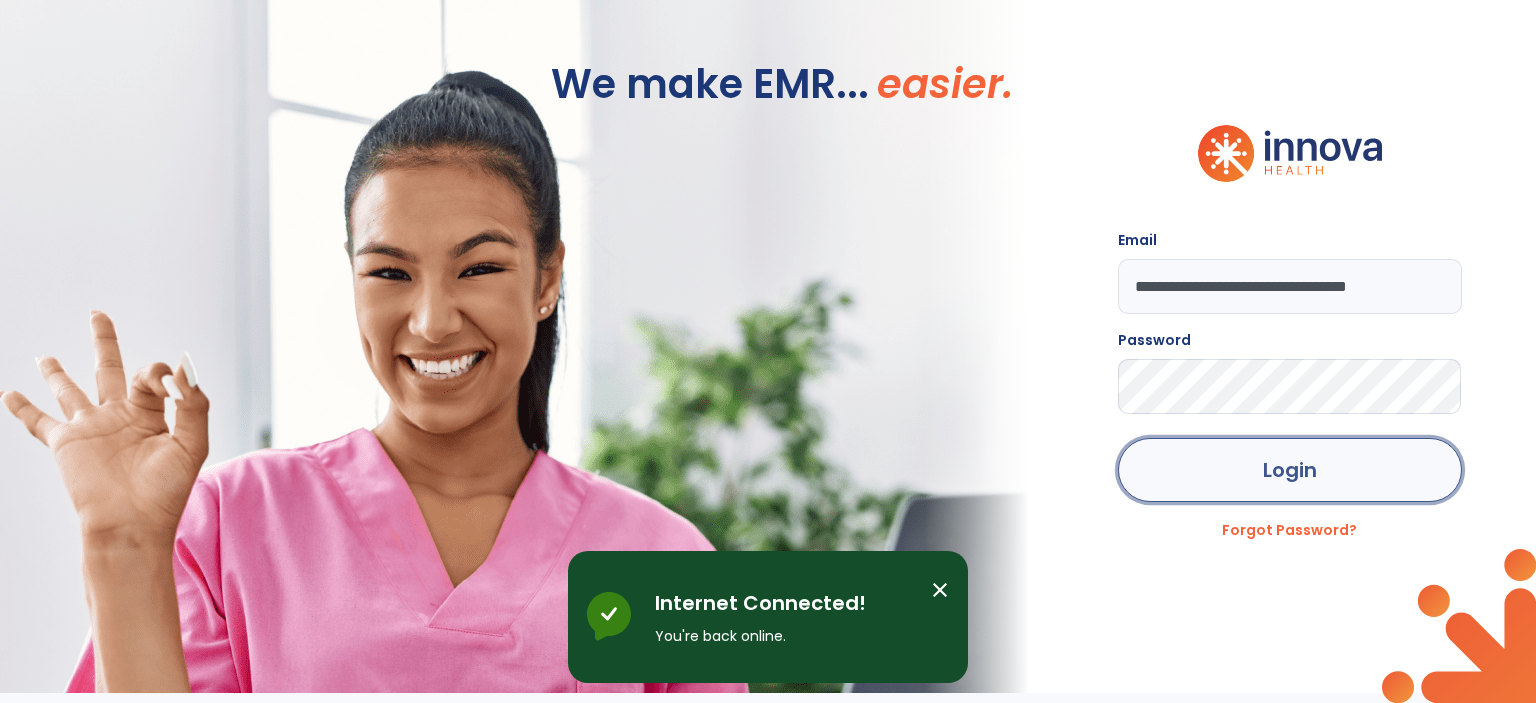 click on "Login" 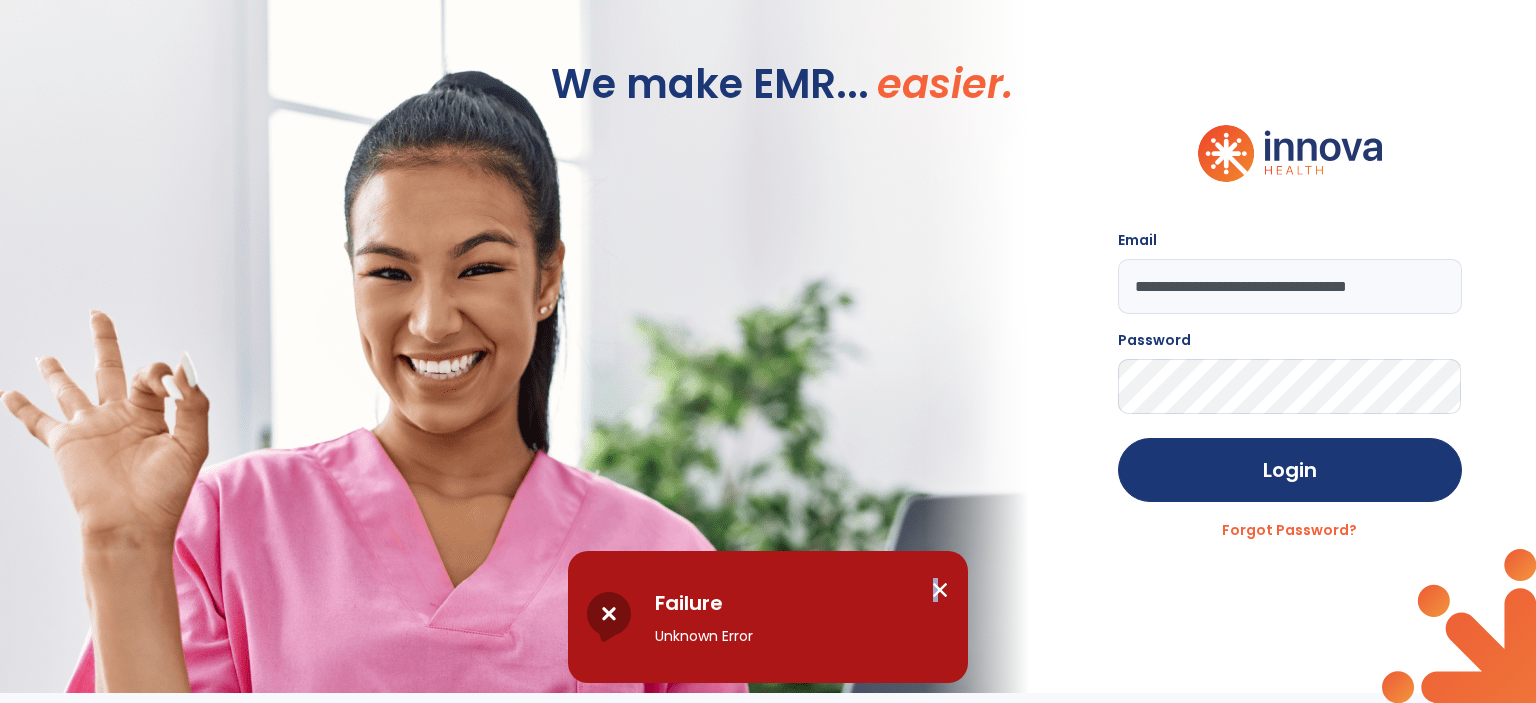 drag, startPoint x: 930, startPoint y: 582, endPoint x: 939, endPoint y: 574, distance: 12.0415945 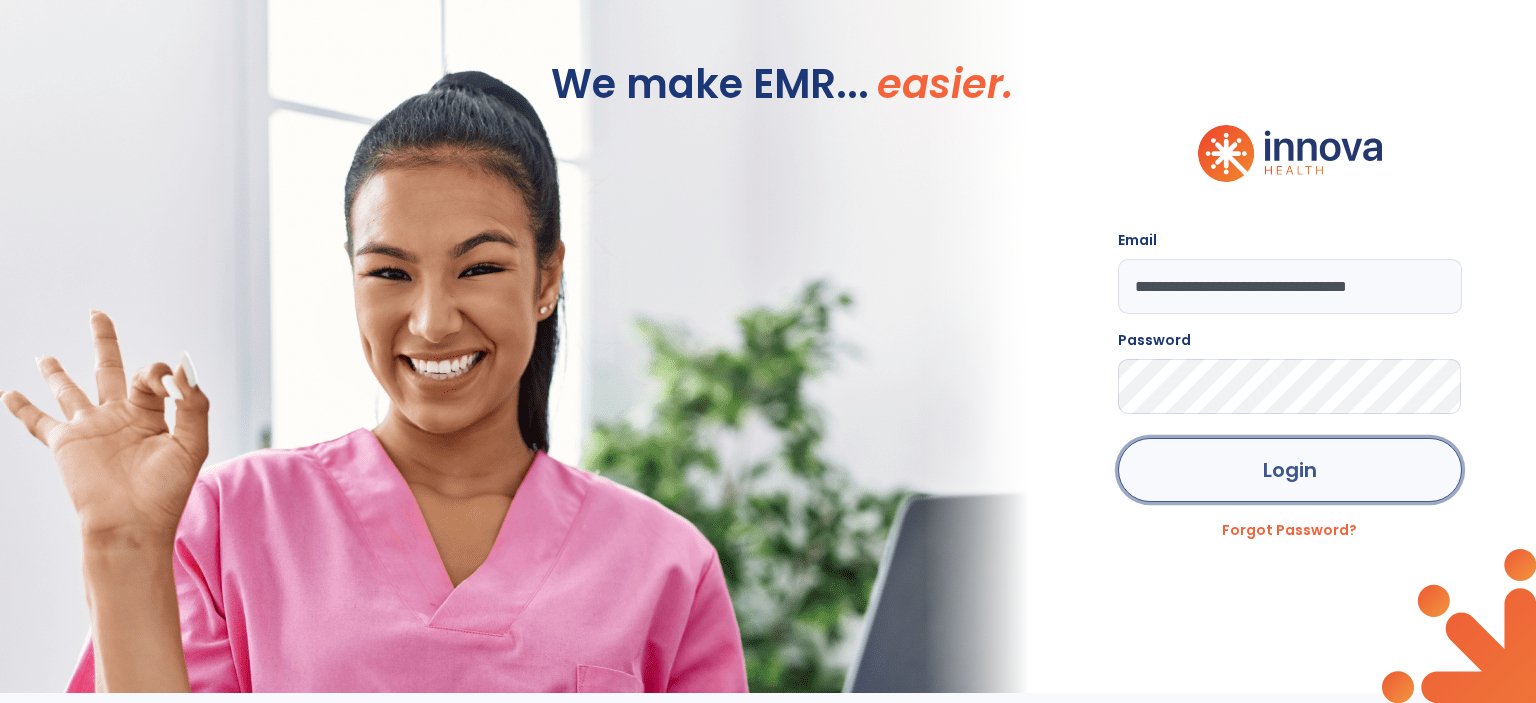 click on "Login" 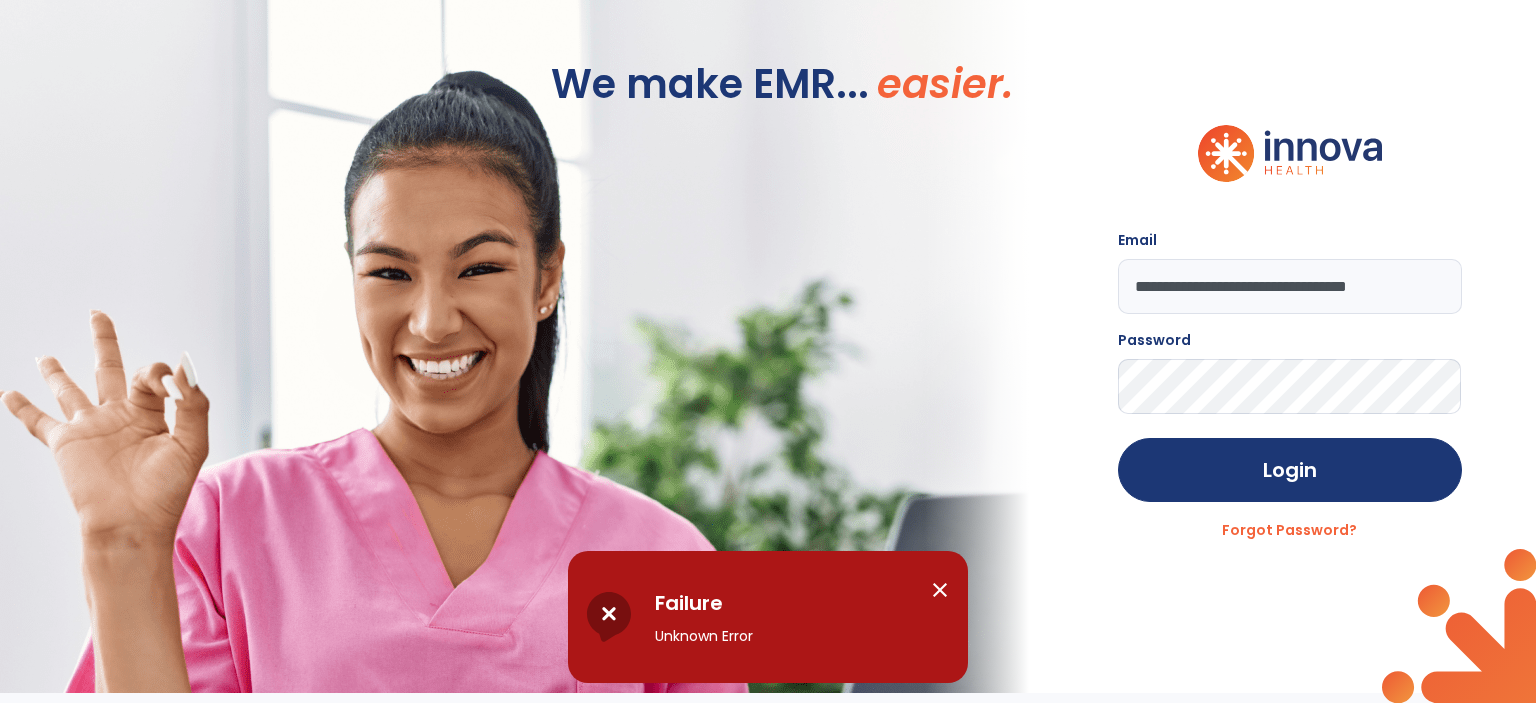 click on "close" at bounding box center [940, 590] 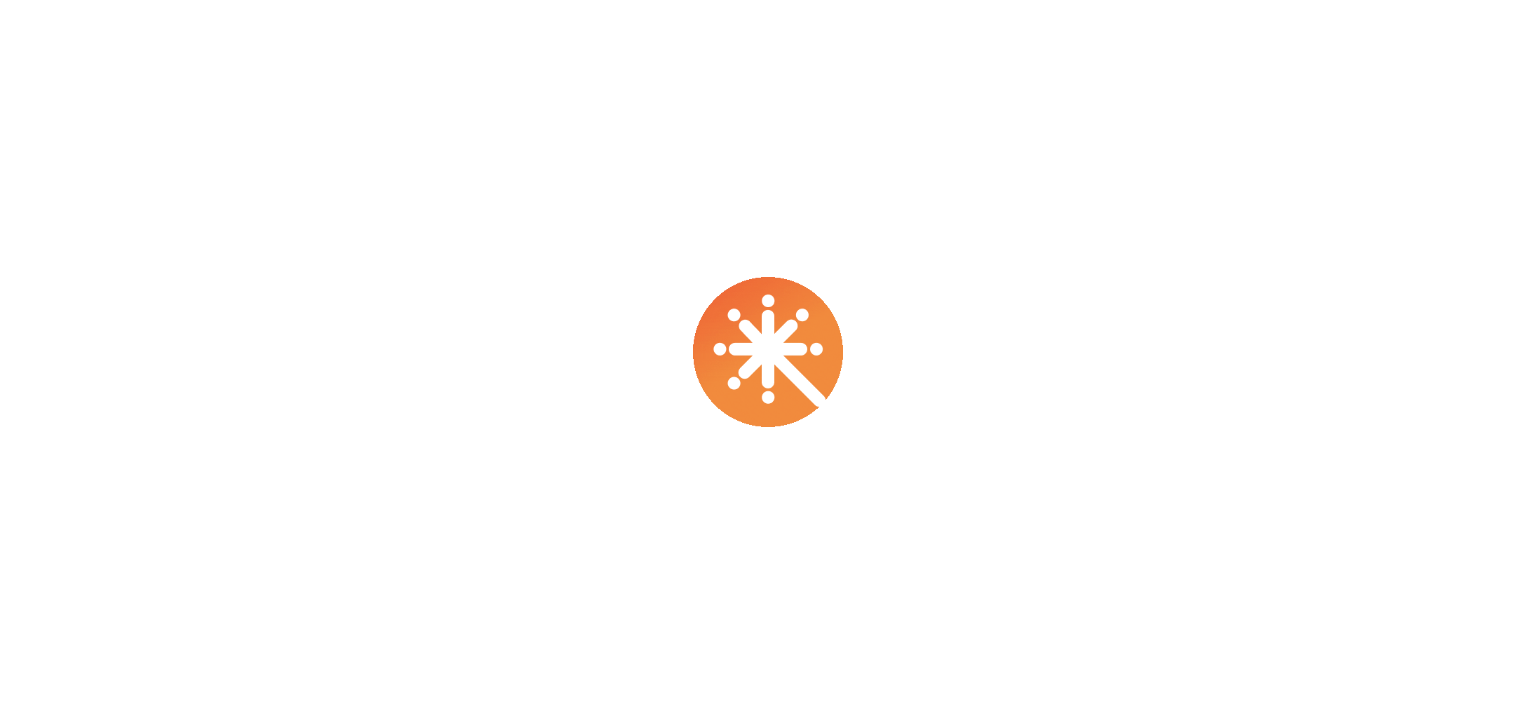 scroll, scrollTop: 0, scrollLeft: 0, axis: both 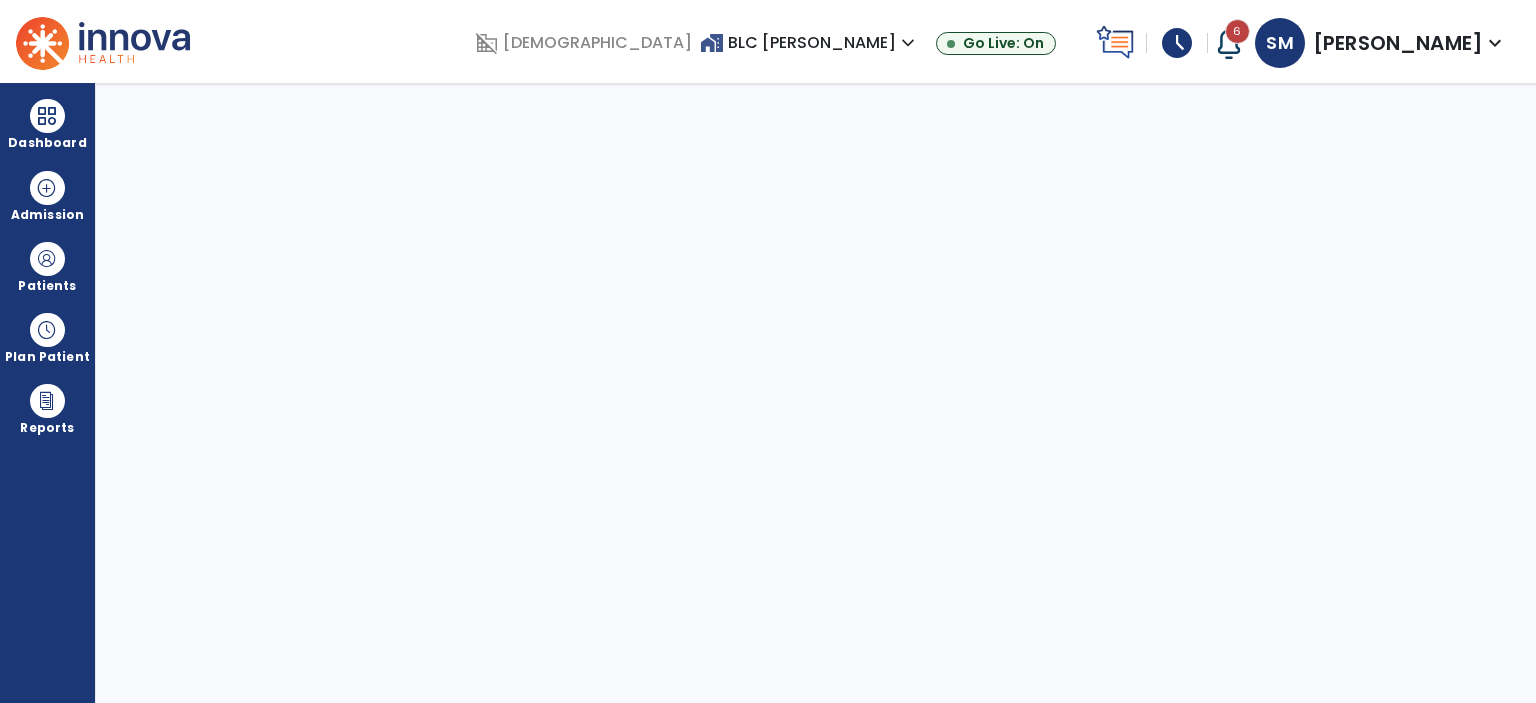 select on "****" 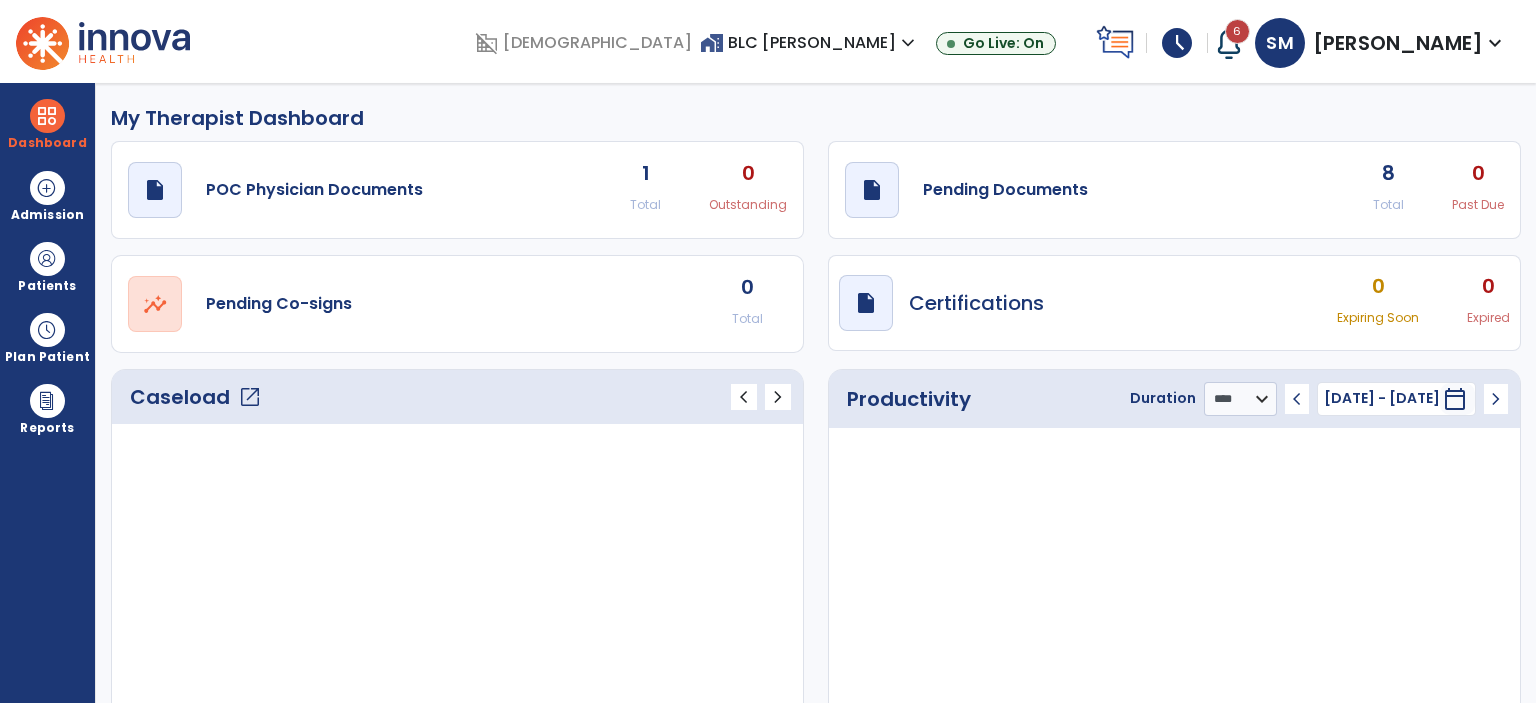 click on "8" 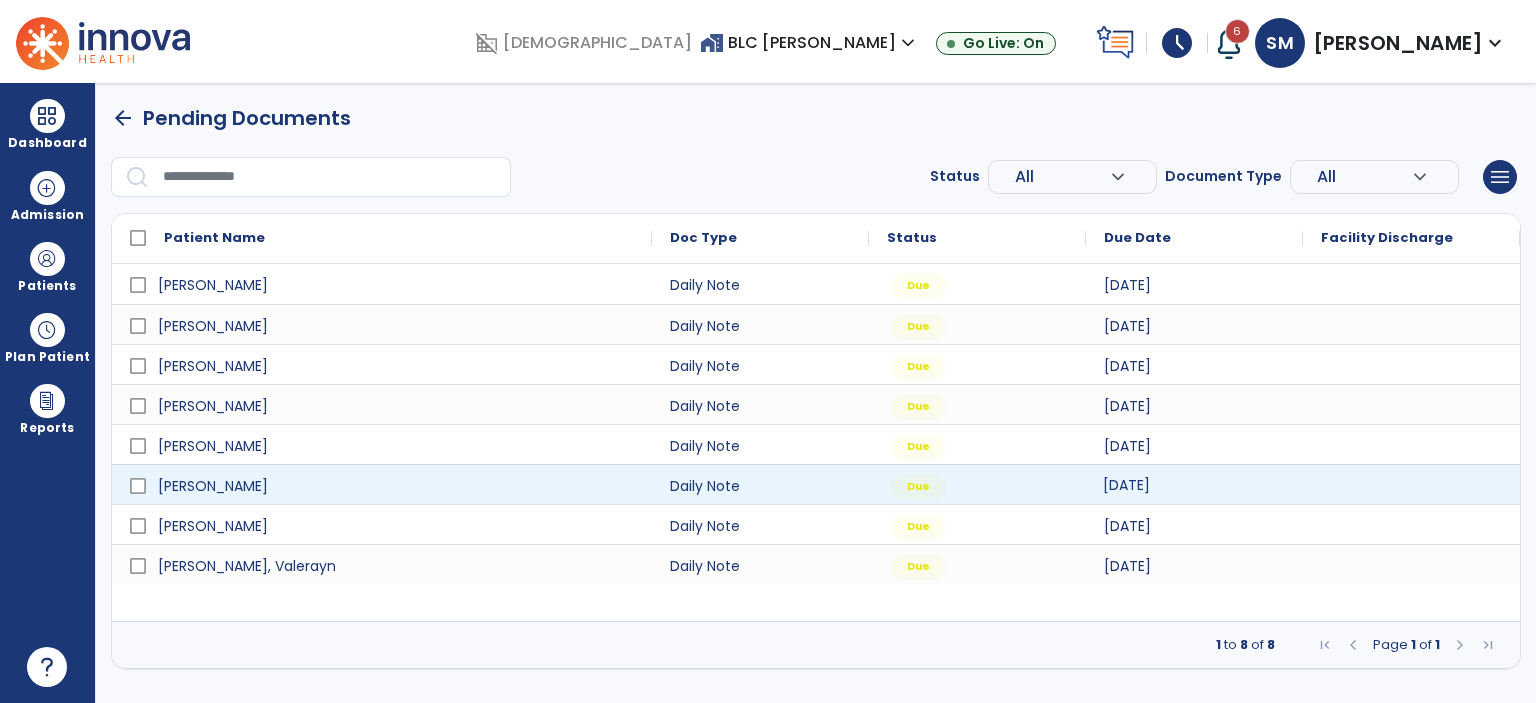 click on "[DATE]" at bounding box center [1126, 485] 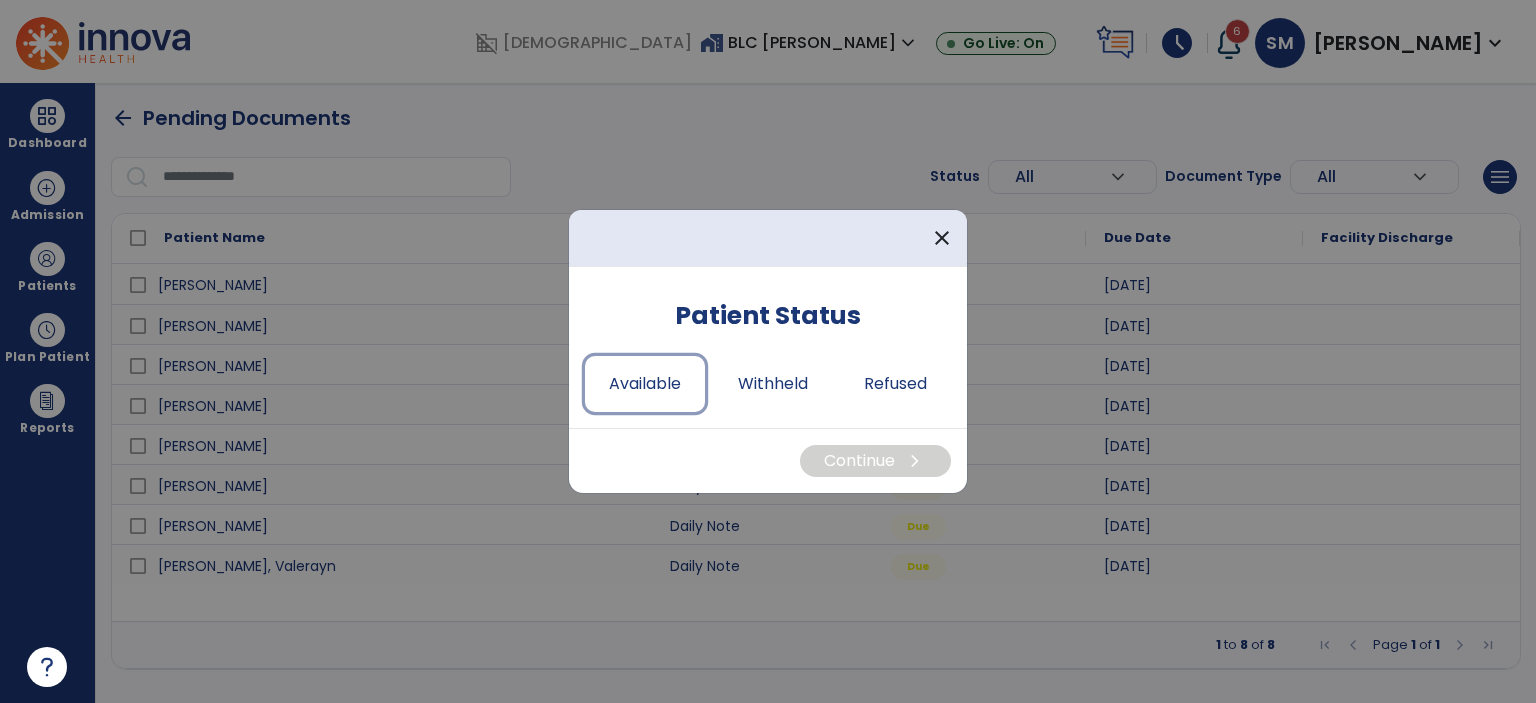 drag, startPoint x: 632, startPoint y: 380, endPoint x: 756, endPoint y: 416, distance: 129.1201 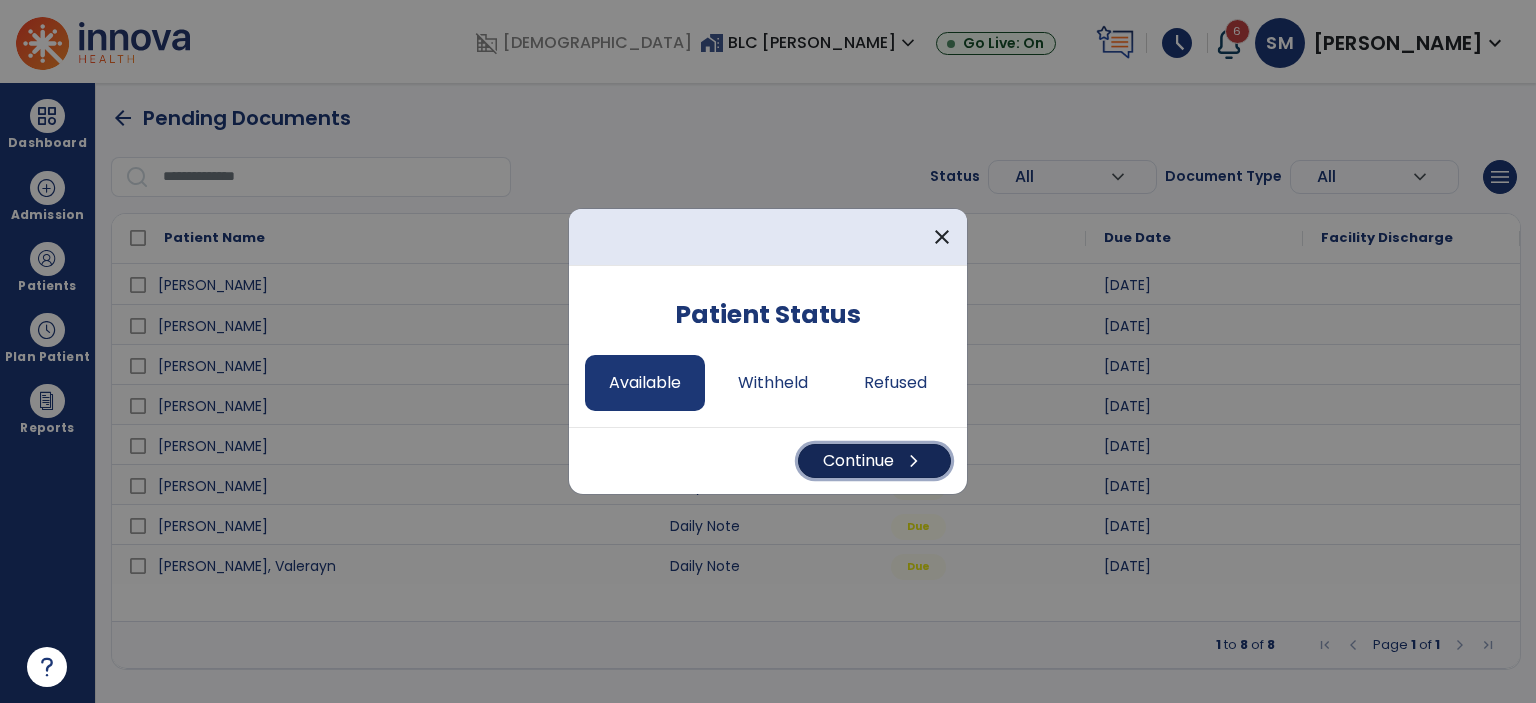 drag, startPoint x: 827, startPoint y: 454, endPoint x: 824, endPoint y: 442, distance: 12.369317 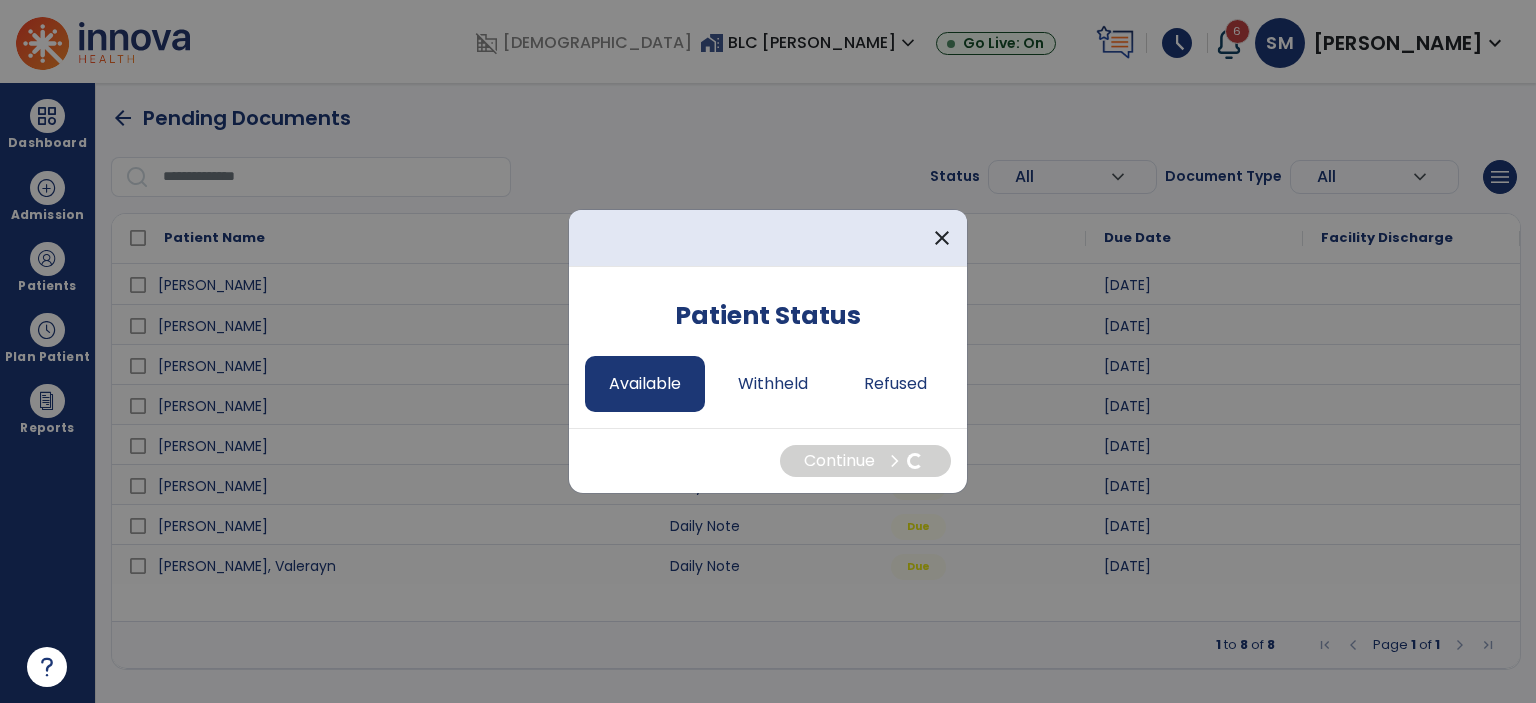 select on "*" 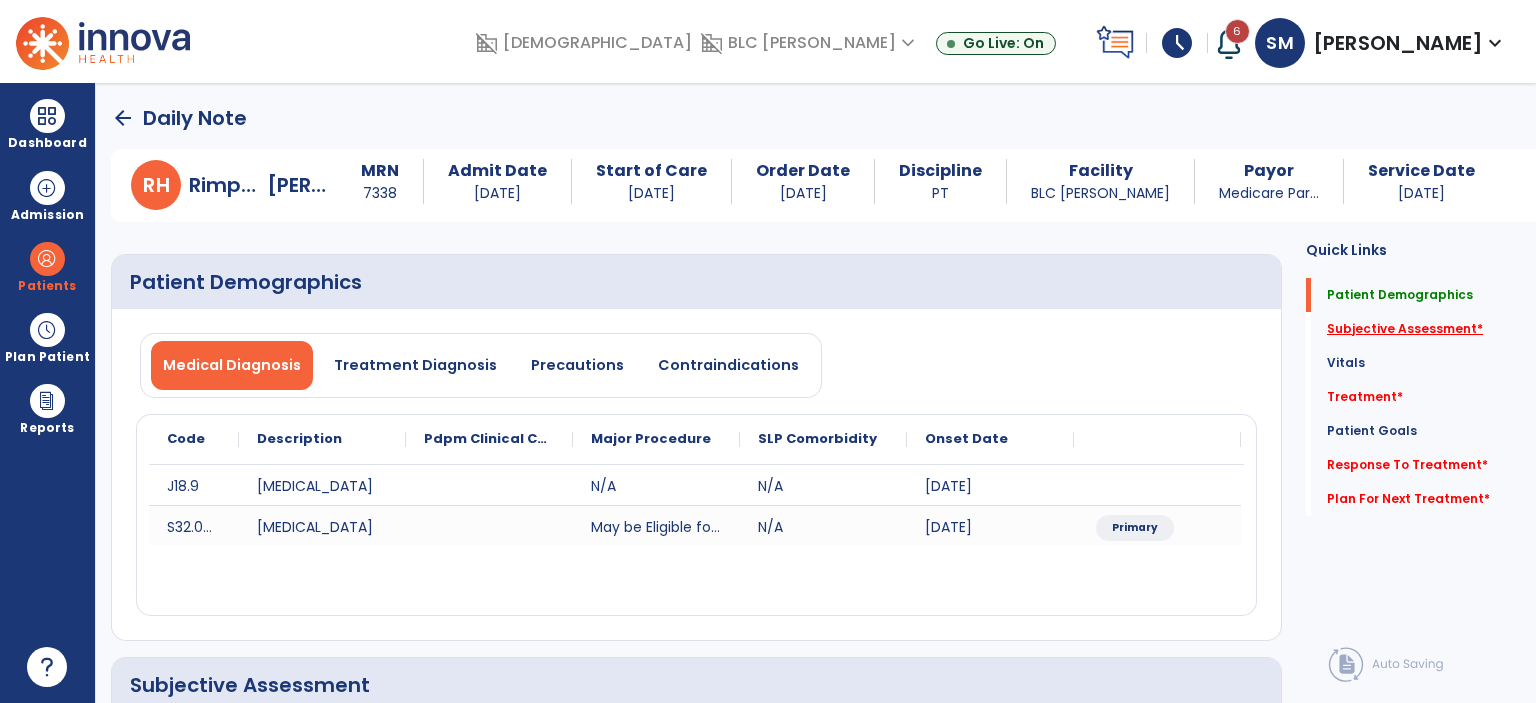 click on "Subjective Assessment   *" 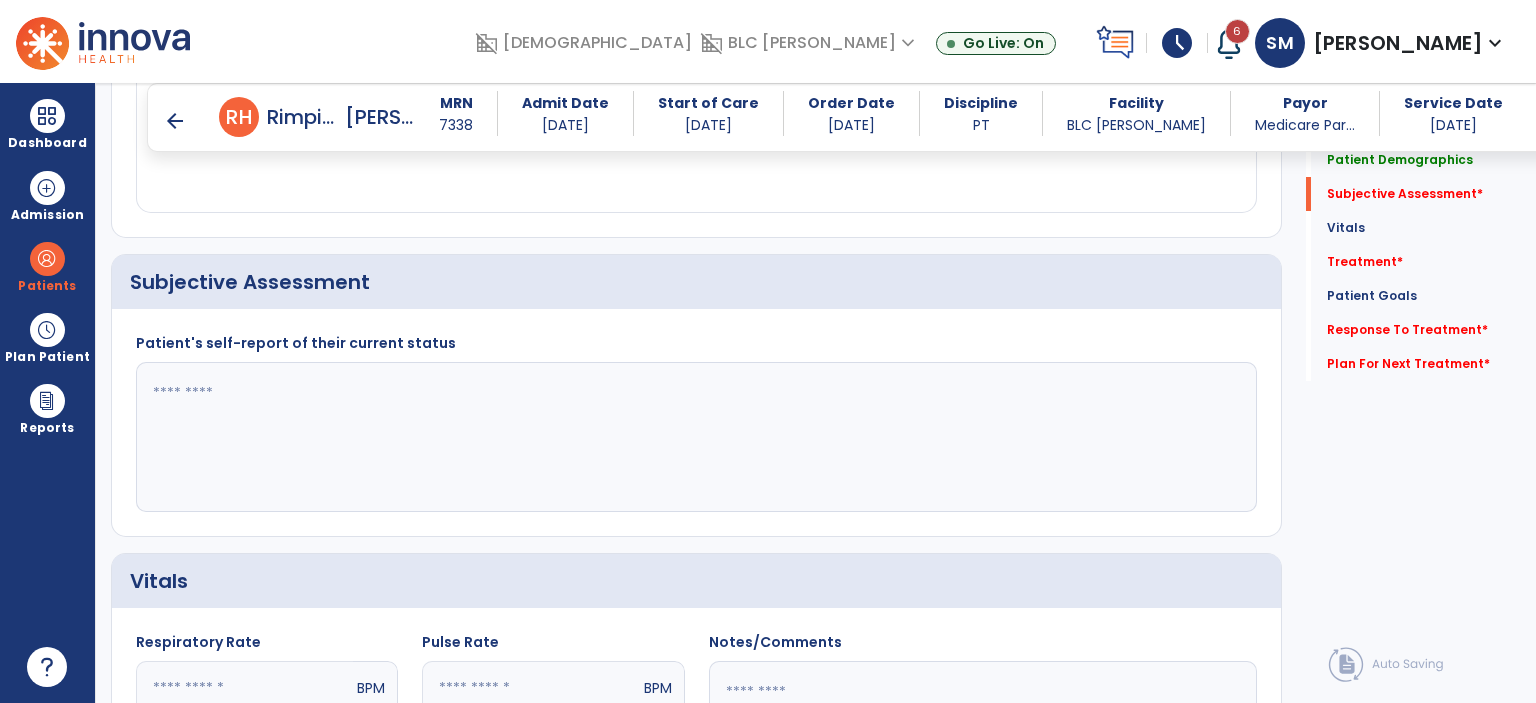 scroll, scrollTop: 404, scrollLeft: 0, axis: vertical 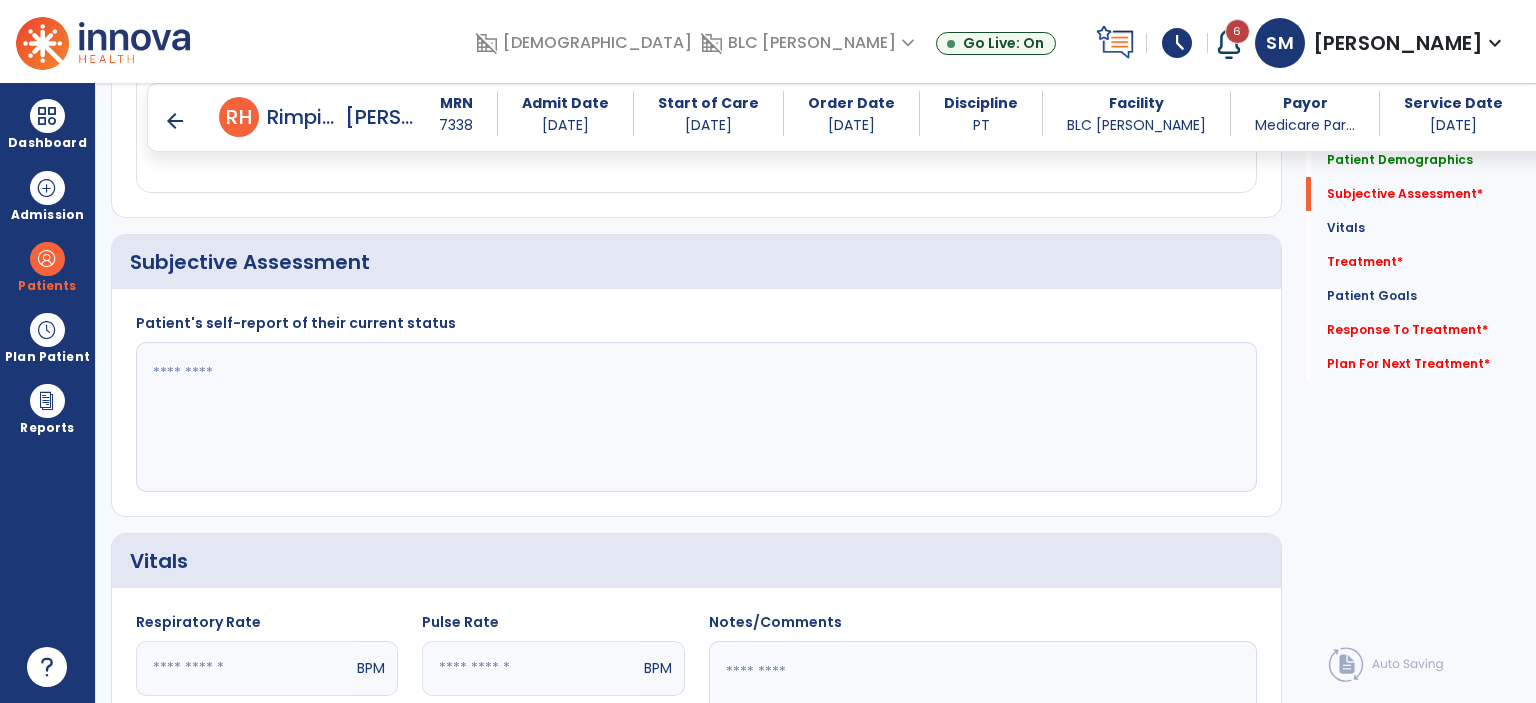 click 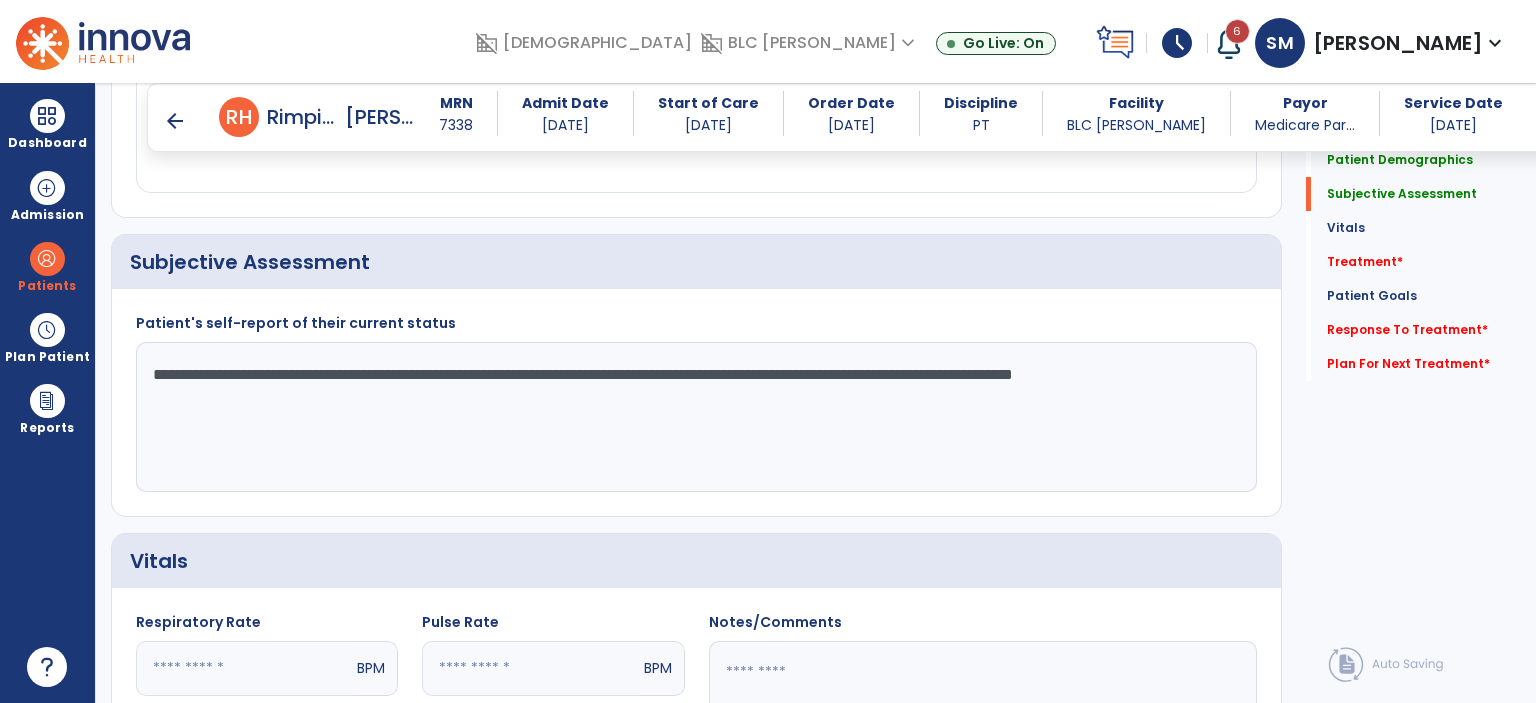 drag, startPoint x: 864, startPoint y: 443, endPoint x: 831, endPoint y: 459, distance: 36.67424 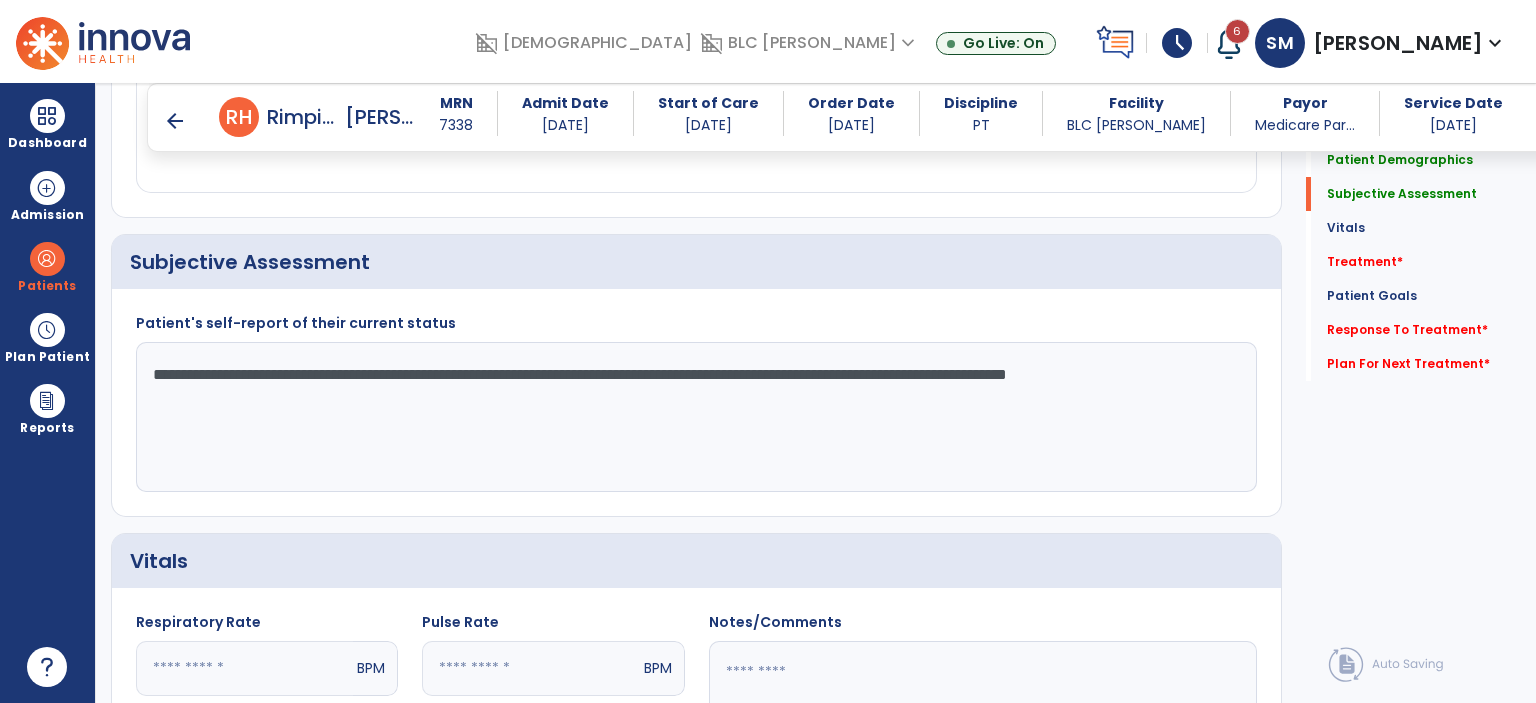 click on "**********" 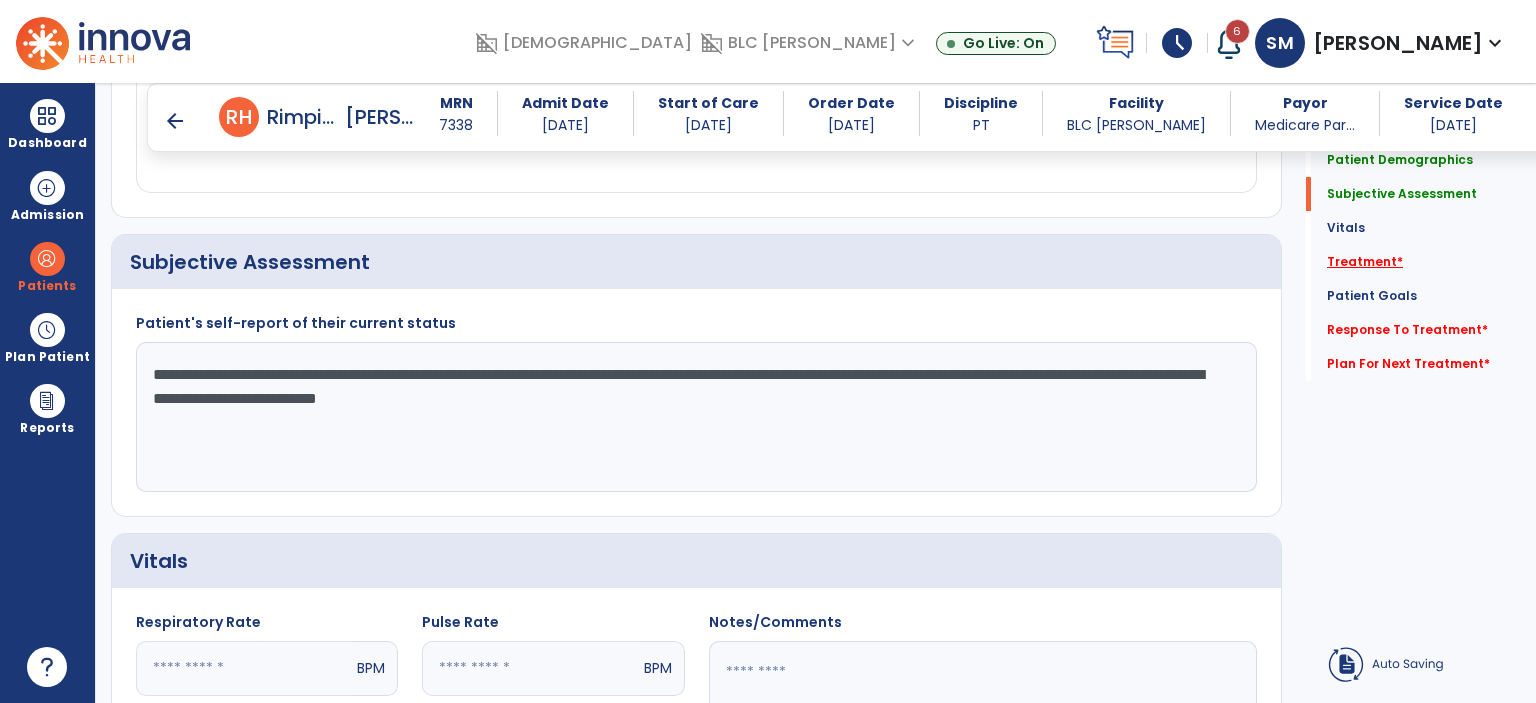 type on "**********" 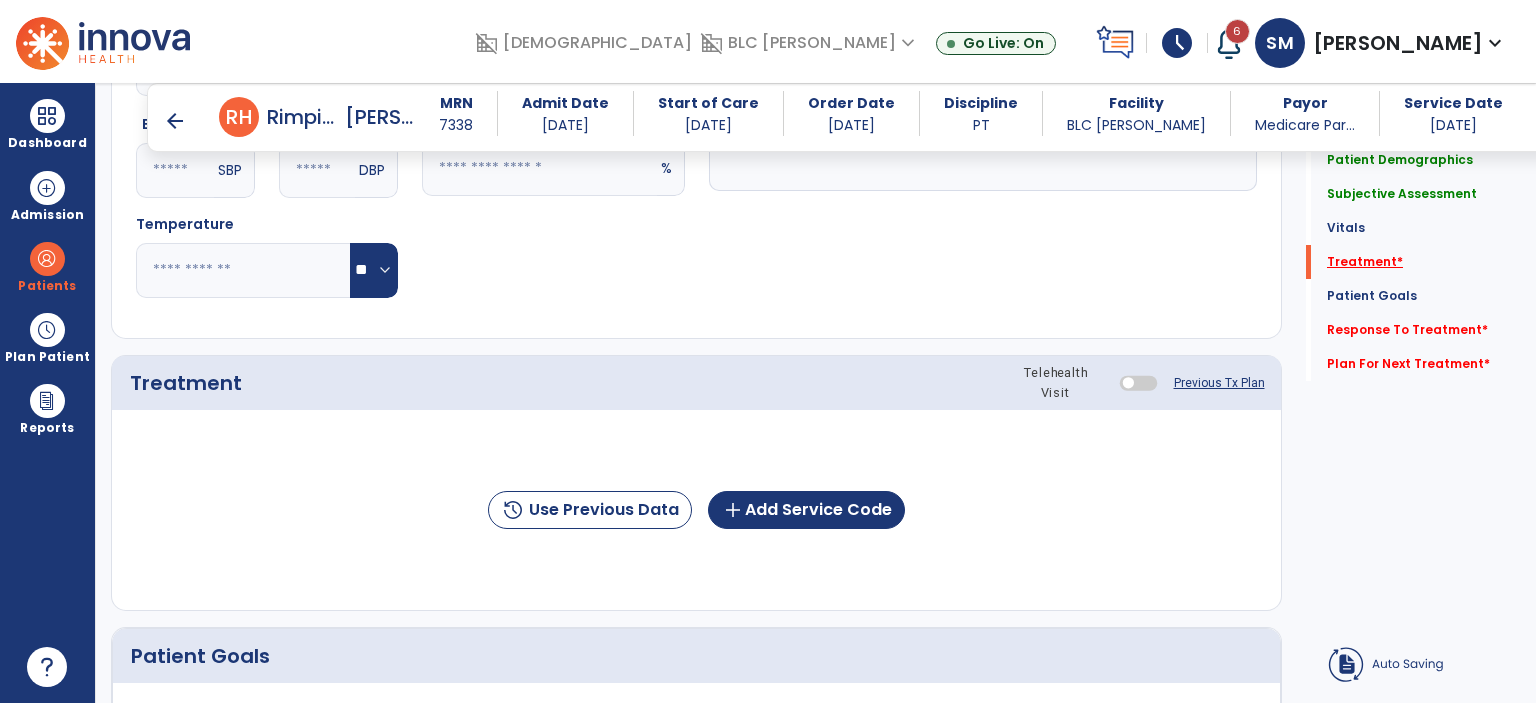 scroll, scrollTop: 1092, scrollLeft: 0, axis: vertical 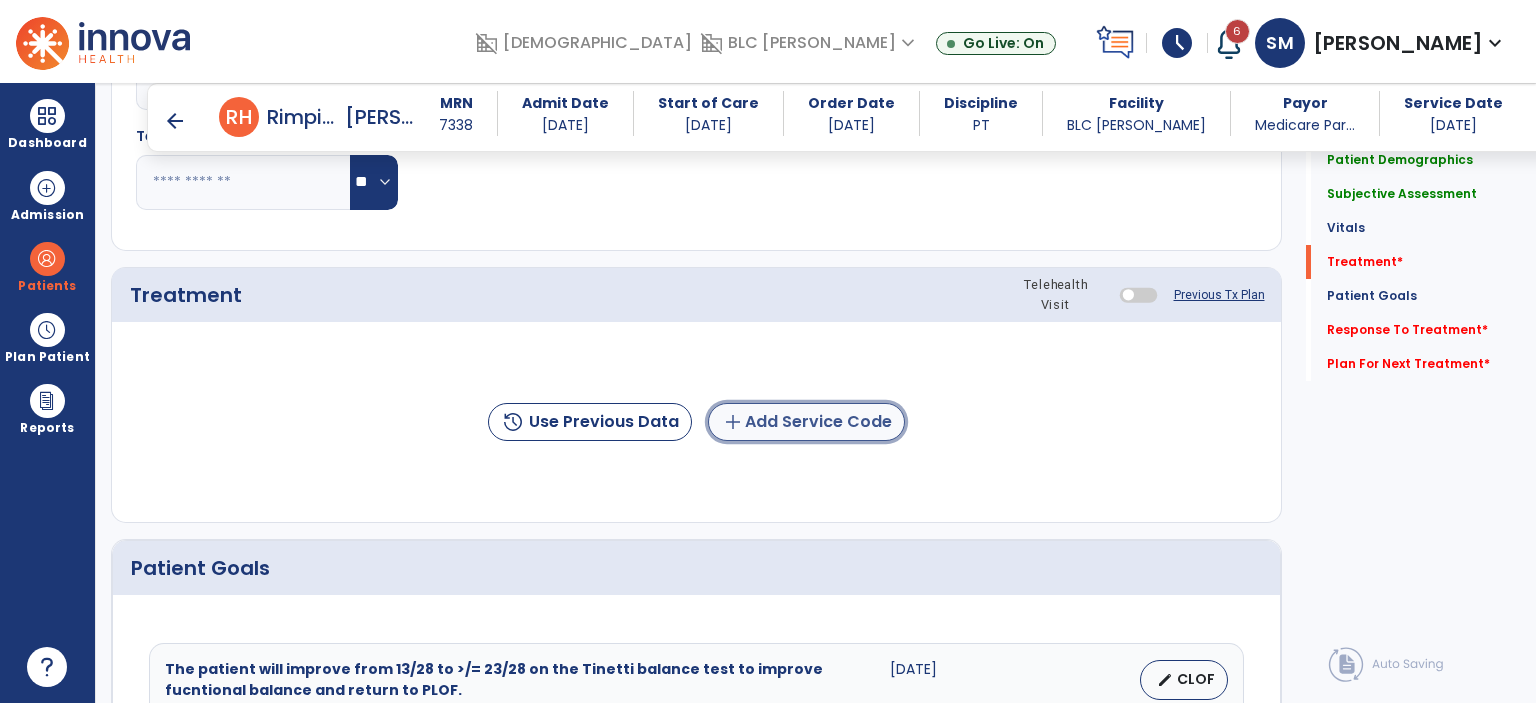 click on "add  Add Service Code" 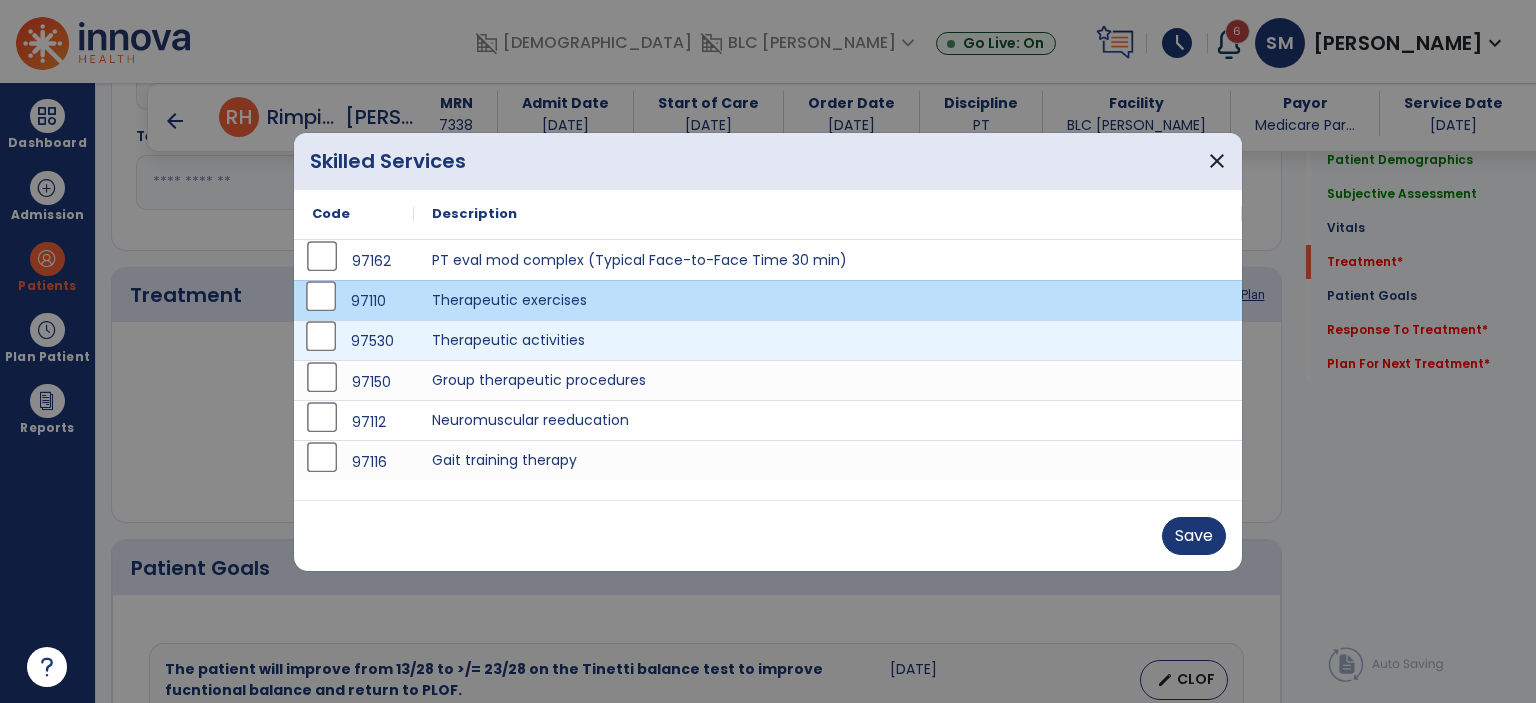 click on "97530" at bounding box center [354, 341] 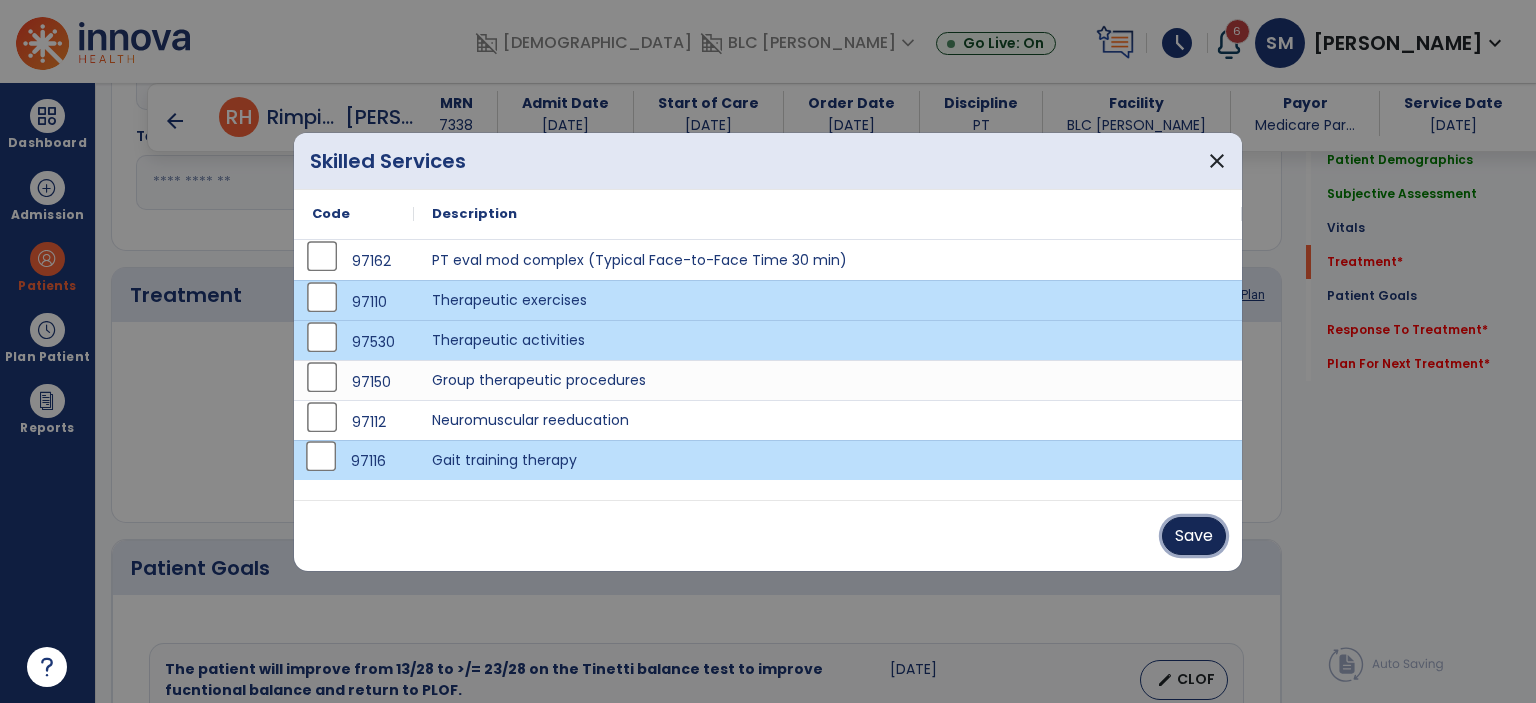 click on "Save" at bounding box center [1194, 536] 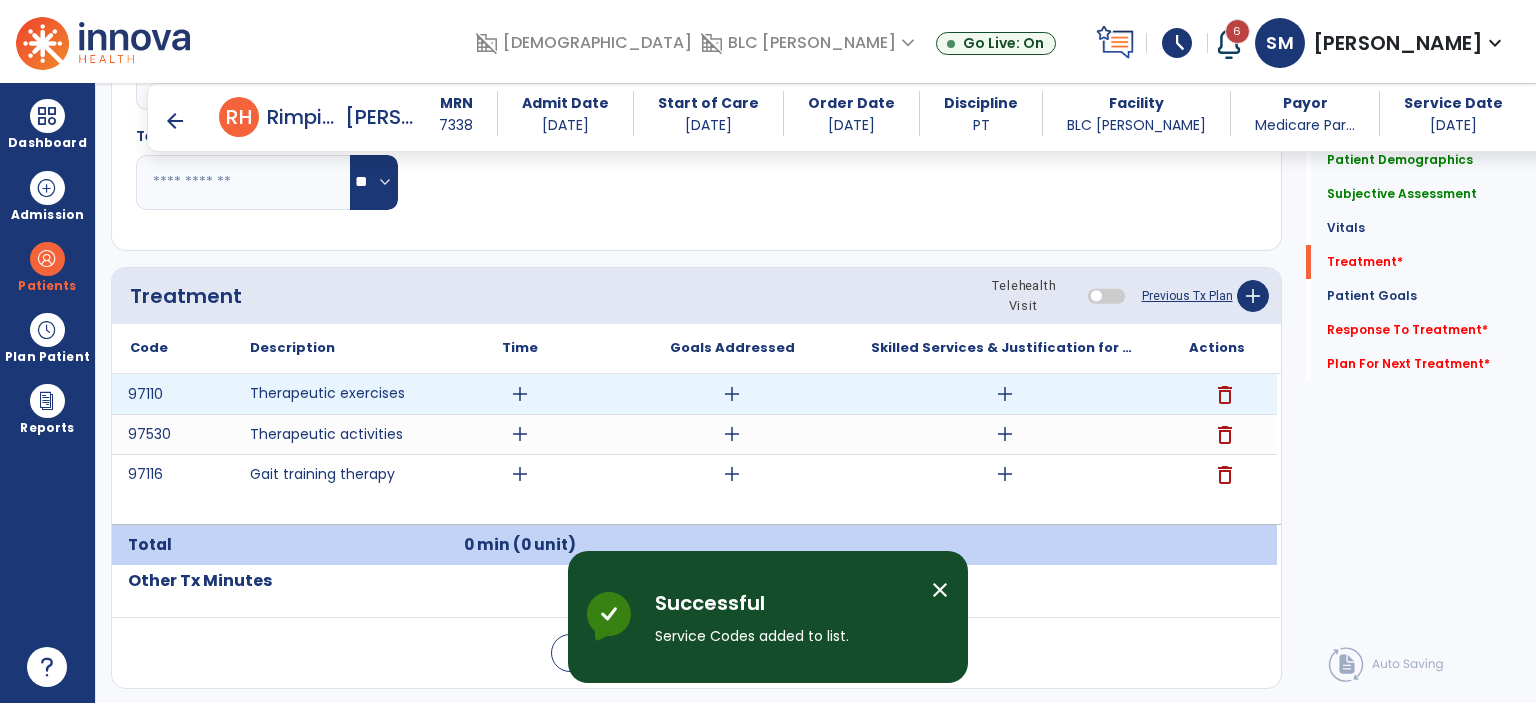 click on "add" at bounding box center (520, 394) 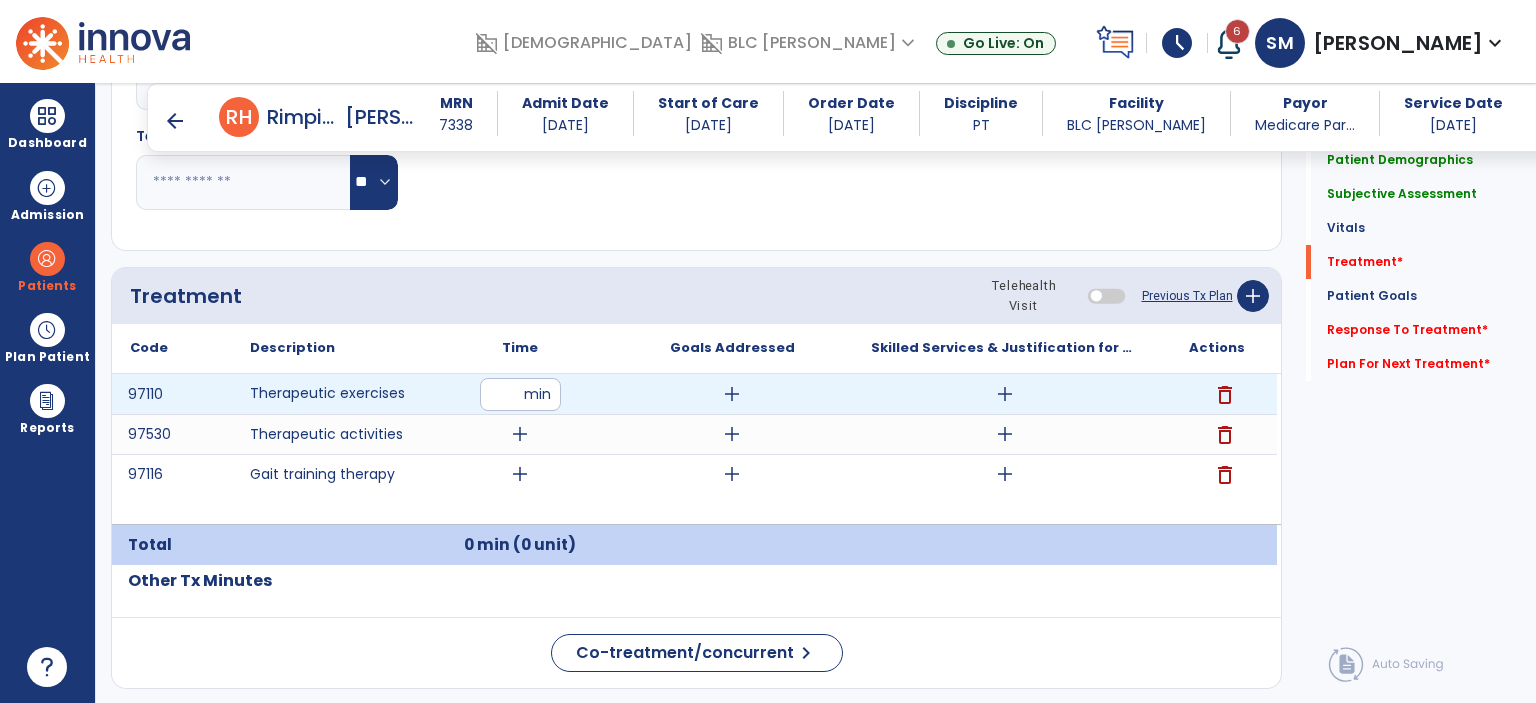 type on "**" 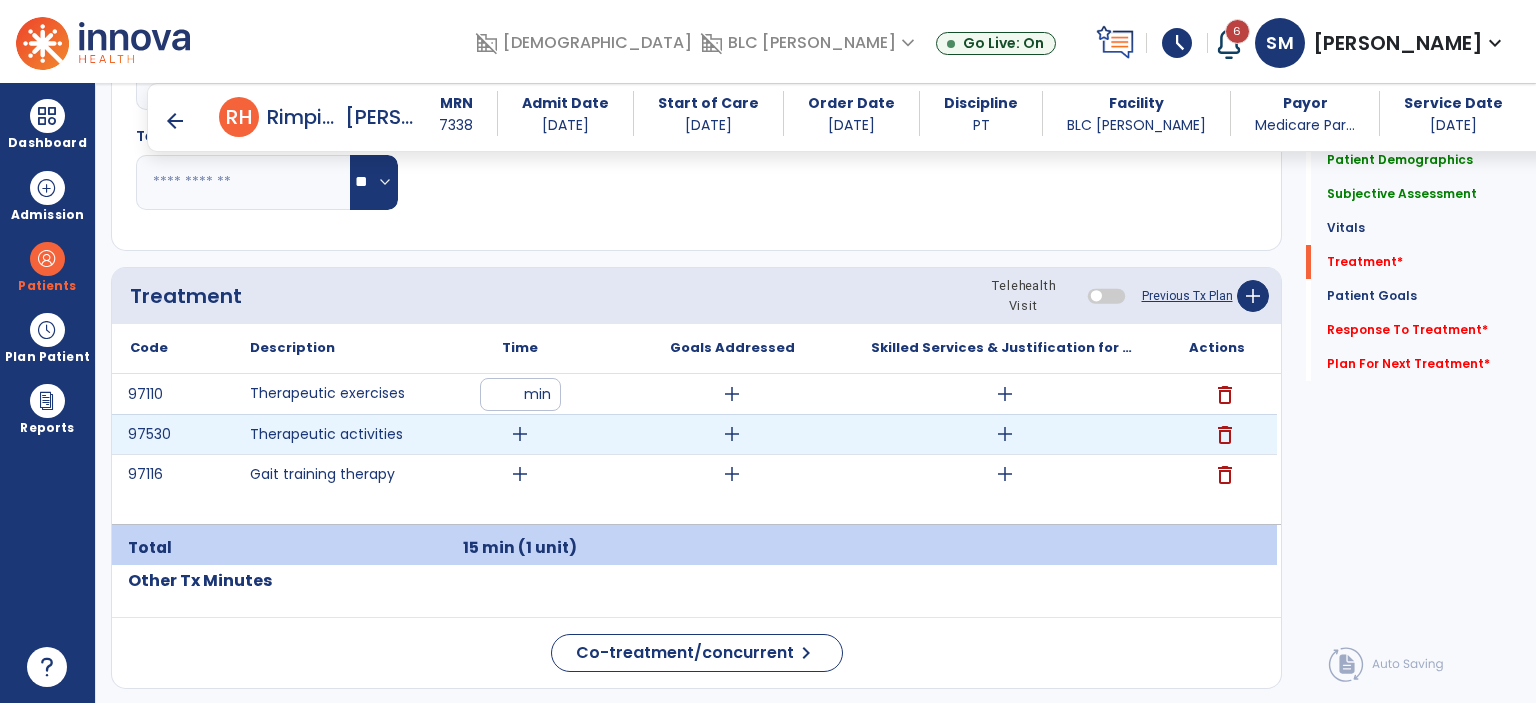 click on "add" at bounding box center [520, 434] 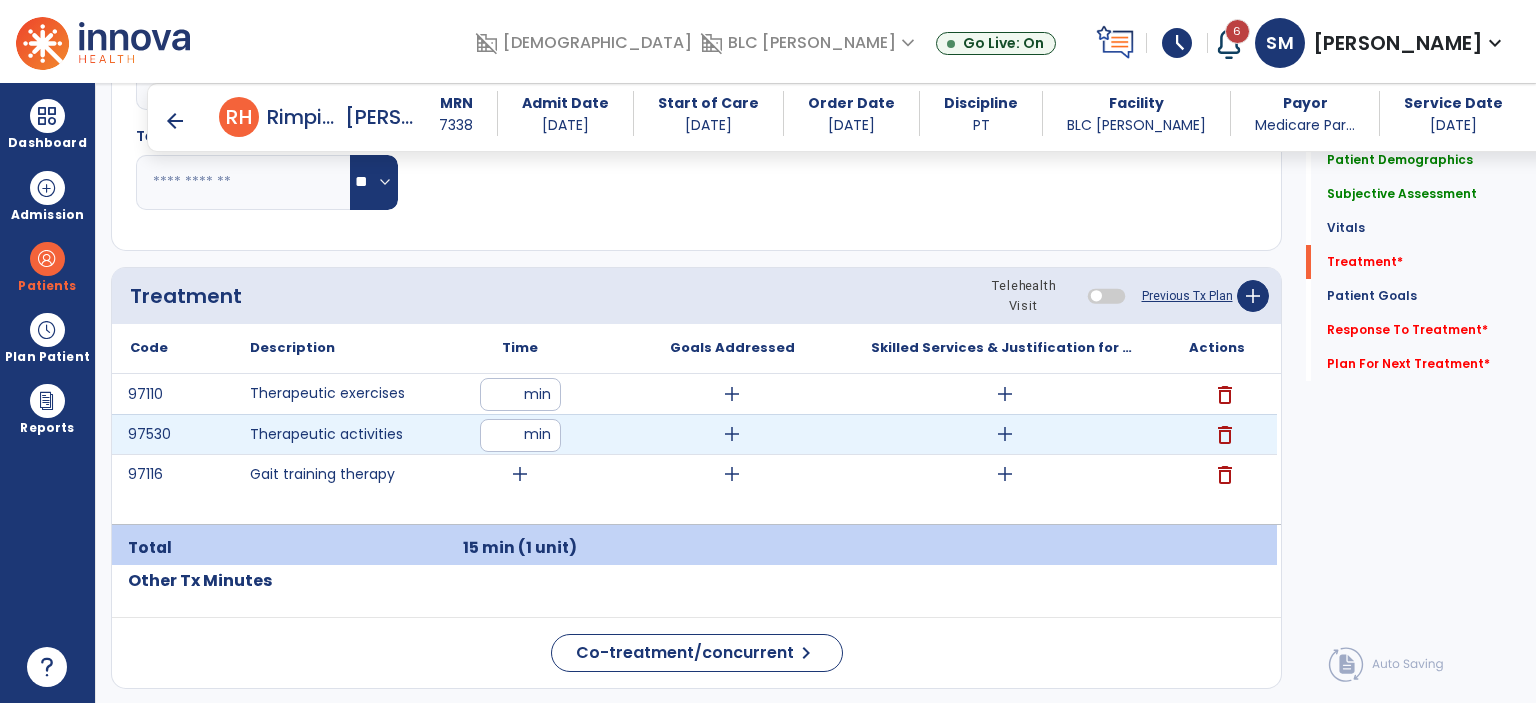 type on "**" 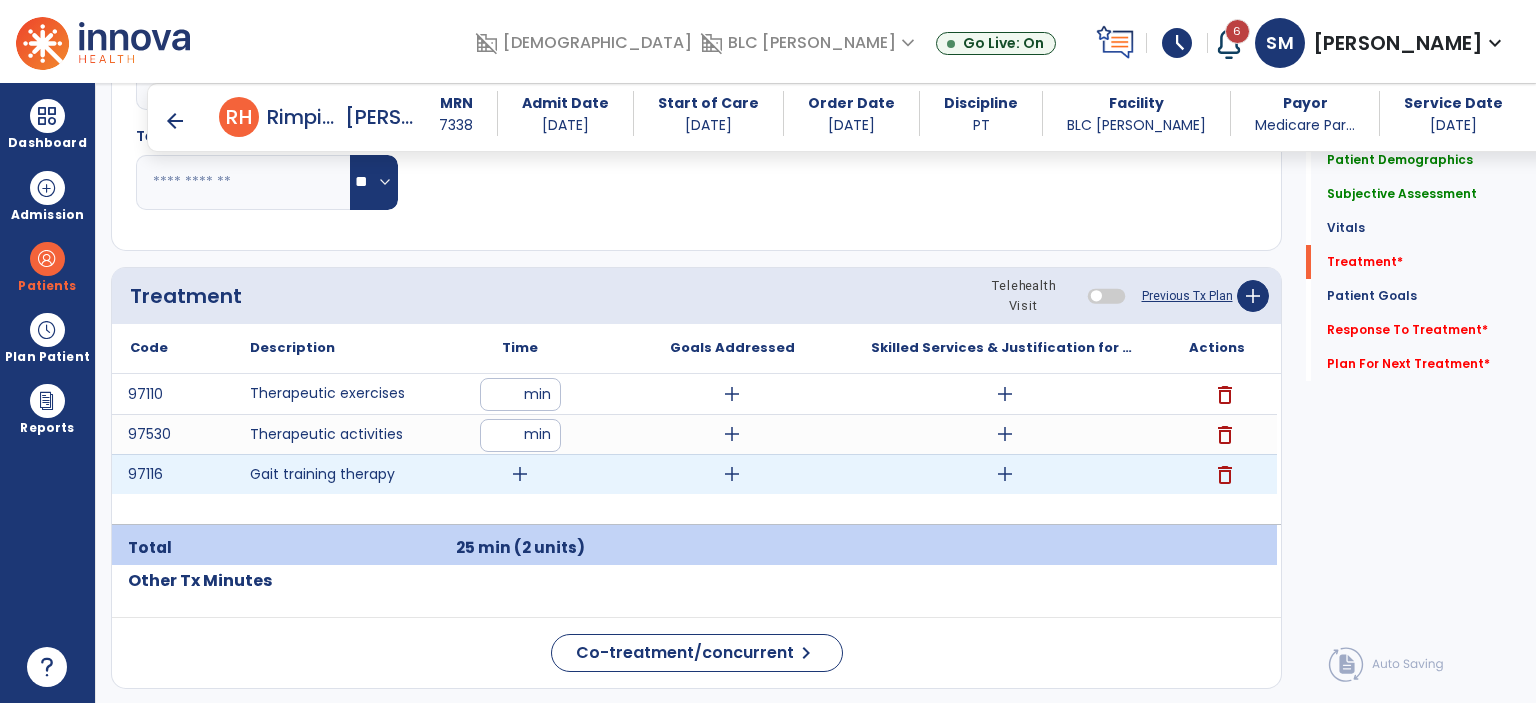 click on "add" at bounding box center [520, 474] 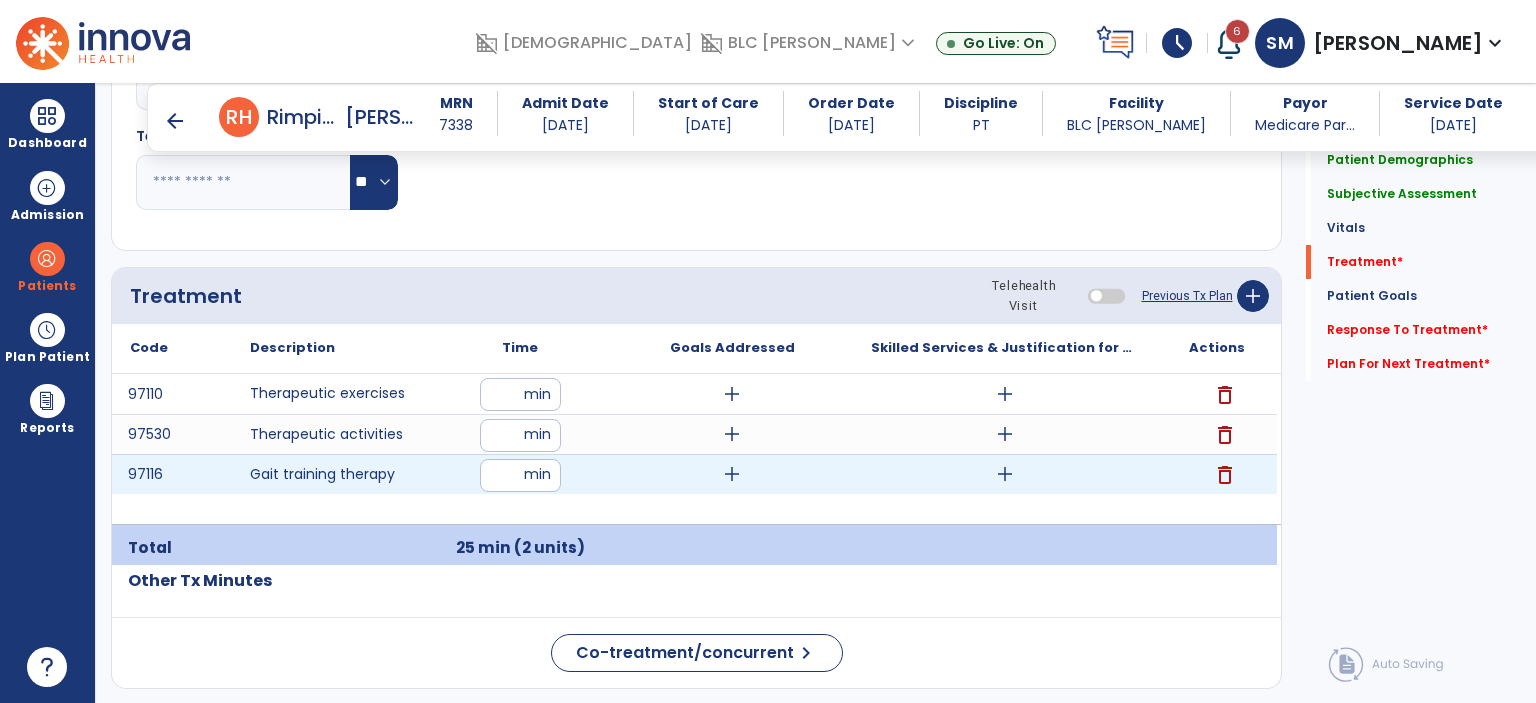 click at bounding box center (520, 475) 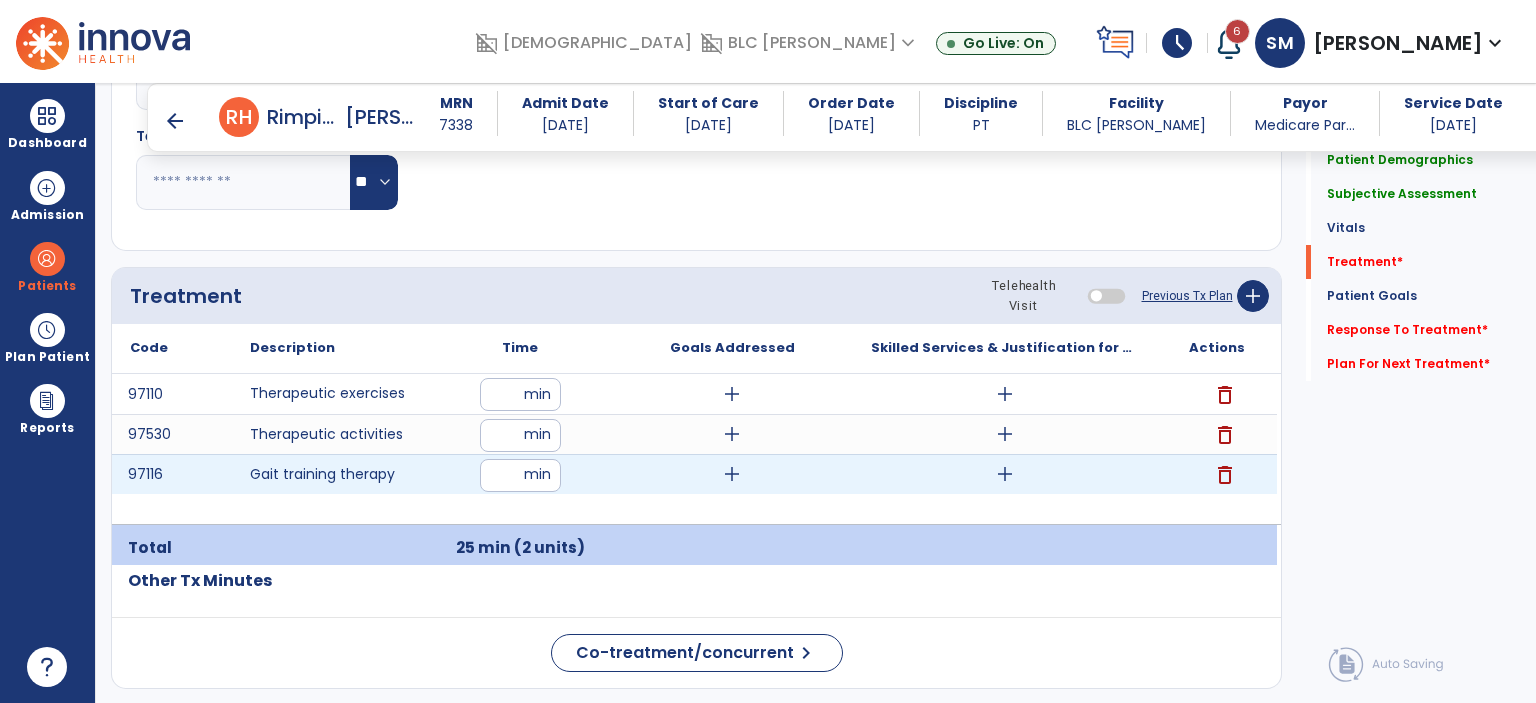 type on "**" 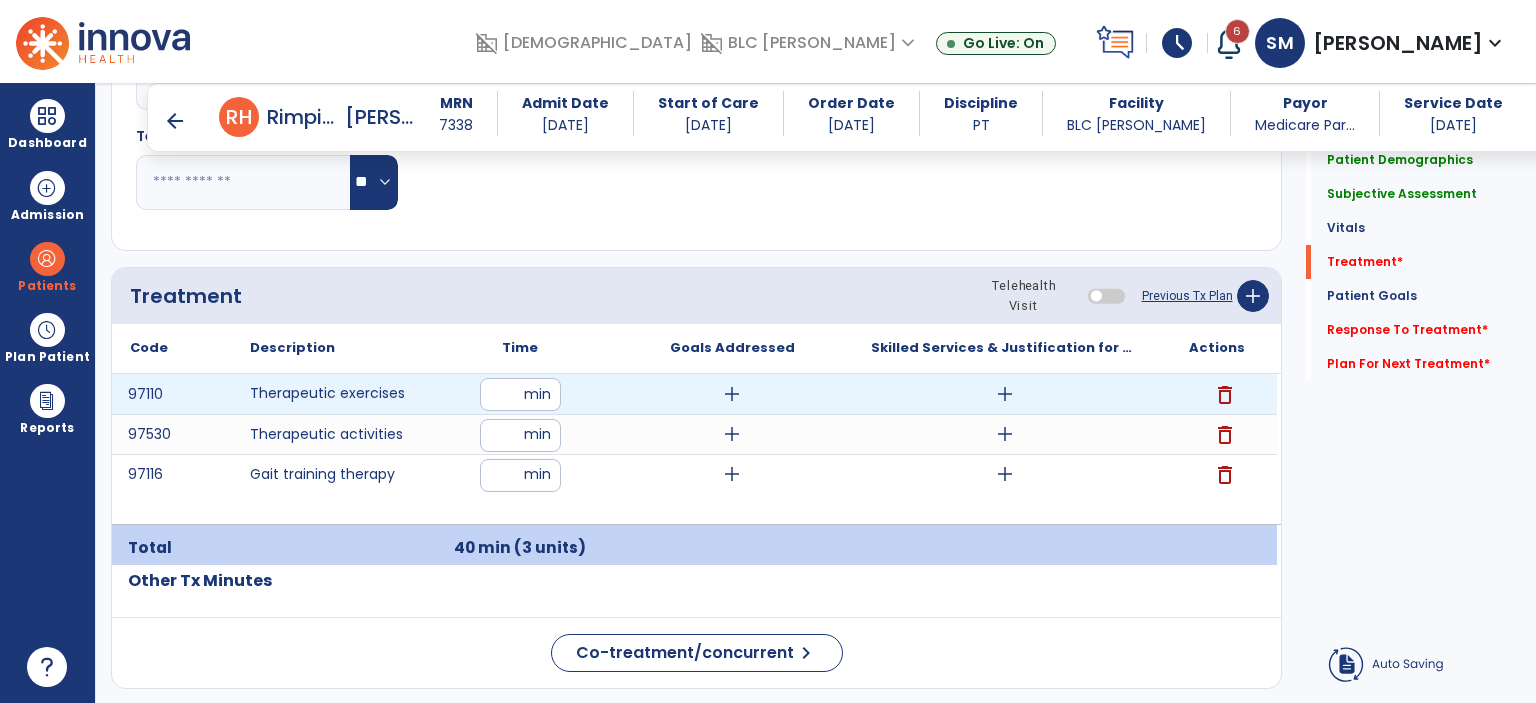 click on "add" at bounding box center (1005, 394) 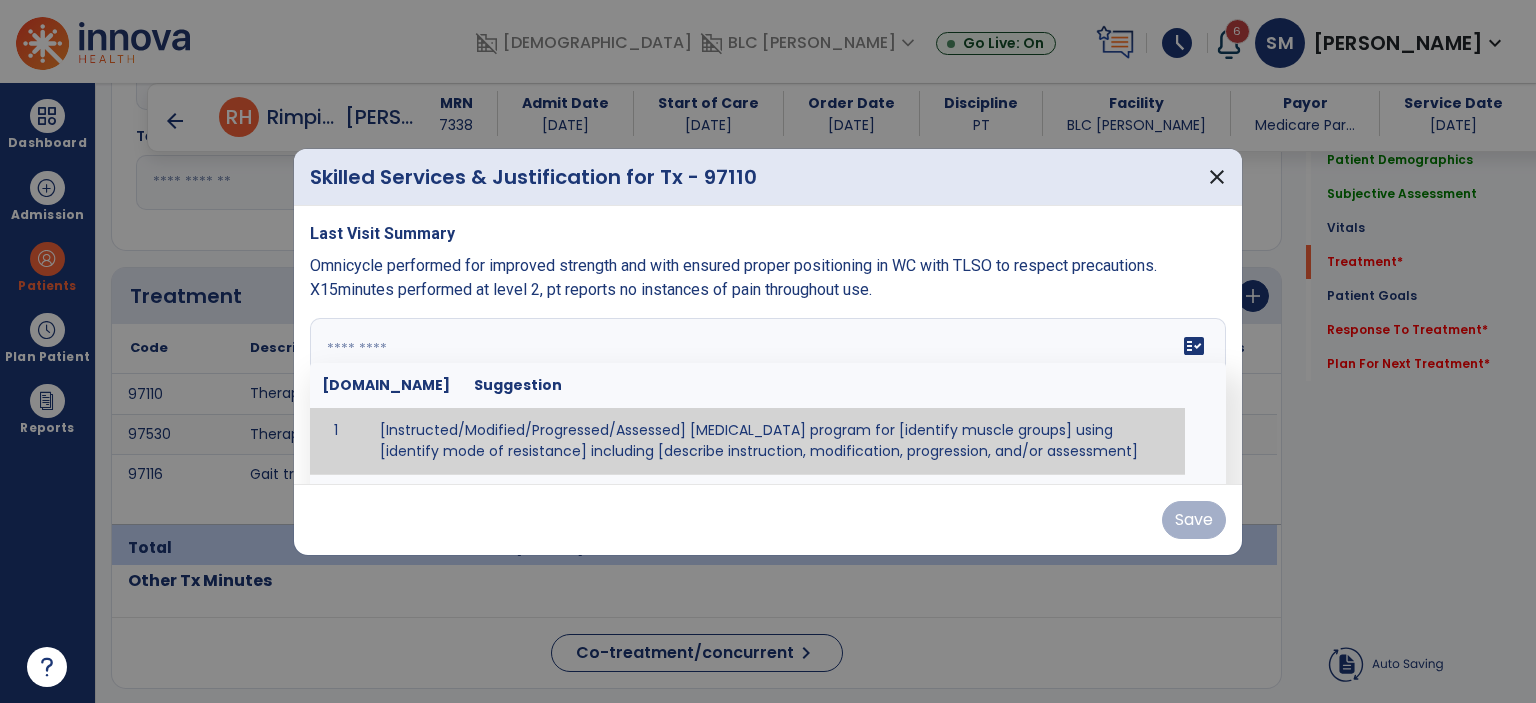 click at bounding box center (768, 393) 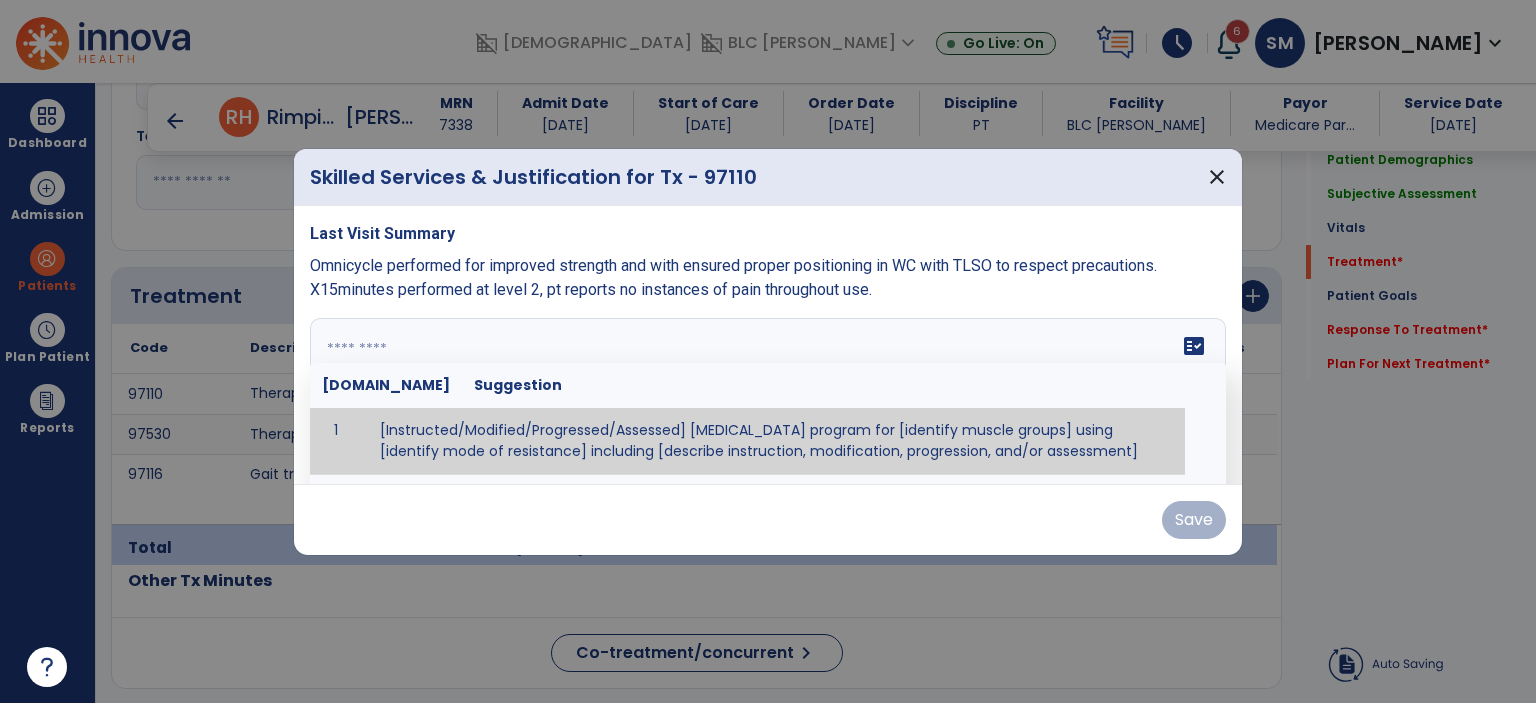 click on "Omnicycle performed for improved strength and with ensured proper positioning in WC with TLSO to respect precautions. X15minutes performed at level 2, pt reports no instances of pain throughout use." at bounding box center (733, 277) 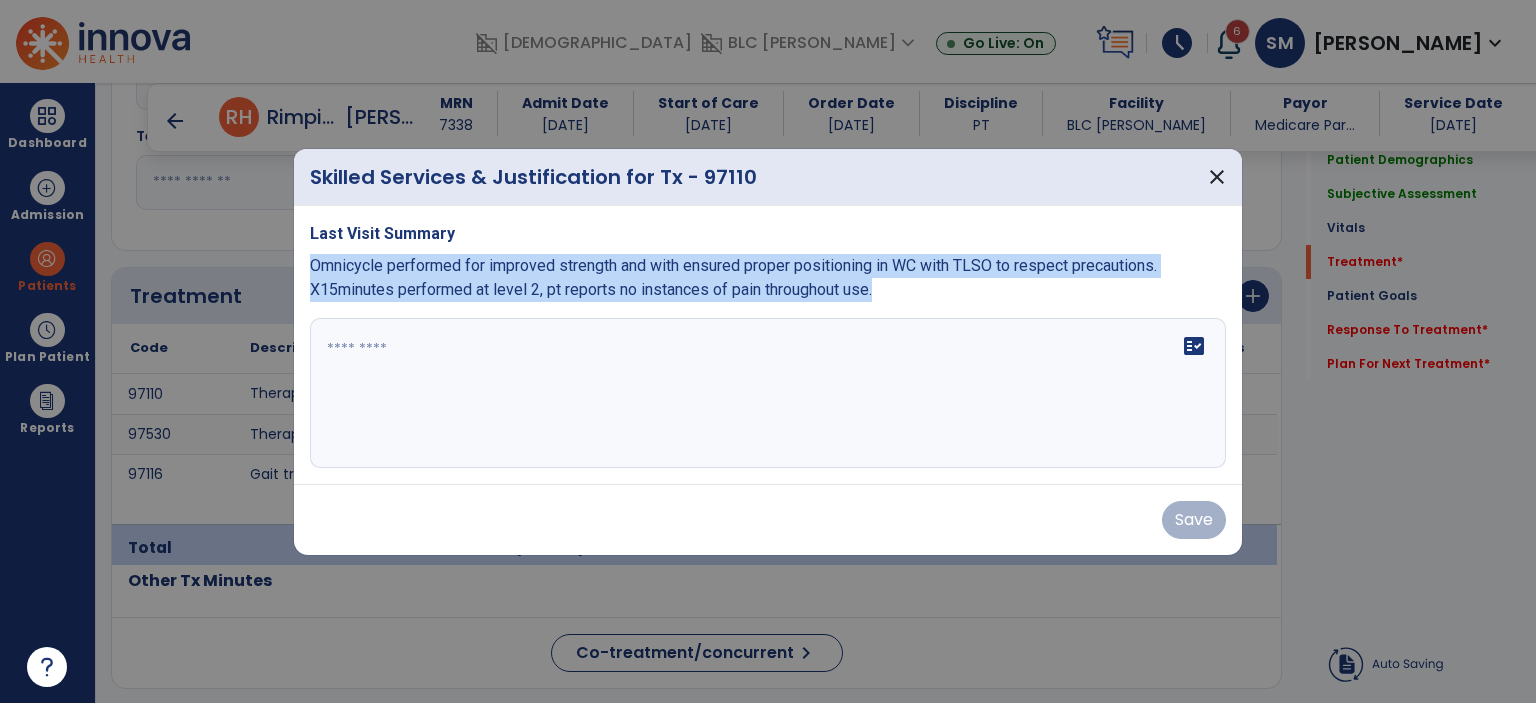 drag, startPoint x: 312, startPoint y: 270, endPoint x: 914, endPoint y: 305, distance: 603.0166 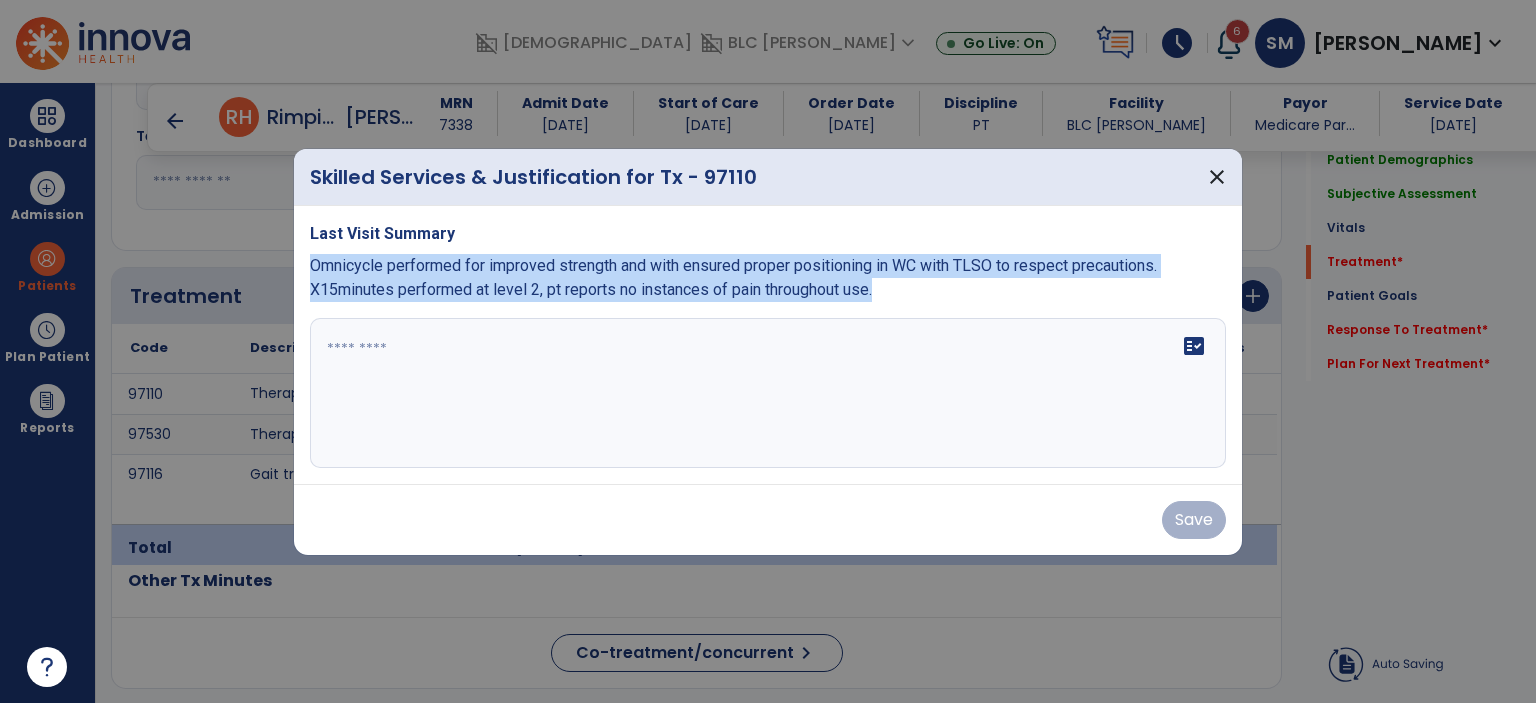 click on "Last Visit Summary Omnicycle performed for improved strength and with ensured proper positioning in WC with TLSO to respect precautions. X15minutes performed at level 2, pt reports no instances of pain throughout use.    fact_check" at bounding box center [768, 345] 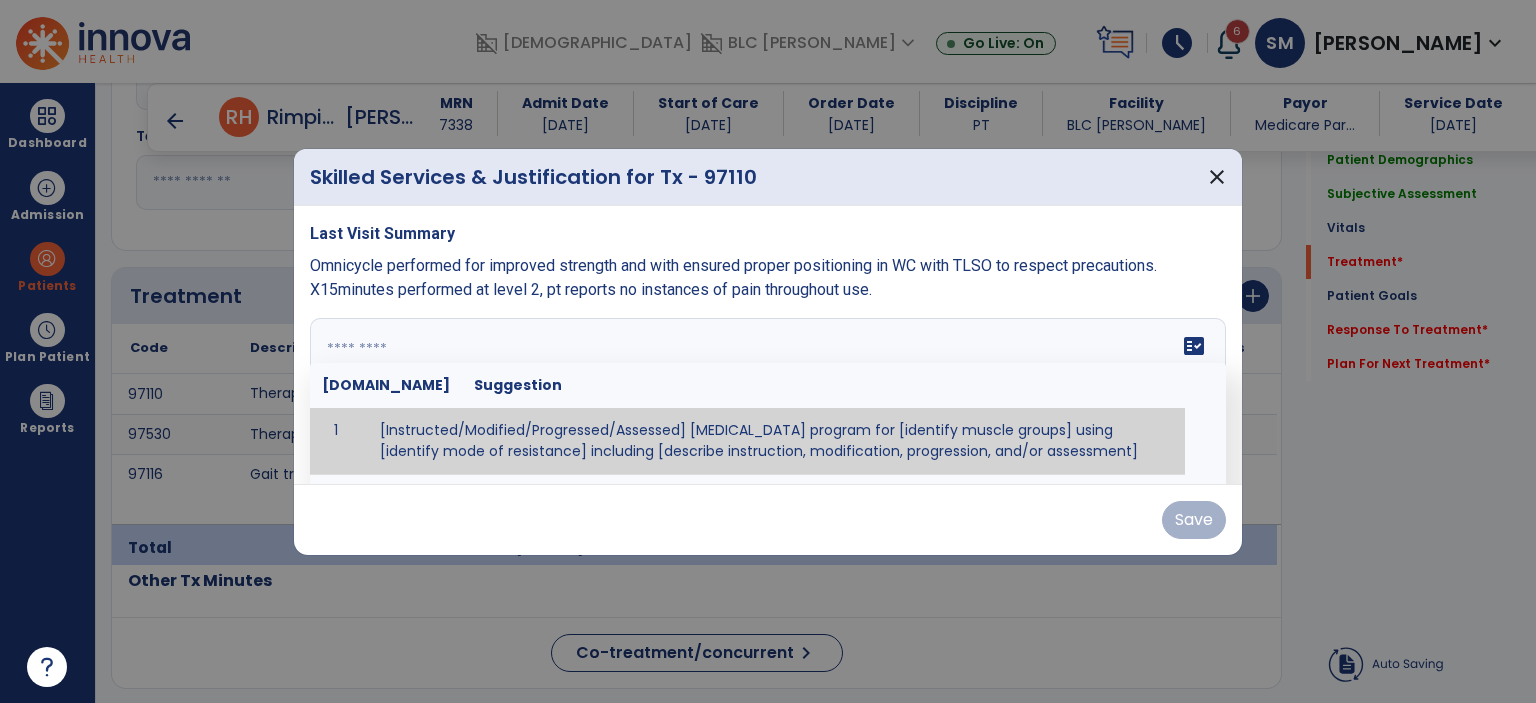 click on "fact_check  [DOMAIN_NAME] Suggestion 1 [Instructed/Modified/Progressed/Assessed] [MEDICAL_DATA] program for [identify muscle groups] using [identify mode of resistance] including [describe instruction, modification, progression, and/or assessment] 2 [Instructed/Modified/Progressed/Assessed] aerobic exercise program using [identify equipment/mode] including [describe instruction, modification,progression, and/or assessment] 3 [Instructed/Modified/Progressed/Assessed] [PROM/A/AROM/AROM] program for [identify joint movements] using [contract-relax, over-pressure, inhibitory techniques, other] 4 [Assessed/Tested] aerobic capacity with administration of [aerobic capacity test]" at bounding box center (768, 393) 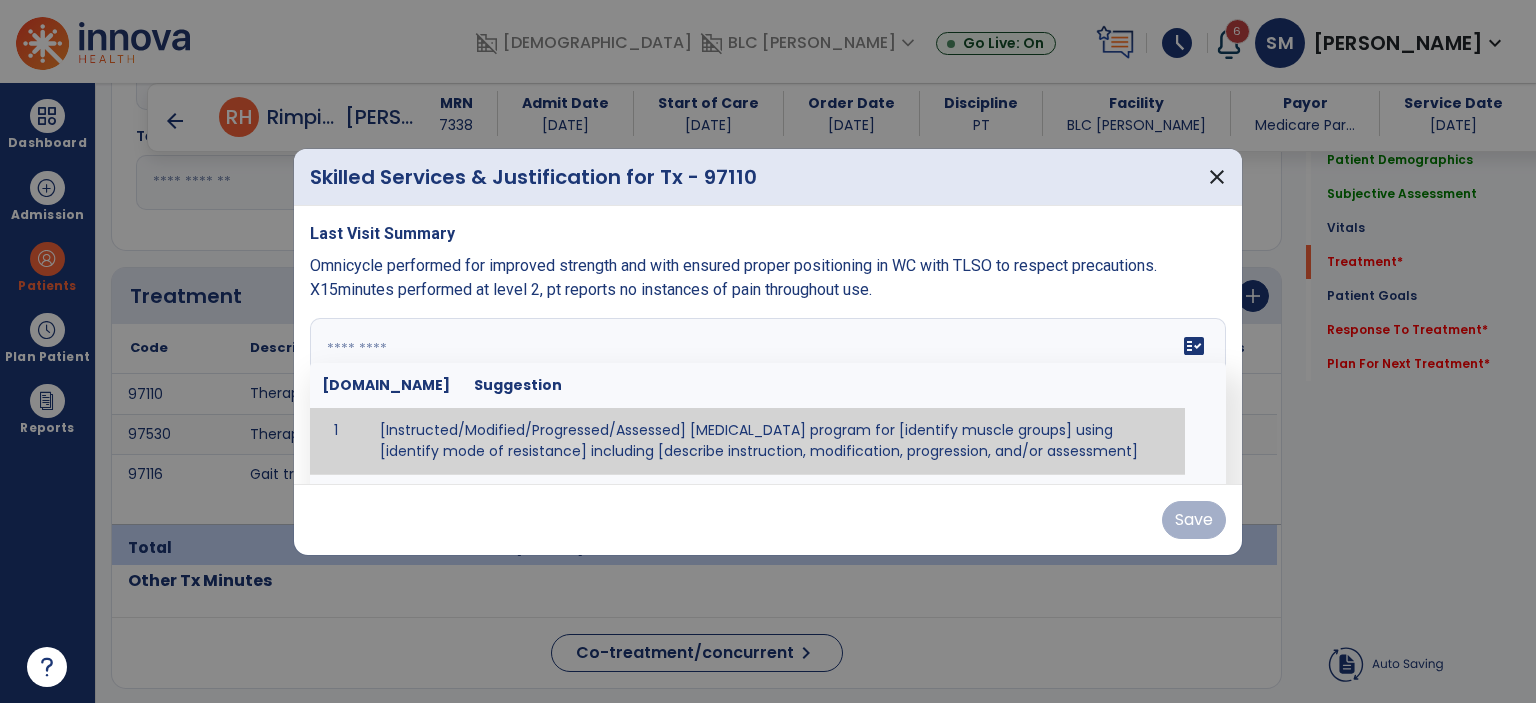 paste on "**********" 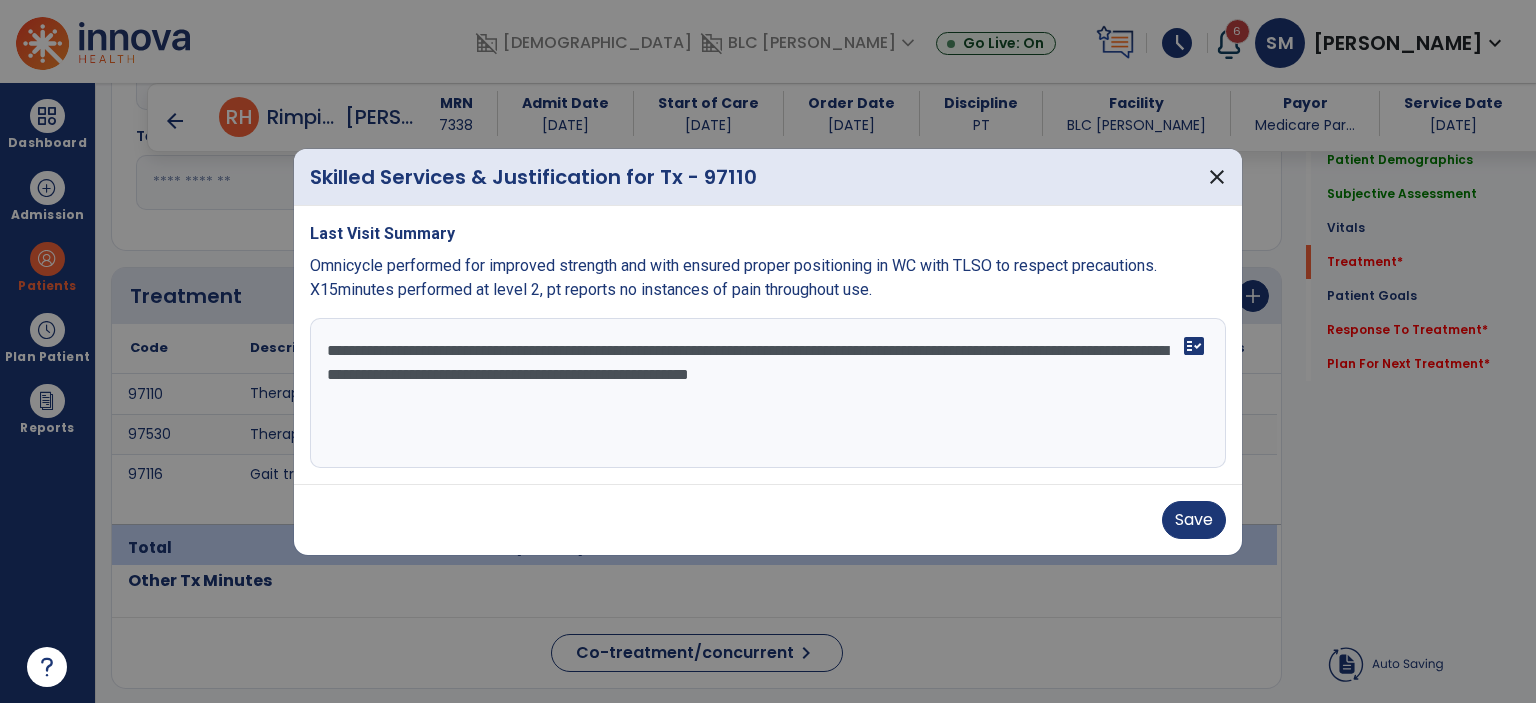 click on "**********" at bounding box center (768, 393) 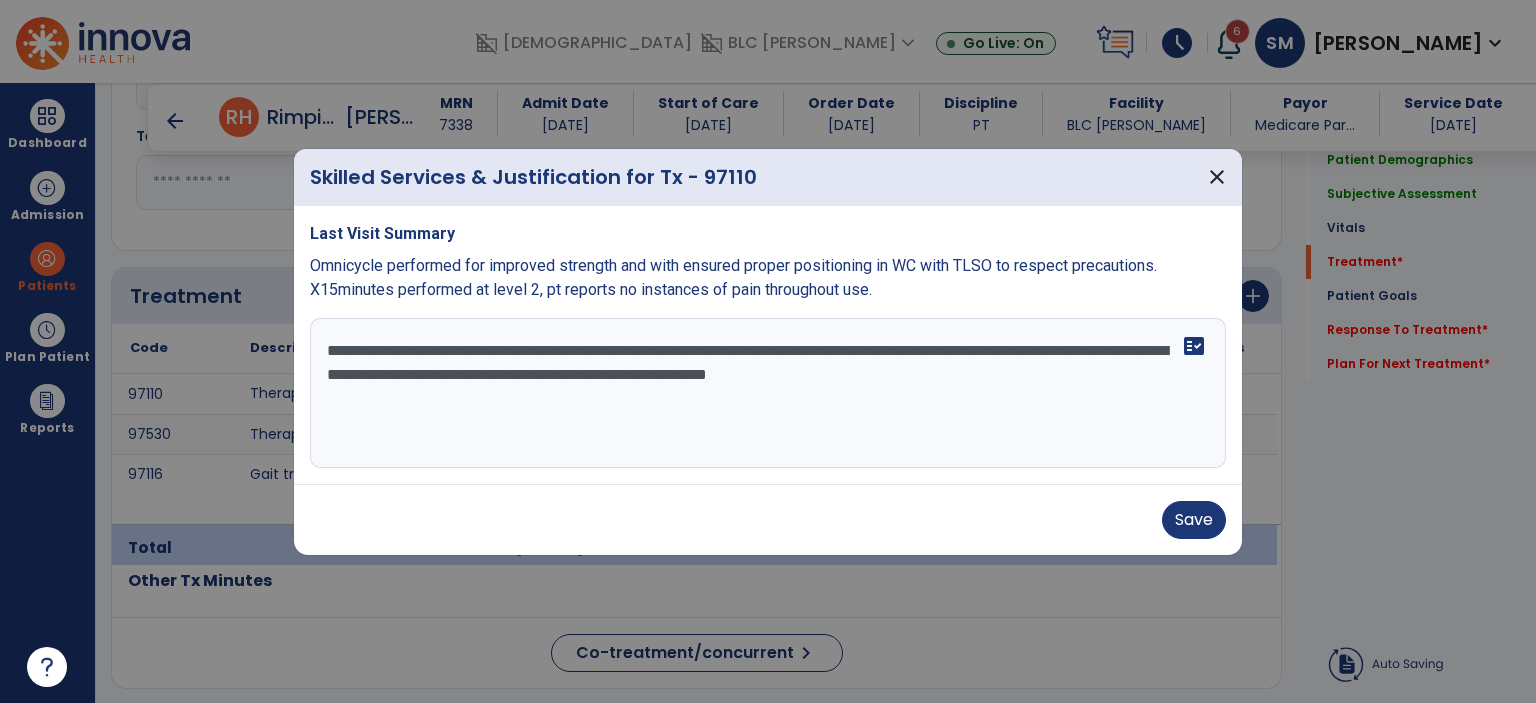 click on "**********" at bounding box center (768, 393) 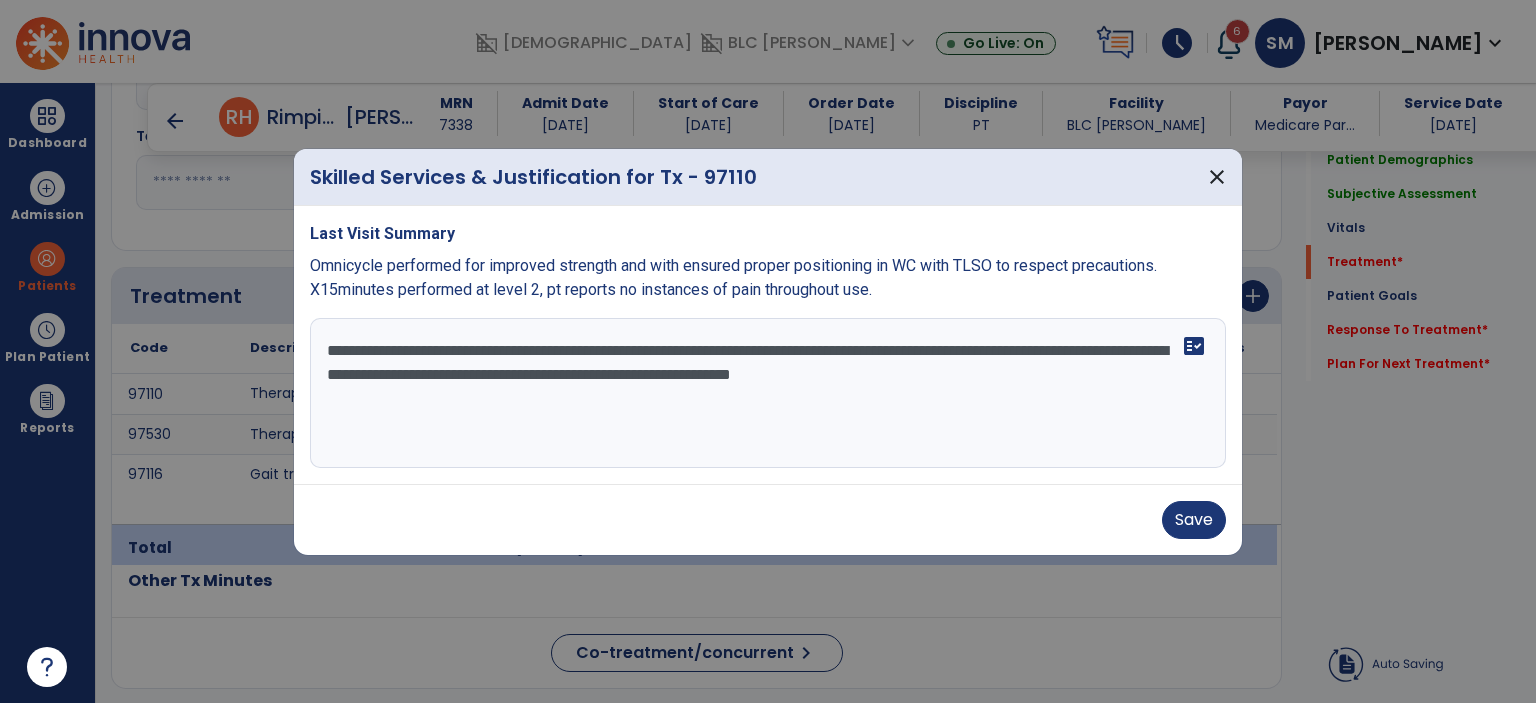 click on "**********" at bounding box center (768, 393) 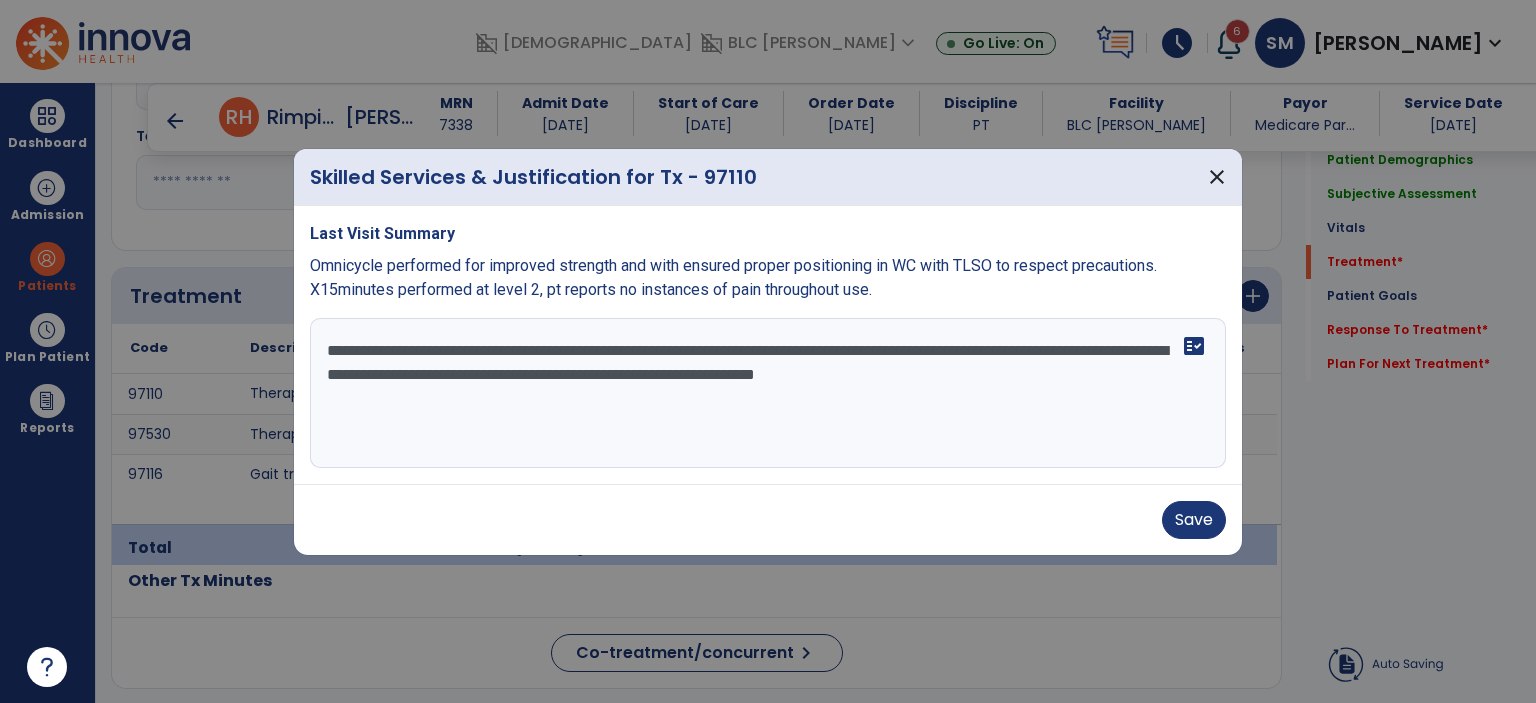 click on "**********" at bounding box center (768, 393) 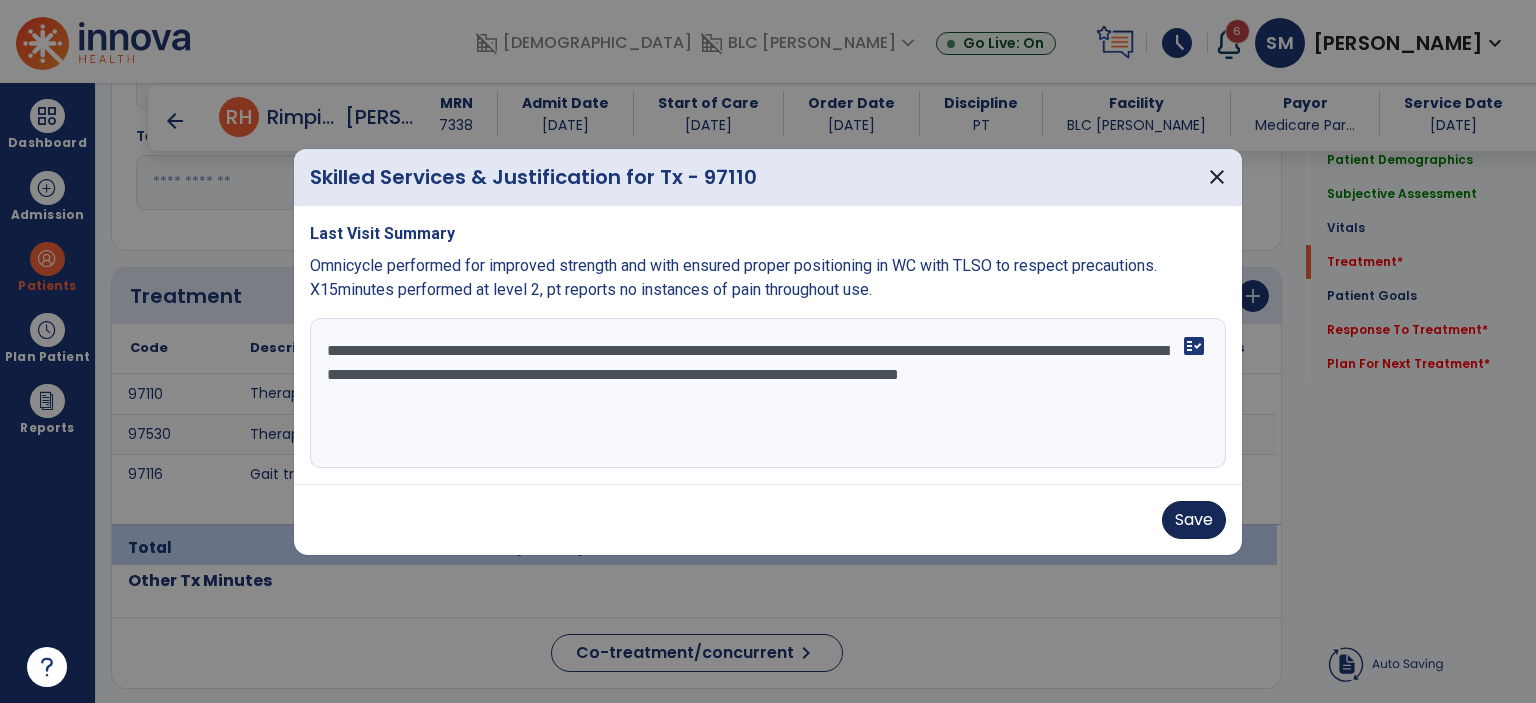 type on "**********" 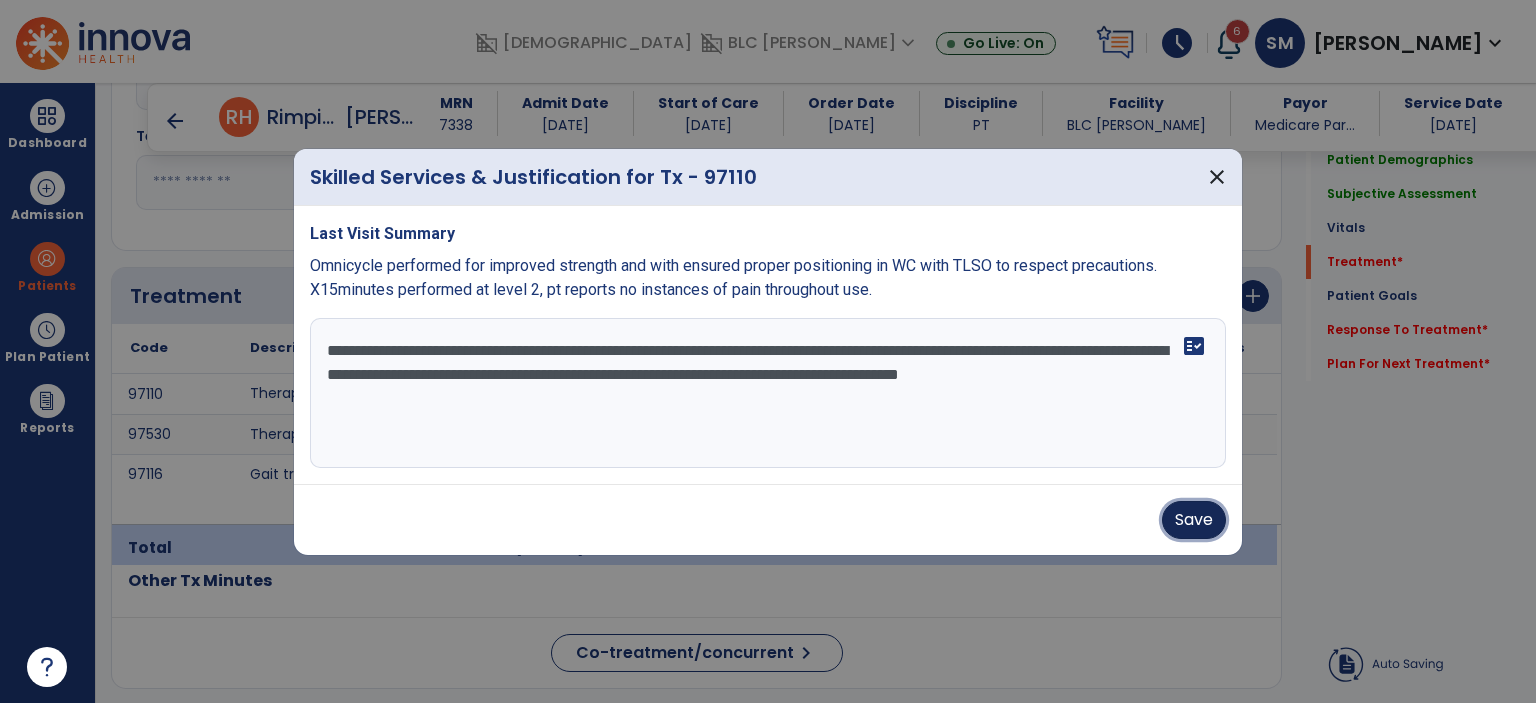 click on "Save" at bounding box center [1194, 520] 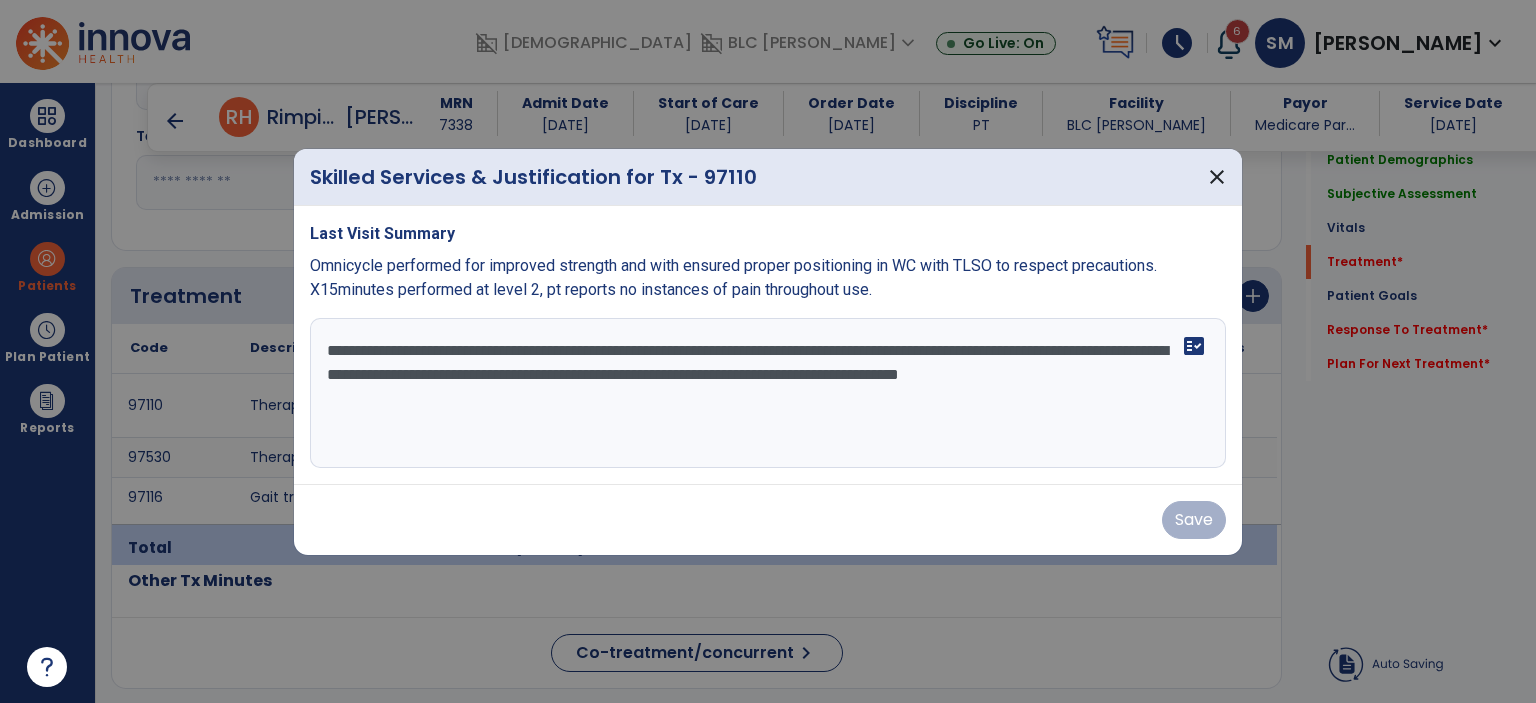 click on "Save" at bounding box center [768, 520] 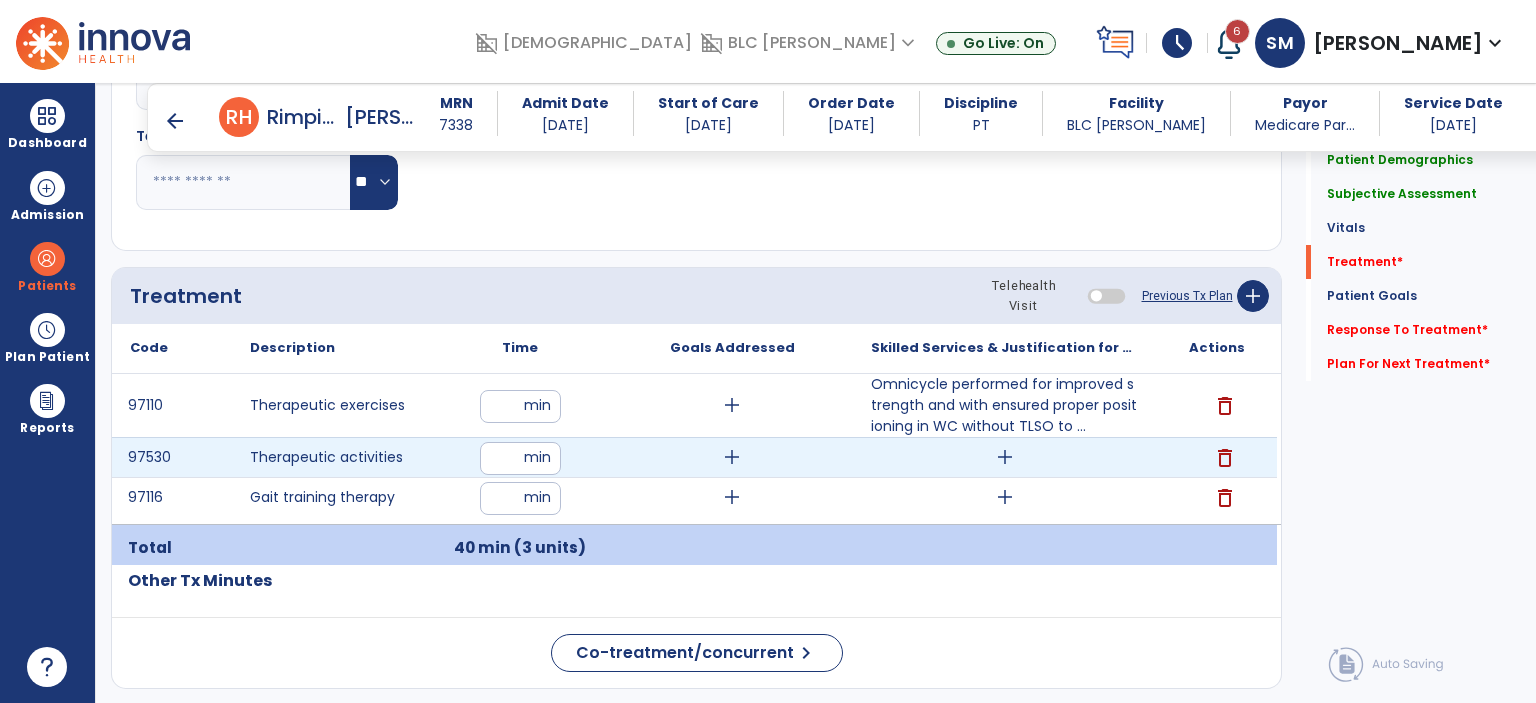 click on "add" at bounding box center [1005, 457] 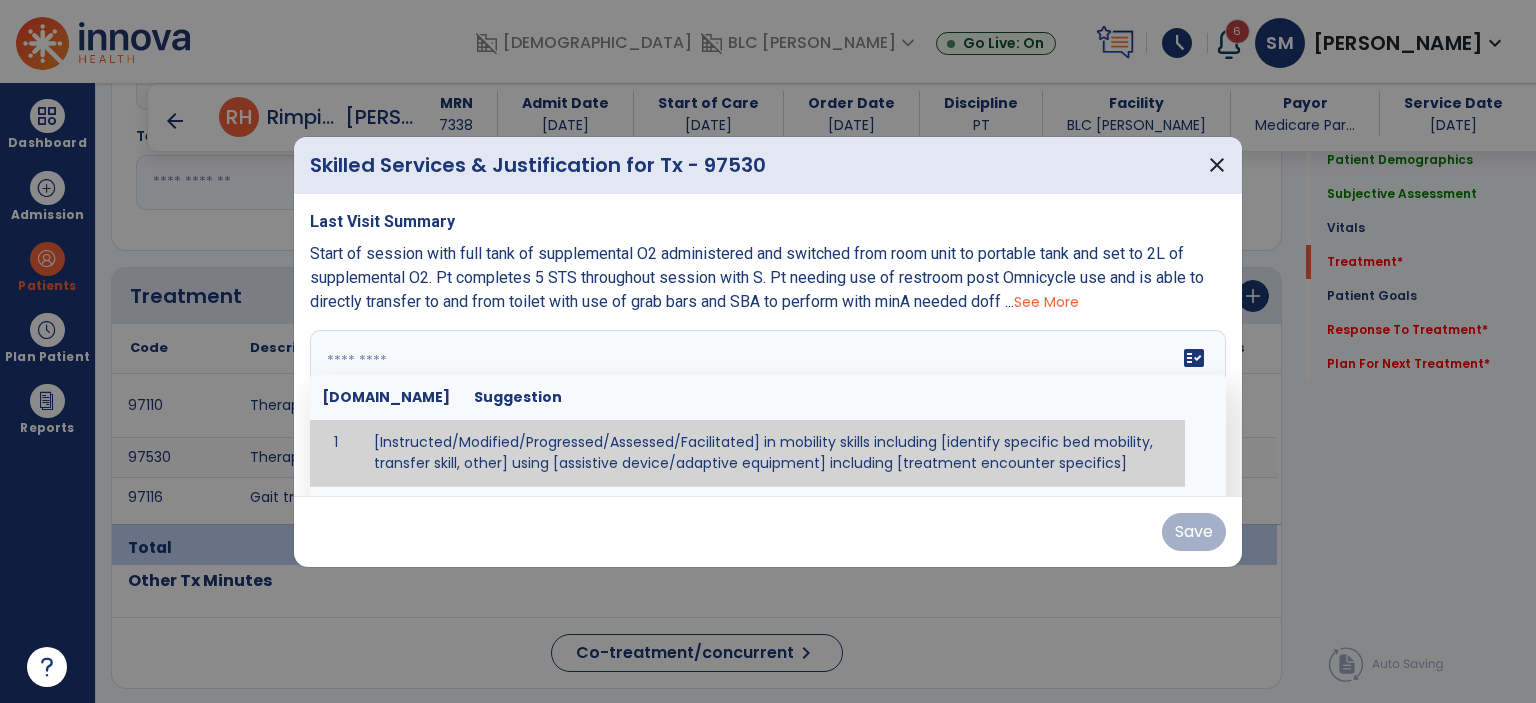 click on "fact_check  [DOMAIN_NAME] Suggestion 1 [Instructed/Modified/Progressed/Assessed/Facilitated] in mobility skills including [identify specific bed mobility, transfer skill, other] using [assistive device/adaptive equipment] including [treatment encounter specifics]" at bounding box center (768, 405) 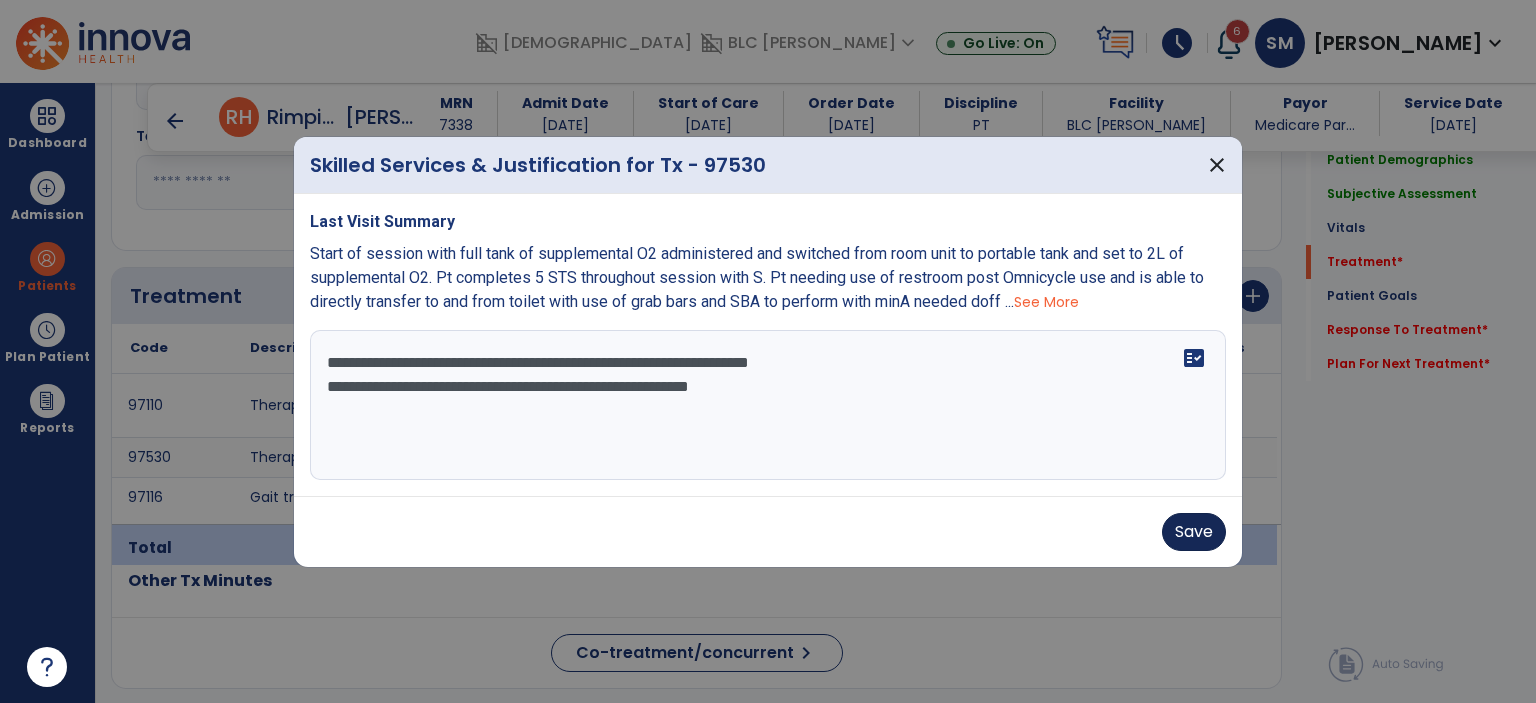 type on "**********" 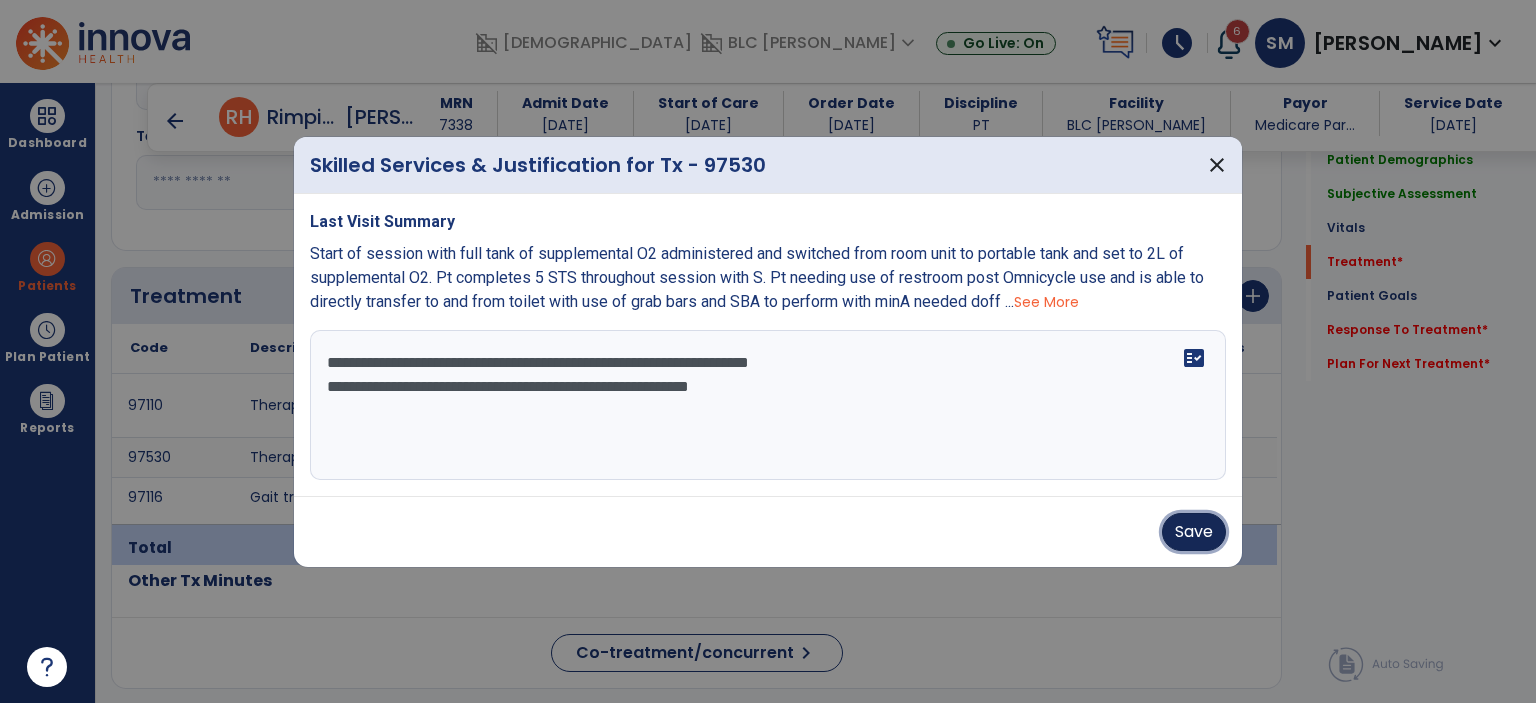 drag, startPoint x: 1179, startPoint y: 535, endPoint x: 1136, endPoint y: 527, distance: 43.737854 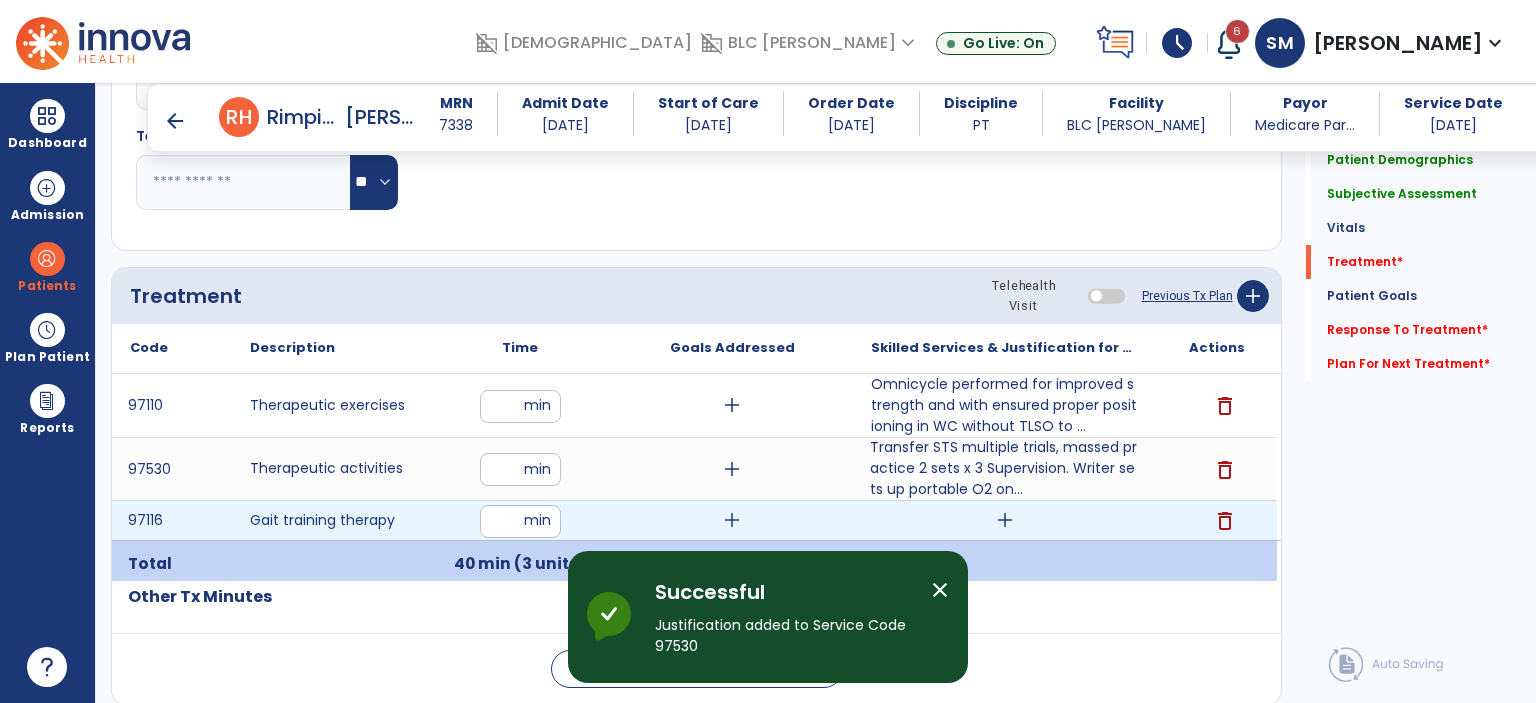 click on "add" at bounding box center [1005, 520] 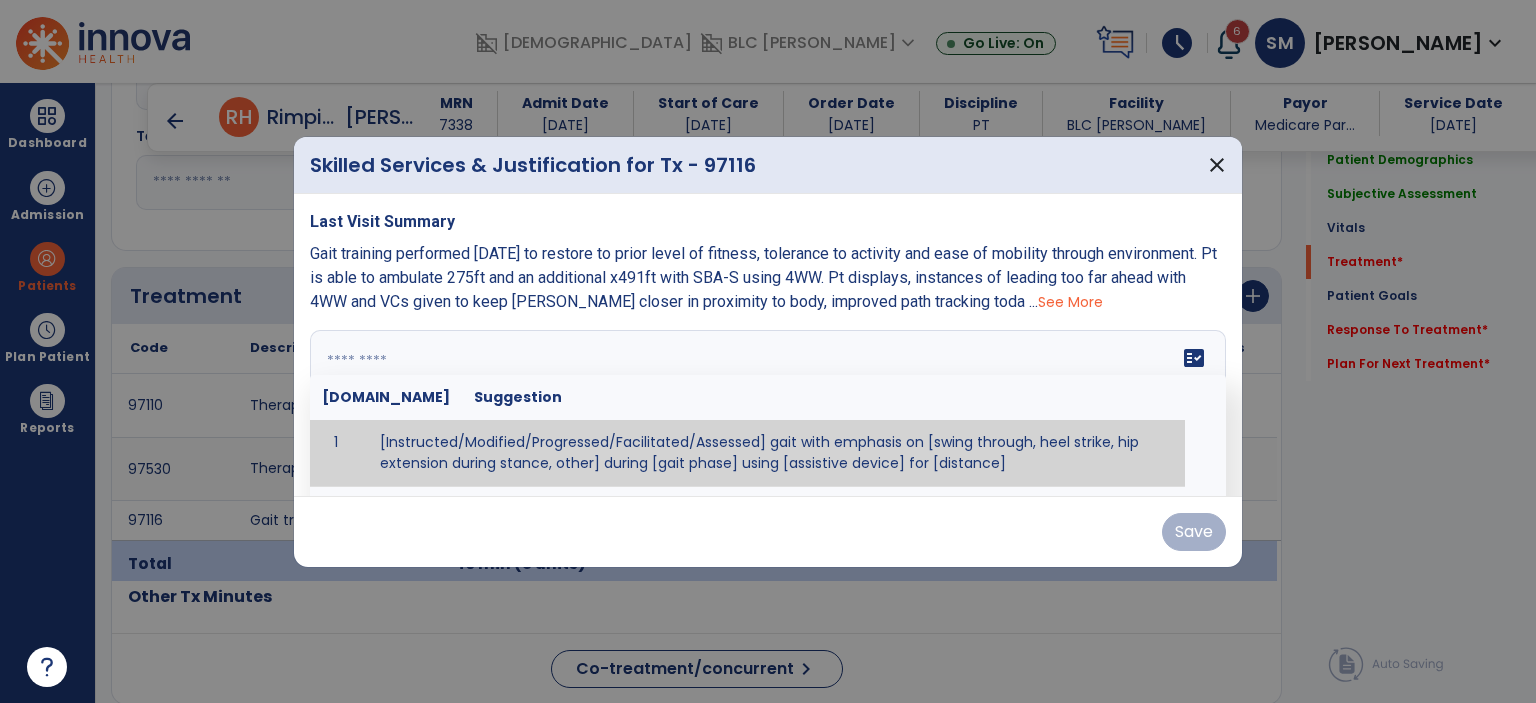 click on "fact_check  [DOMAIN_NAME] Suggestion 1 [Instructed/Modified/Progressed/Facilitated/Assessed] gait with emphasis on [swing through, heel strike, hip extension during stance, other] during [gait phase] using [assistive device] for [distance] 2 [Instructed/Modified/Progressed/Facilitated/Assessed] use of [assistive device] and [NWB, PWB, step-to gait pattern, step through gait pattern] 3 [Instructed/Modified/Progressed/Facilitated/Assessed] patient's ability to [ascend/descend # of steps, perform directional changes, walk on even/uneven surfaces, pick-up objects off floor, velocity changes, other] using [assistive device]. 4 [Instructed/Modified/Progressed/Facilitated/Assessed] pre-gait activities including [identify exercise] in order to prepare for gait training. 5" at bounding box center [768, 405] 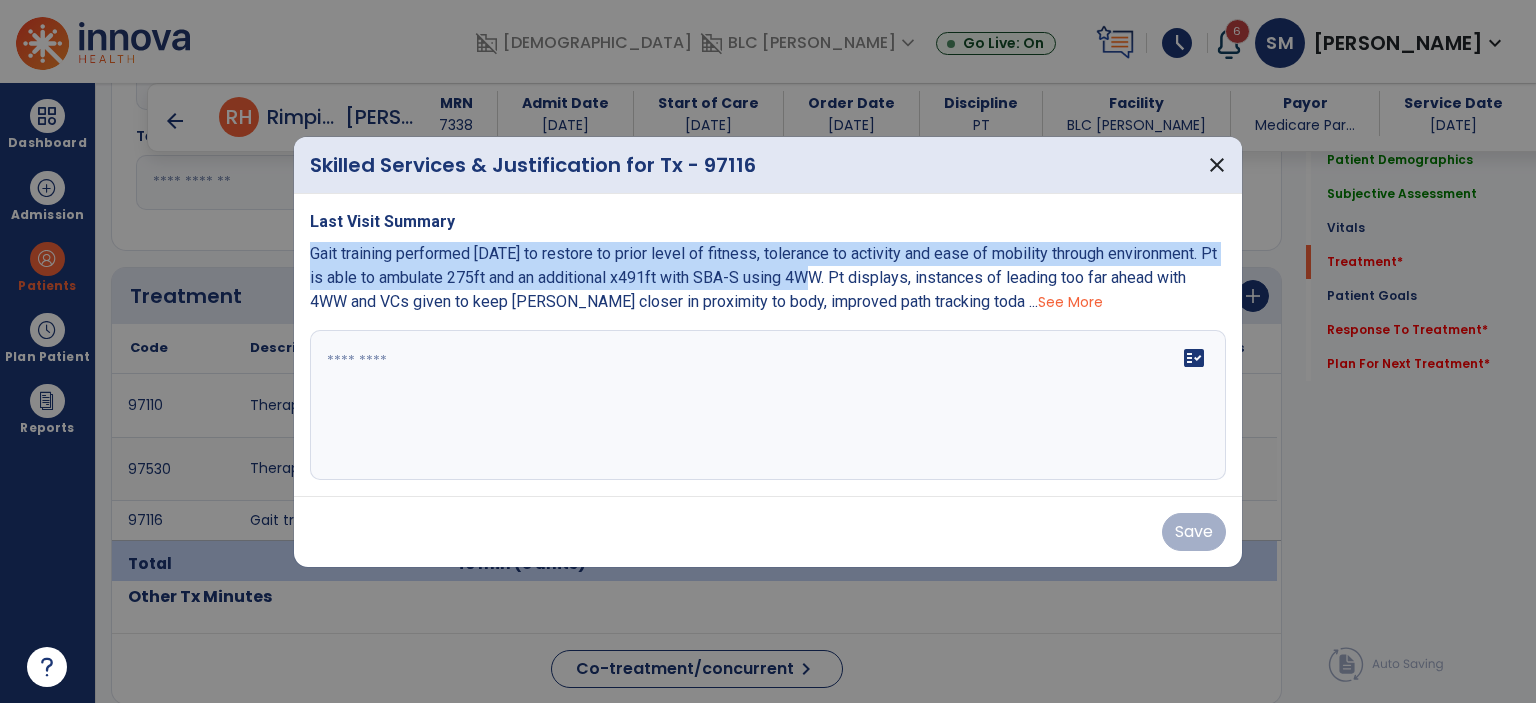 drag, startPoint x: 309, startPoint y: 252, endPoint x: 844, endPoint y: 280, distance: 535.73224 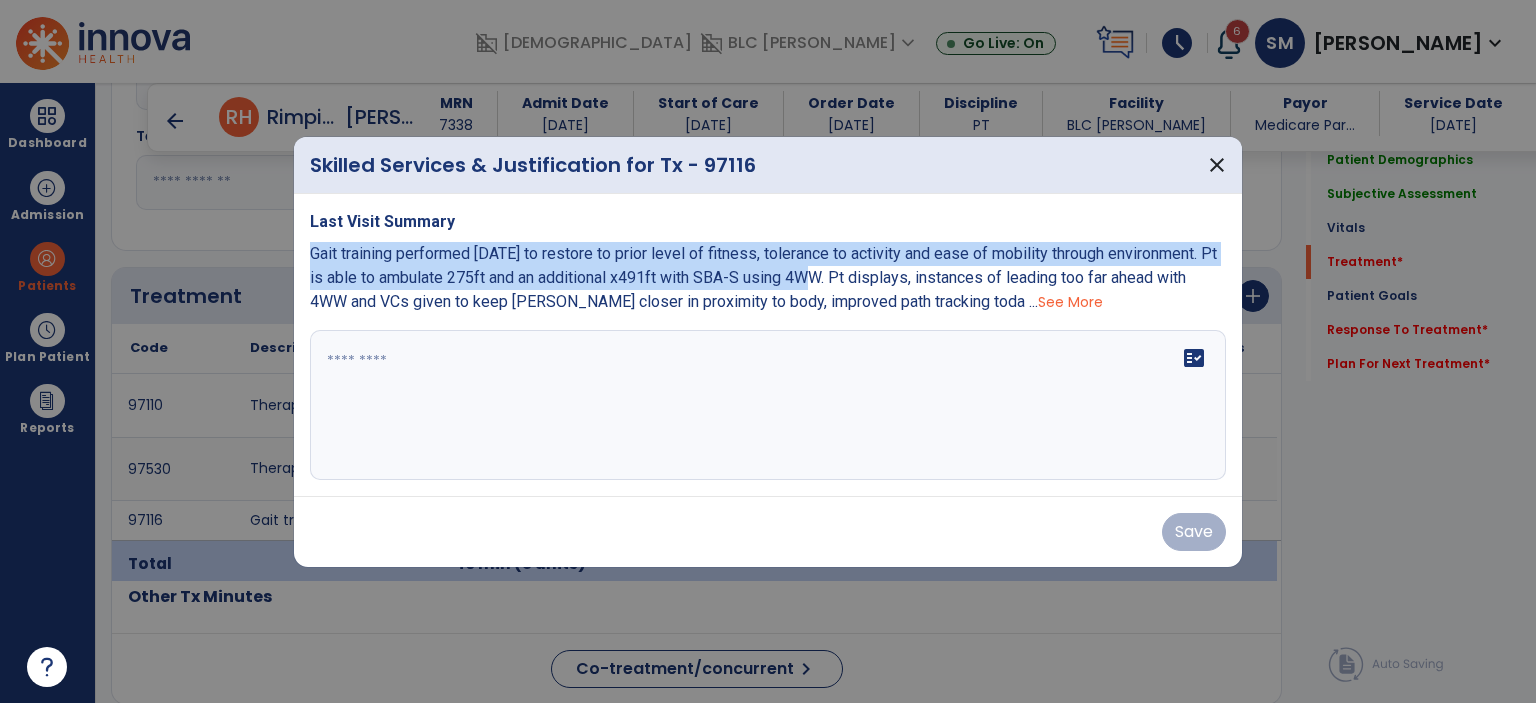 click on "Gait training performed [DATE] to restore to prior level of fitness, tolerance to activity and ease of mobility through environment. Pt is able to ambulate 275ft and an additional x491ft with SBA-S using 4WW. Pt displays, instances of leading too far ahead with 4WW and VCs given to keep [PERSON_NAME] closer in proximity to body, improved path tracking toda ..." at bounding box center (763, 277) 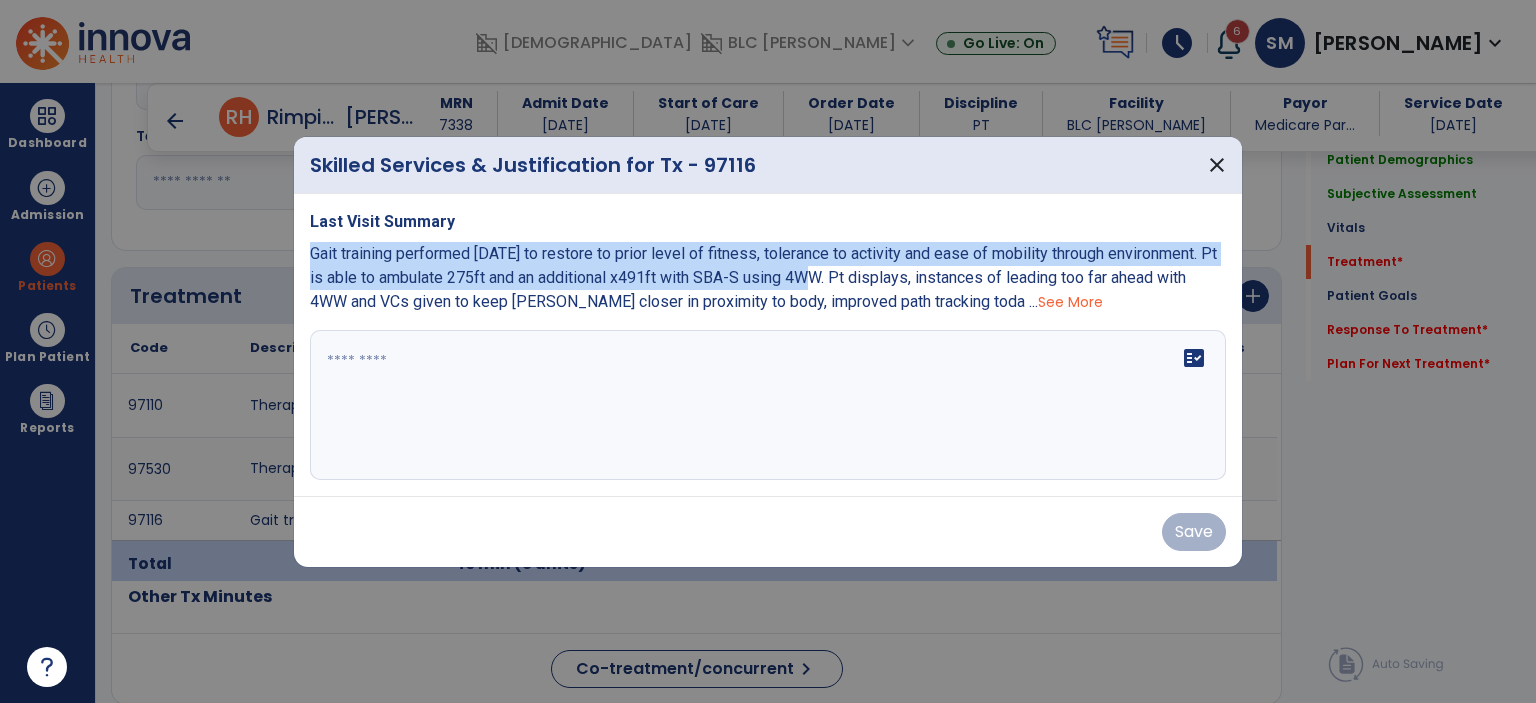 copy on "Gait training performed [DATE] to restore to prior level of fitness, tolerance to activity and ease of mobility through environment. Pt is able to ambulate 275ft and an additional x491ft with SBA-S using 4WW" 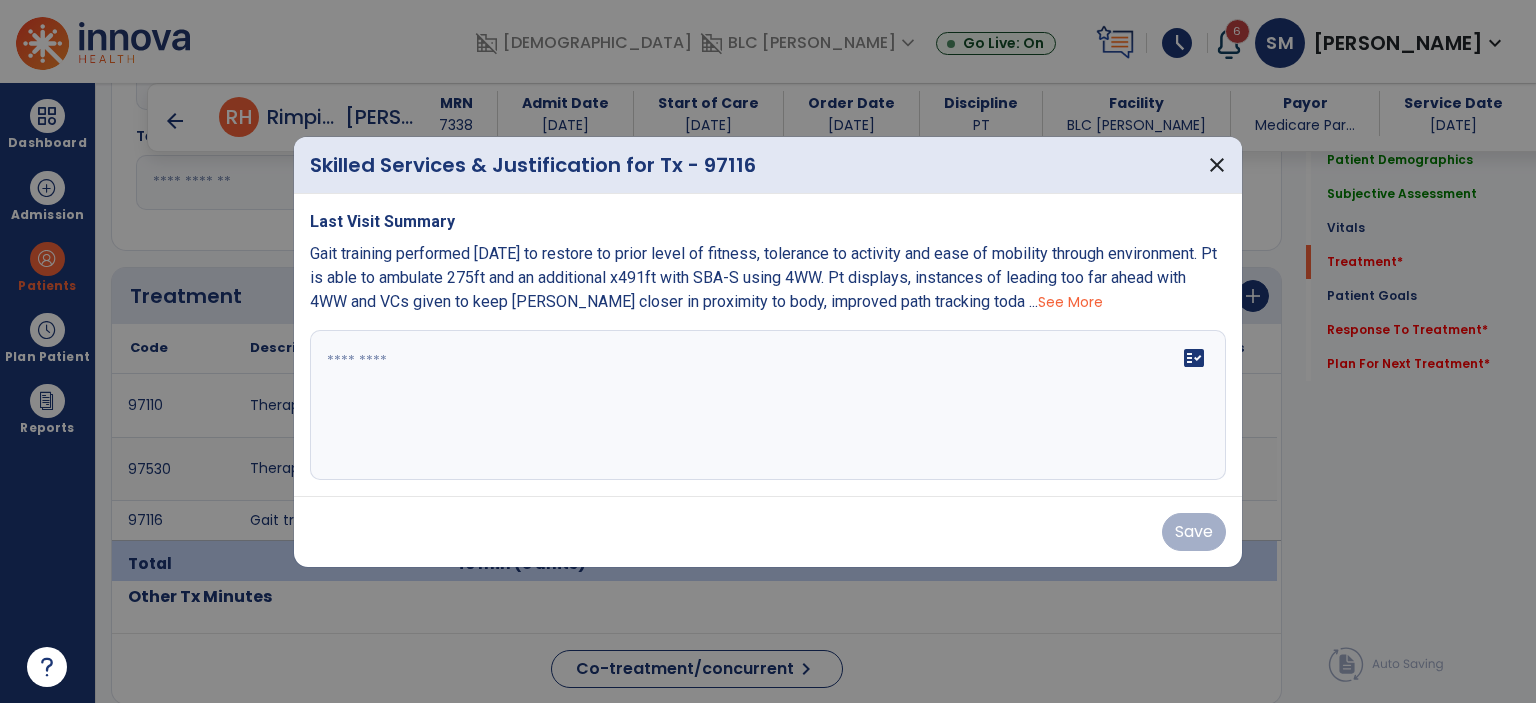 click at bounding box center [768, 405] 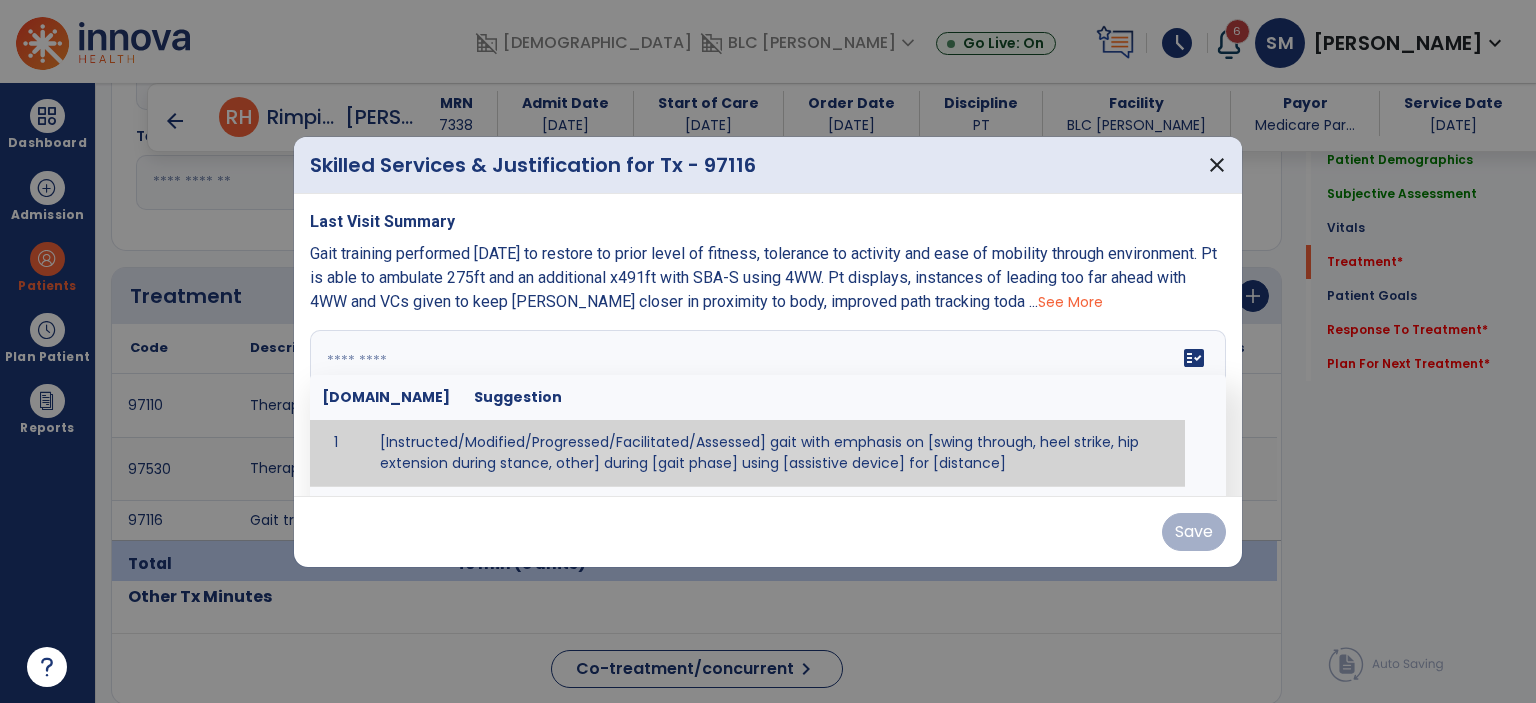 paste on "**********" 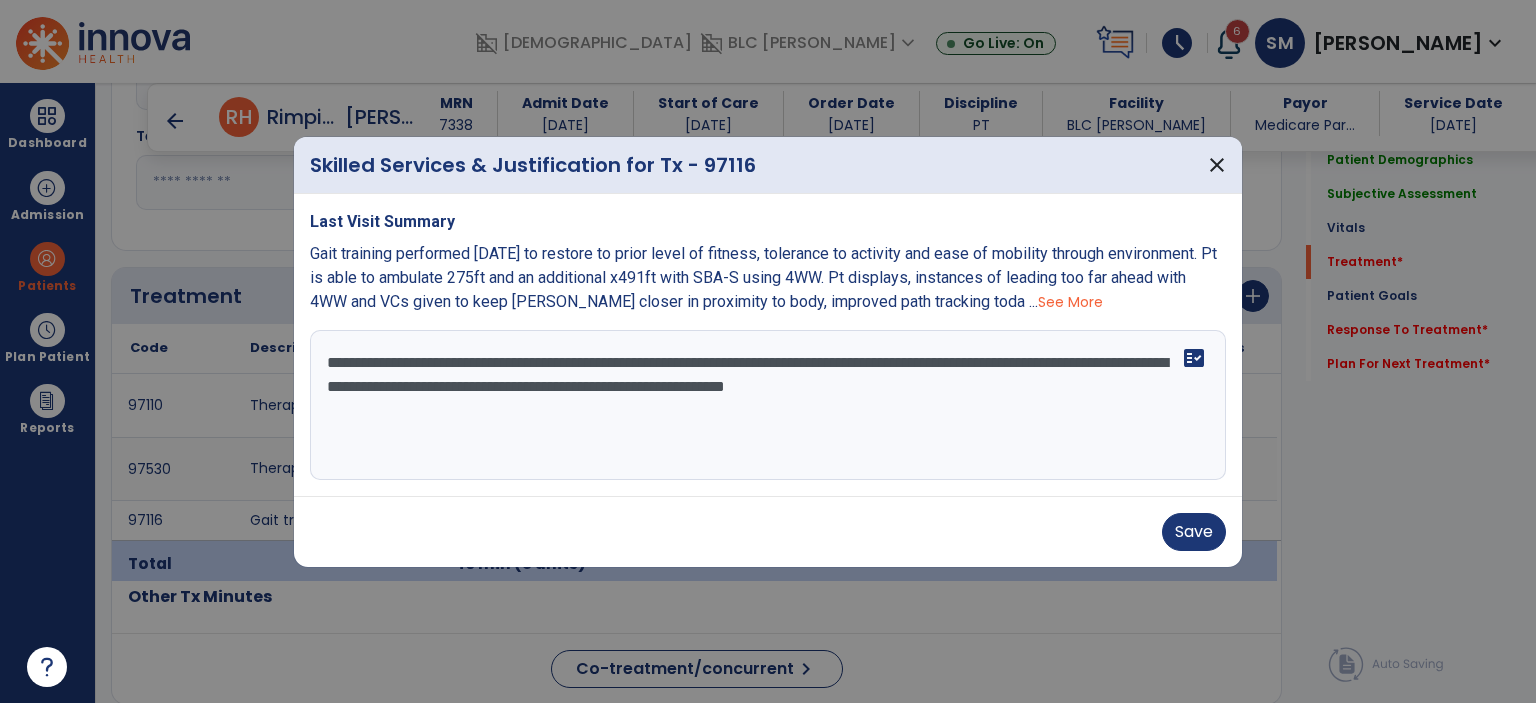 click on "**********" at bounding box center (768, 405) 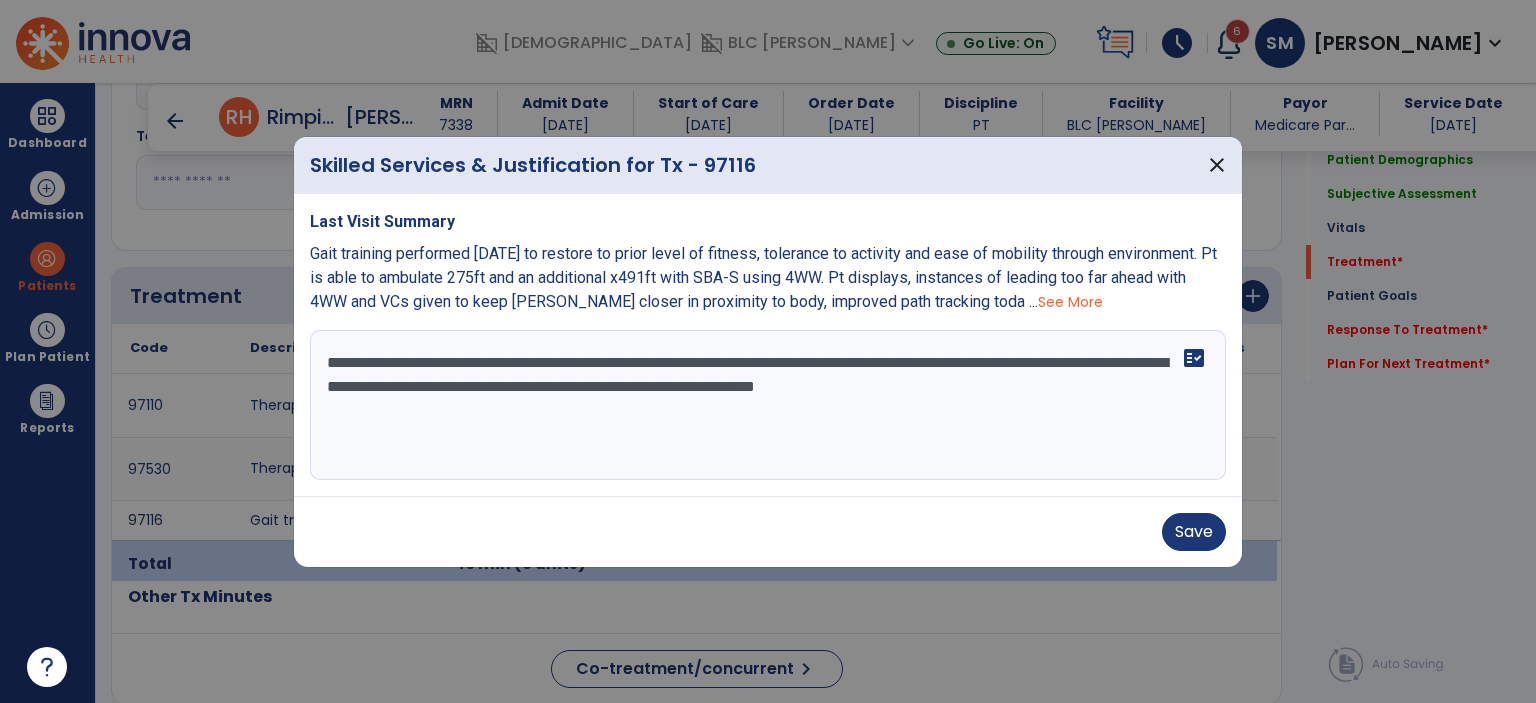 click on "**********" at bounding box center [768, 405] 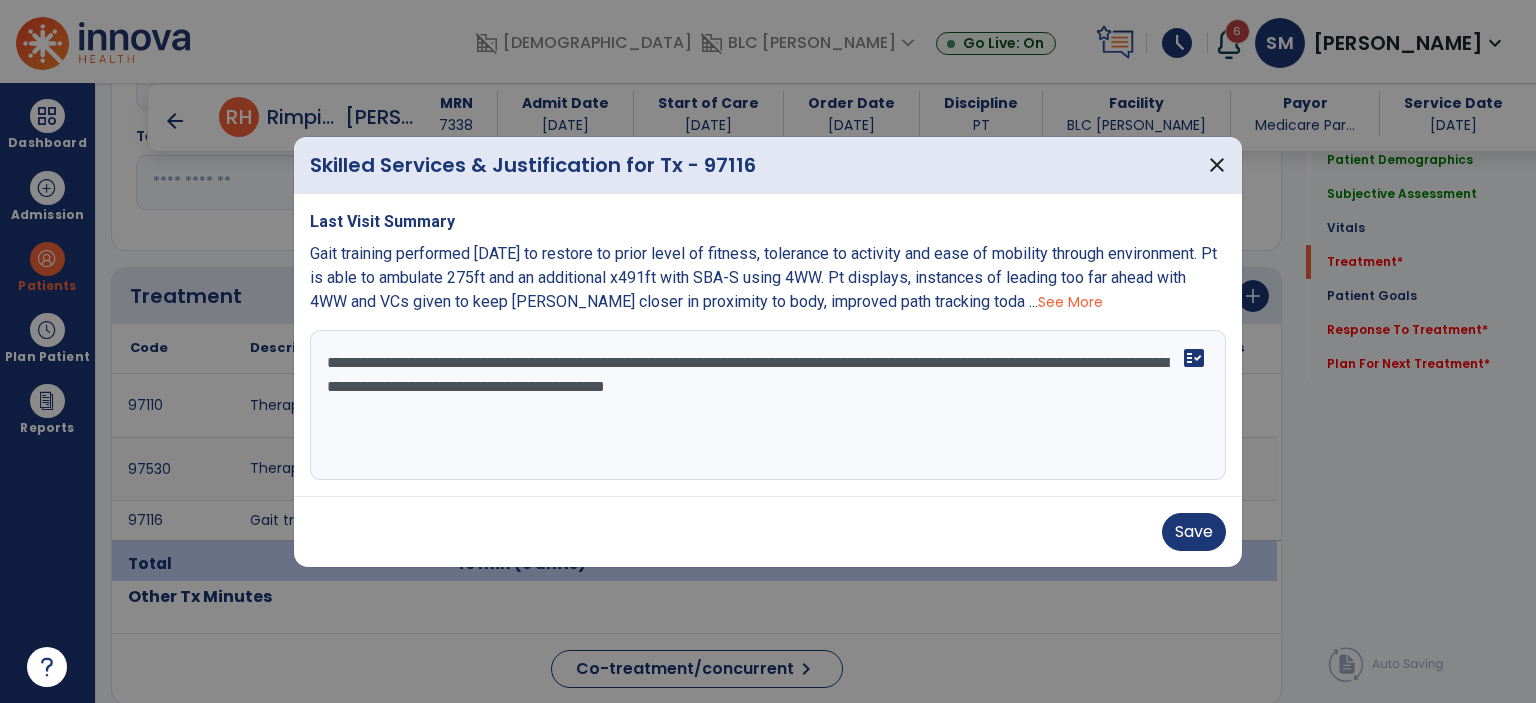 click on "**********" at bounding box center [768, 405] 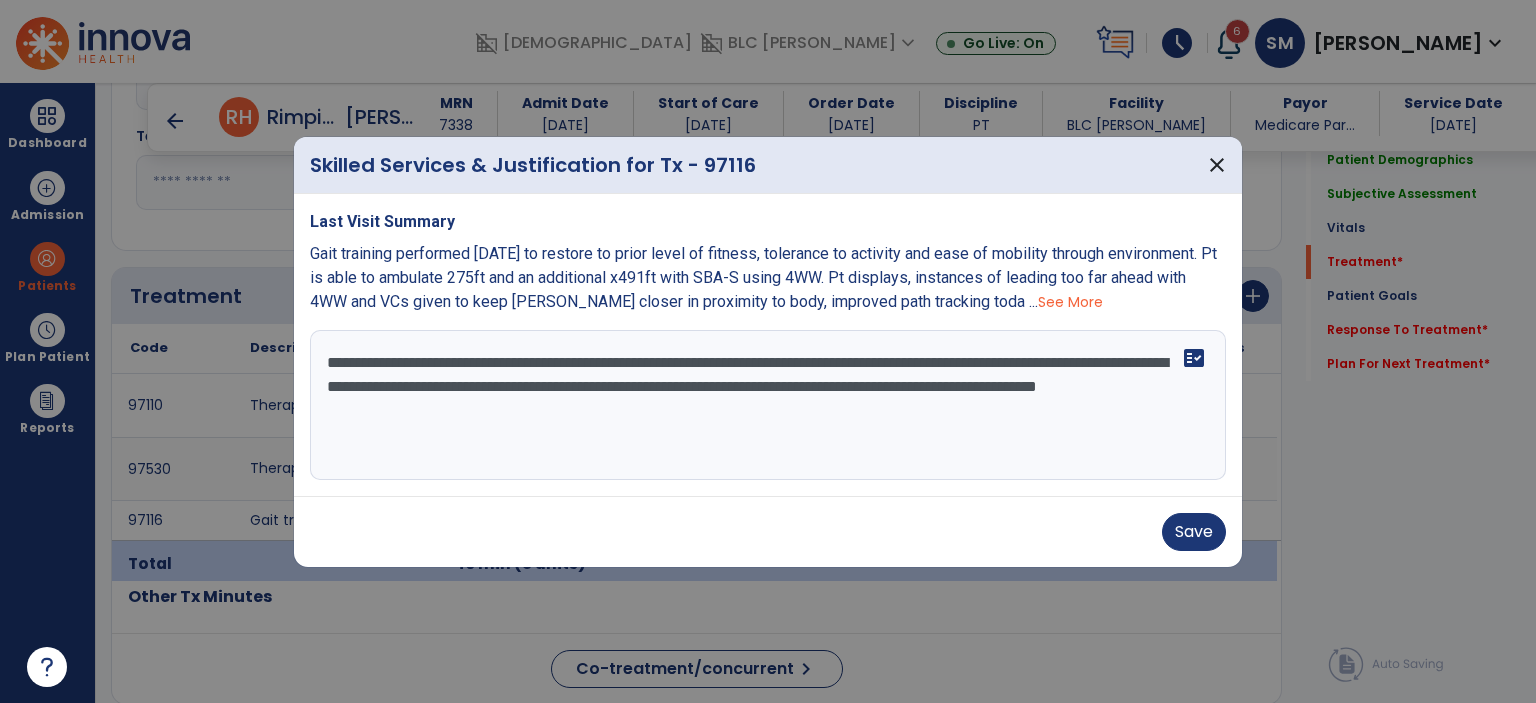 click on "**********" at bounding box center (768, 405) 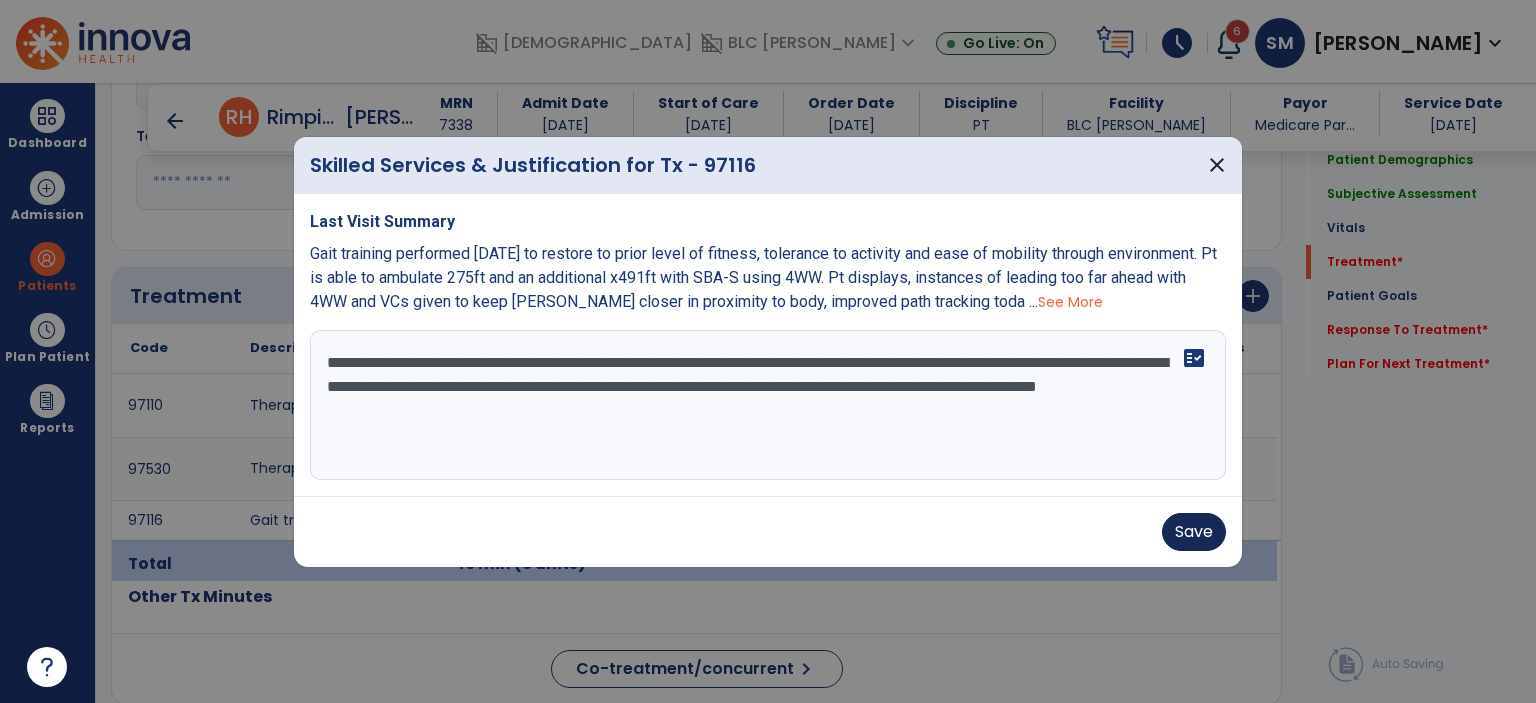 type on "**********" 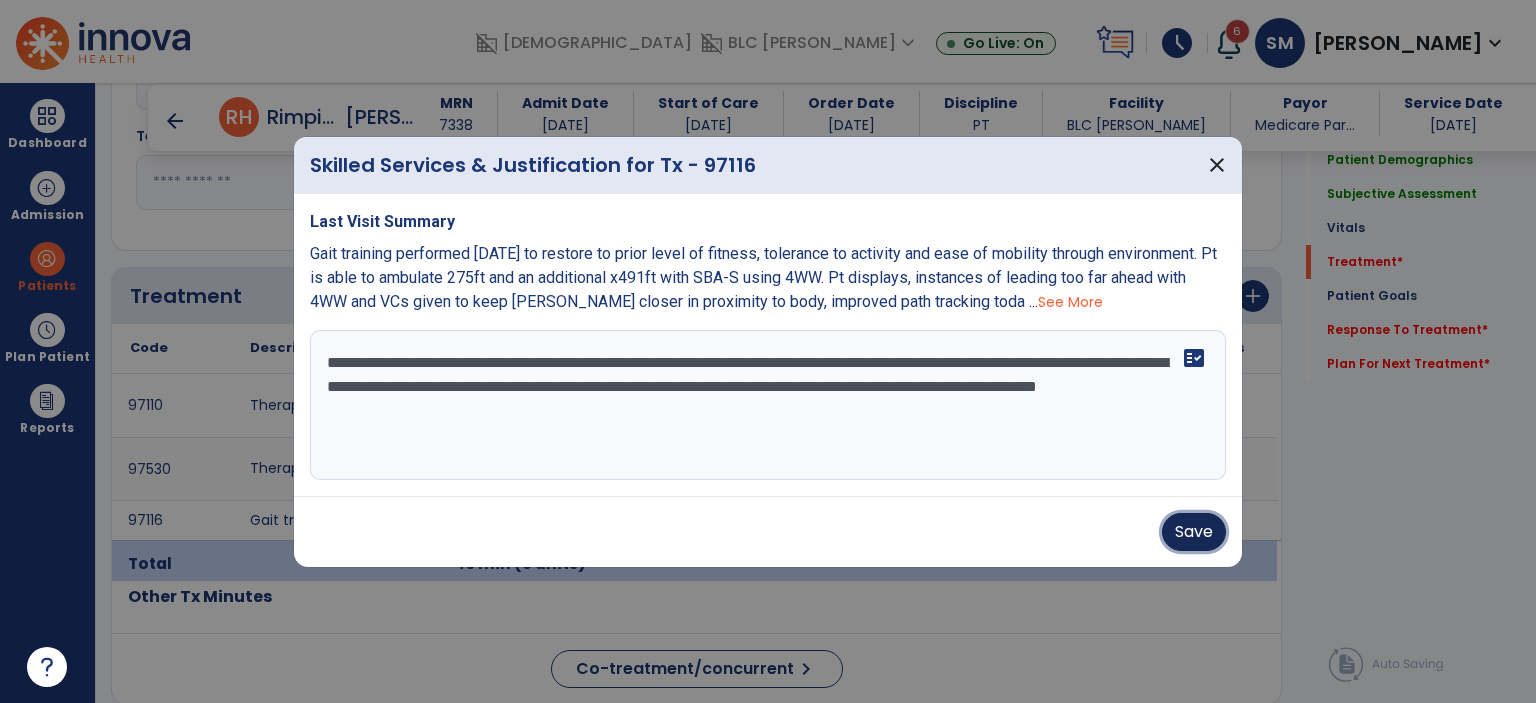 click on "Save" at bounding box center (1194, 532) 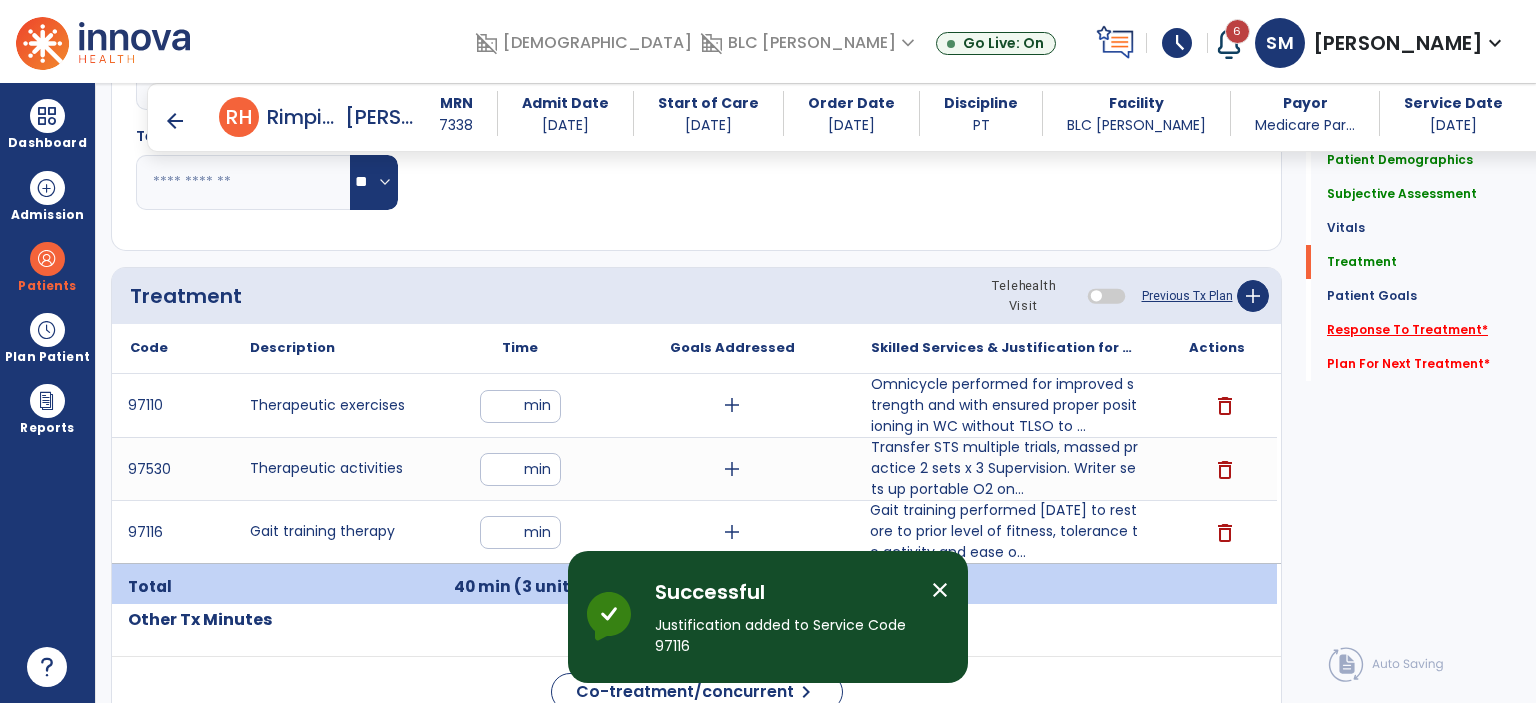 click on "Response To Treatment   *" 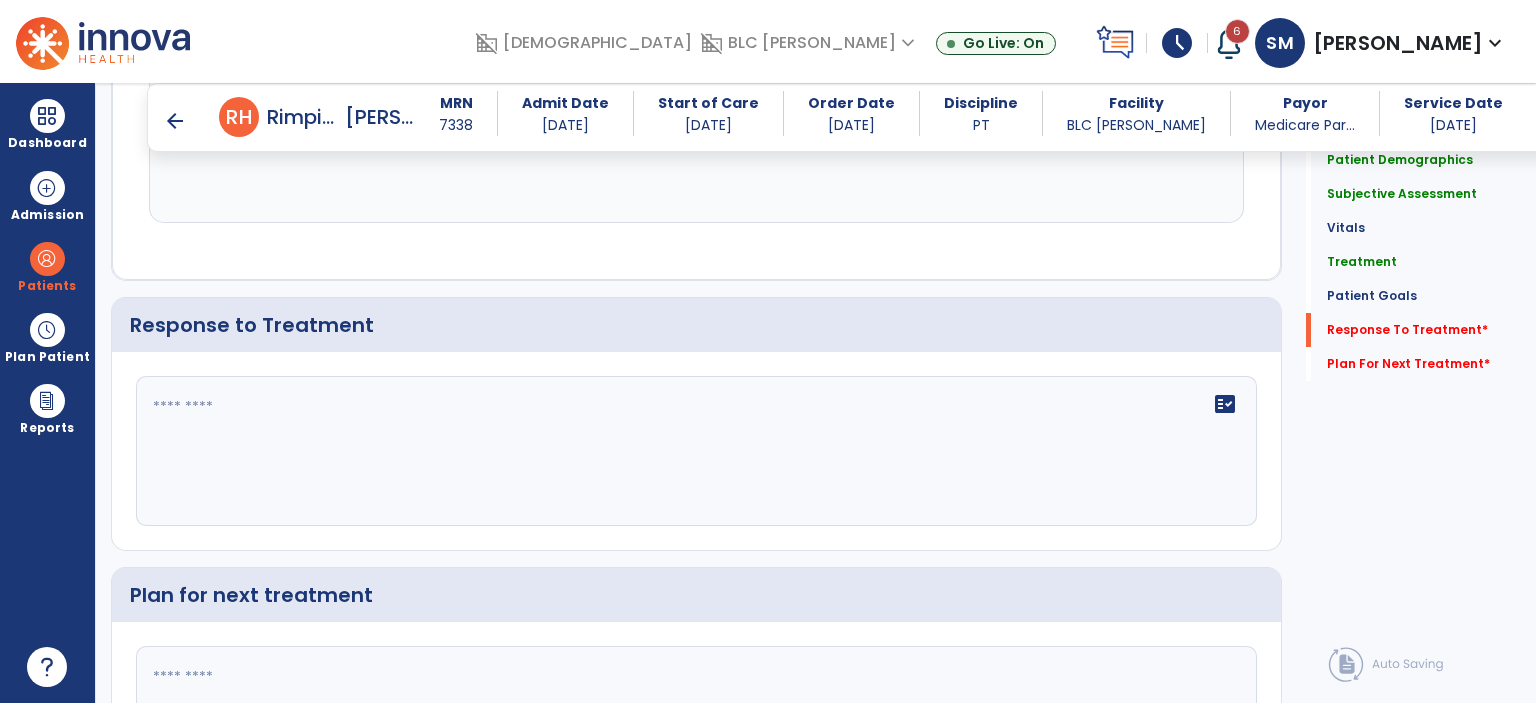 scroll, scrollTop: 2557, scrollLeft: 0, axis: vertical 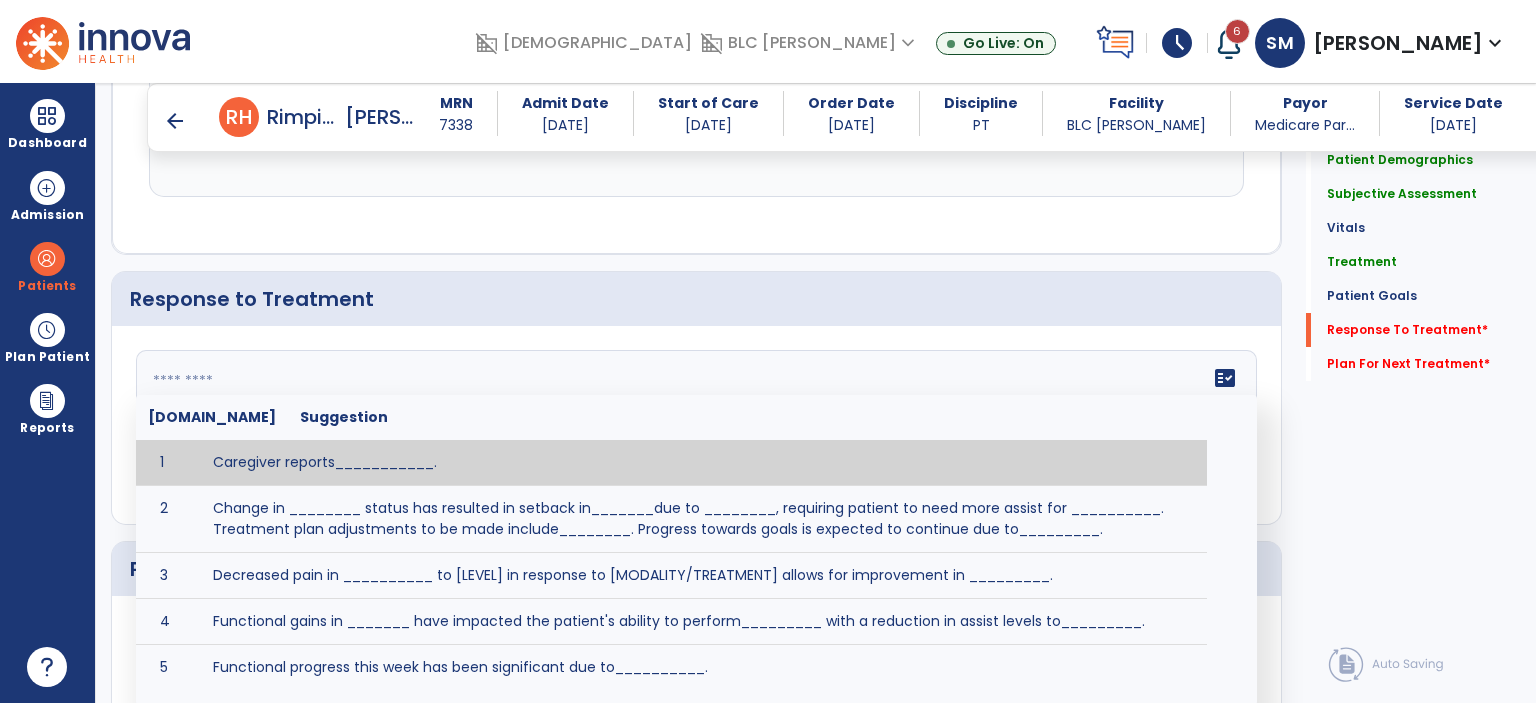 click on "fact_check  [DOMAIN_NAME] Suggestion 1 Caregiver reports___________. 2 Change in ________ status has resulted in setback in_______due to ________, requiring patient to need more assist for __________.   Treatment plan adjustments to be made include________.  Progress towards goals is expected to continue due to_________. 3 Decreased pain in __________ to [LEVEL] in response to [MODALITY/TREATMENT] allows for improvement in _________. 4 Functional gains in _______ have impacted the patient's ability to perform_________ with a reduction in assist levels to_________. 5 Functional progress this week has been significant due to__________. 6 Gains in ________ have improved the patient's ability to perform ______with decreased levels of assist to___________. 7 Improvement in ________allows patient to tolerate higher levels of challenges in_________. 8 Pain in [AREA] has decreased to [LEVEL] in response to [TREATMENT/MODALITY], allowing fore ease in completing__________. 9 10 11 12 13 14 15 16 17 18 19 20 21" 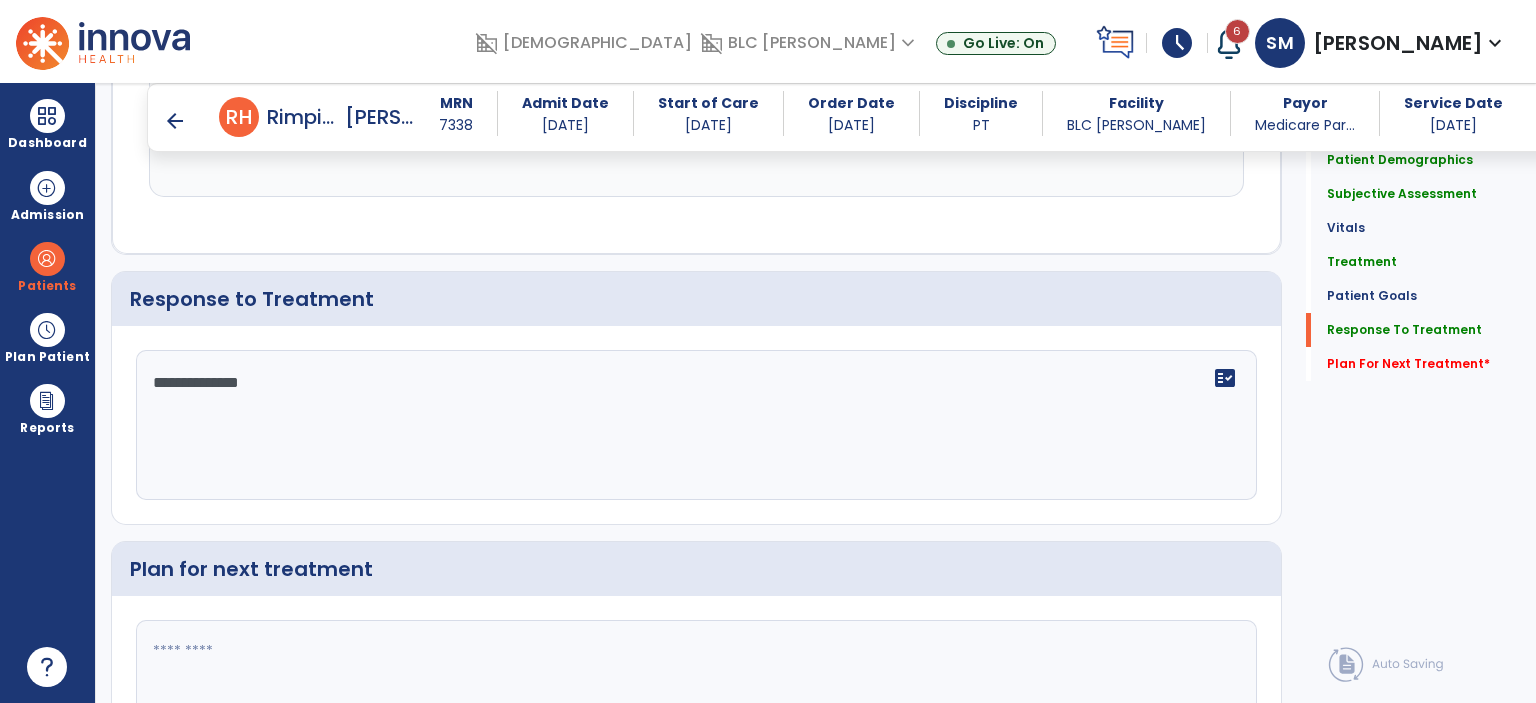 click on "**********" 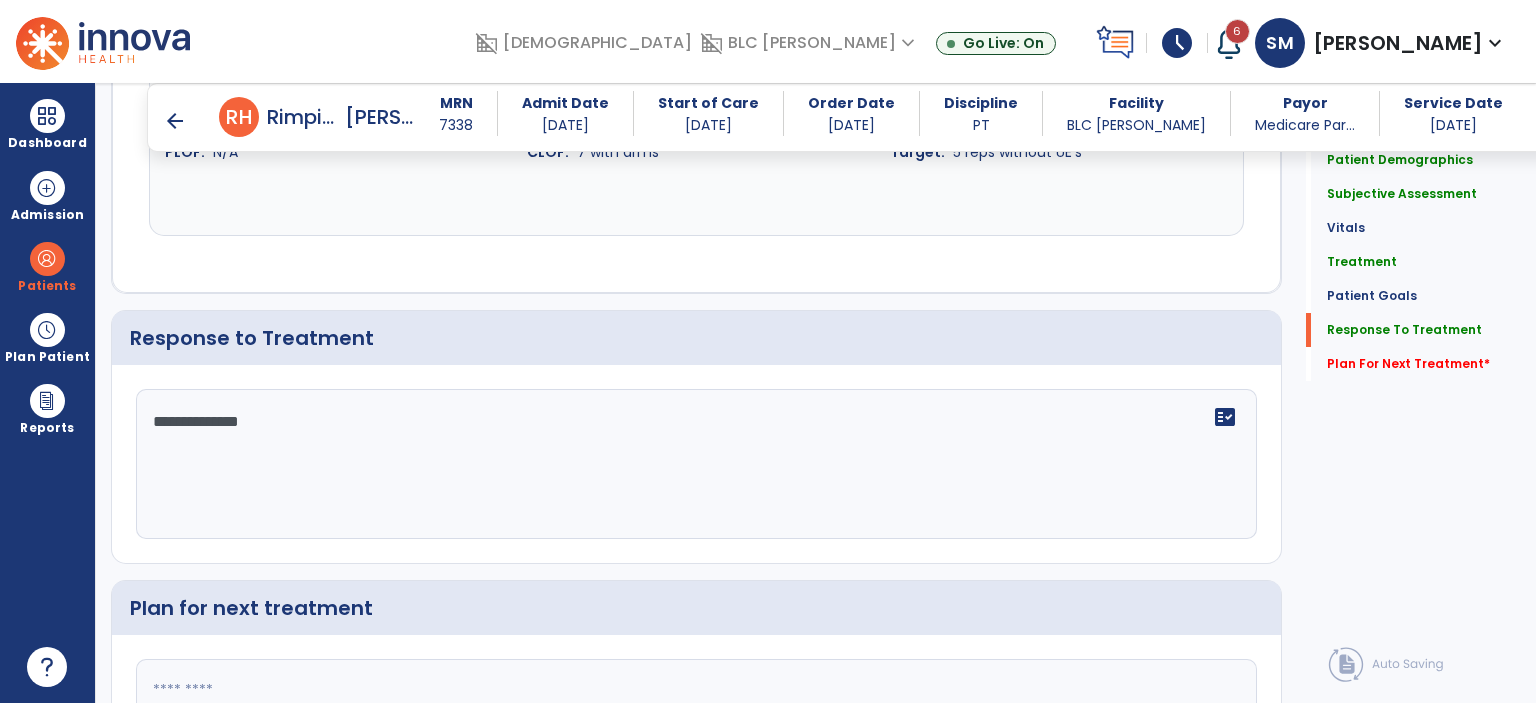 scroll, scrollTop: 2557, scrollLeft: 0, axis: vertical 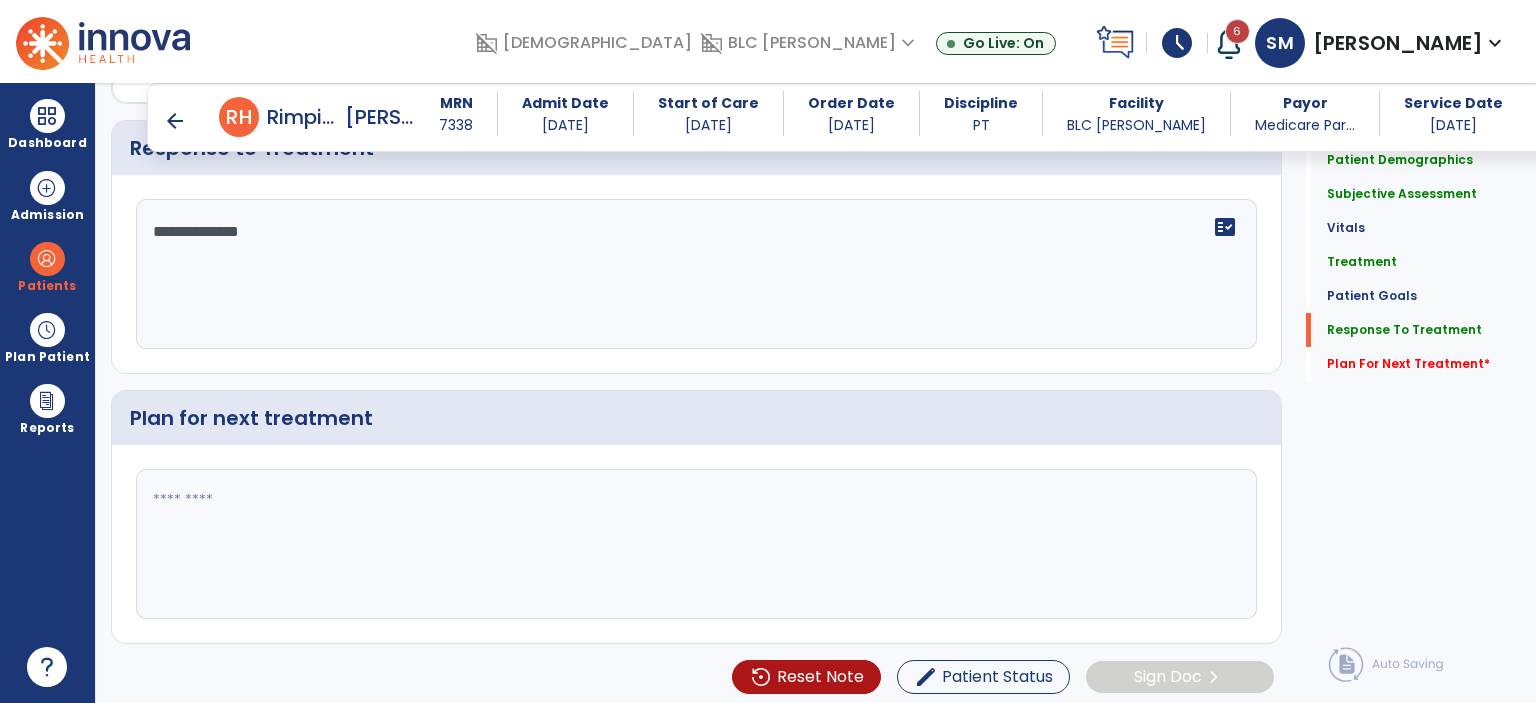 type on "**********" 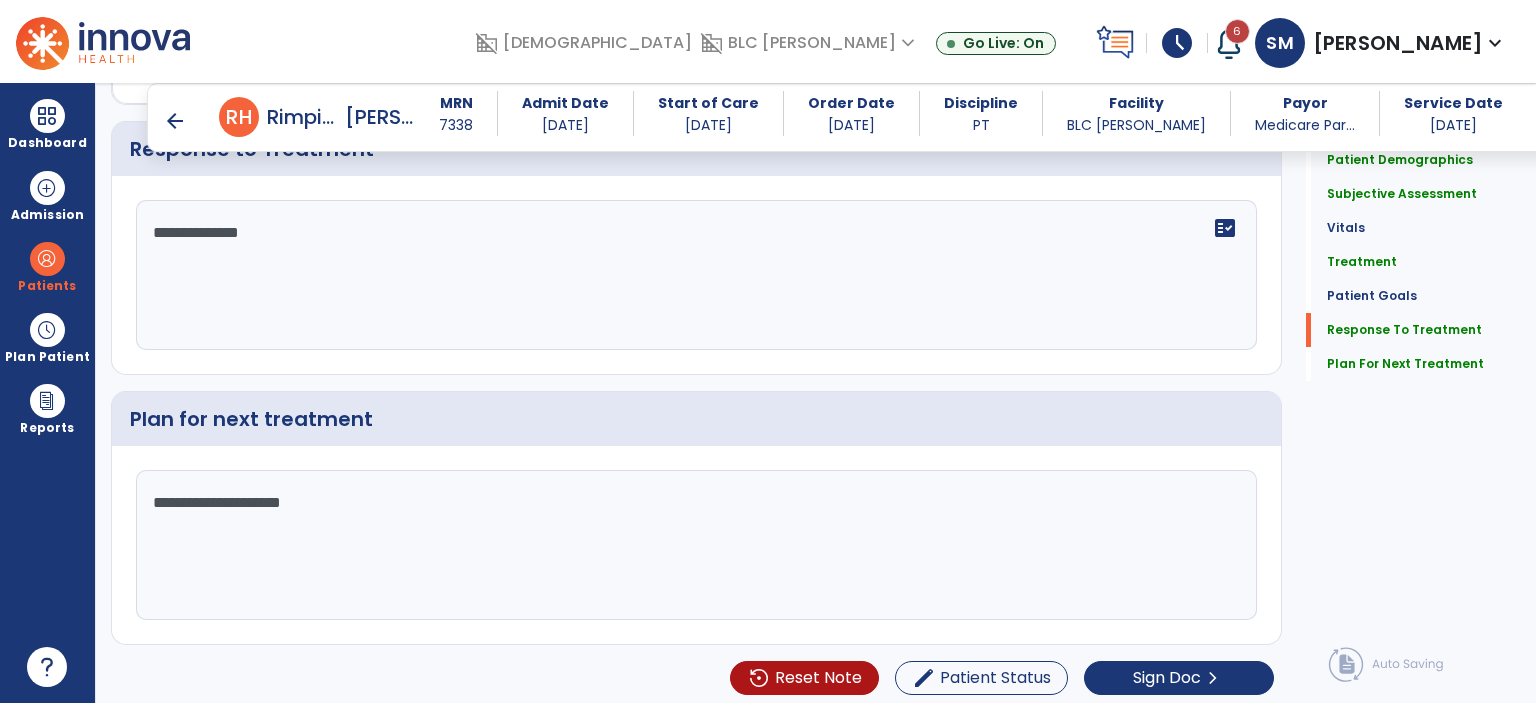 scroll, scrollTop: 2708, scrollLeft: 0, axis: vertical 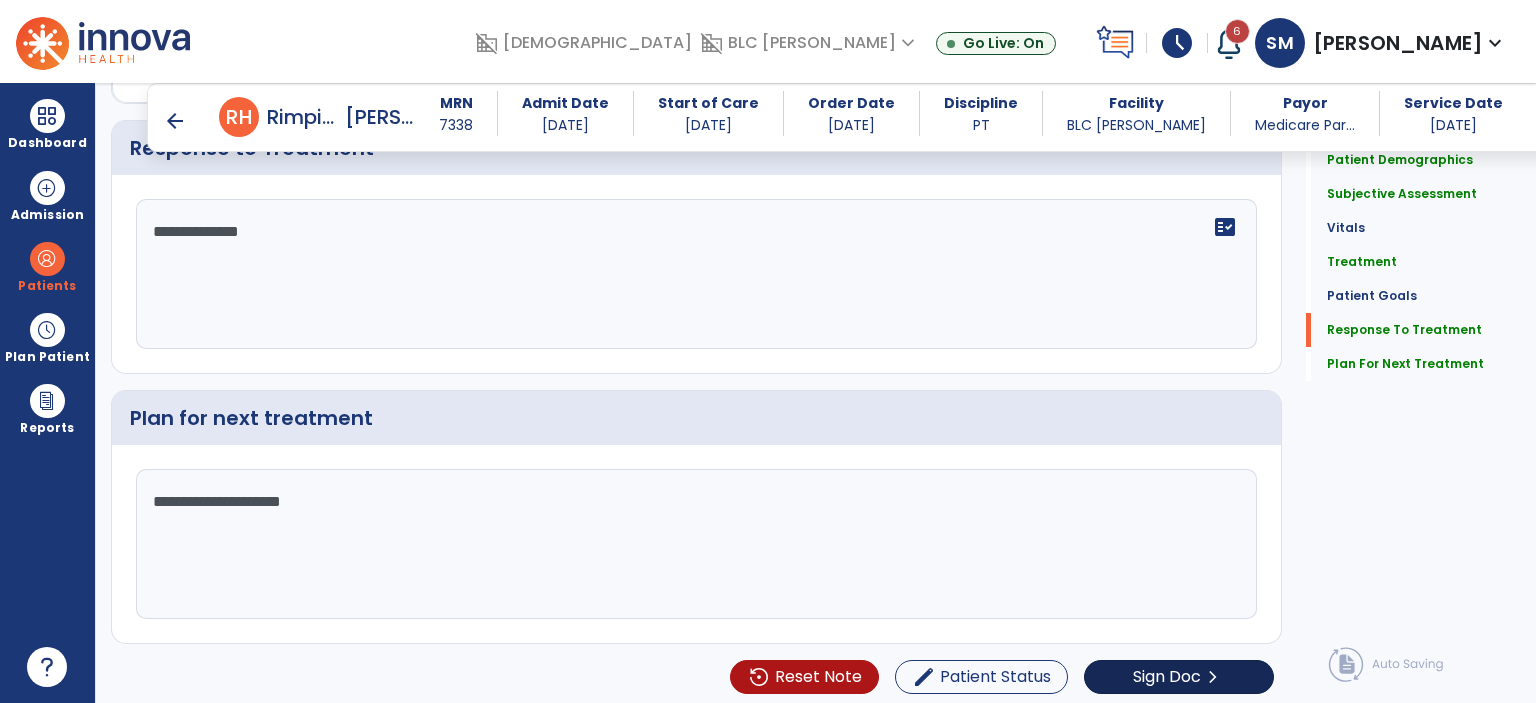 type on "**********" 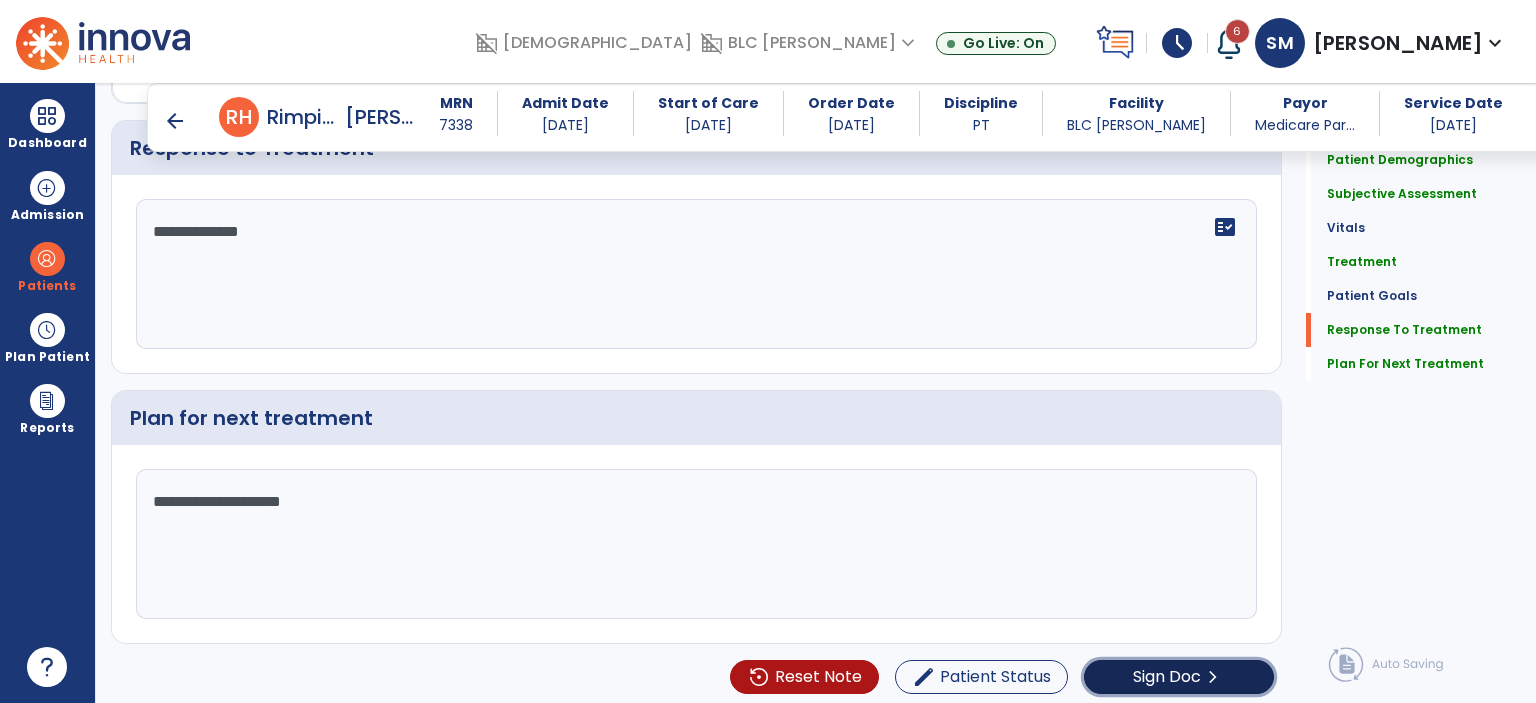 click on "Sign Doc" 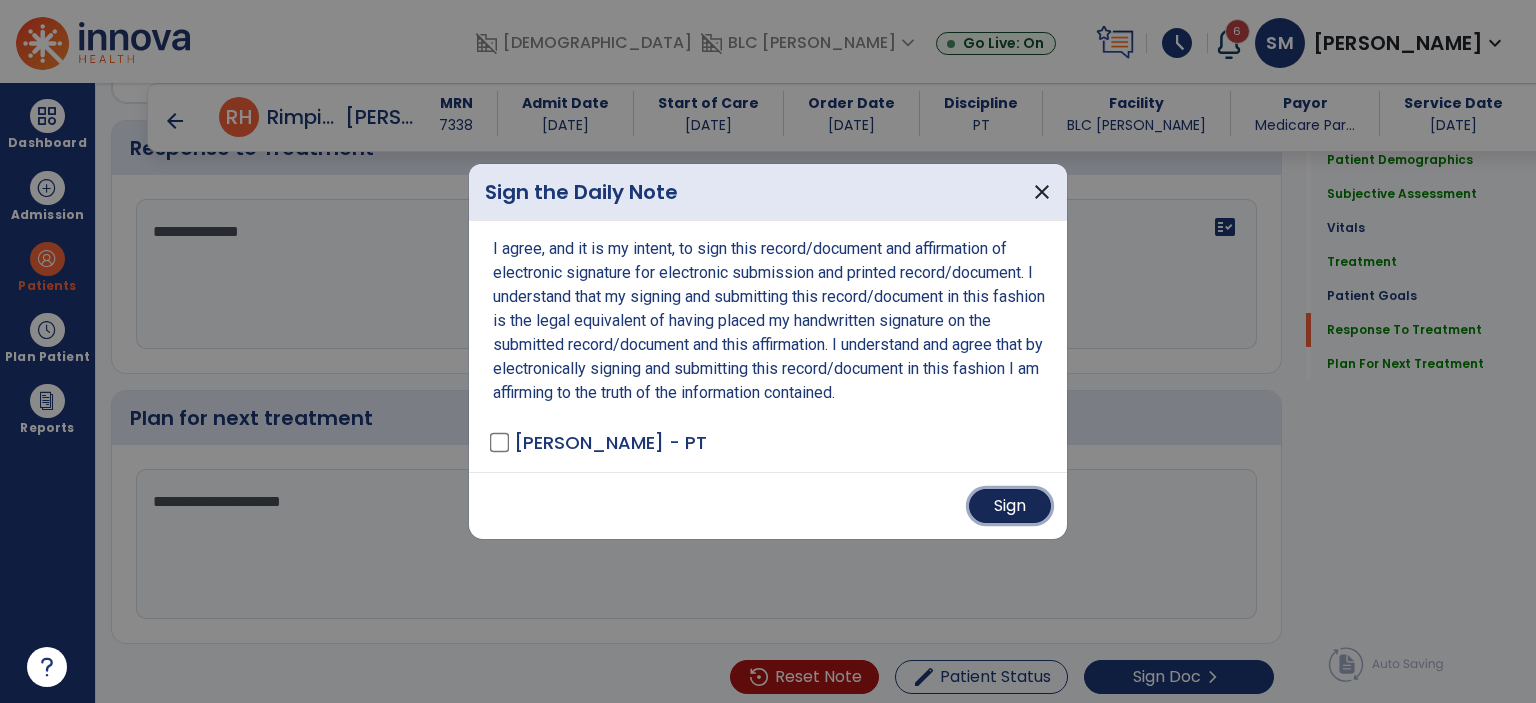 click on "Sign" at bounding box center (1010, 506) 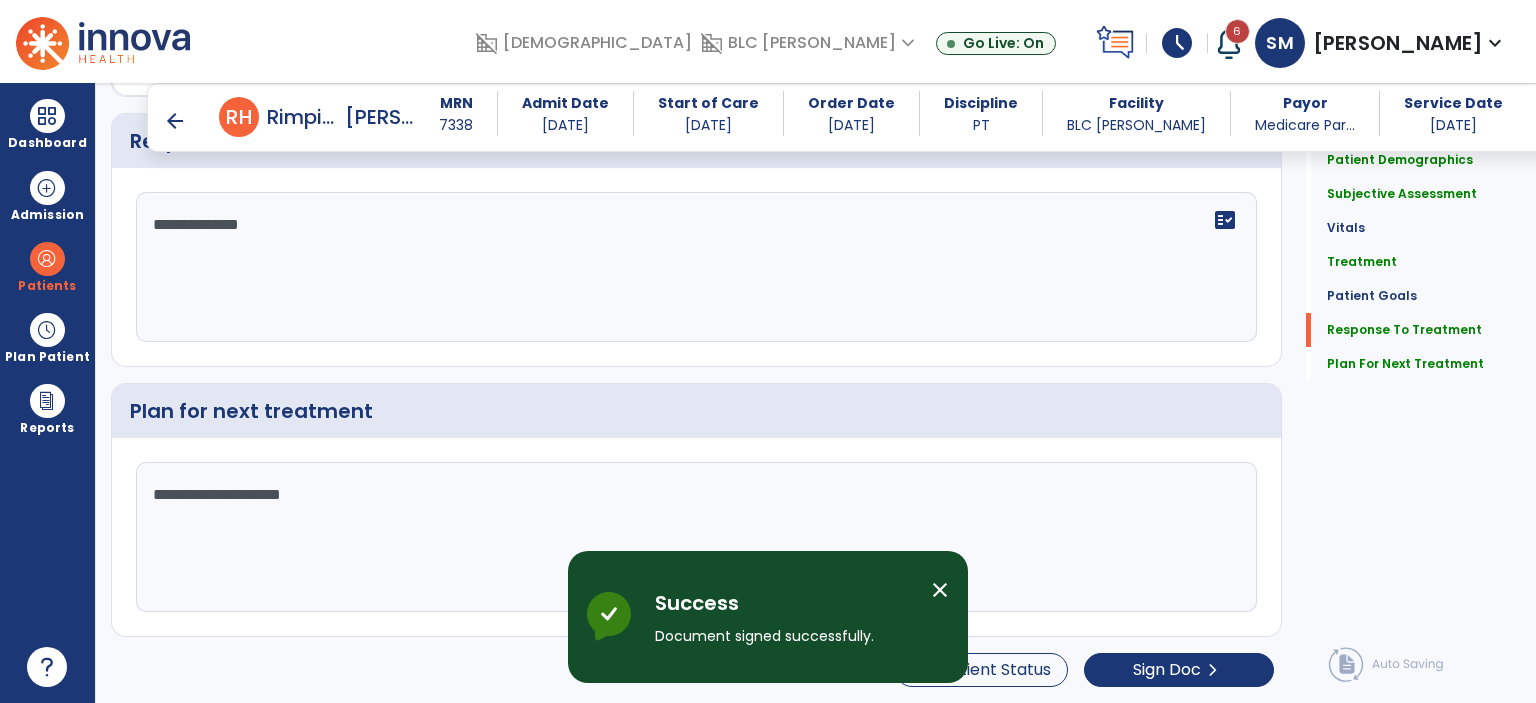 scroll, scrollTop: 0, scrollLeft: 0, axis: both 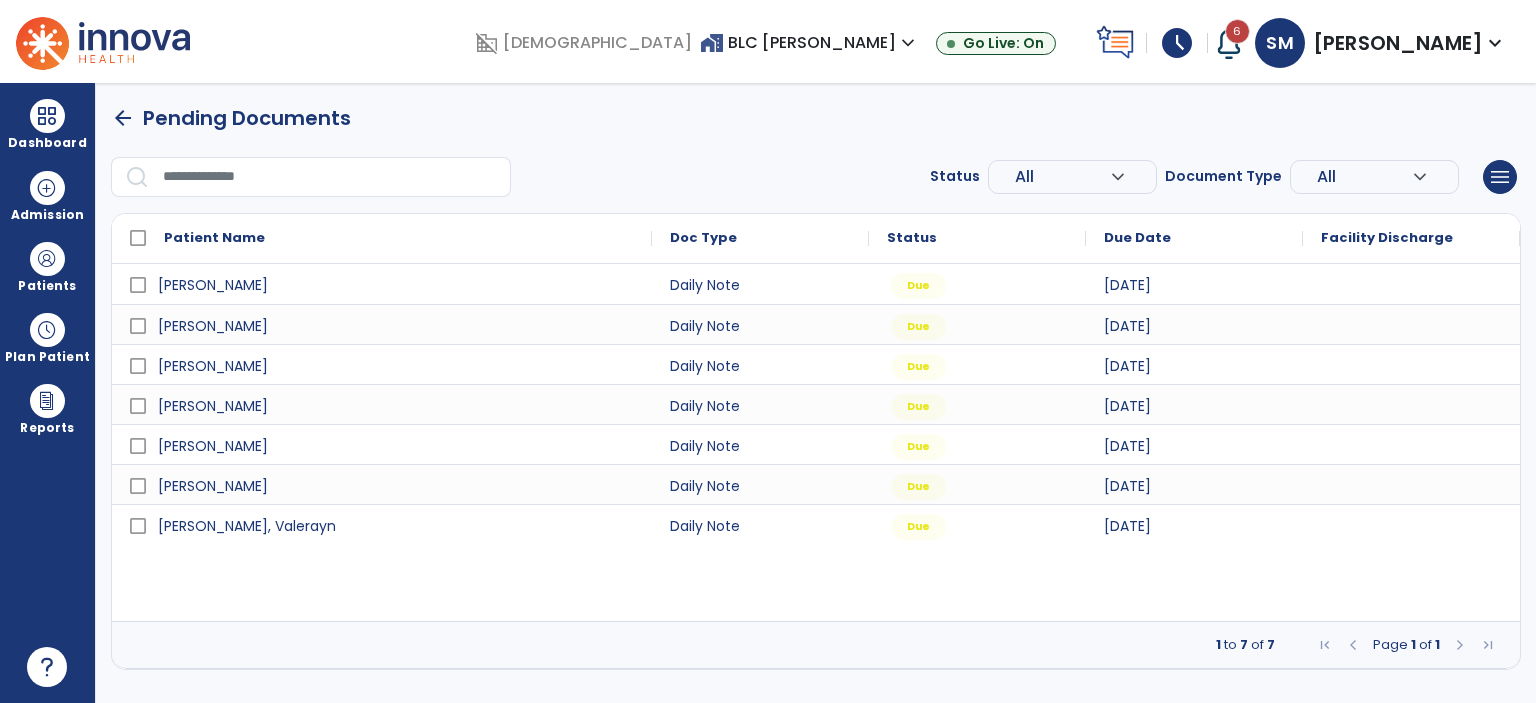 click at bounding box center (330, 177) 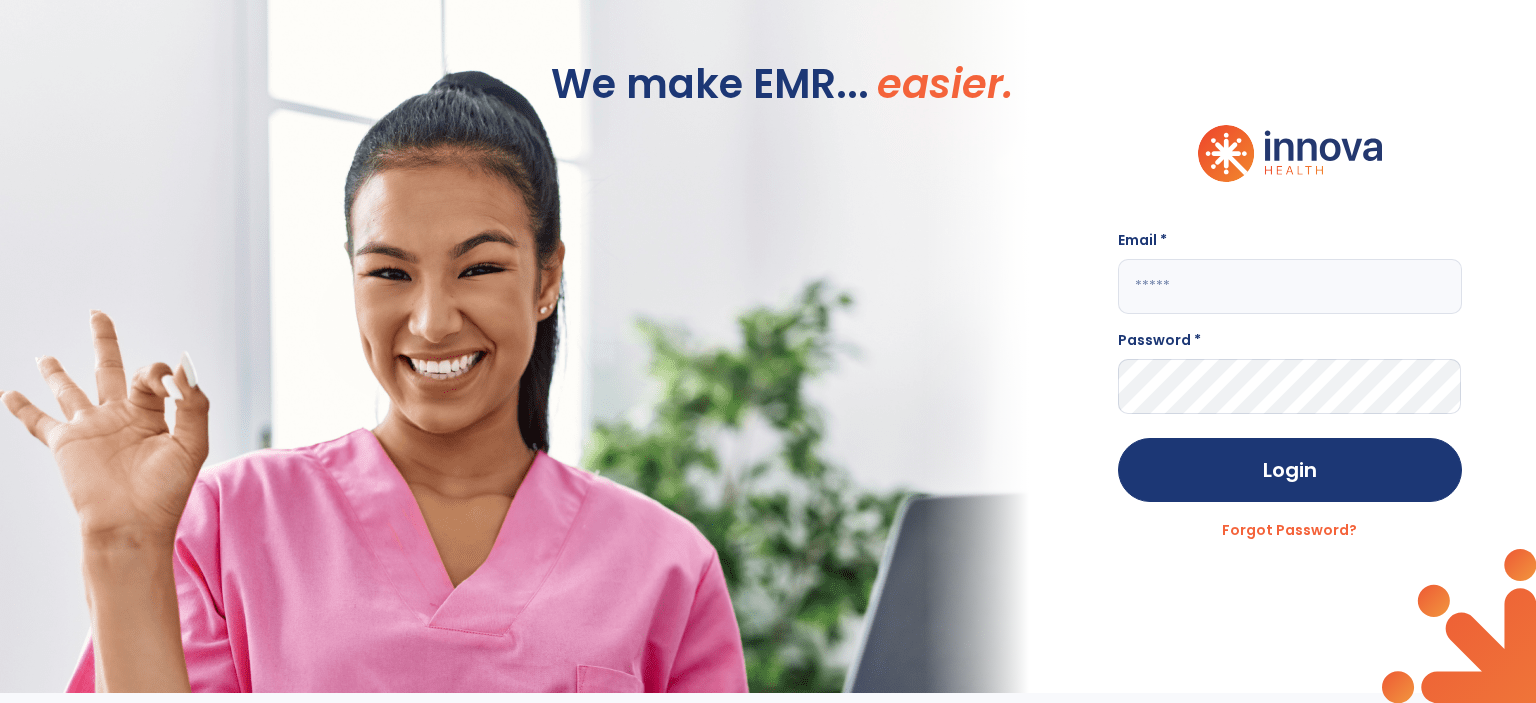 click 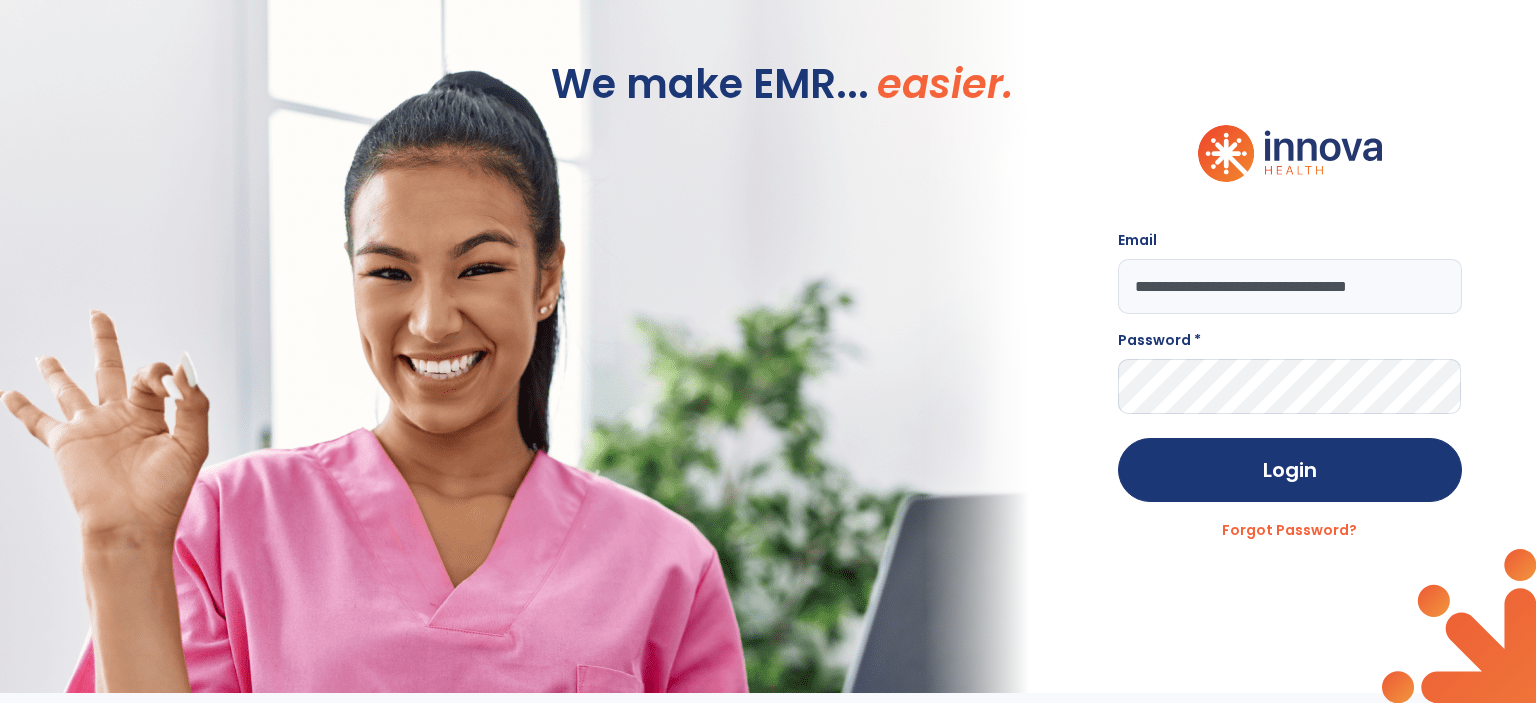 type on "**********" 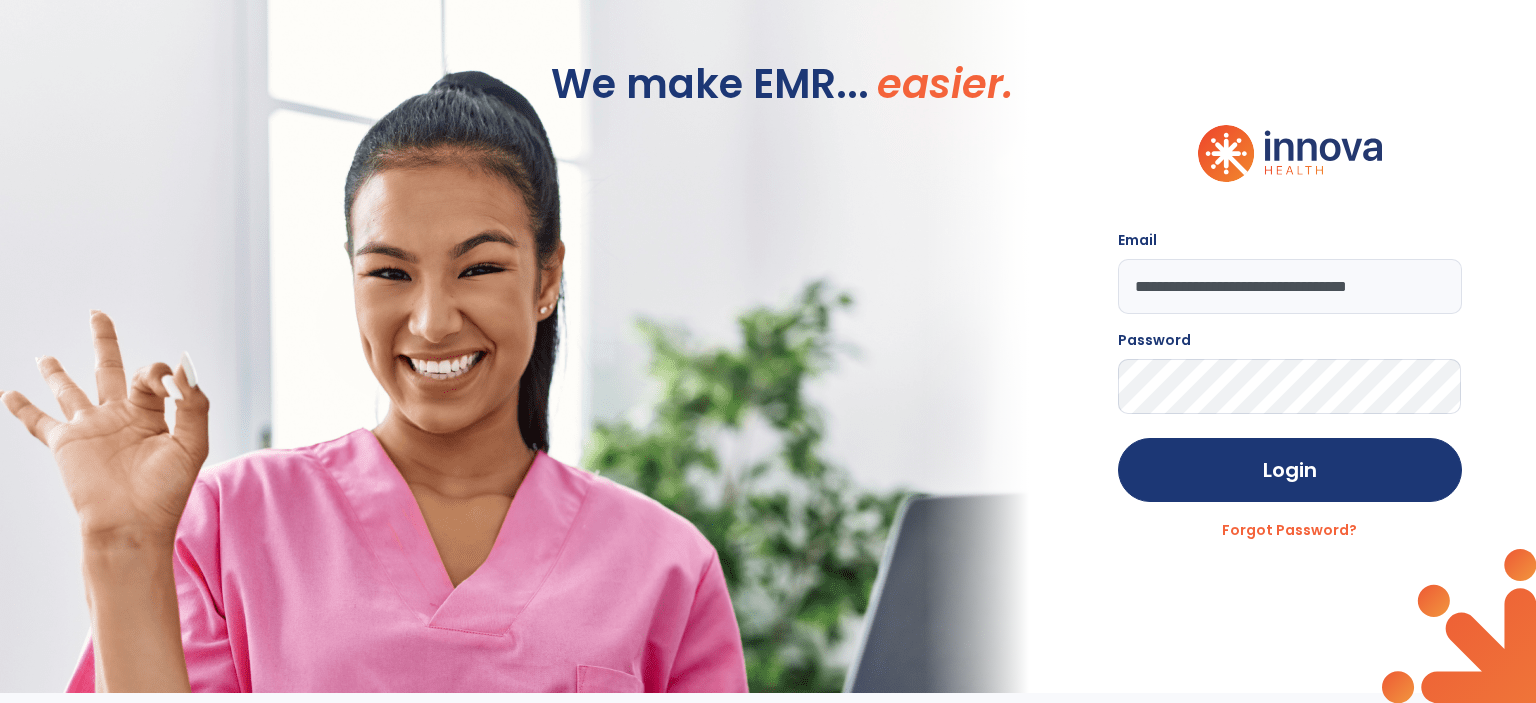 click on "Login" 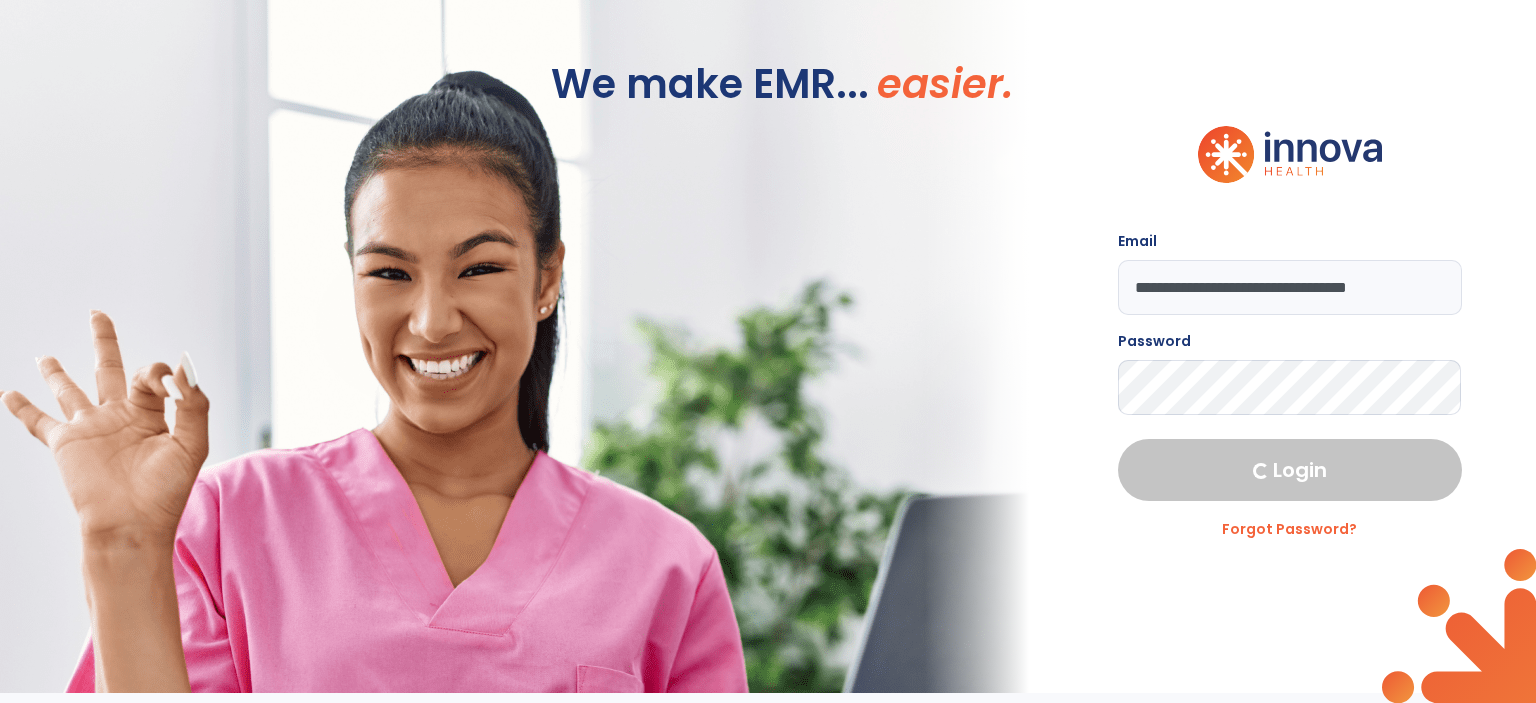 select on "****" 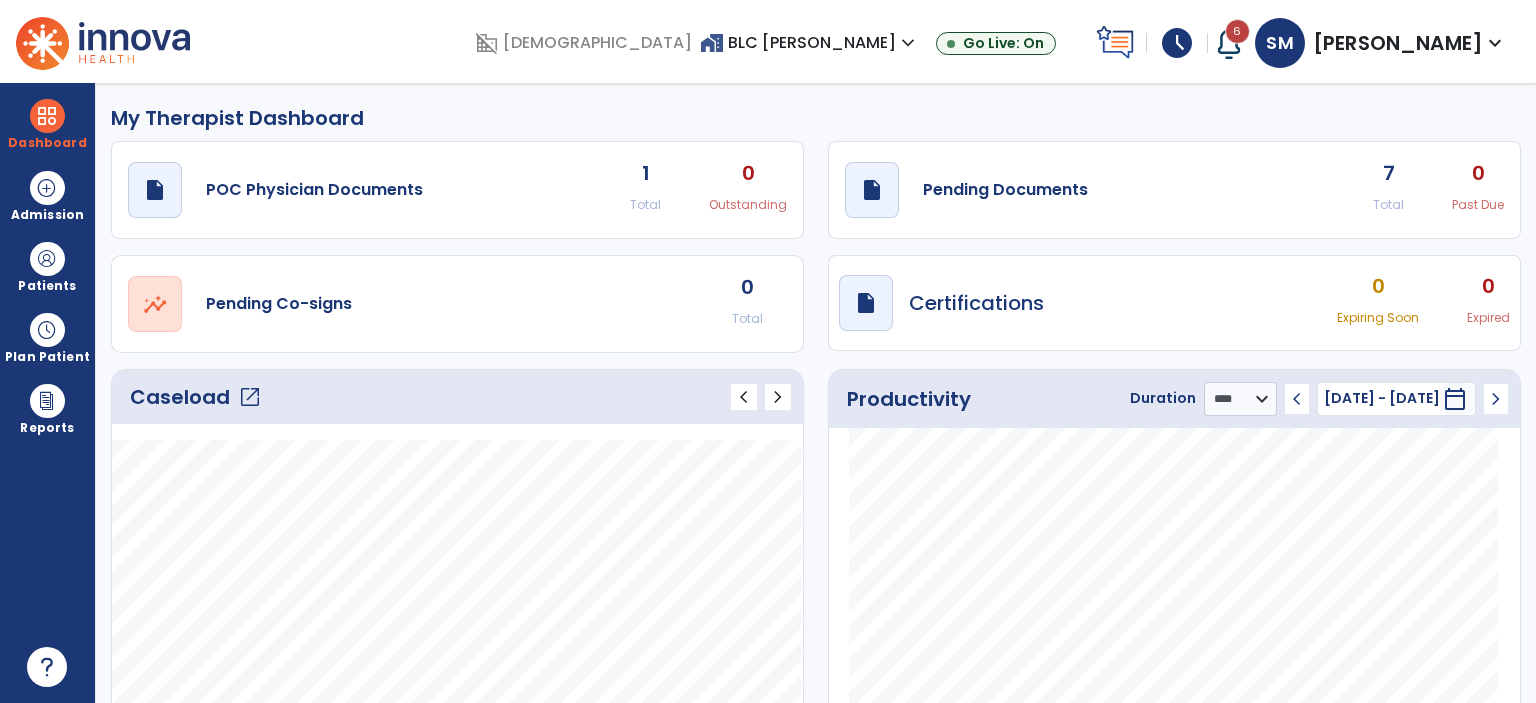 click on "7" 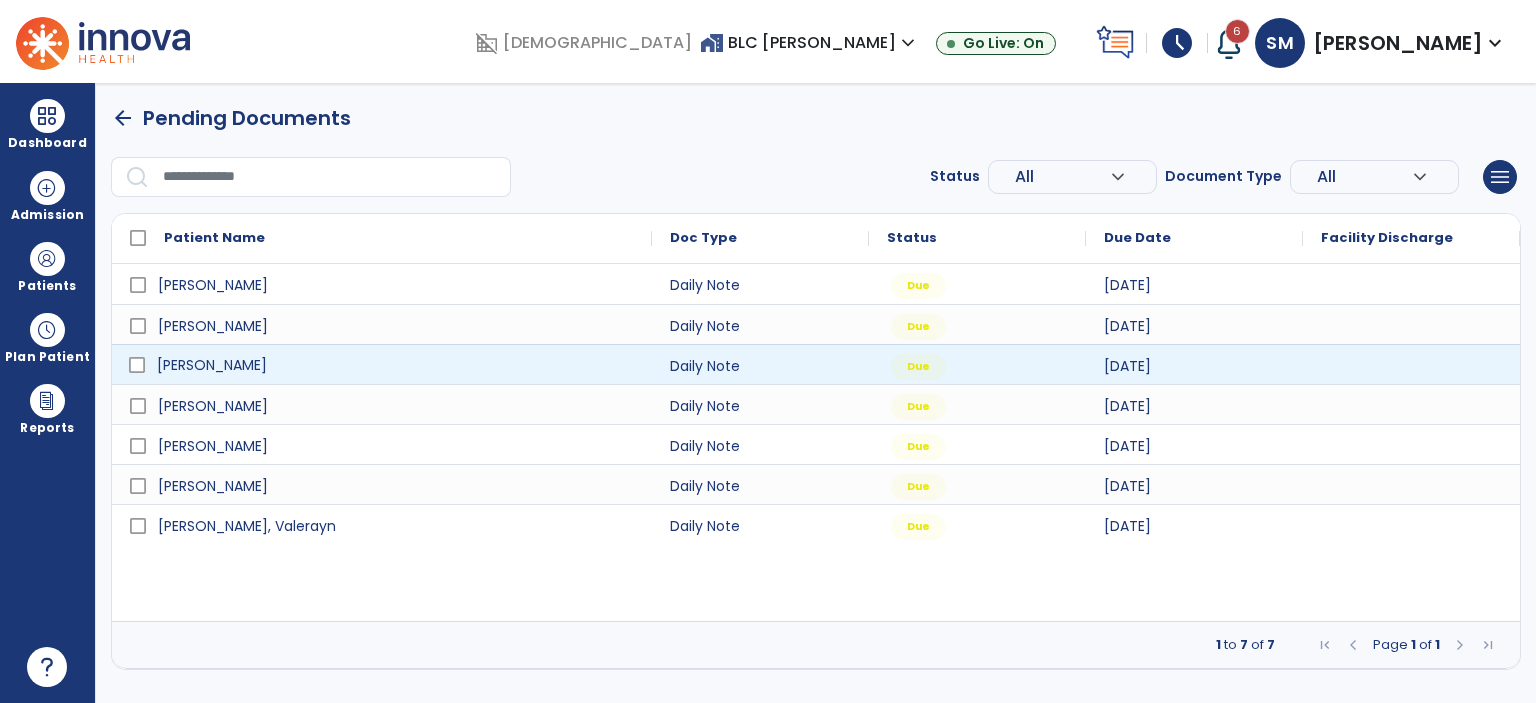 click on "[PERSON_NAME]" at bounding box center [212, 365] 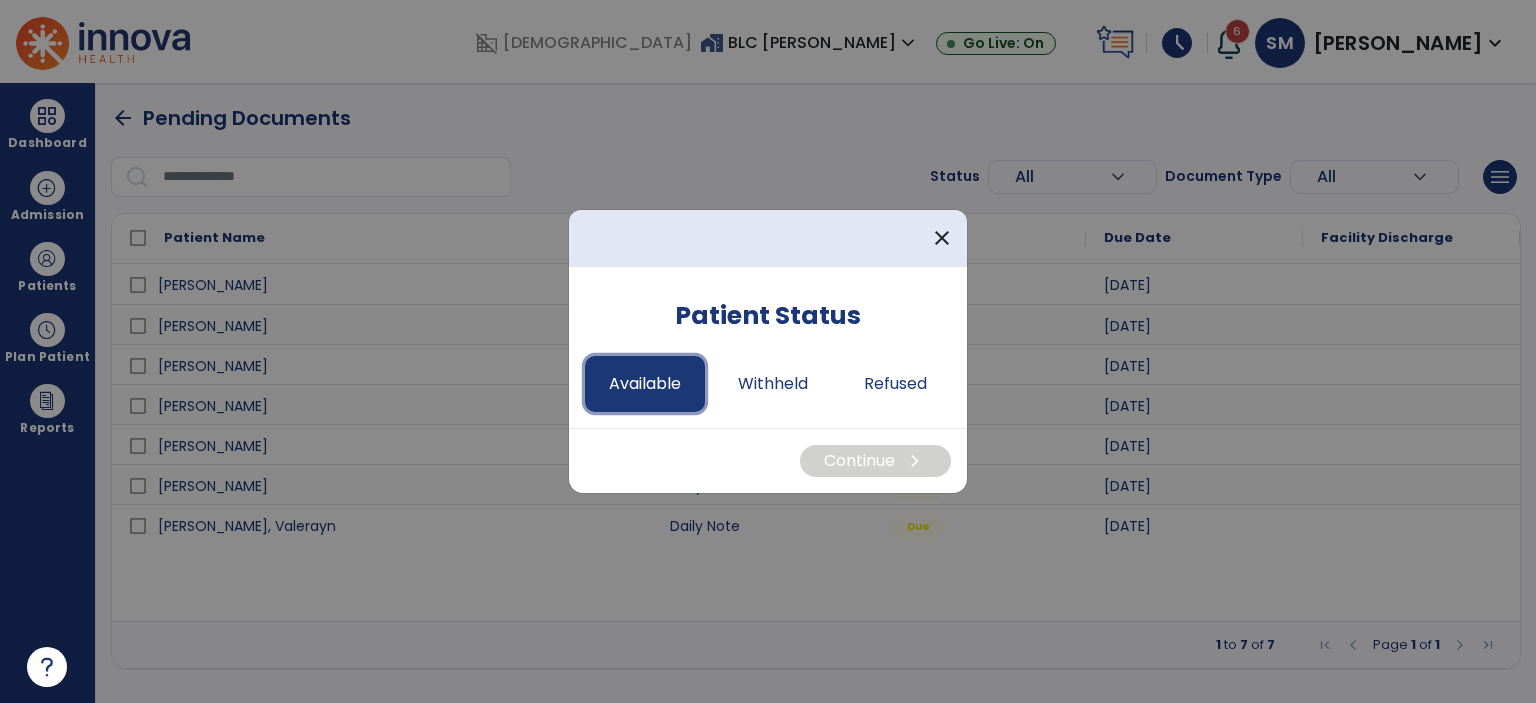 click on "Available" at bounding box center (645, 384) 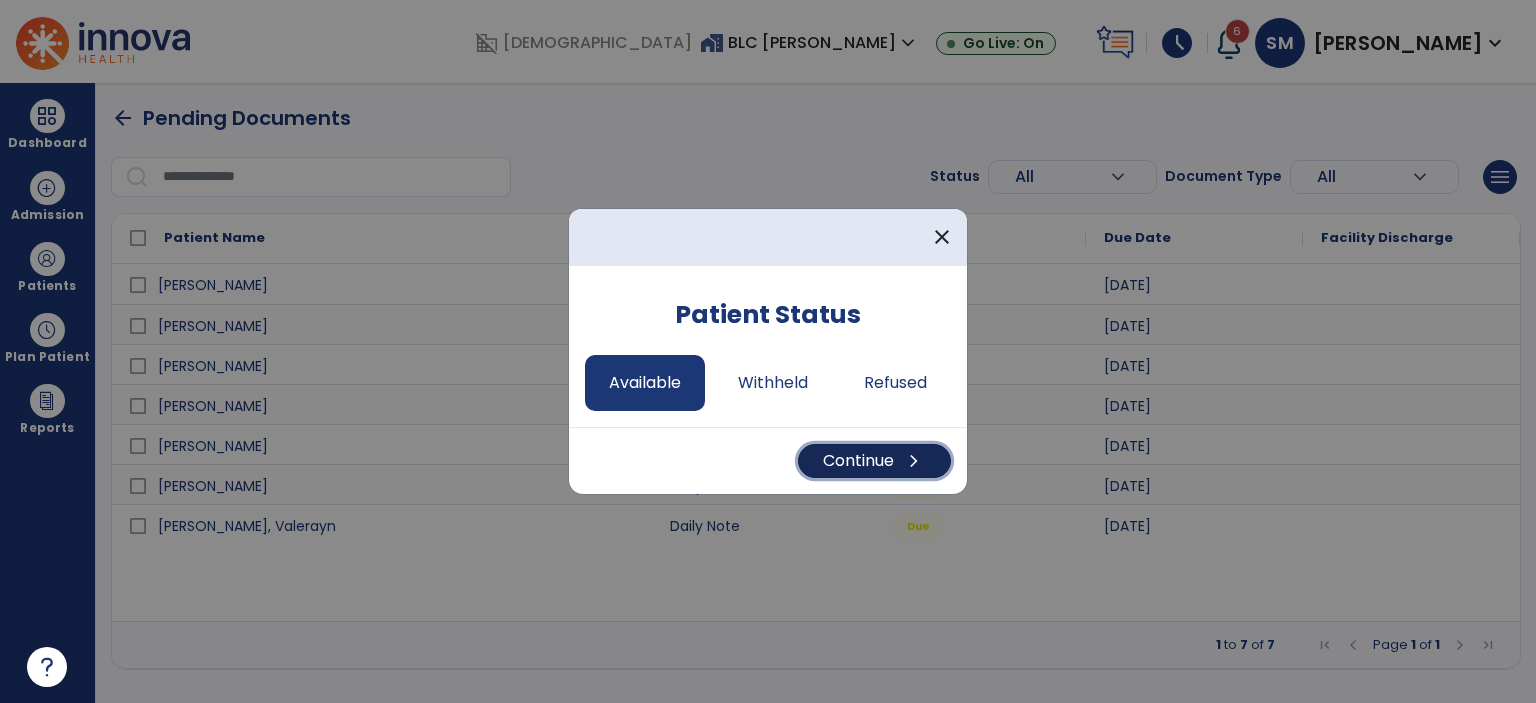 click on "Continue   chevron_right" at bounding box center [874, 461] 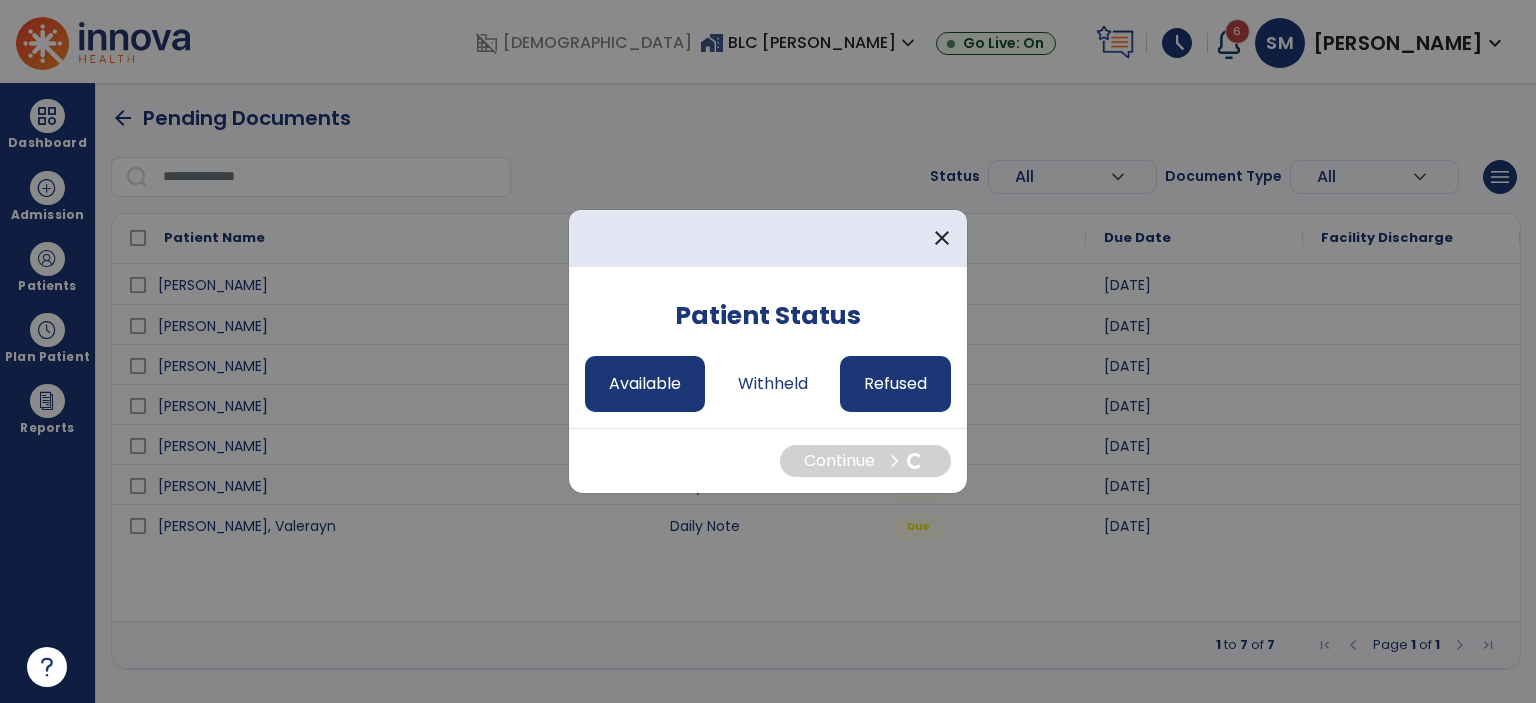 select on "*" 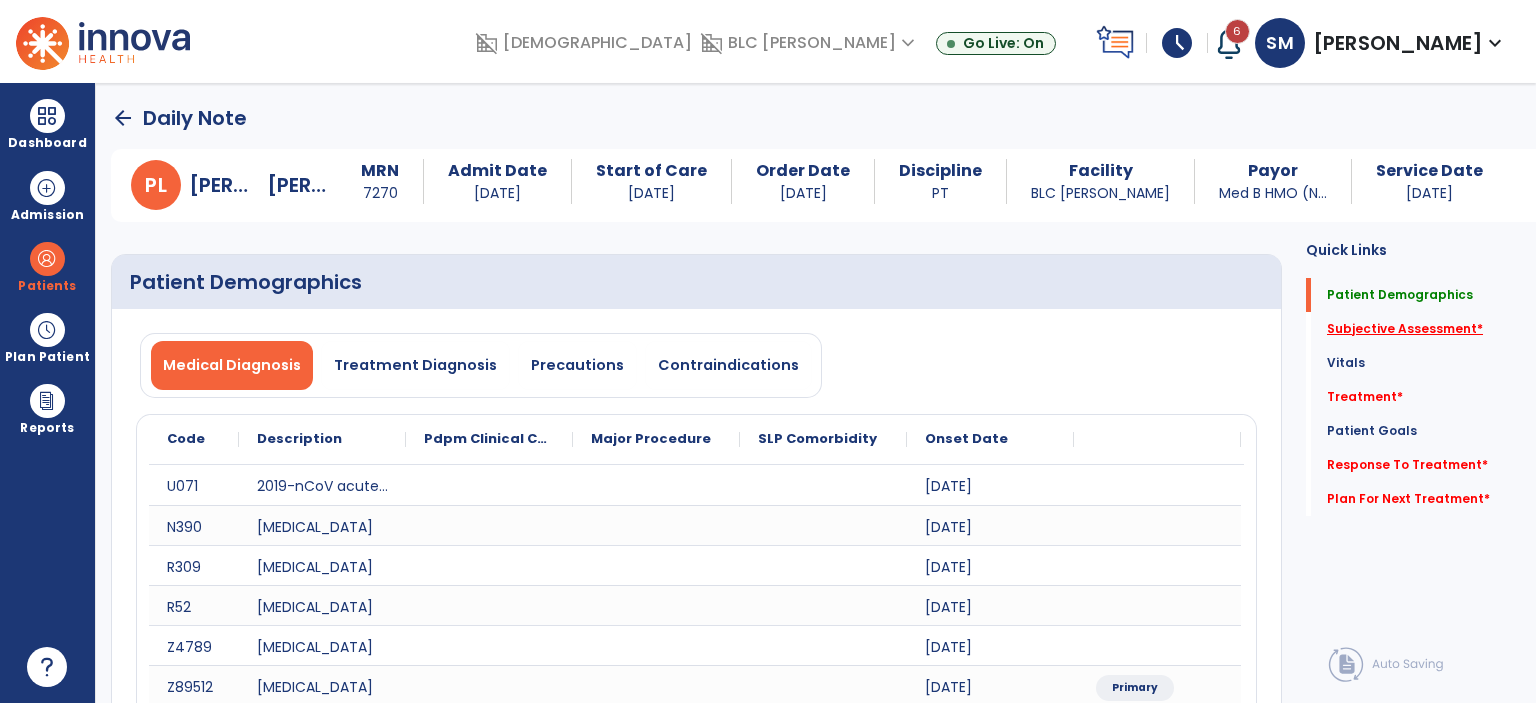 click on "Subjective Assessment   *" 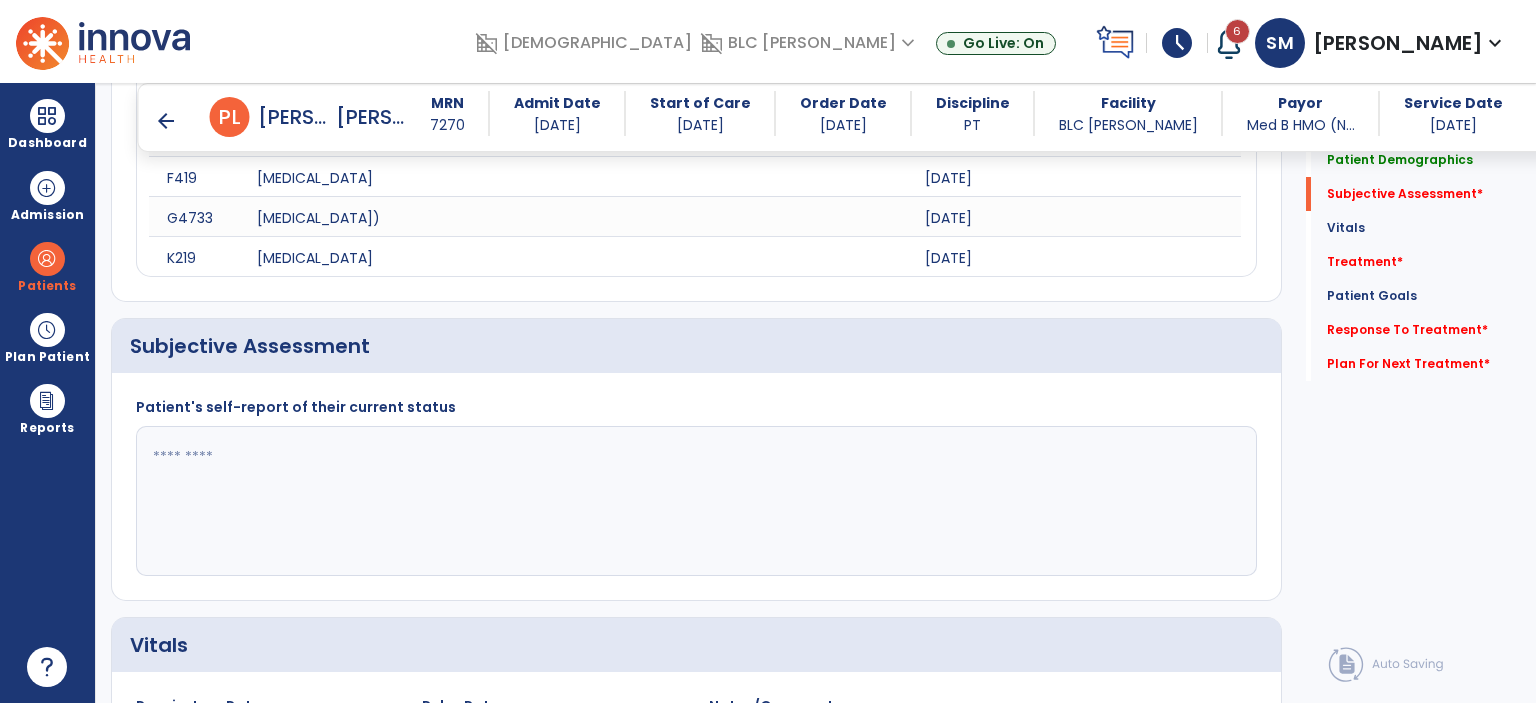 scroll, scrollTop: 1494, scrollLeft: 0, axis: vertical 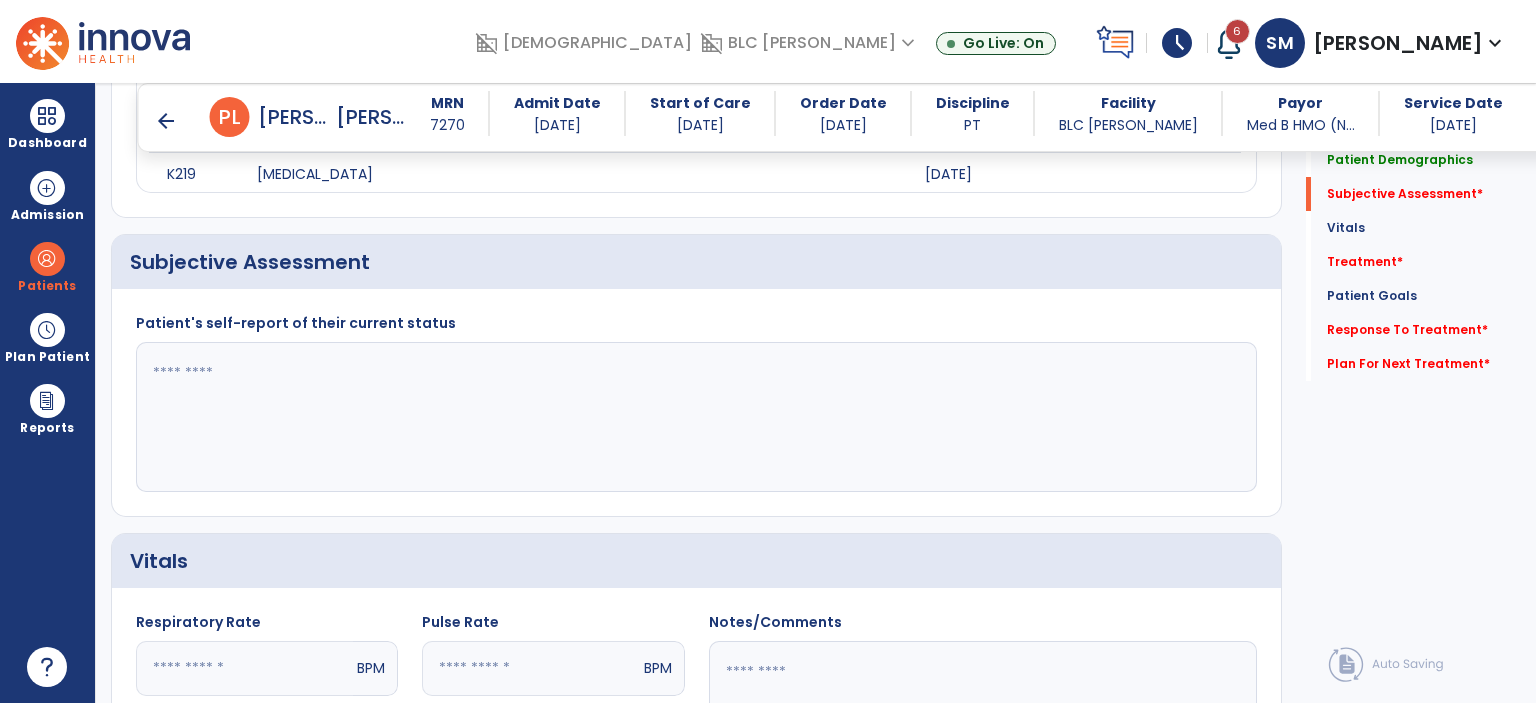 click 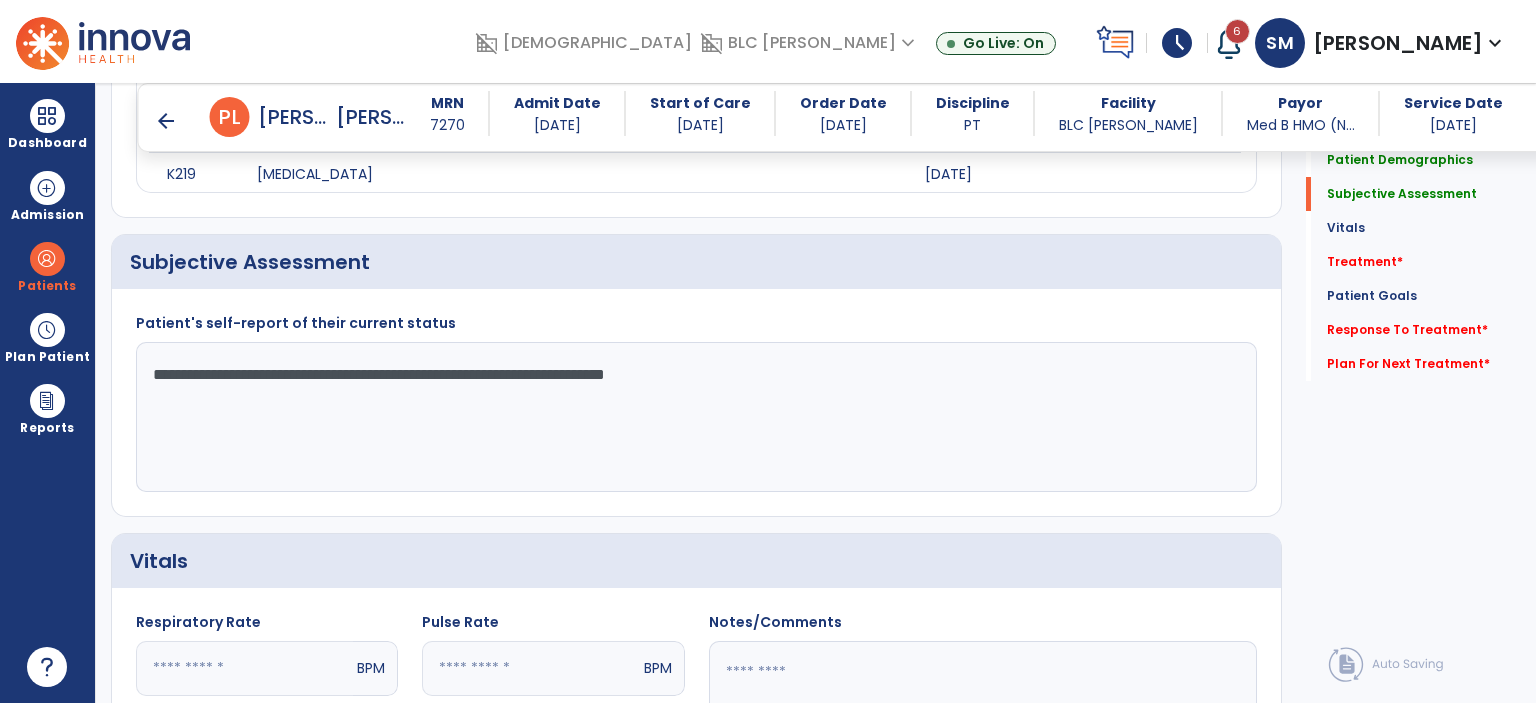 click on "**********" 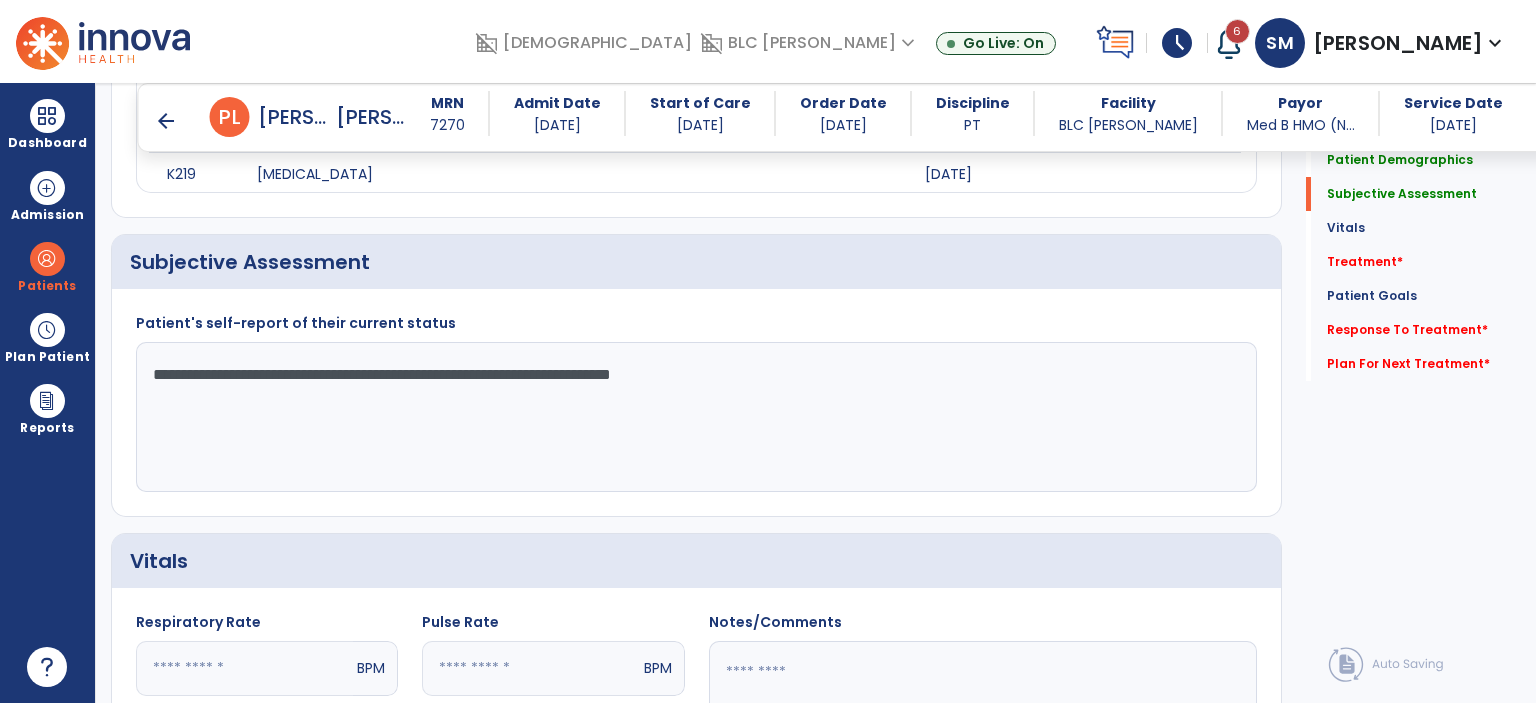drag, startPoint x: 828, startPoint y: 415, endPoint x: 830, endPoint y: 427, distance: 12.165525 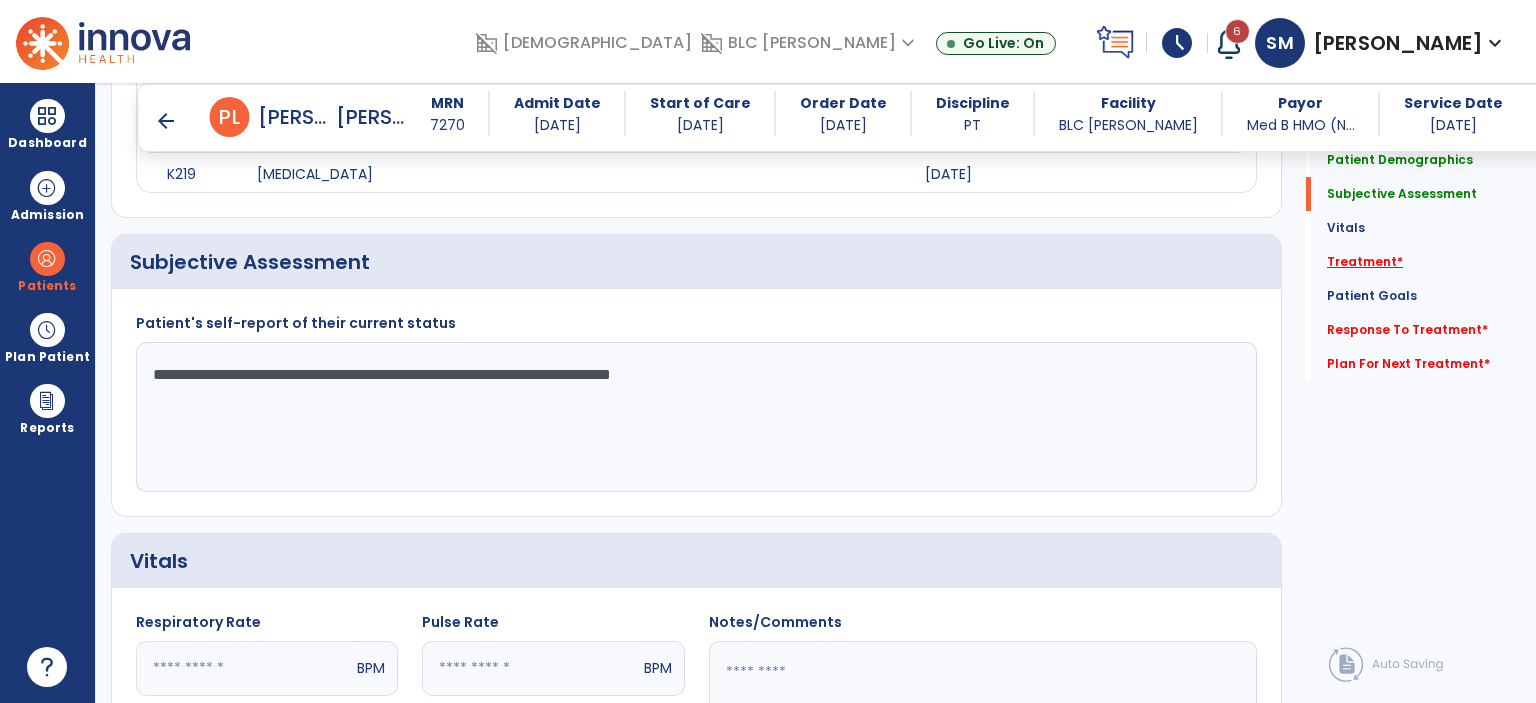 type on "**********" 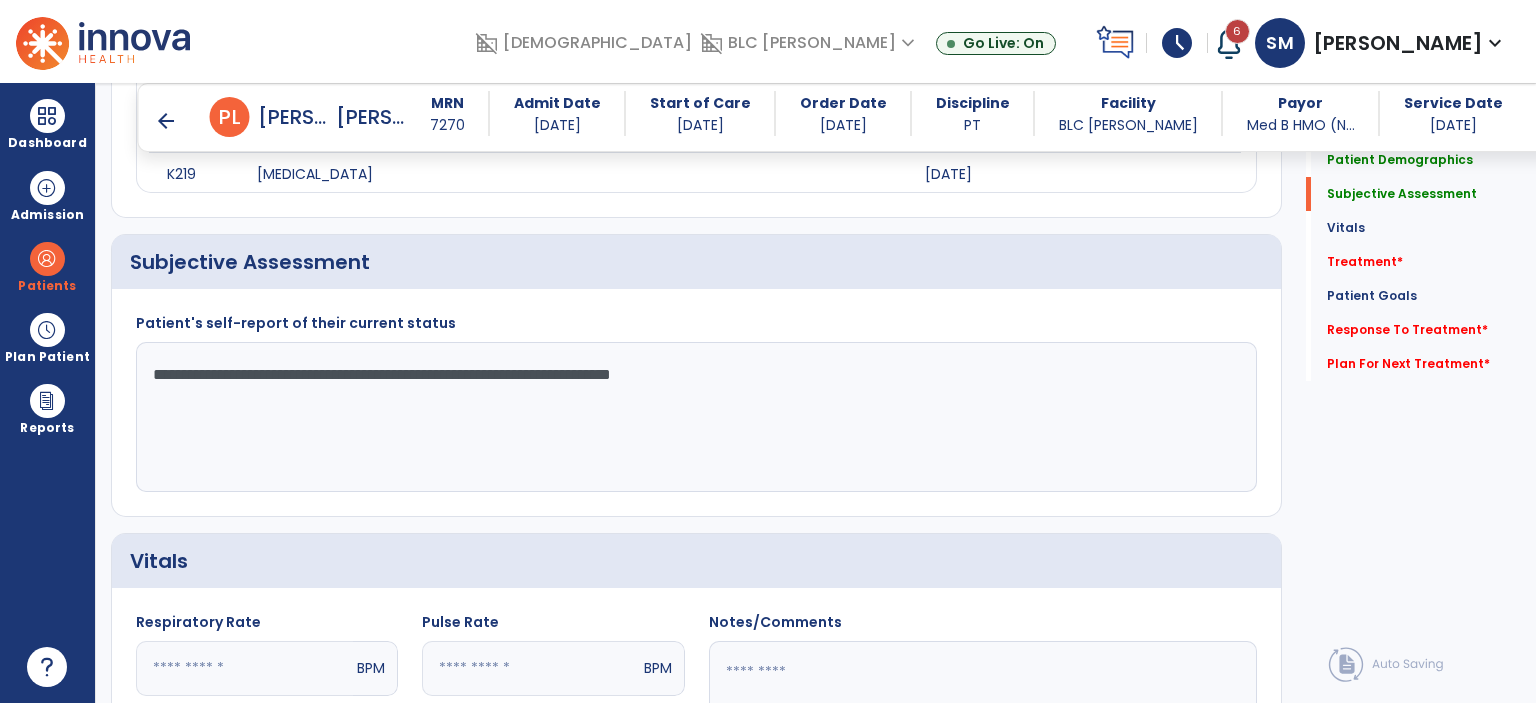 drag, startPoint x: 1360, startPoint y: 266, endPoint x: 1344, endPoint y: 271, distance: 16.763054 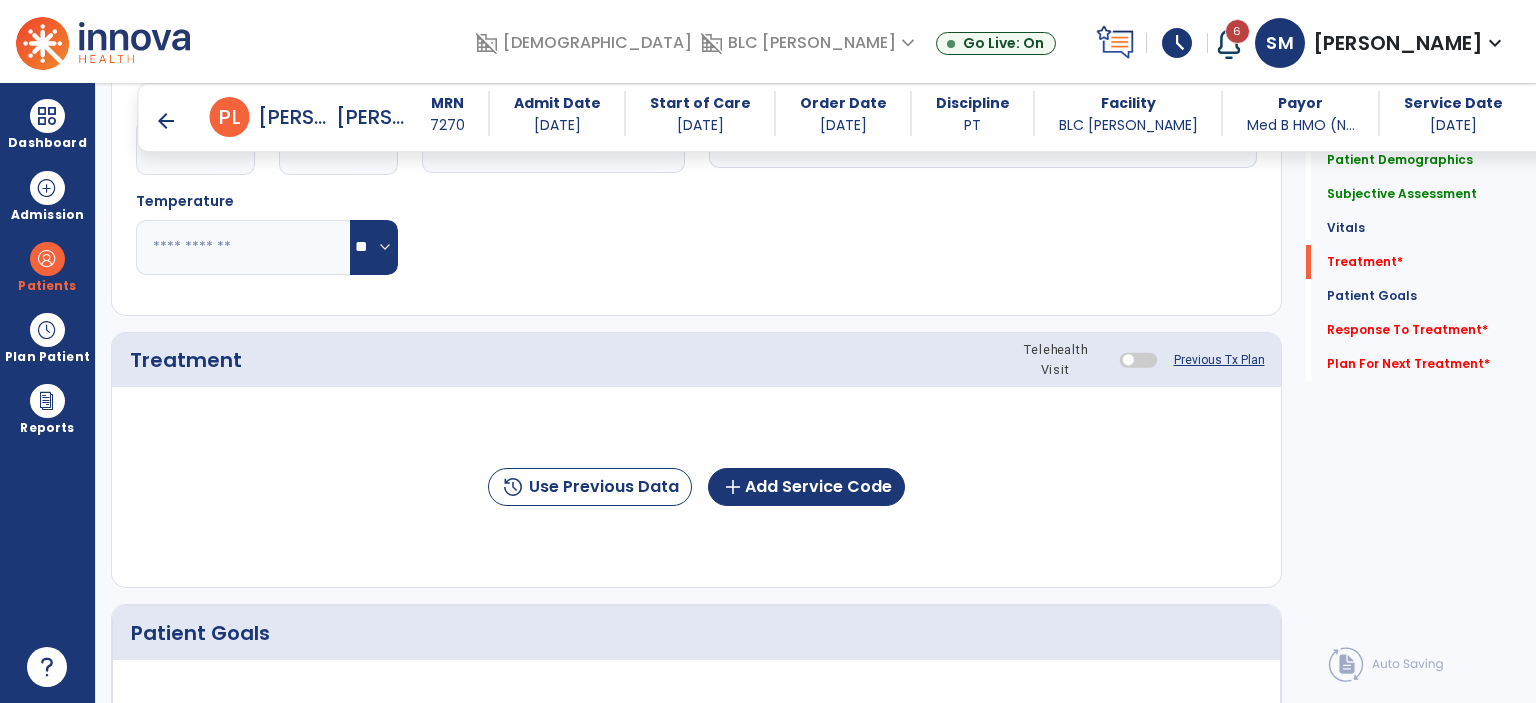 scroll, scrollTop: 2183, scrollLeft: 0, axis: vertical 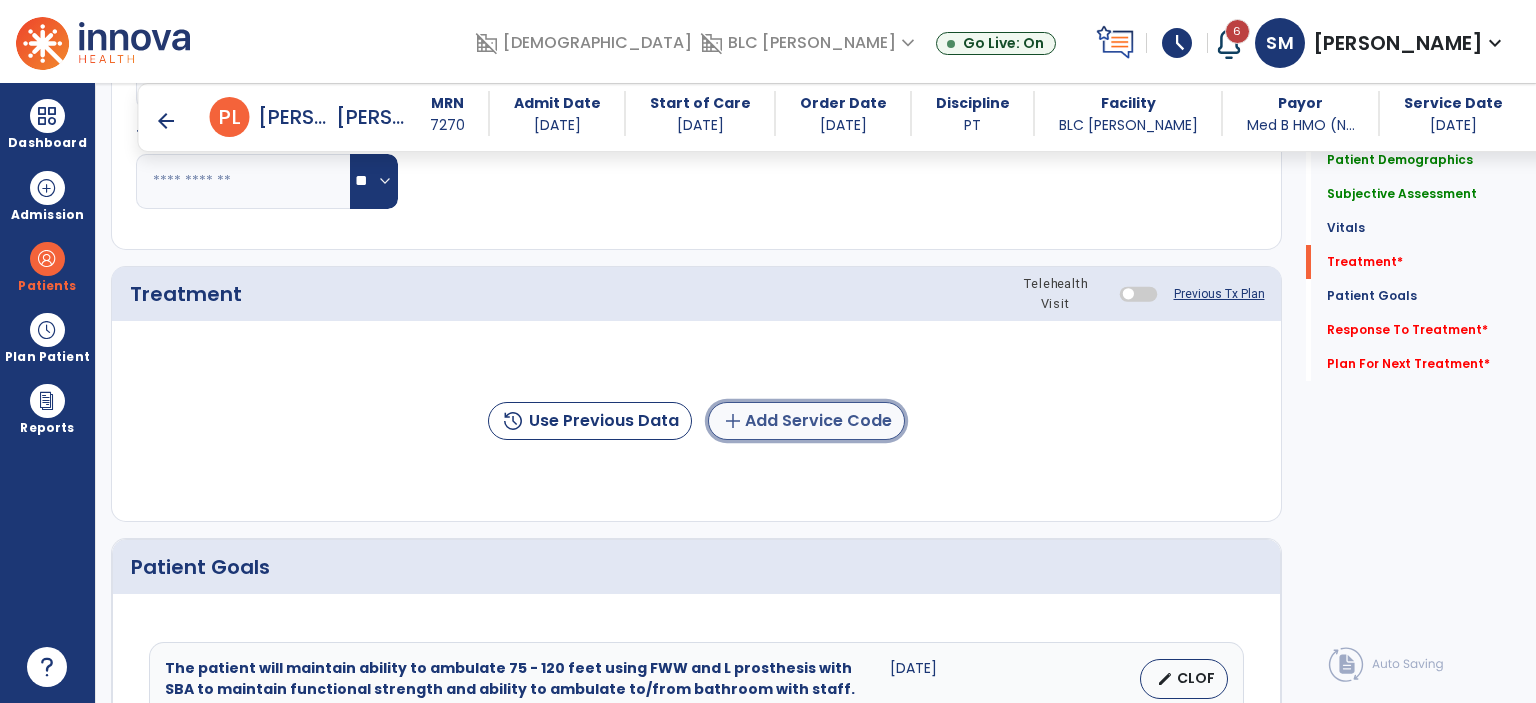 click on "add  Add Service Code" 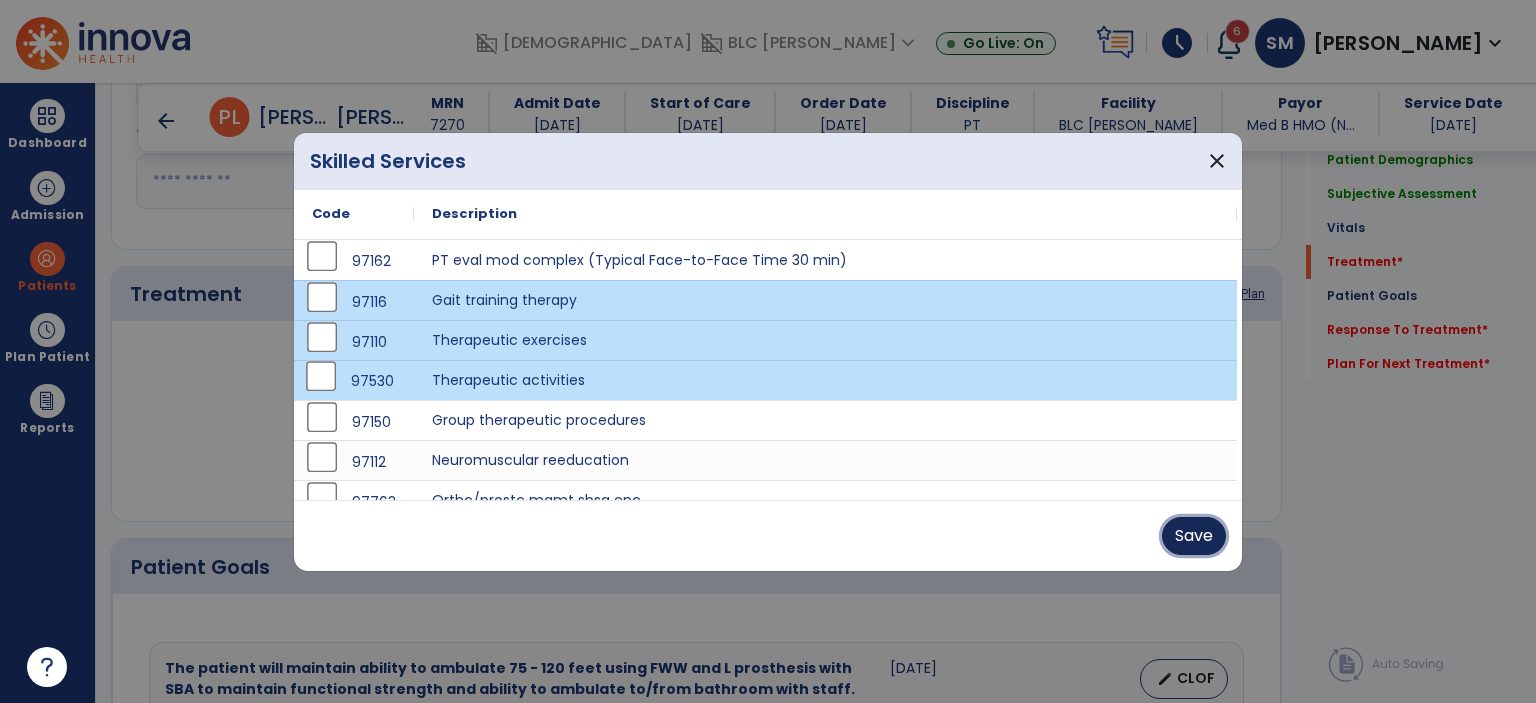 click on "Save" at bounding box center (1194, 536) 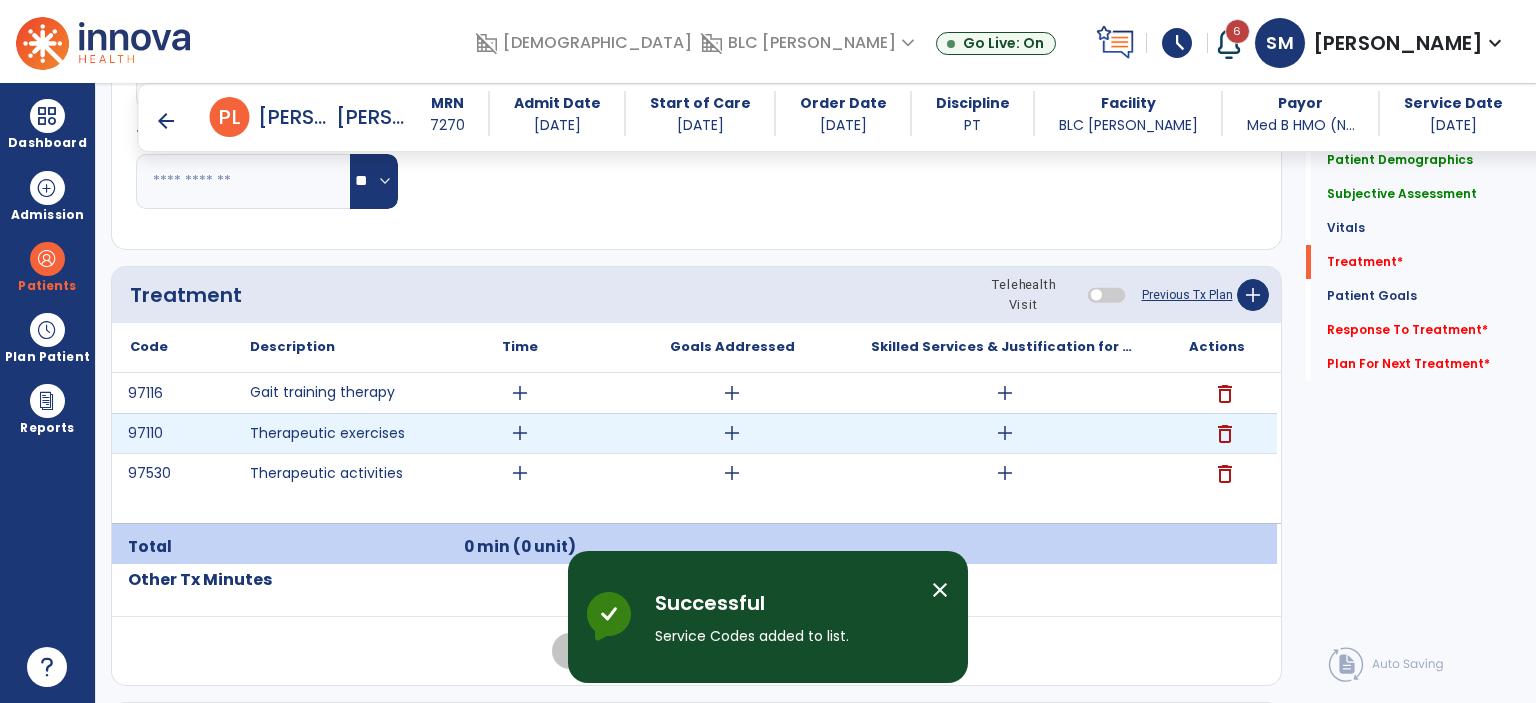 click on "add" at bounding box center [520, 433] 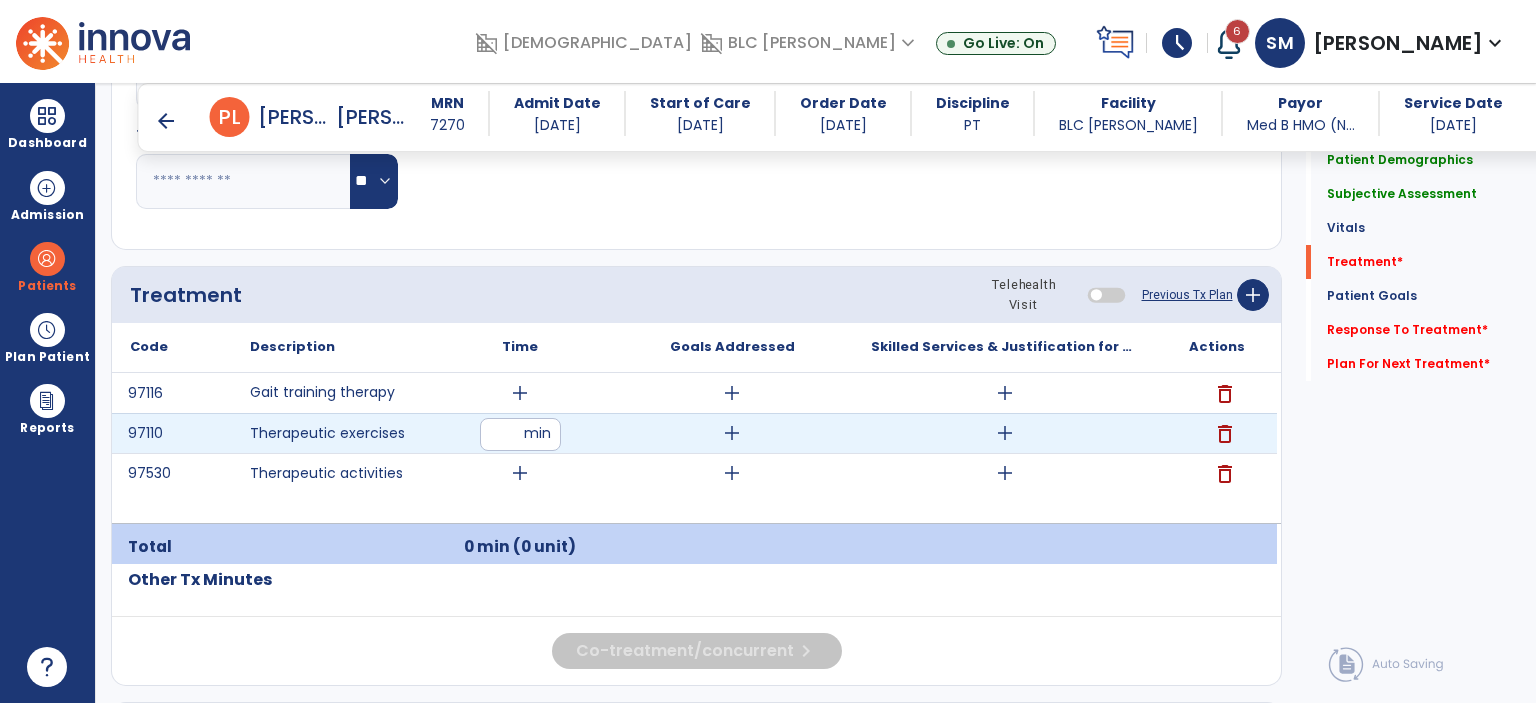 type on "**" 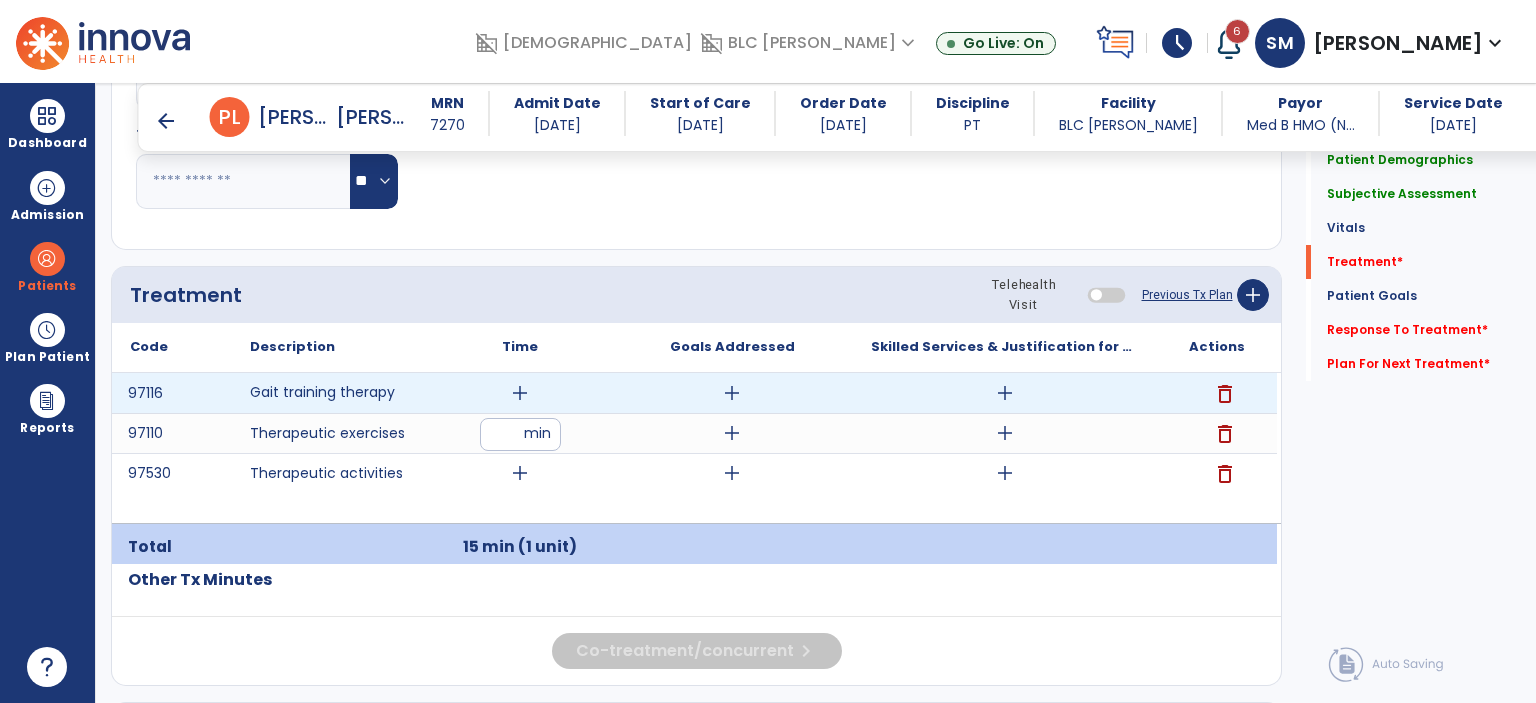 click on "add" at bounding box center (520, 393) 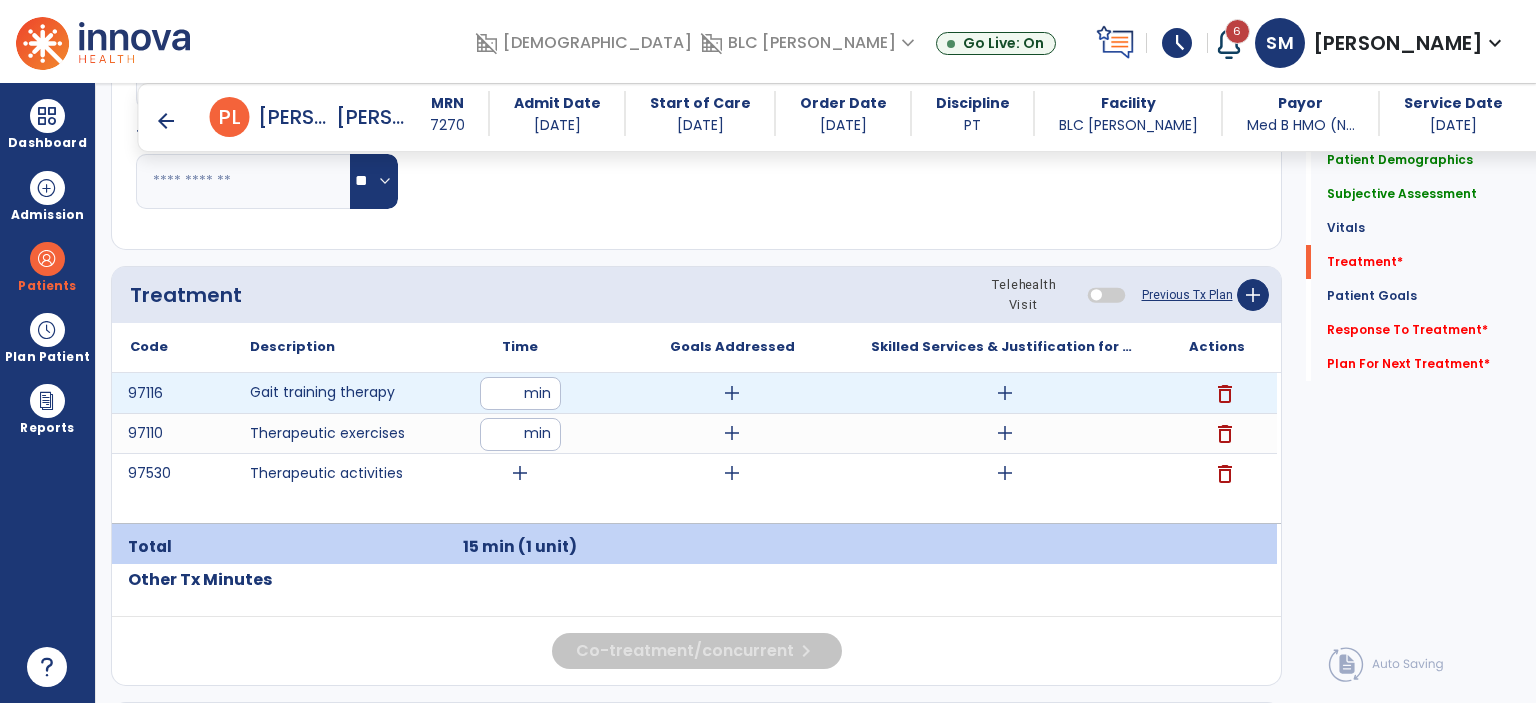 type on "**" 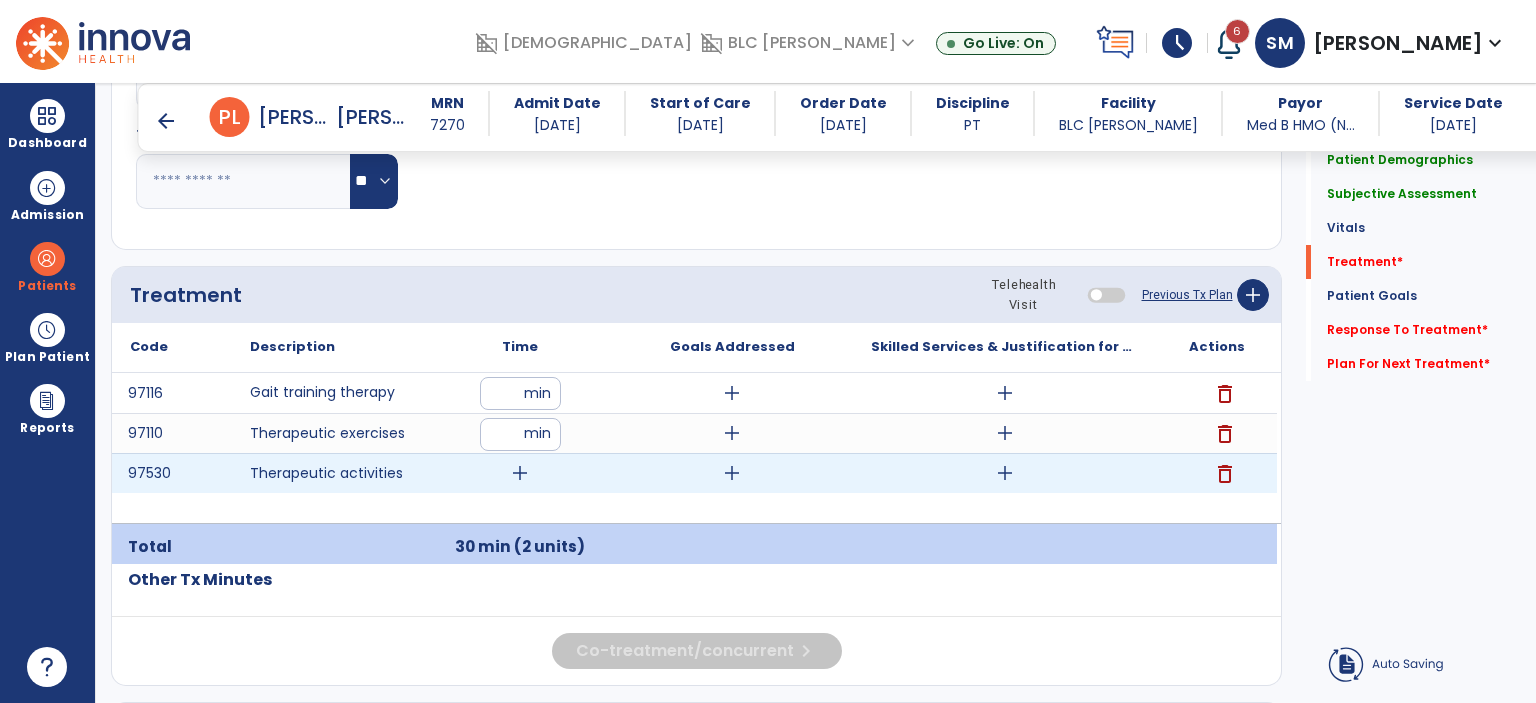 click on "add" at bounding box center [520, 473] 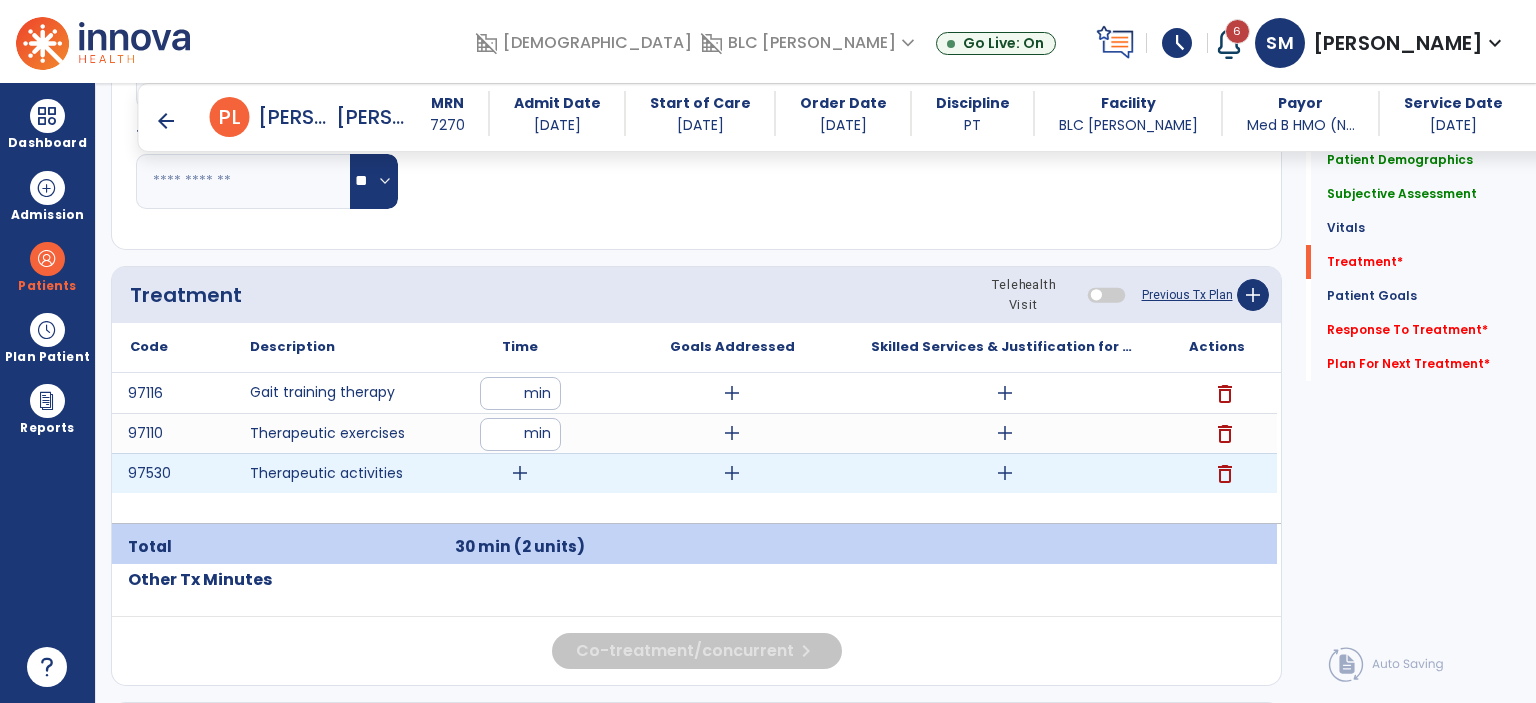 click on "add" at bounding box center (520, 473) 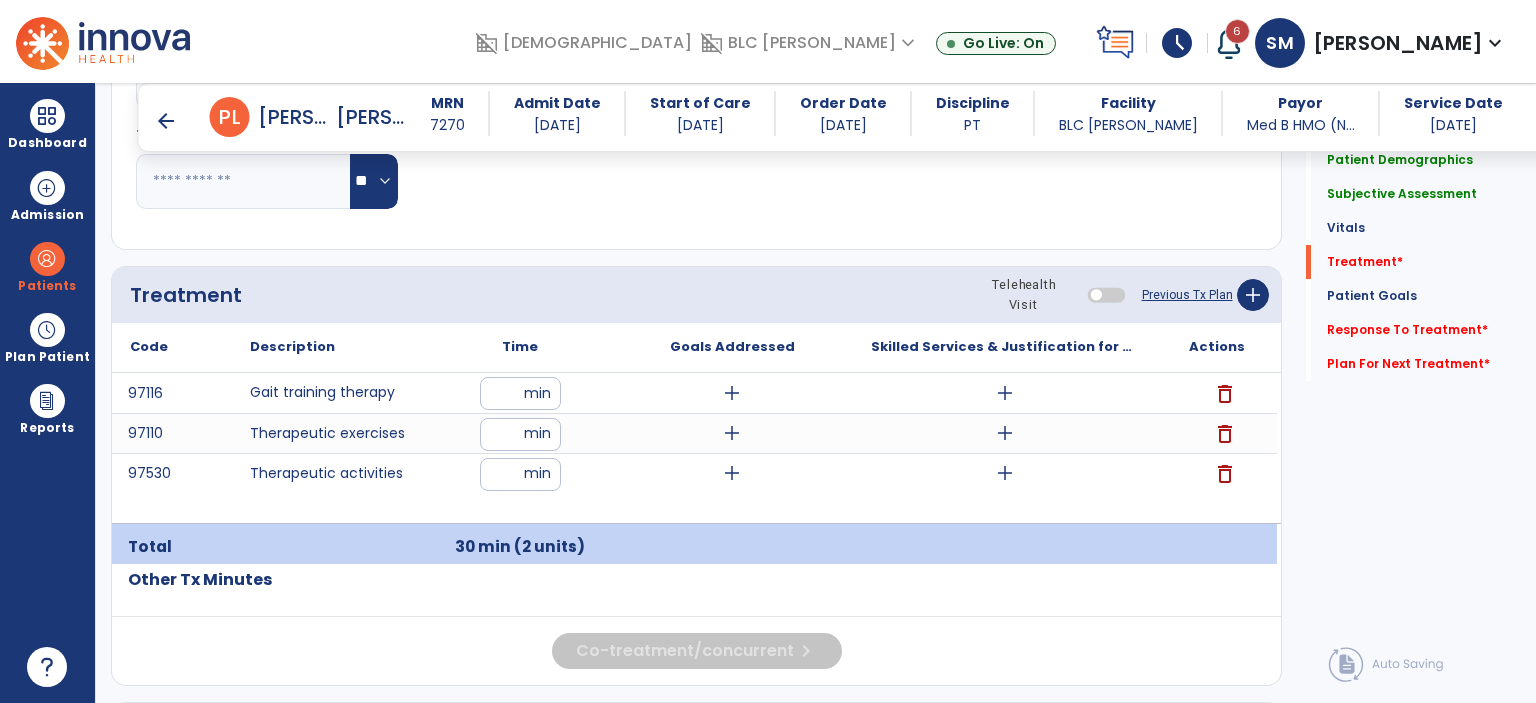 type on "**" 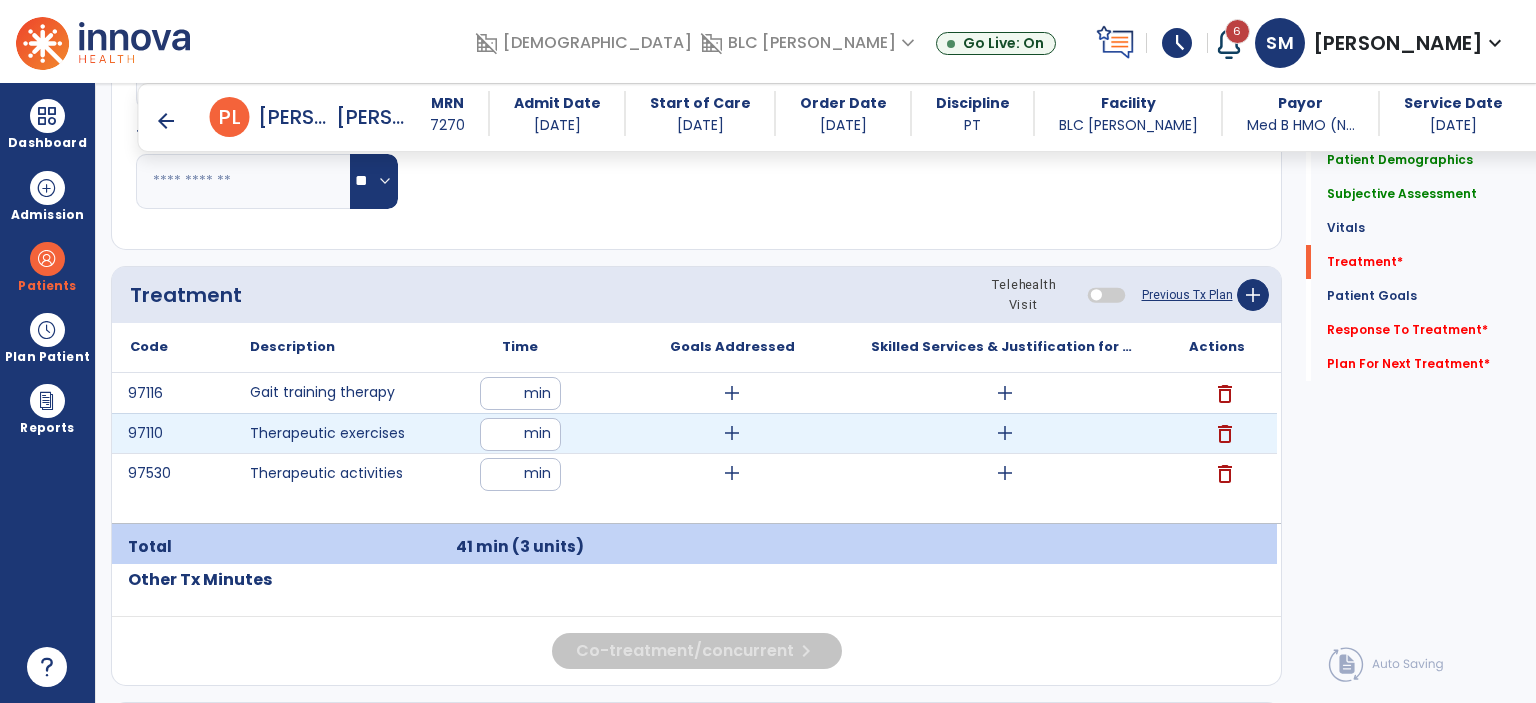 click on "add" at bounding box center [1005, 433] 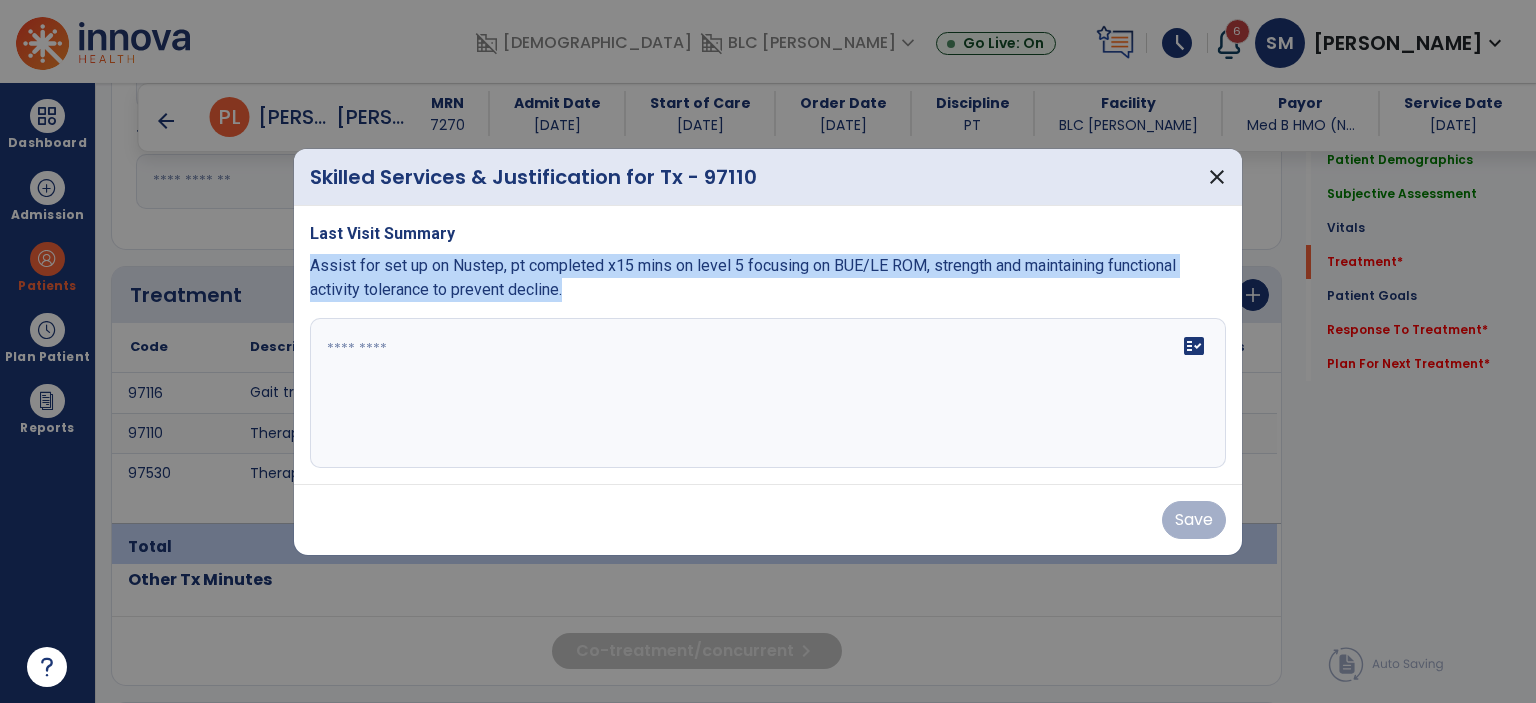 drag, startPoint x: 310, startPoint y: 264, endPoint x: 568, endPoint y: 303, distance: 260.93103 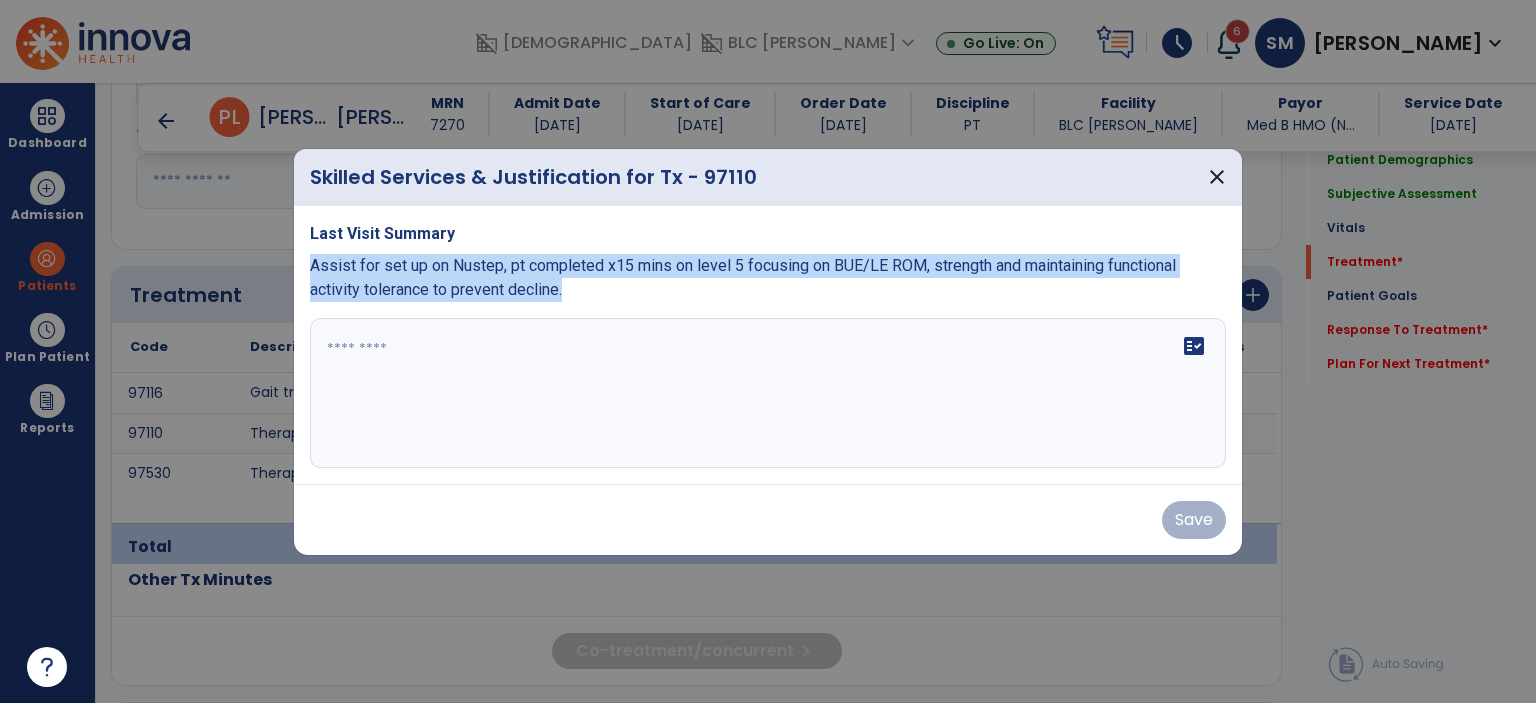 click on "Assist for set up on Nustep, pt completed x15 mins on level 5 focusing on BUE/LE ROM, strength and maintaining functional activity tolerance to prevent decline." at bounding box center (768, 278) 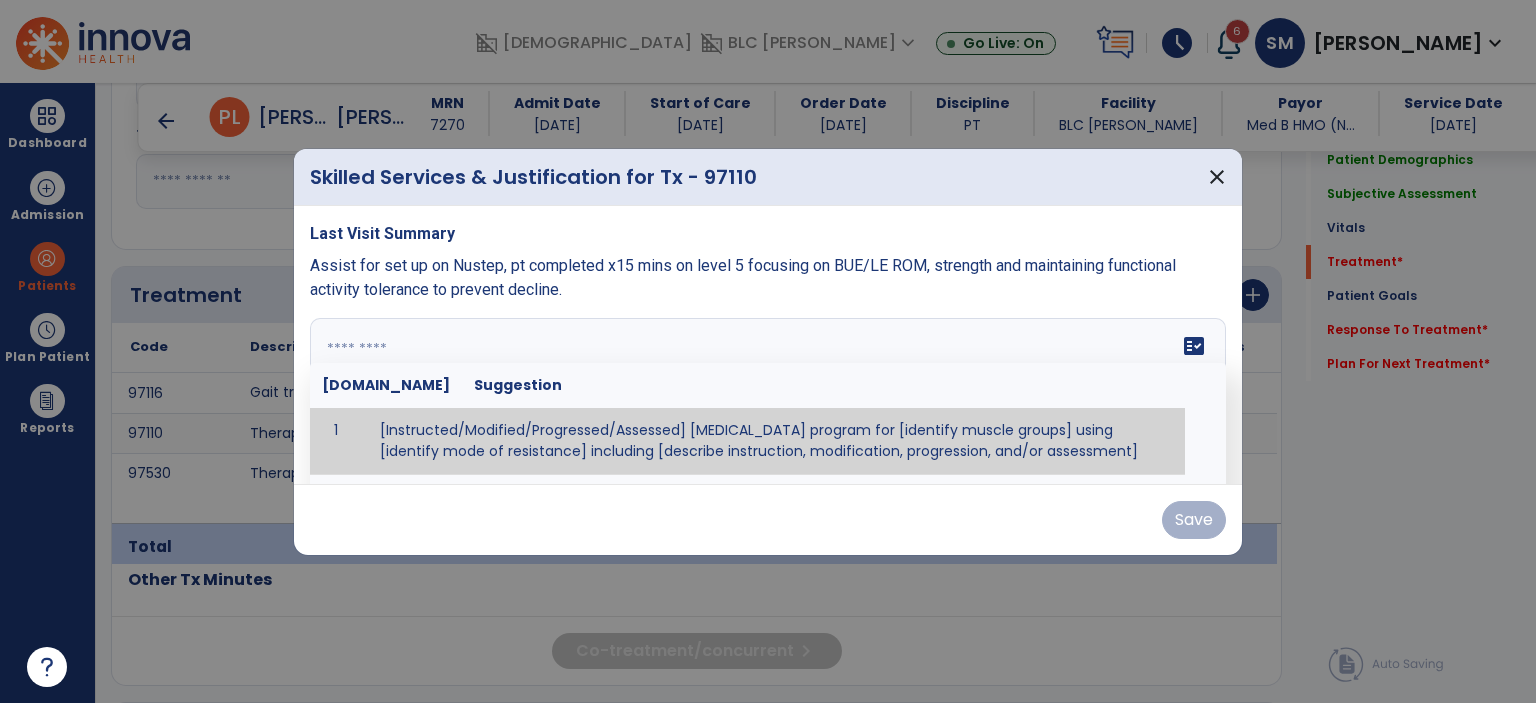click at bounding box center [766, 393] 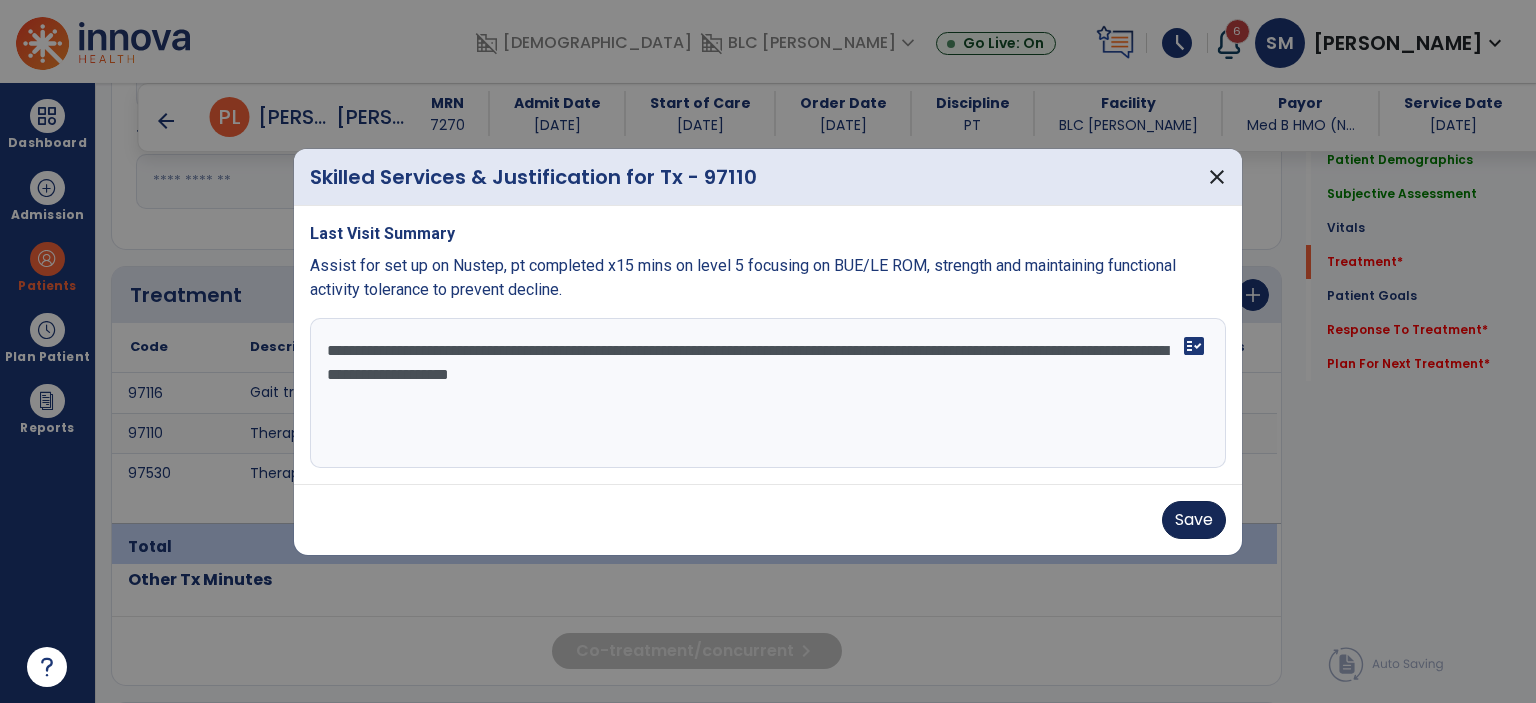 type on "**********" 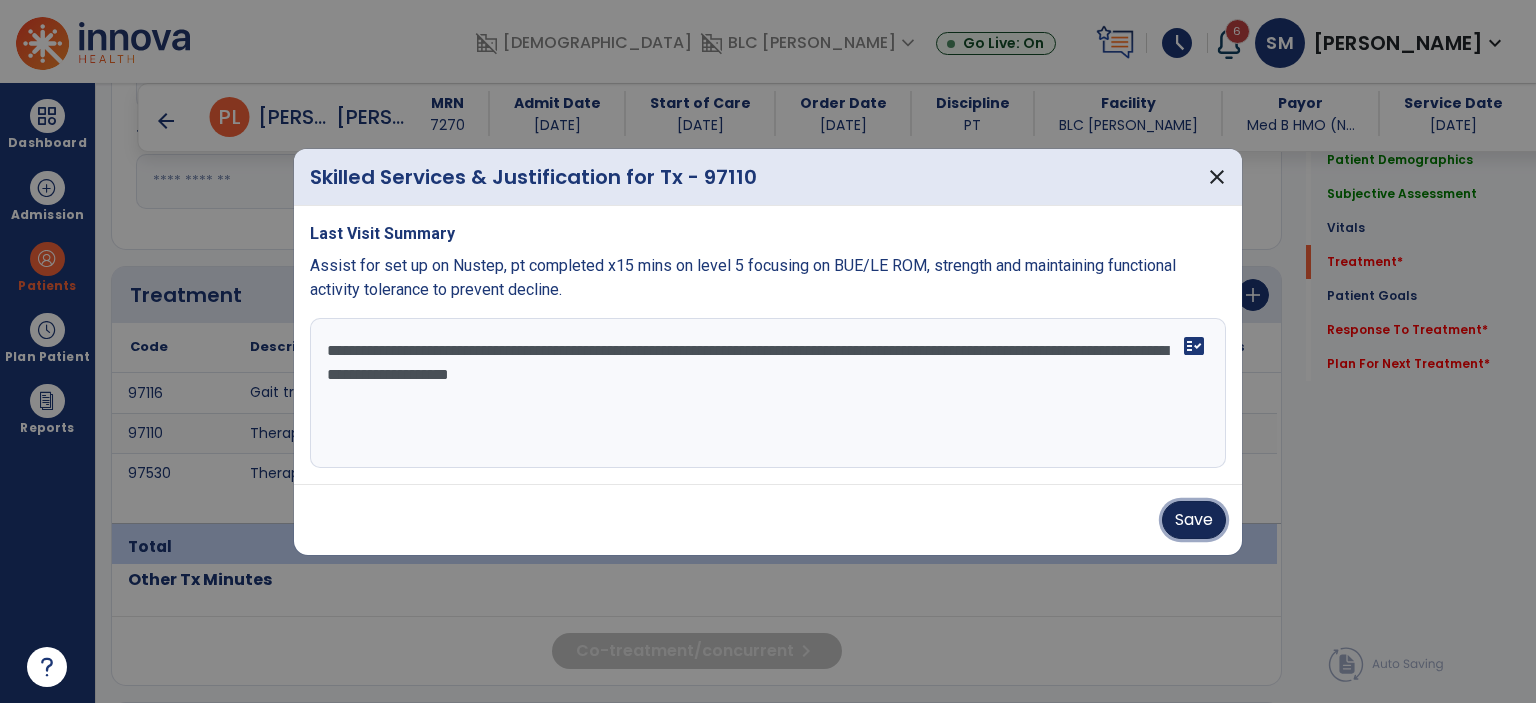 click on "Save" at bounding box center (1194, 520) 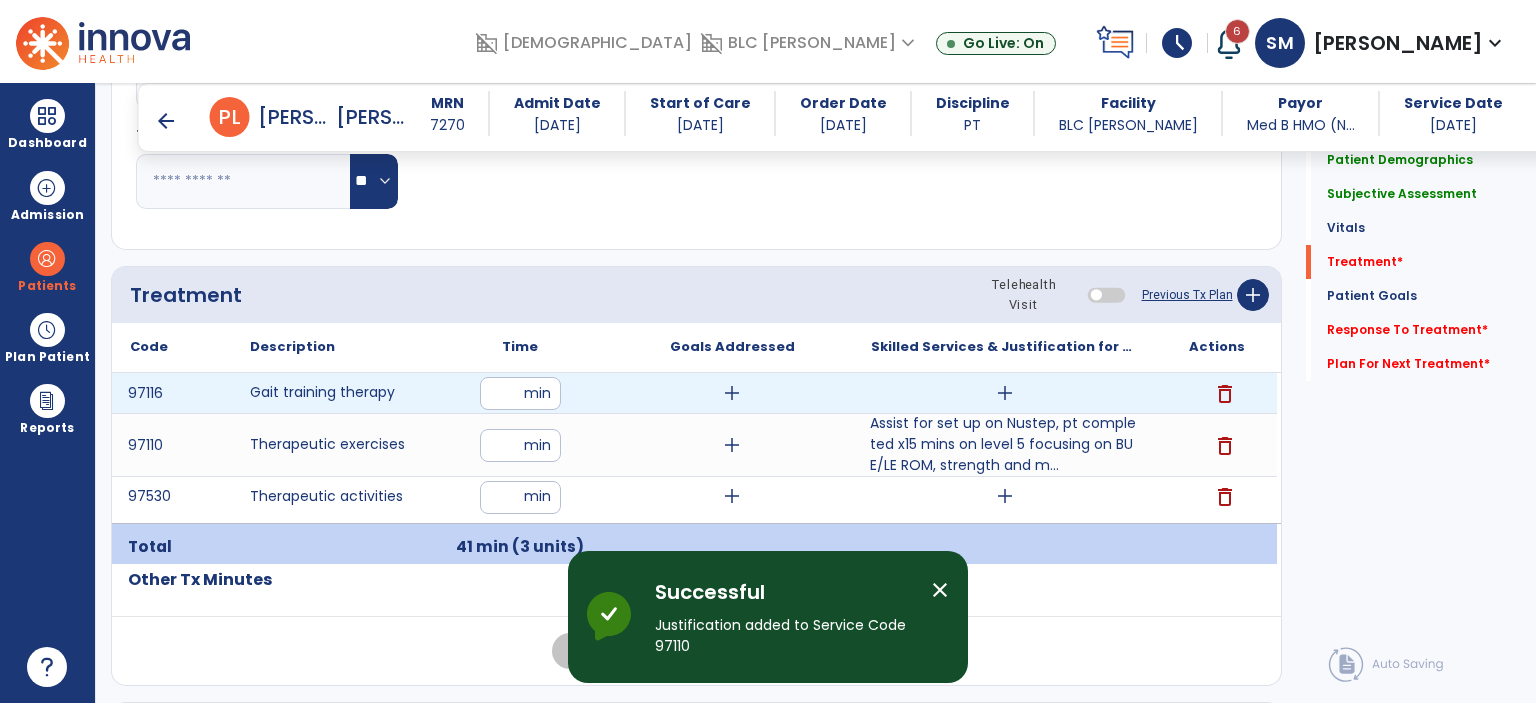 click on "add" at bounding box center [1005, 393] 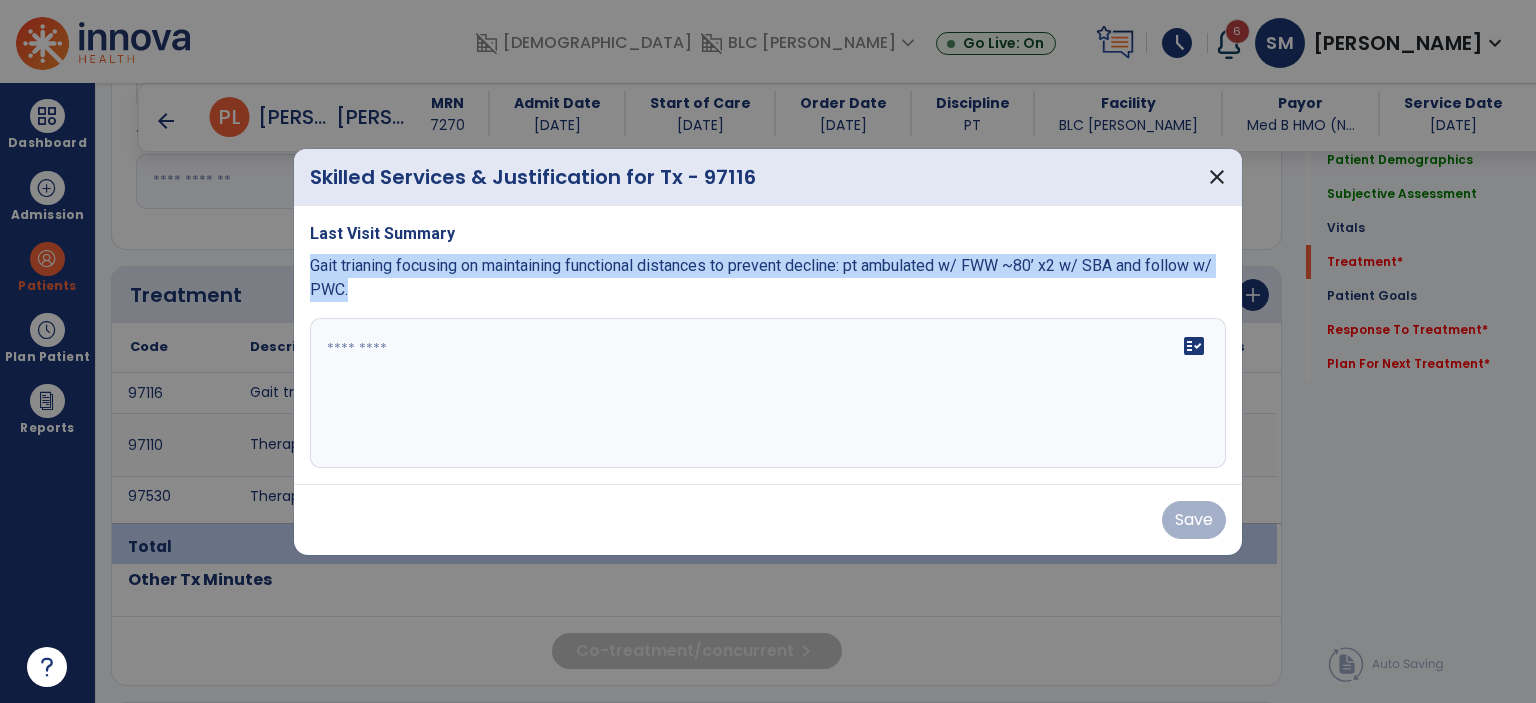drag, startPoint x: 332, startPoint y: 267, endPoint x: 574, endPoint y: 296, distance: 243.73141 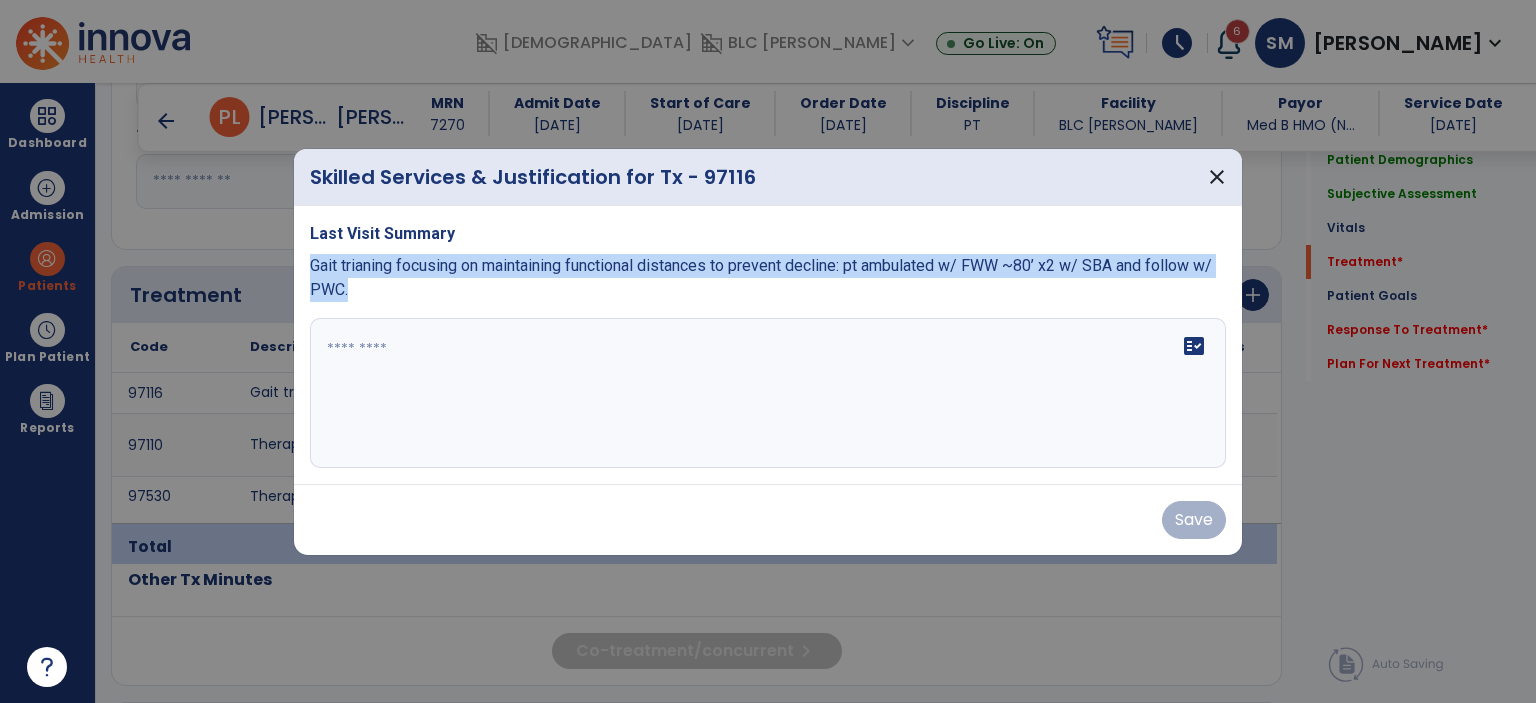 click on "Gait trianing focusing on maintaining functional distances to prevent decline: pt ambulated w/ FWW ~80’ x2 w/ SBA and follow w/ PWC." at bounding box center [768, 278] 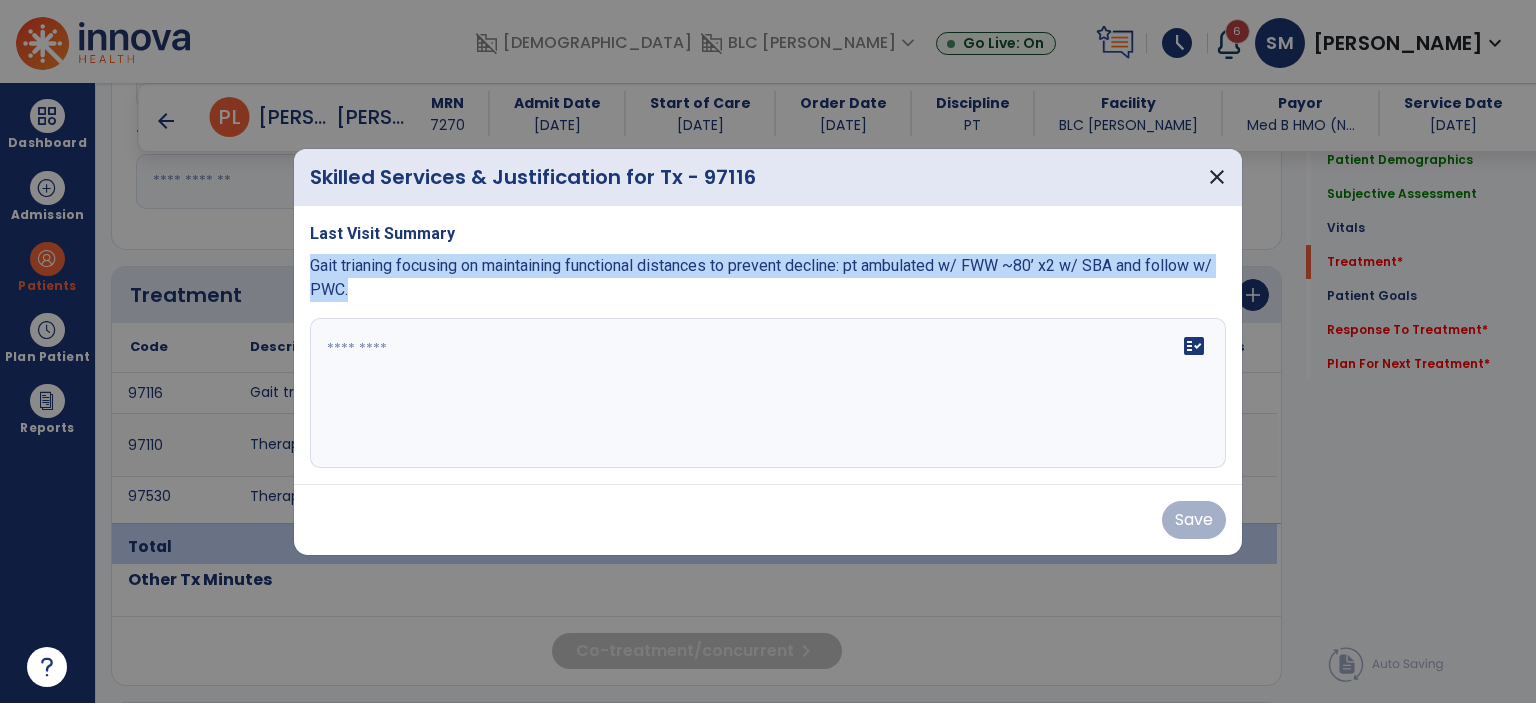 copy on "Gait trianing focusing on maintaining functional distances to prevent decline: pt ambulated w/ FWW ~80’ x2 w/ SBA and follow w/ PWC." 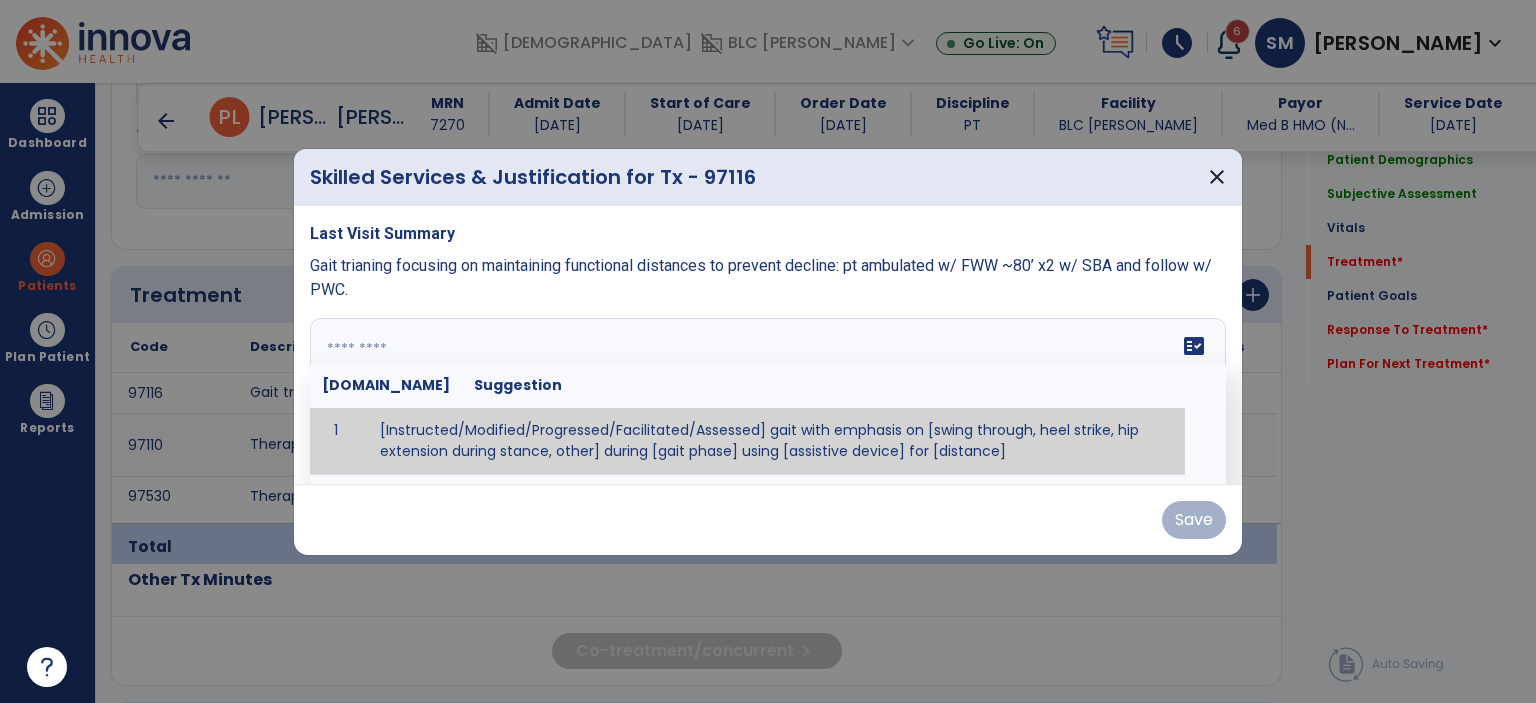 click on "fact_check  [DOMAIN_NAME] Suggestion 1 [Instructed/Modified/Progressed/Facilitated/Assessed] gait with emphasis on [swing through, heel strike, hip extension during stance, other] during [gait phase] using [assistive device] for [distance] 2 [Instructed/Modified/Progressed/Facilitated/Assessed] use of [assistive device] and [NWB, PWB, step-to gait pattern, step through gait pattern] 3 [Instructed/Modified/Progressed/Facilitated/Assessed] patient's ability to [ascend/descend # of steps, perform directional changes, walk on even/uneven surfaces, pick-up objects off floor, velocity changes, other] using [assistive device]. 4 [Instructed/Modified/Progressed/Facilitated/Assessed] pre-gait activities including [identify exercise] in order to prepare for gait training. 5" at bounding box center (768, 393) 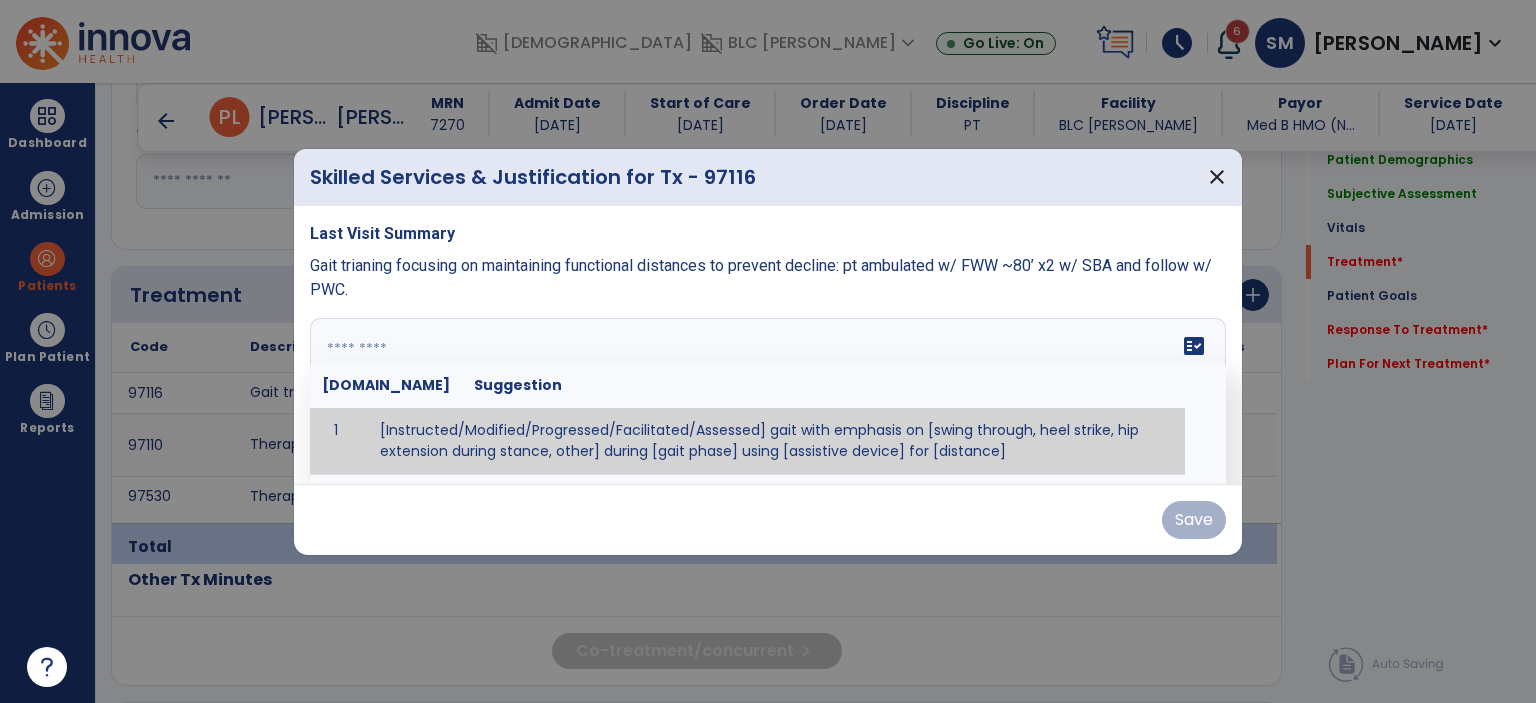 paste on "**********" 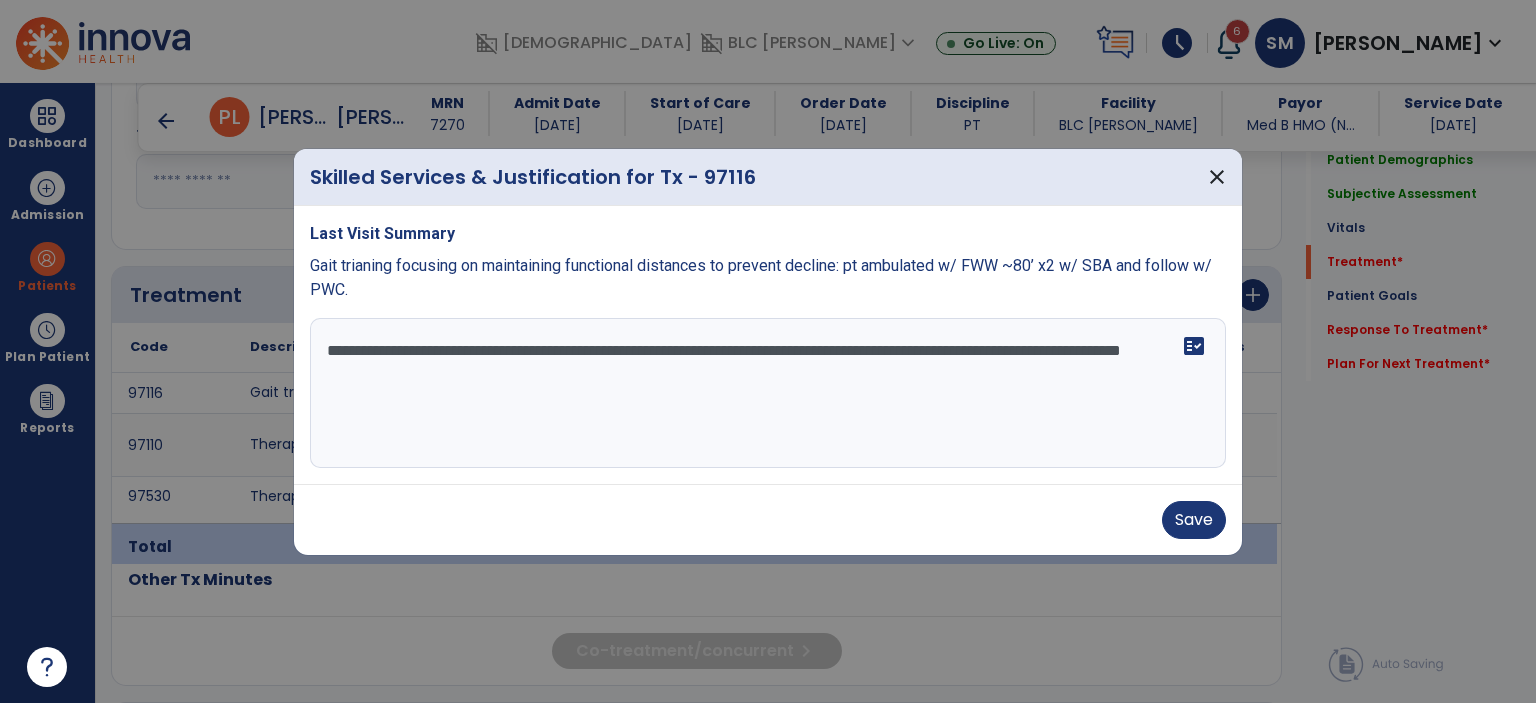 click on "**********" at bounding box center [768, 393] 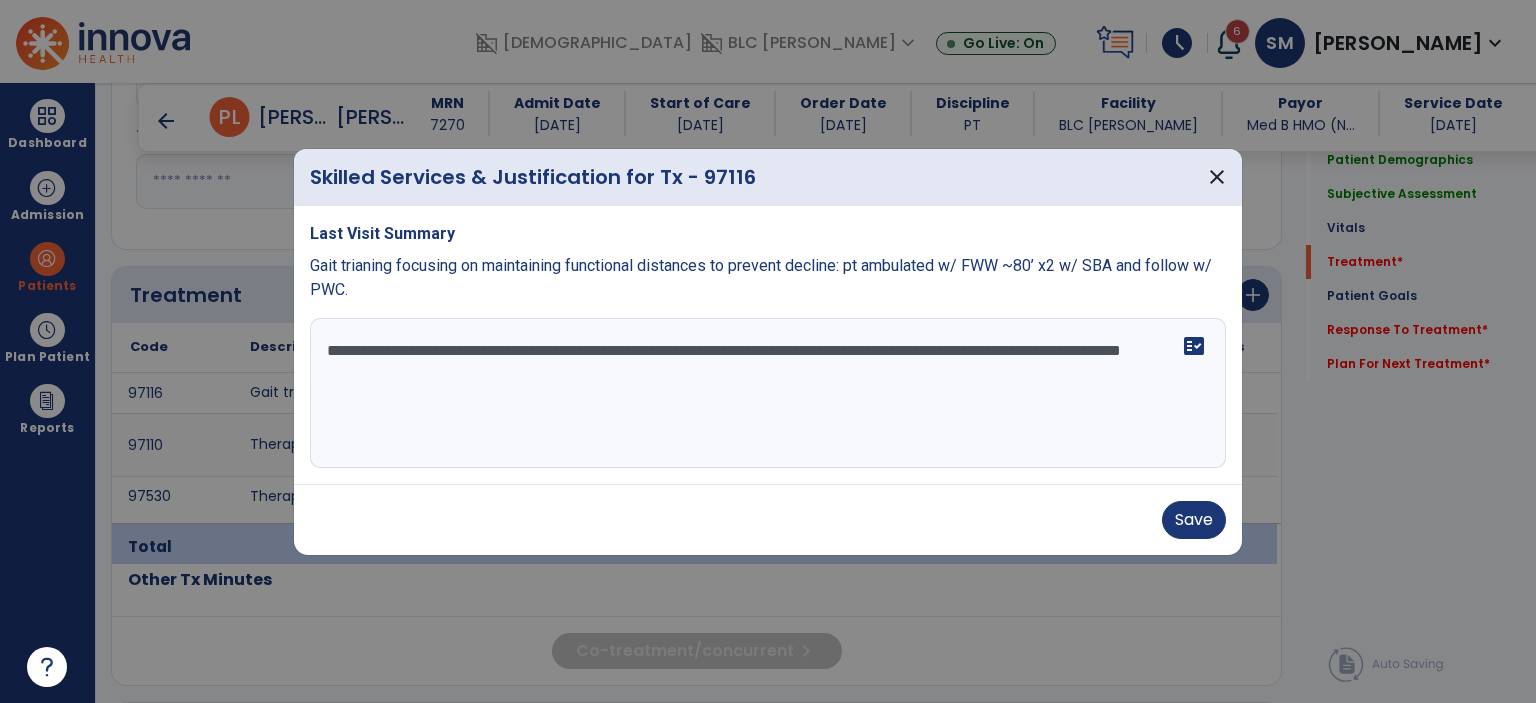 click on "**********" at bounding box center [768, 393] 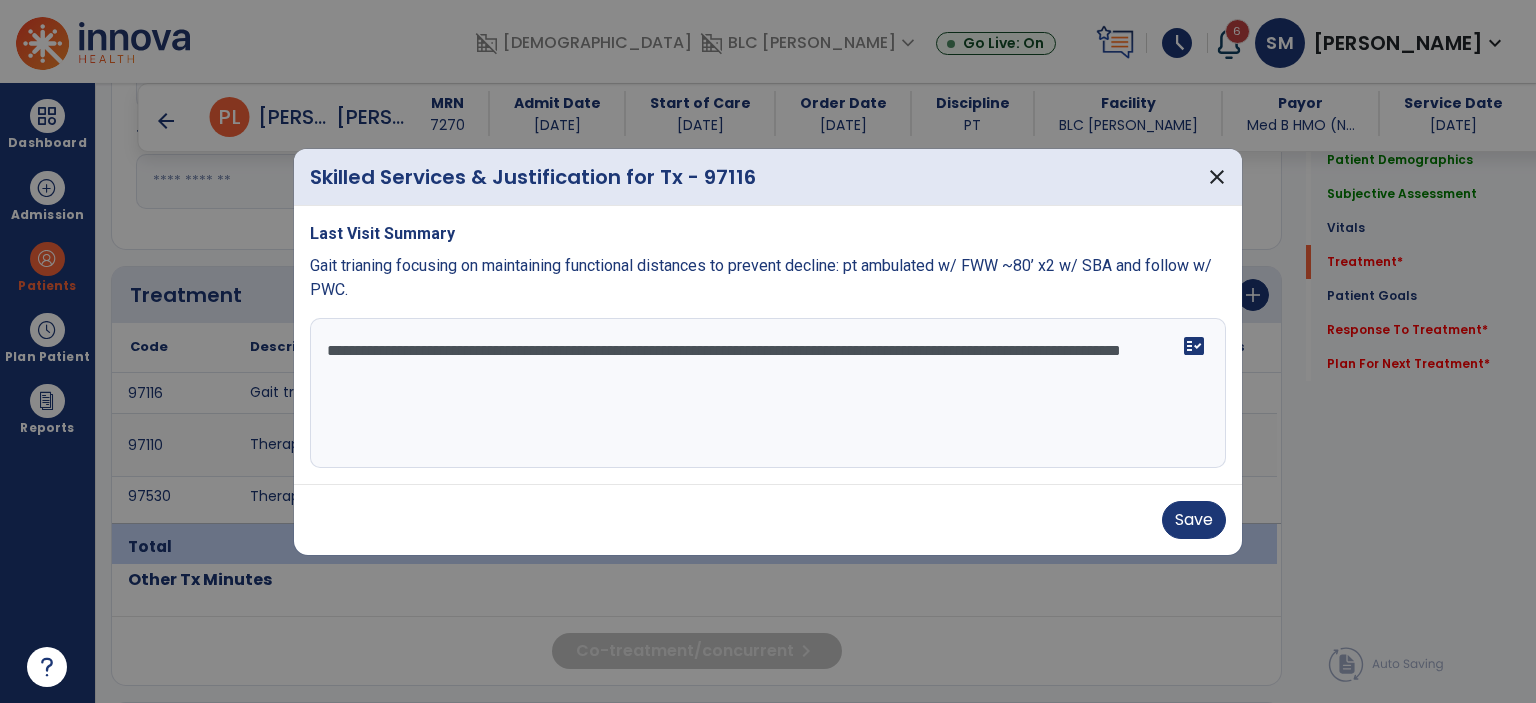 drag, startPoint x: 971, startPoint y: 418, endPoint x: 932, endPoint y: 404, distance: 41.4367 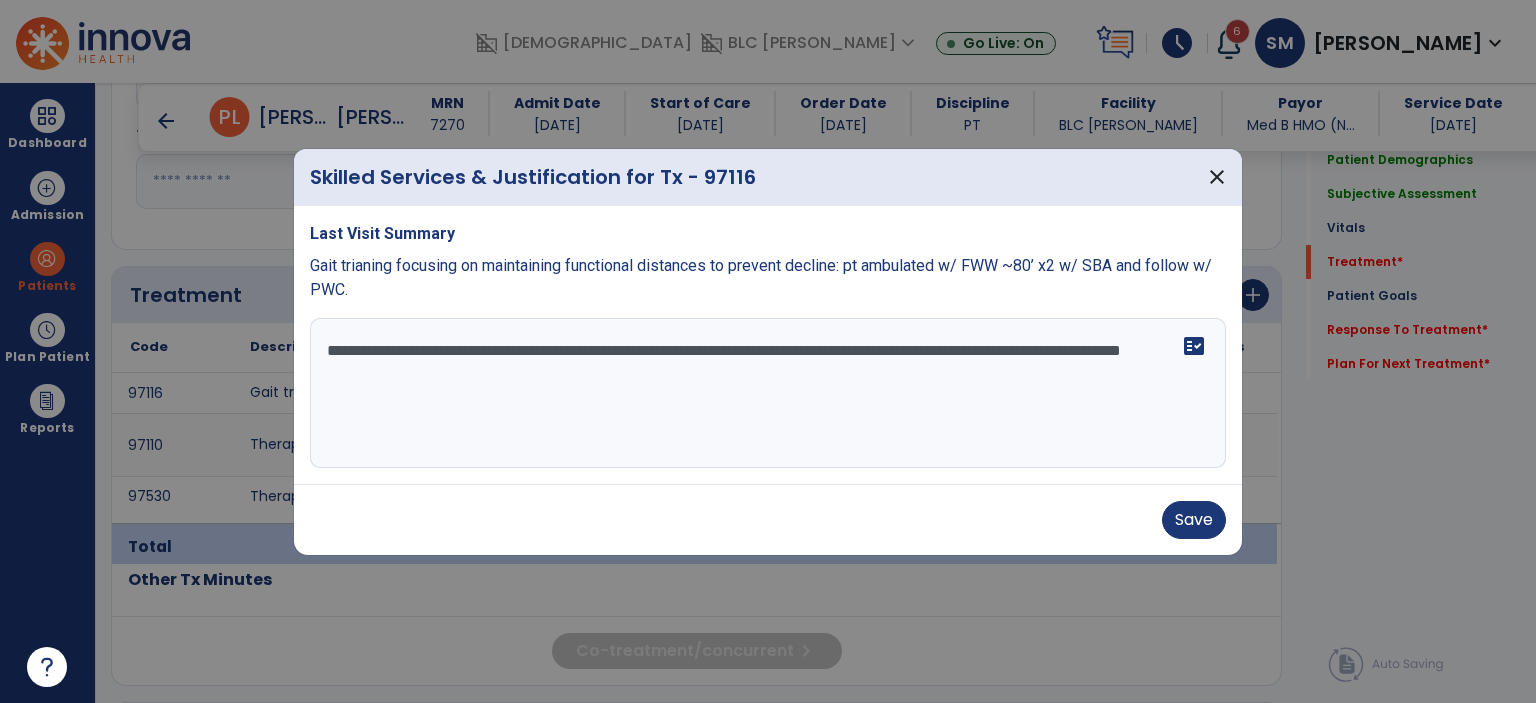 click on "**********" at bounding box center (768, 393) 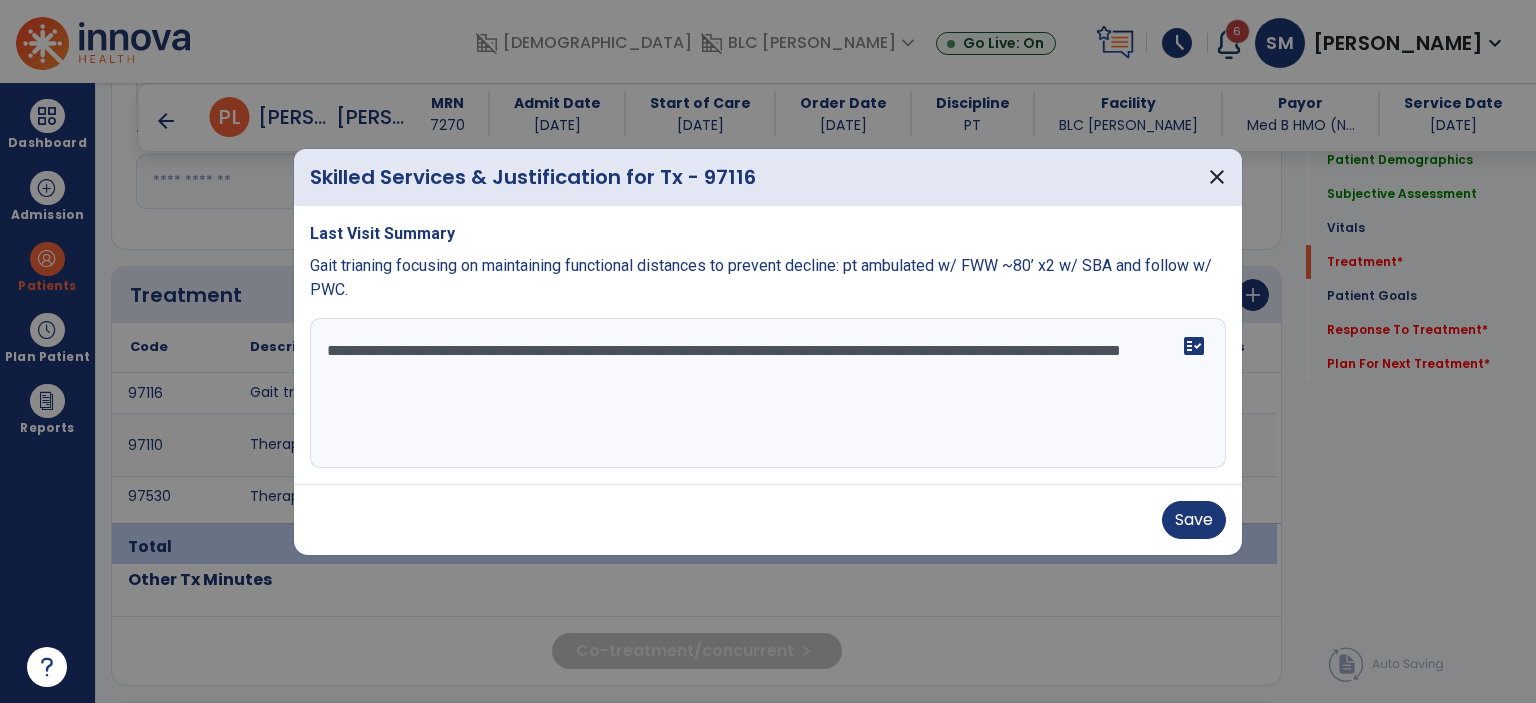 click on "**********" at bounding box center [768, 393] 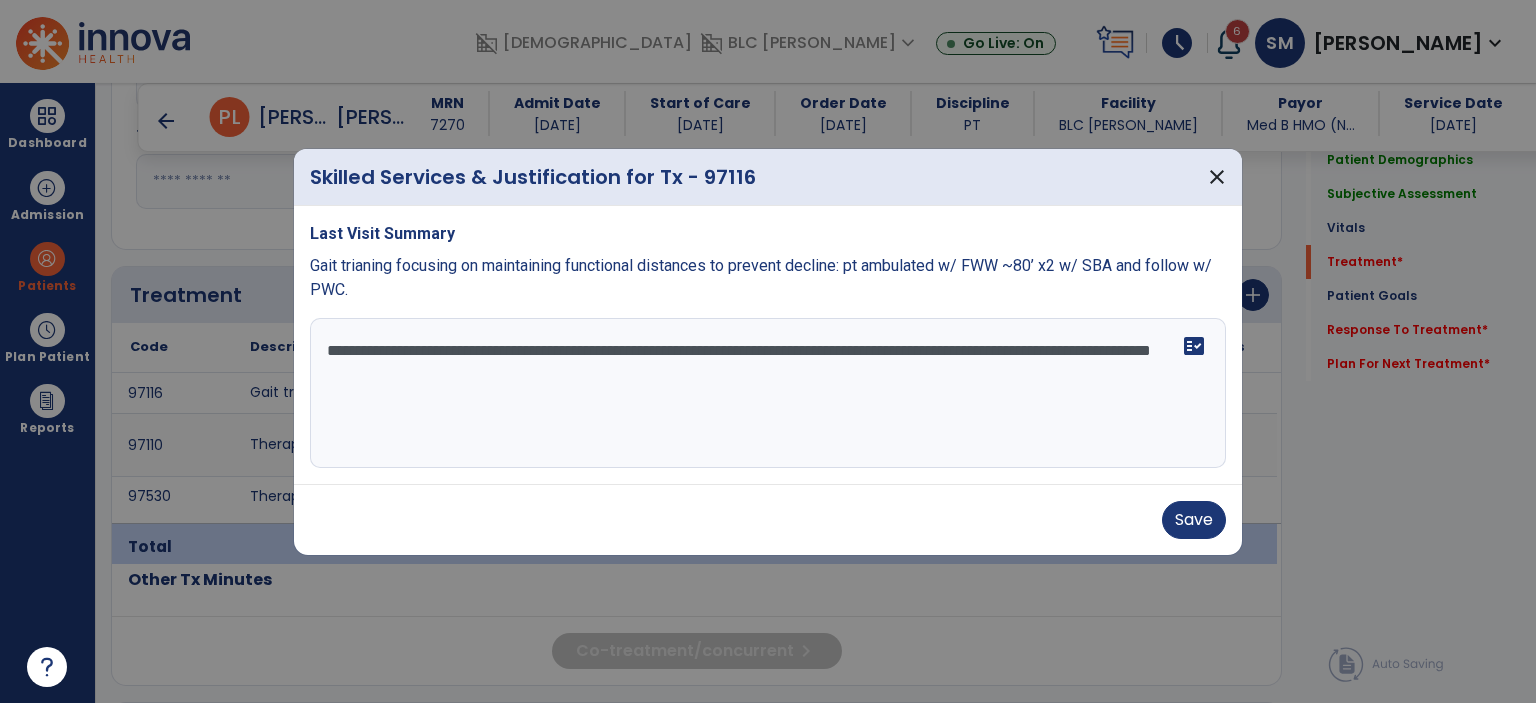 click on "**********" at bounding box center [768, 393] 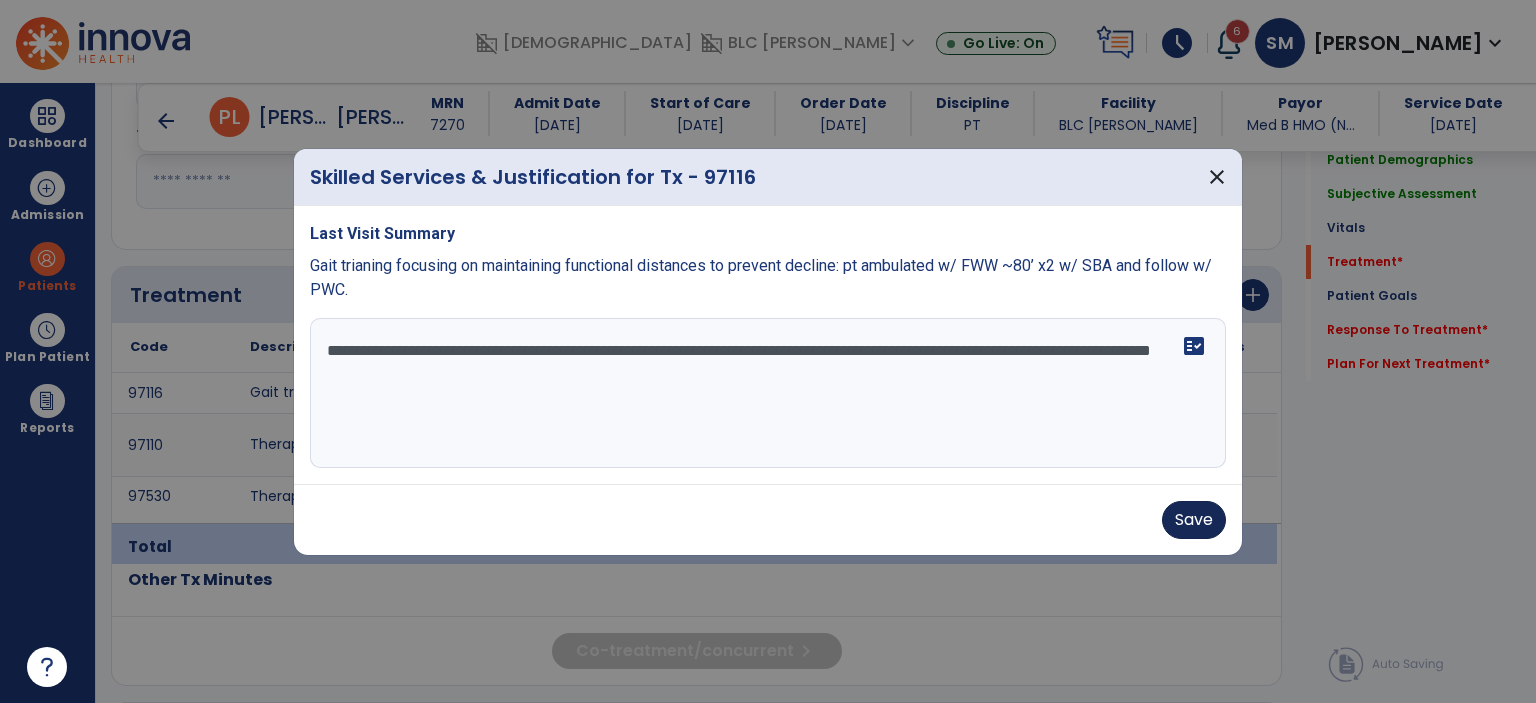 type on "**********" 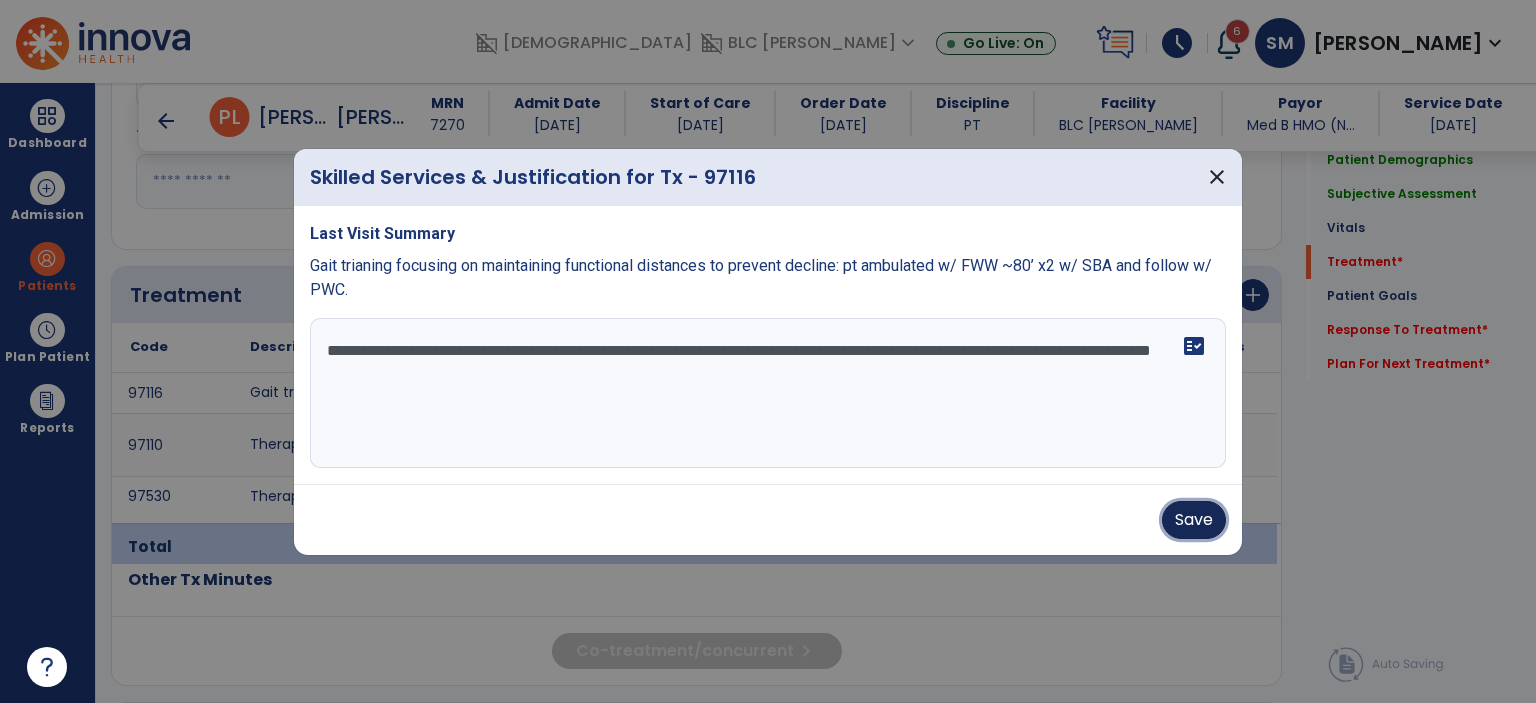 click on "Save" at bounding box center (1194, 520) 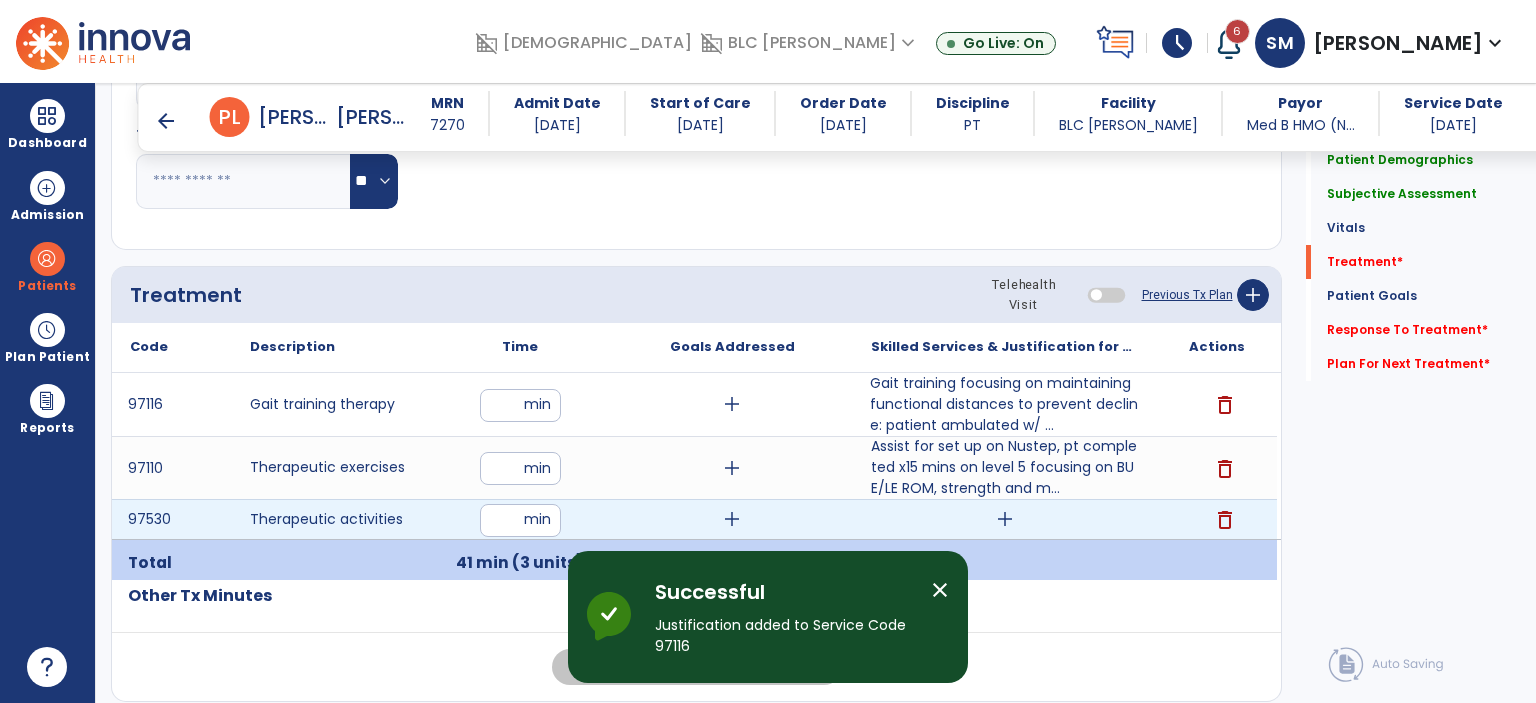 click on "add" at bounding box center (1005, 519) 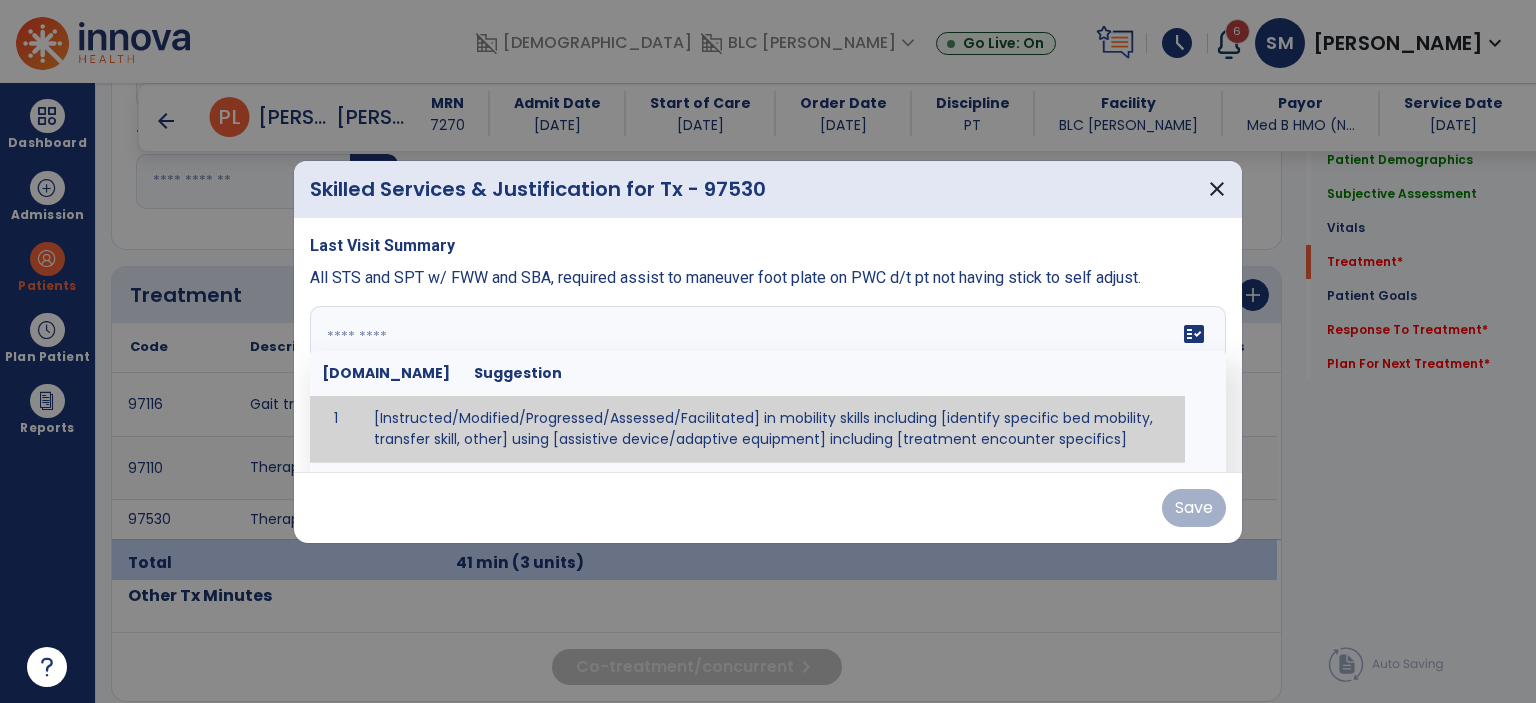 click on "fact_check  [DOMAIN_NAME] Suggestion 1 [Instructed/Modified/Progressed/Assessed/Facilitated] in mobility skills including [identify specific bed mobility, transfer skill, other] using [assistive device/adaptive equipment] including [treatment encounter specifics]" at bounding box center [768, 381] 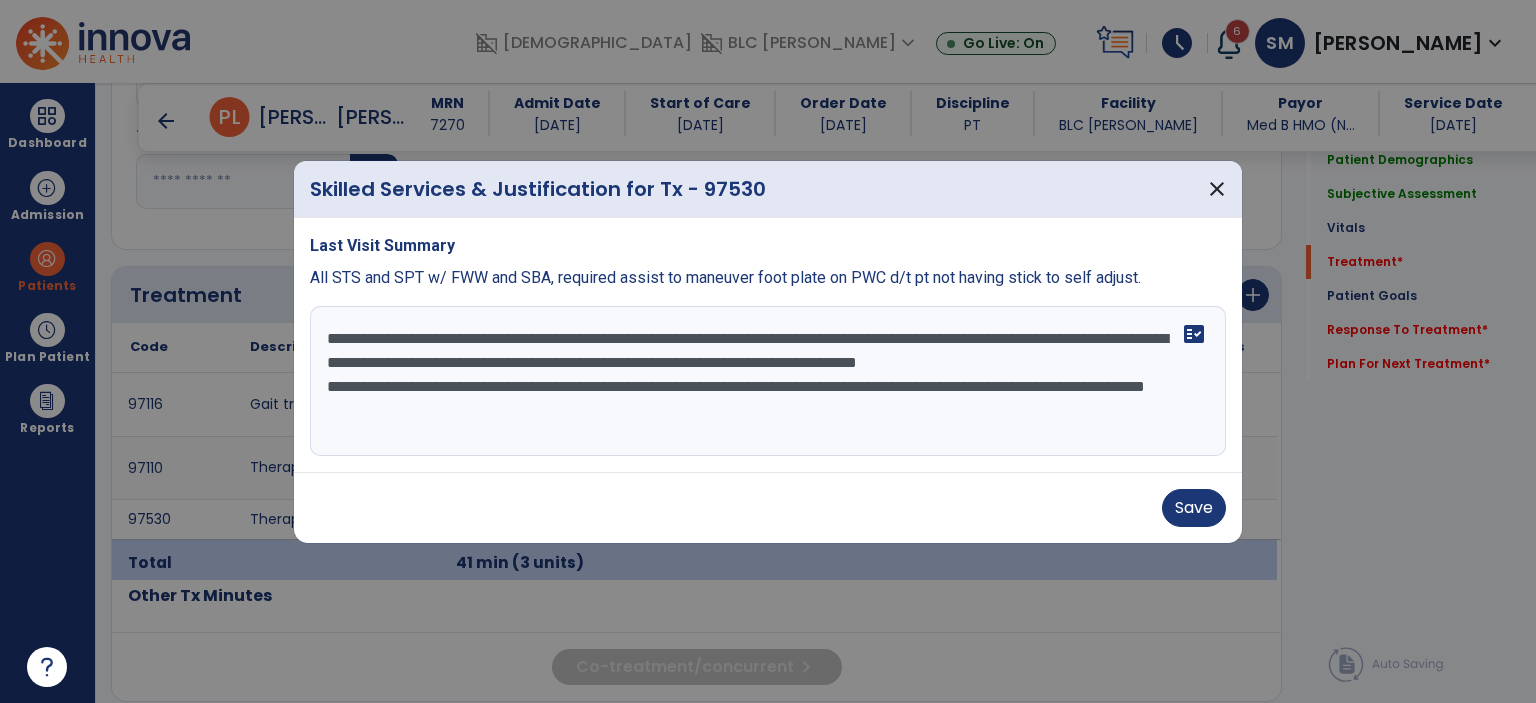 click on "**********" at bounding box center [768, 381] 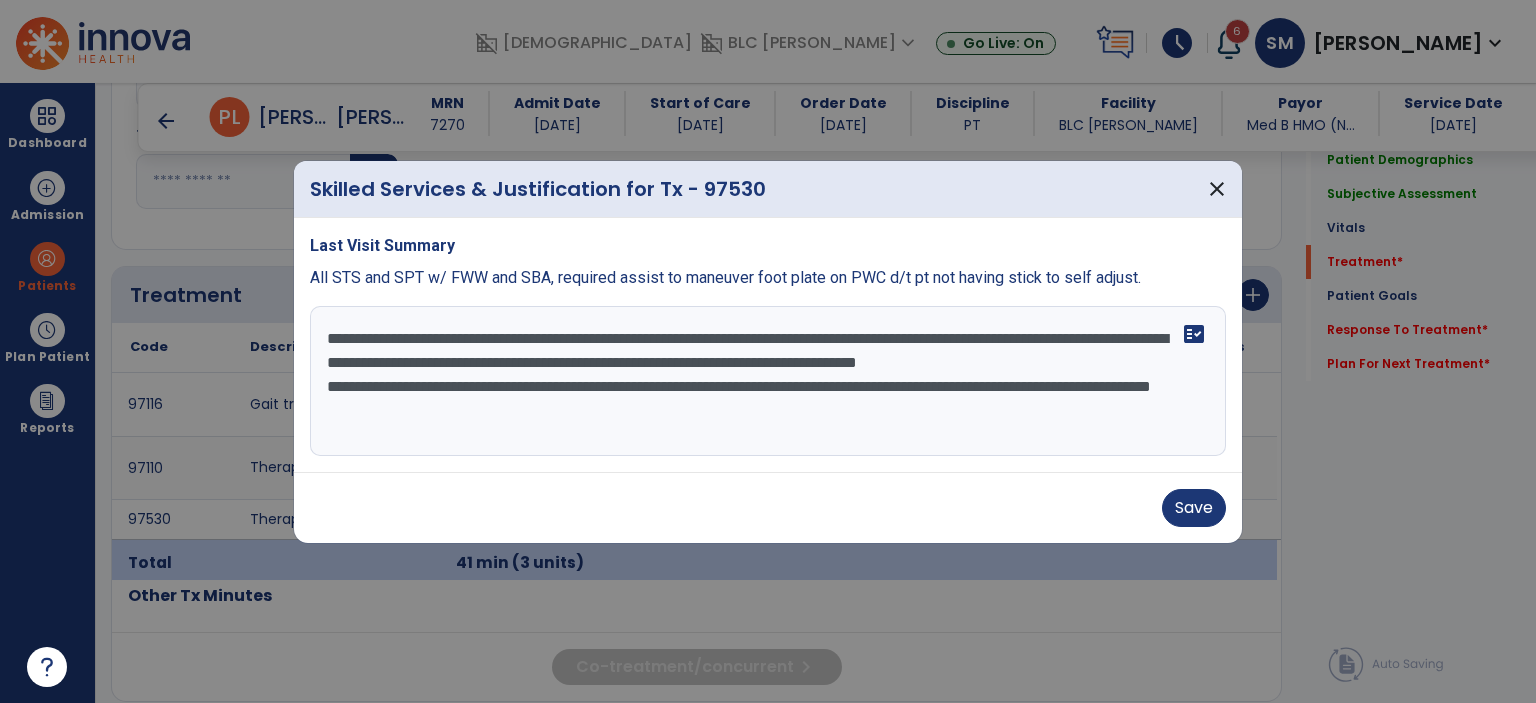 click on "**********" at bounding box center (768, 381) 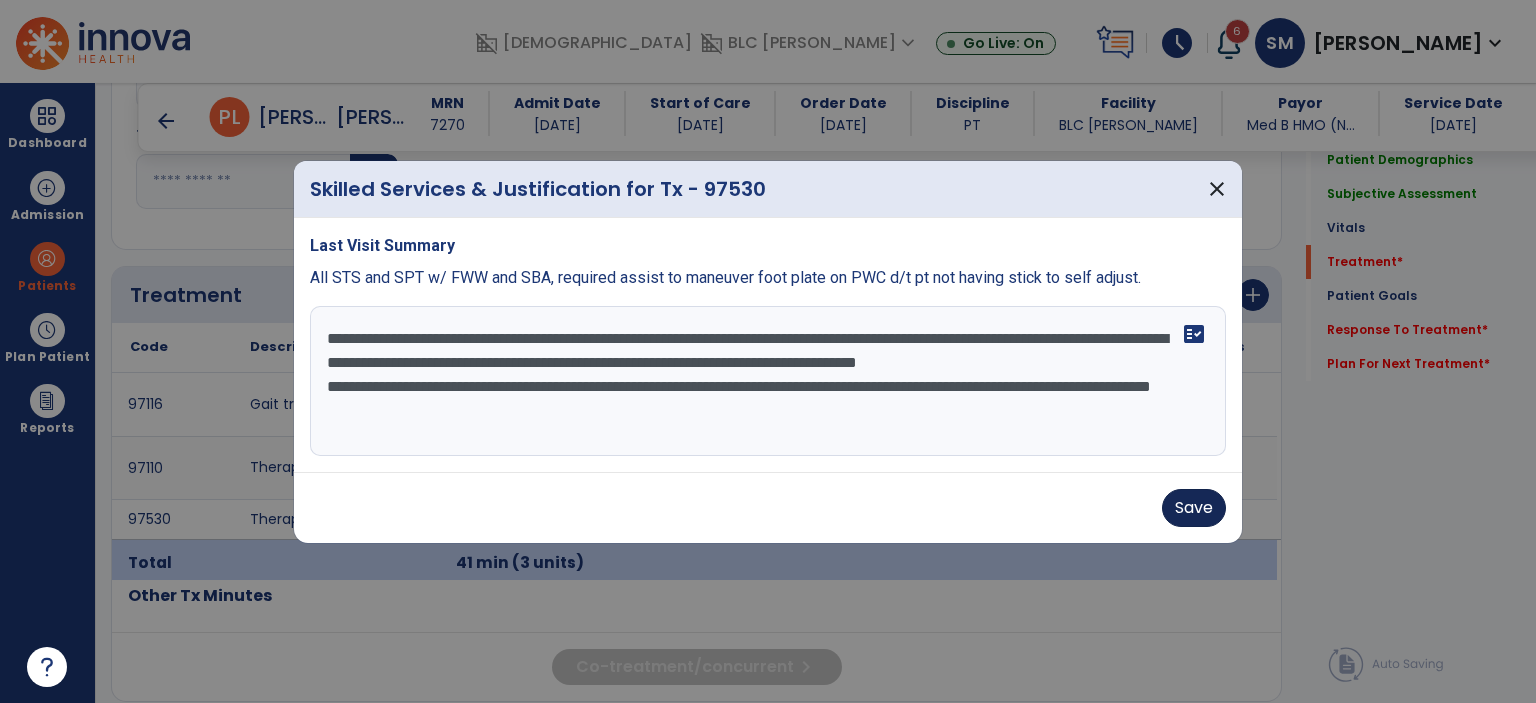 type on "**********" 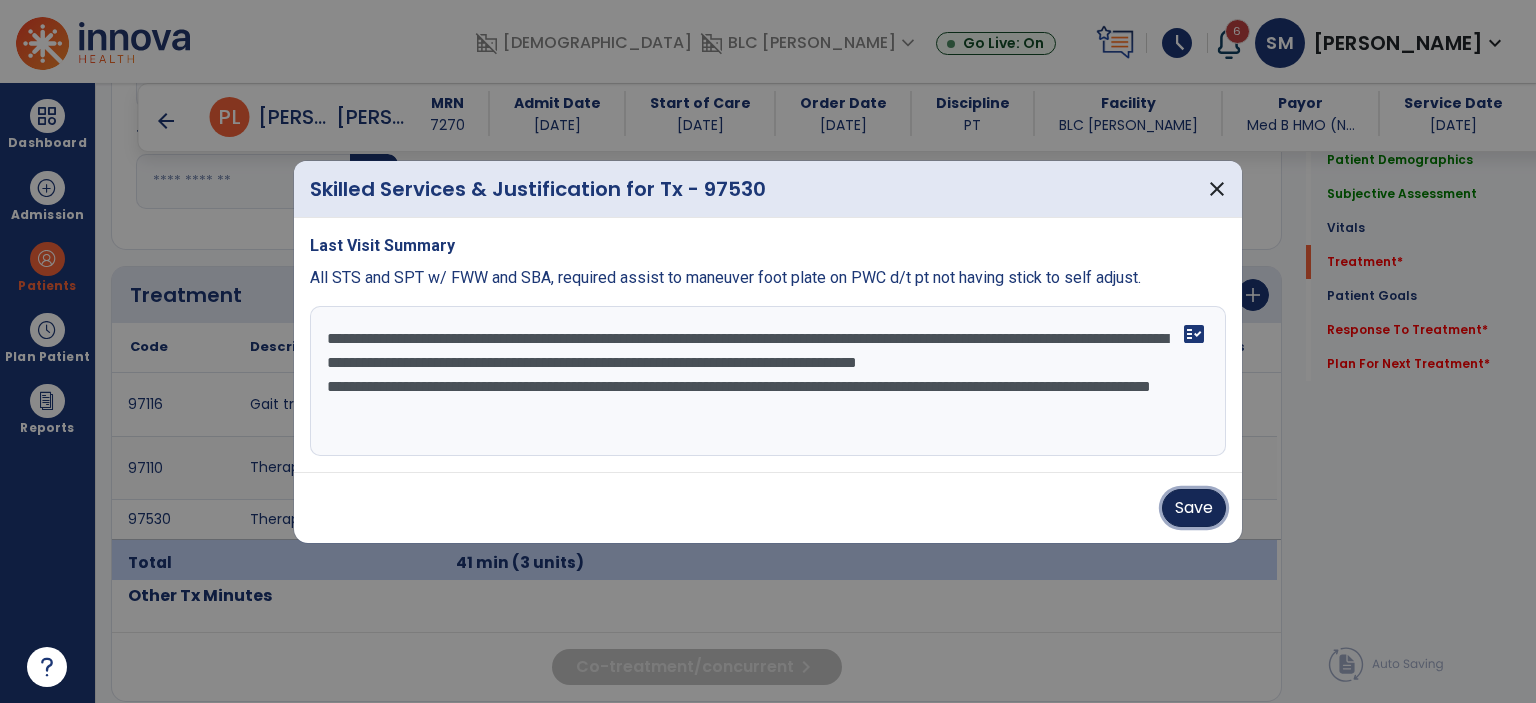 click on "Save" at bounding box center (1194, 508) 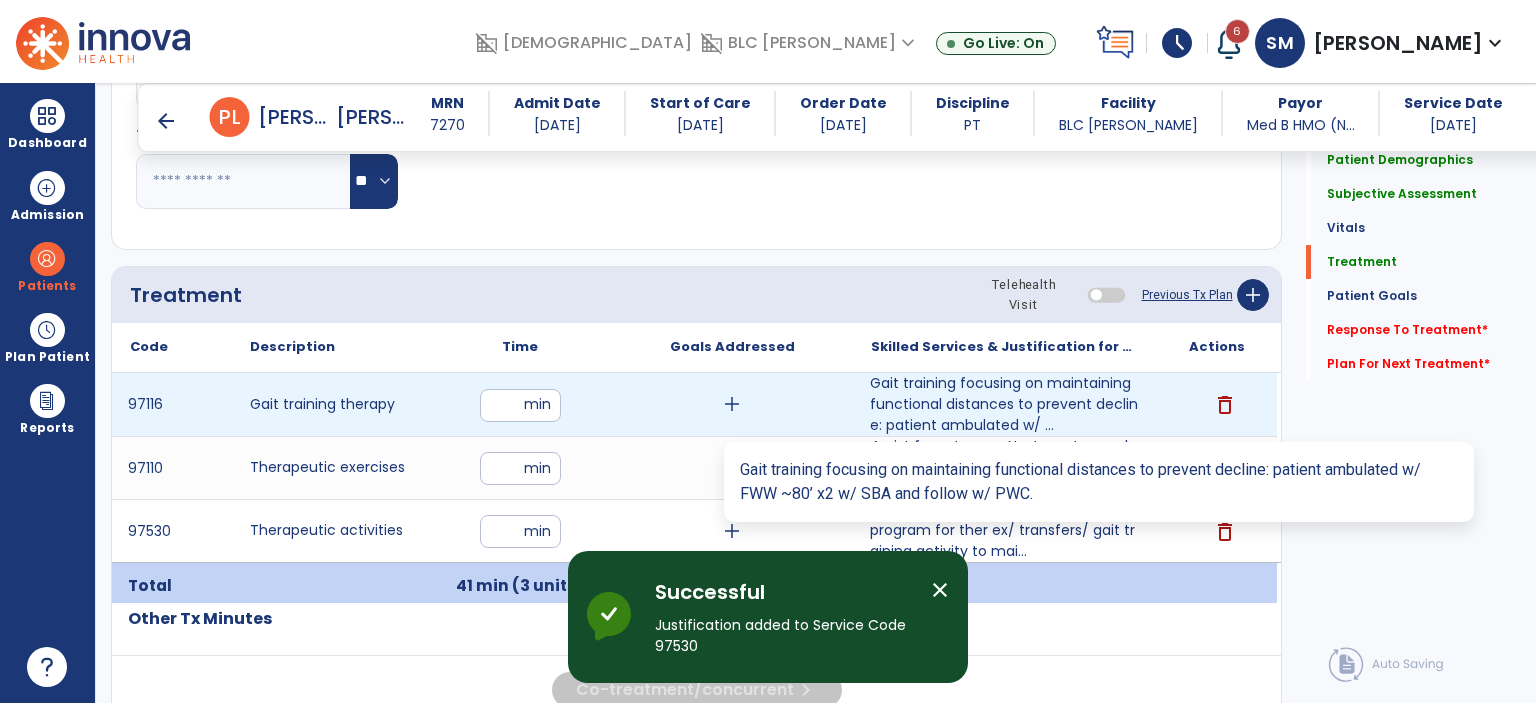 click on "Gait training focusing on maintaining functional distances to prevent decline: patient ambulated w/ ..." at bounding box center (1004, 404) 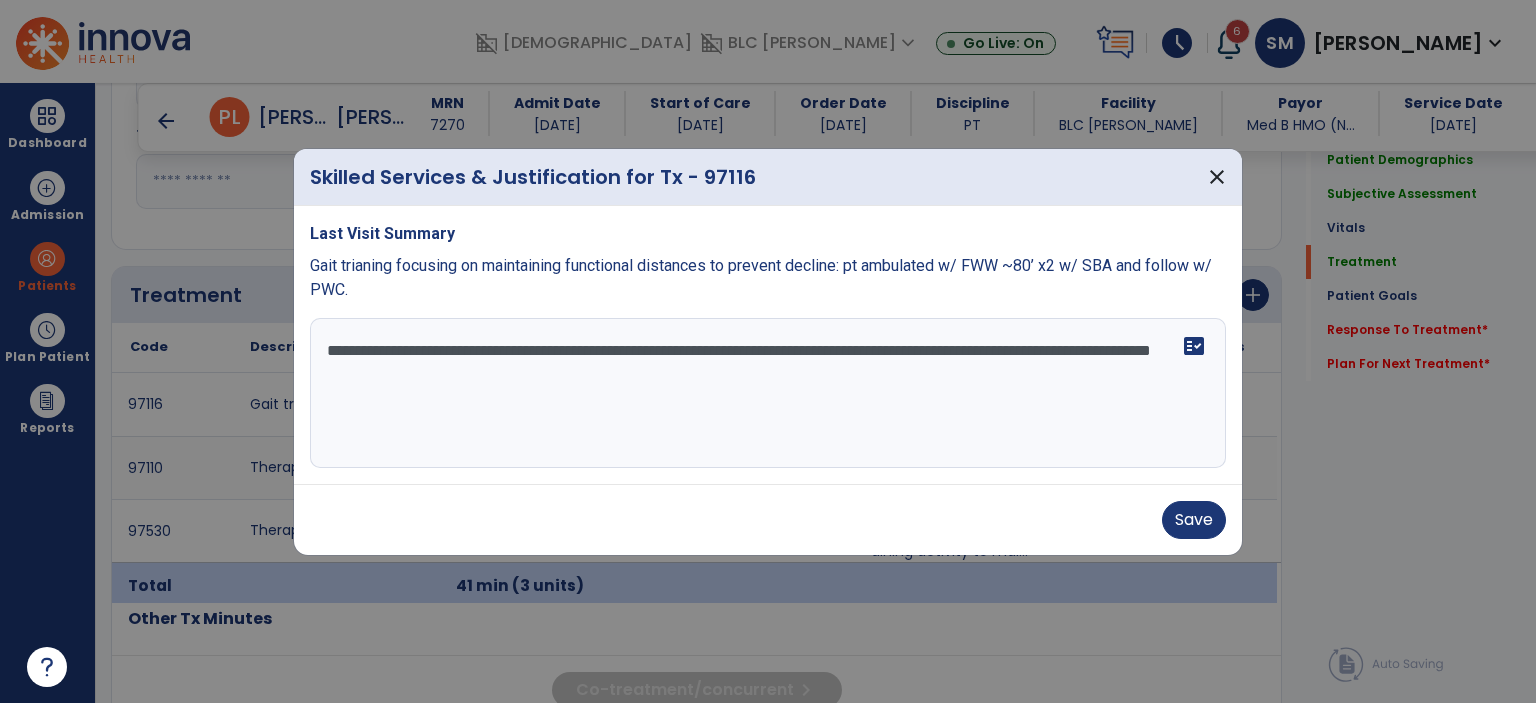click on "**********" at bounding box center [768, 393] 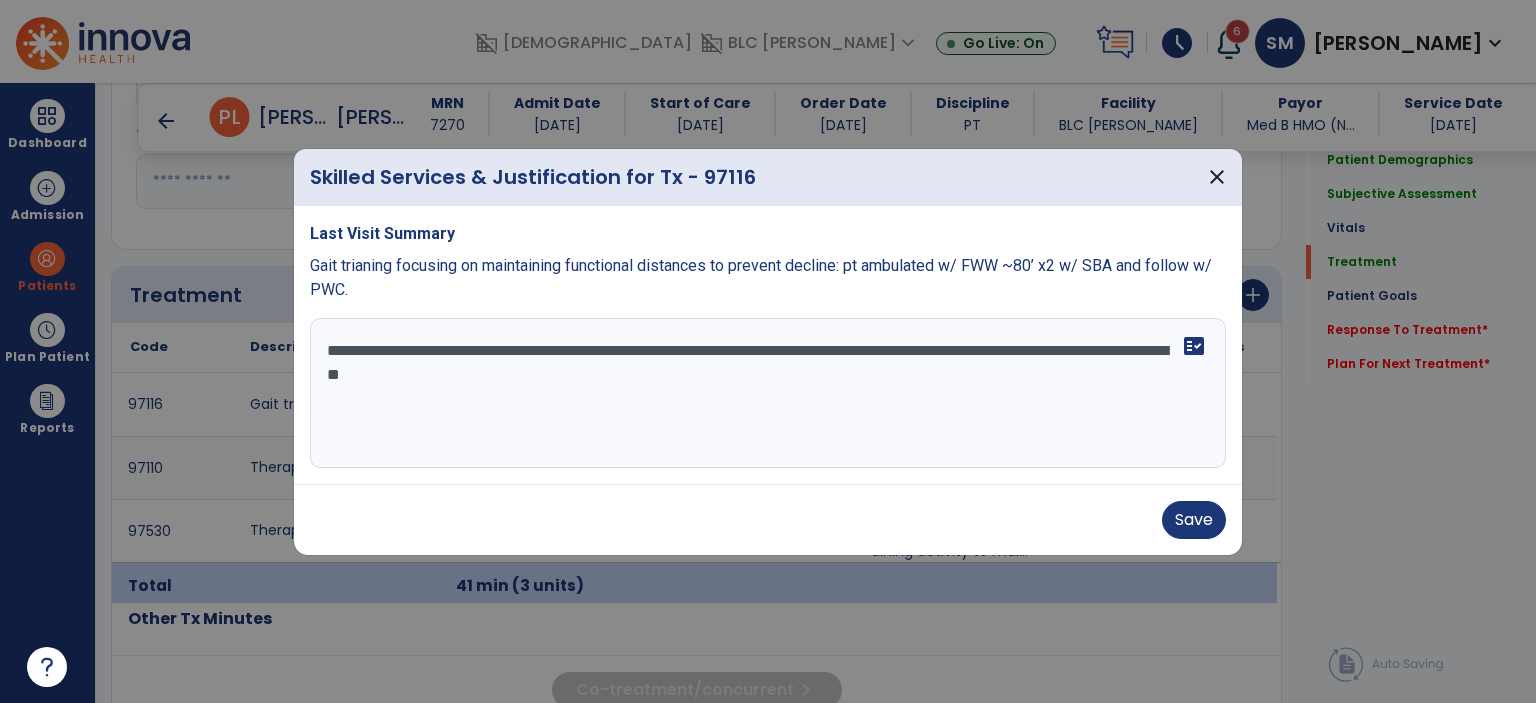 click on "**********" at bounding box center (768, 393) 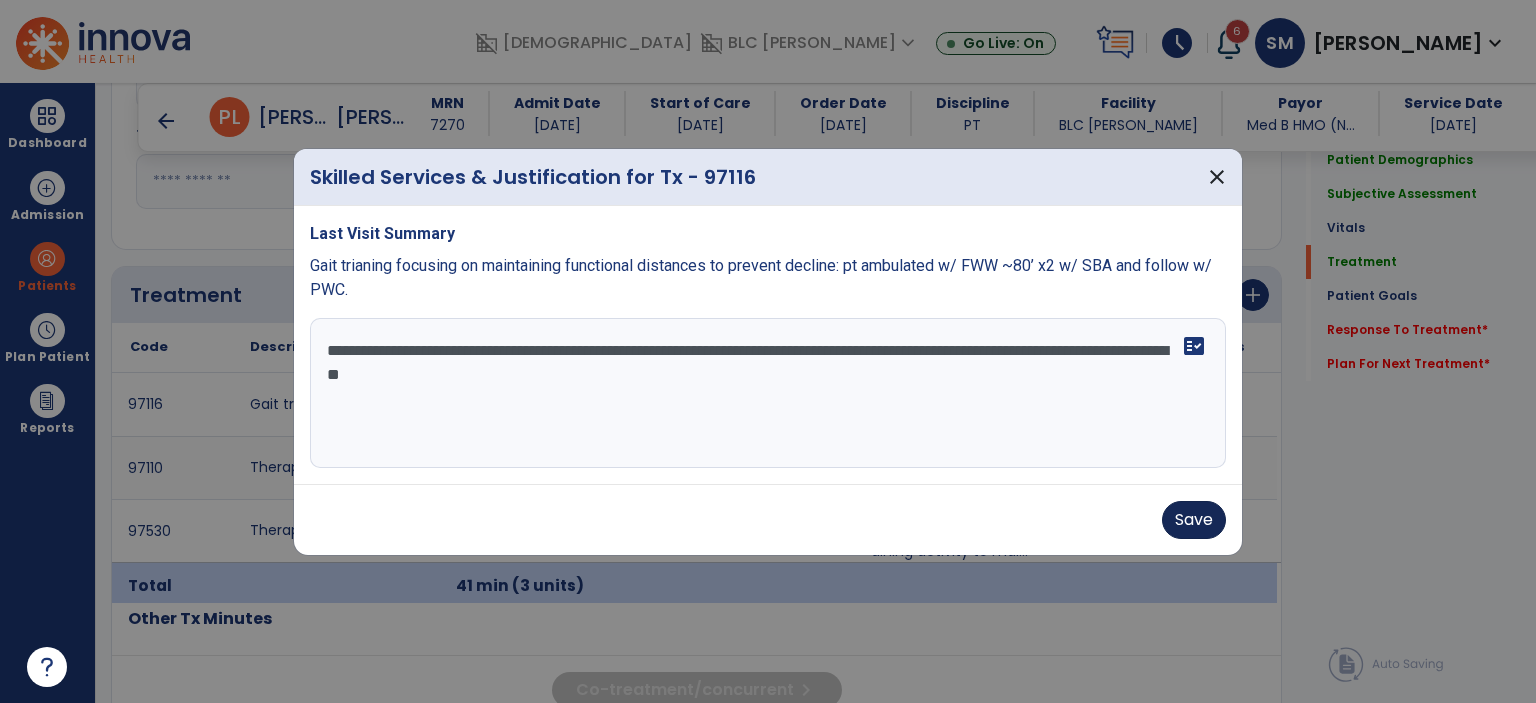 type on "**********" 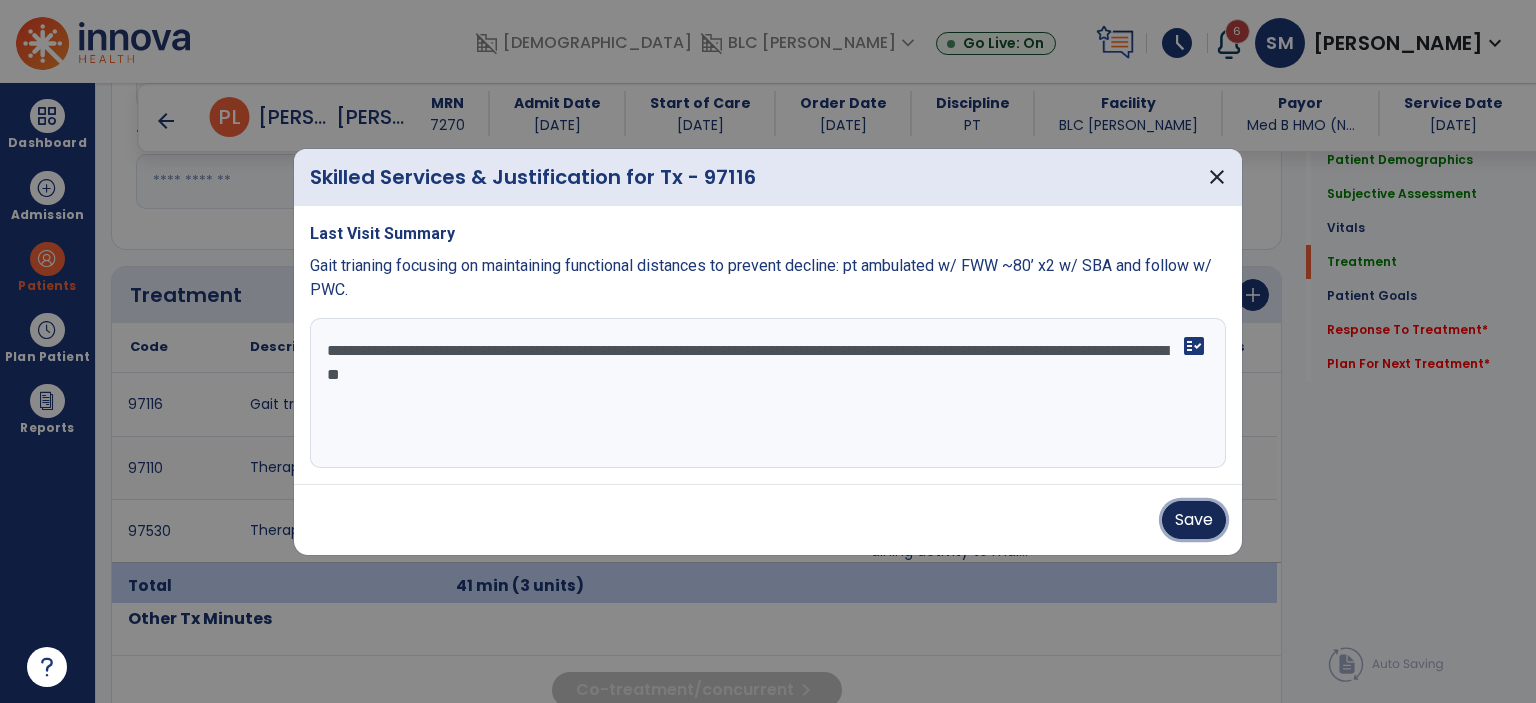 click on "Save" at bounding box center (1194, 520) 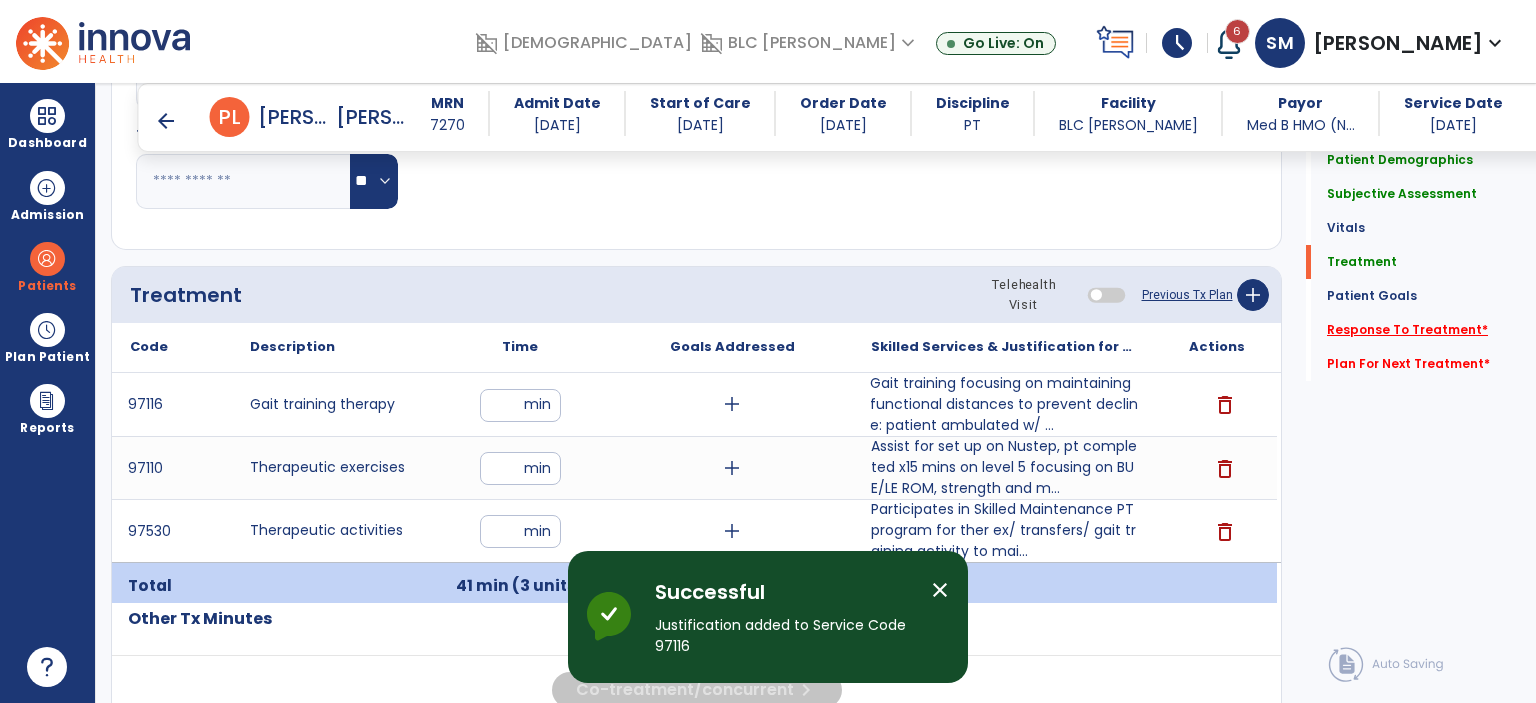 click on "Response To Treatment   *" 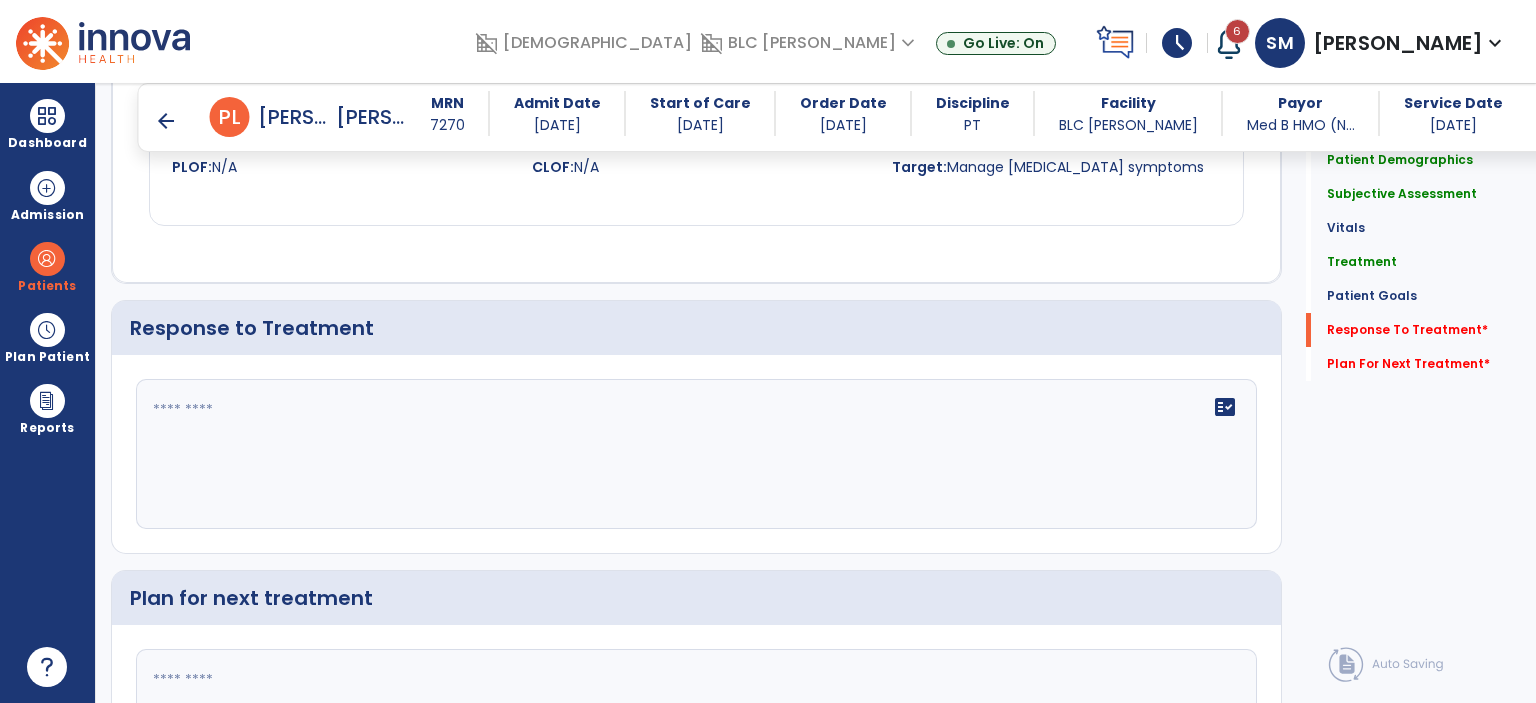scroll, scrollTop: 3777, scrollLeft: 0, axis: vertical 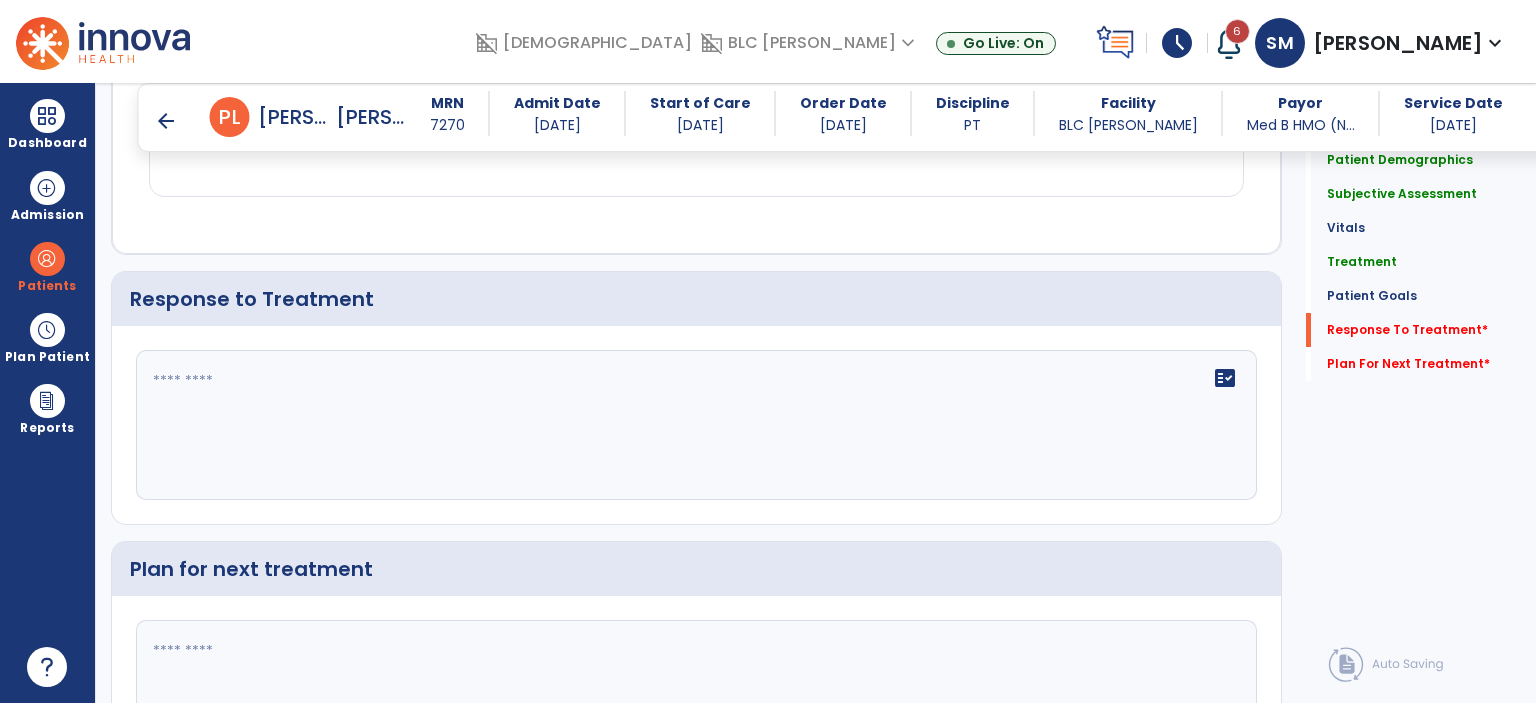 click 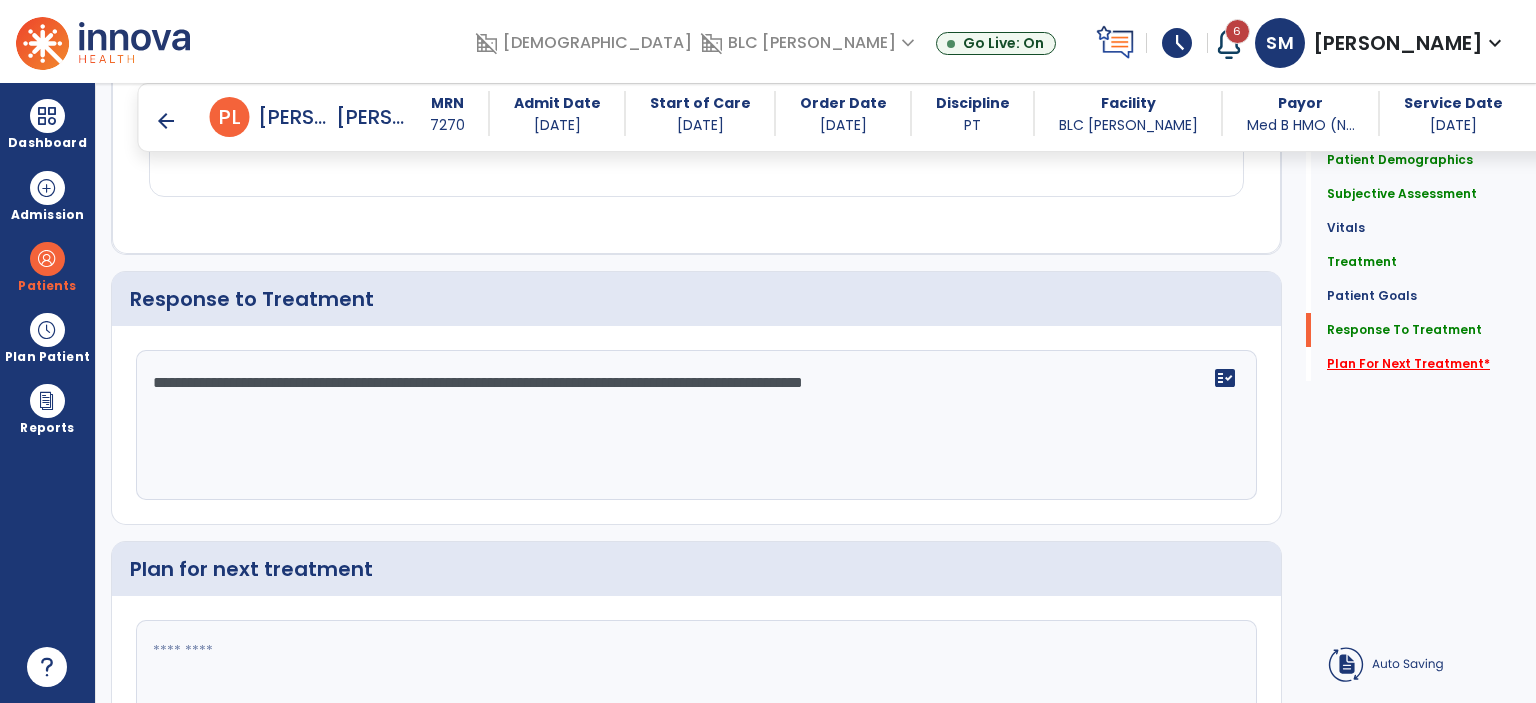 type on "**********" 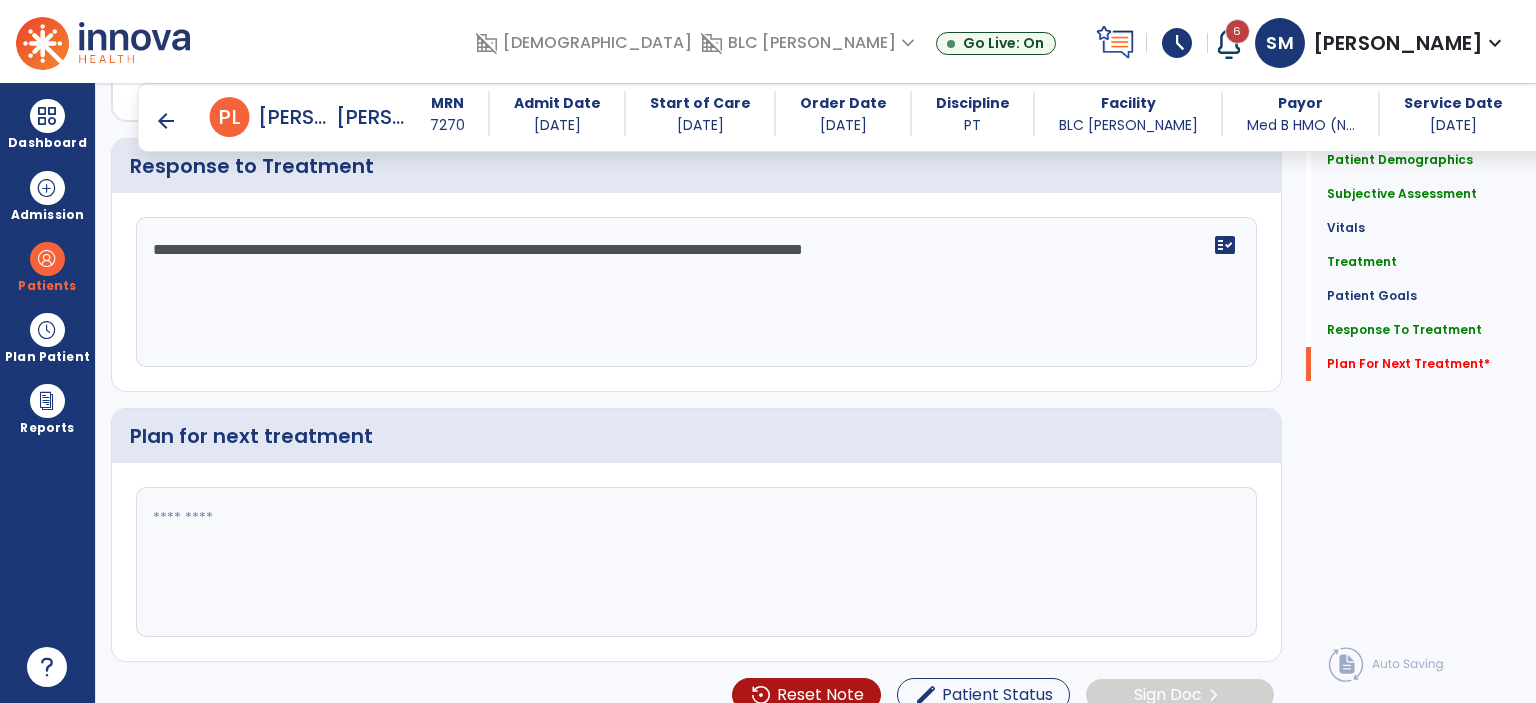 scroll, scrollTop: 3928, scrollLeft: 0, axis: vertical 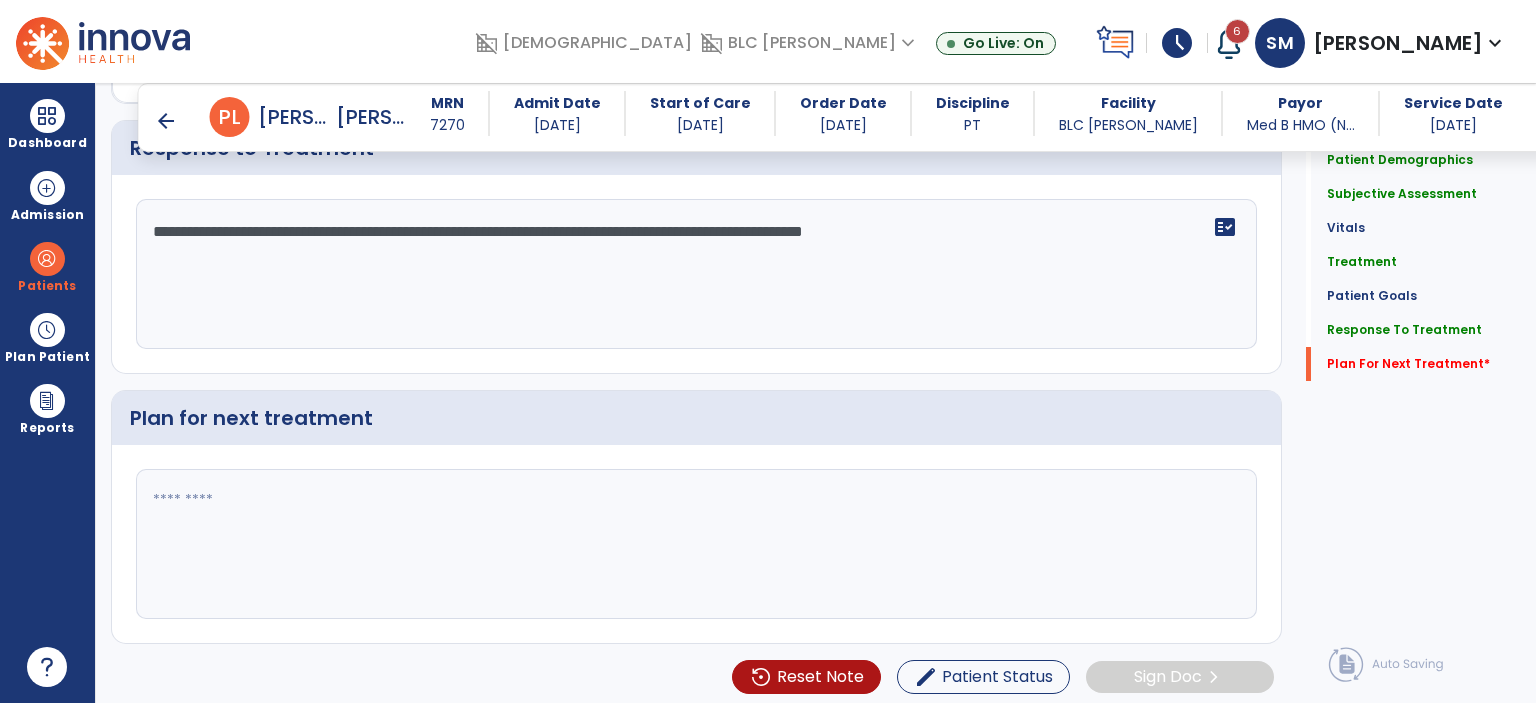 click 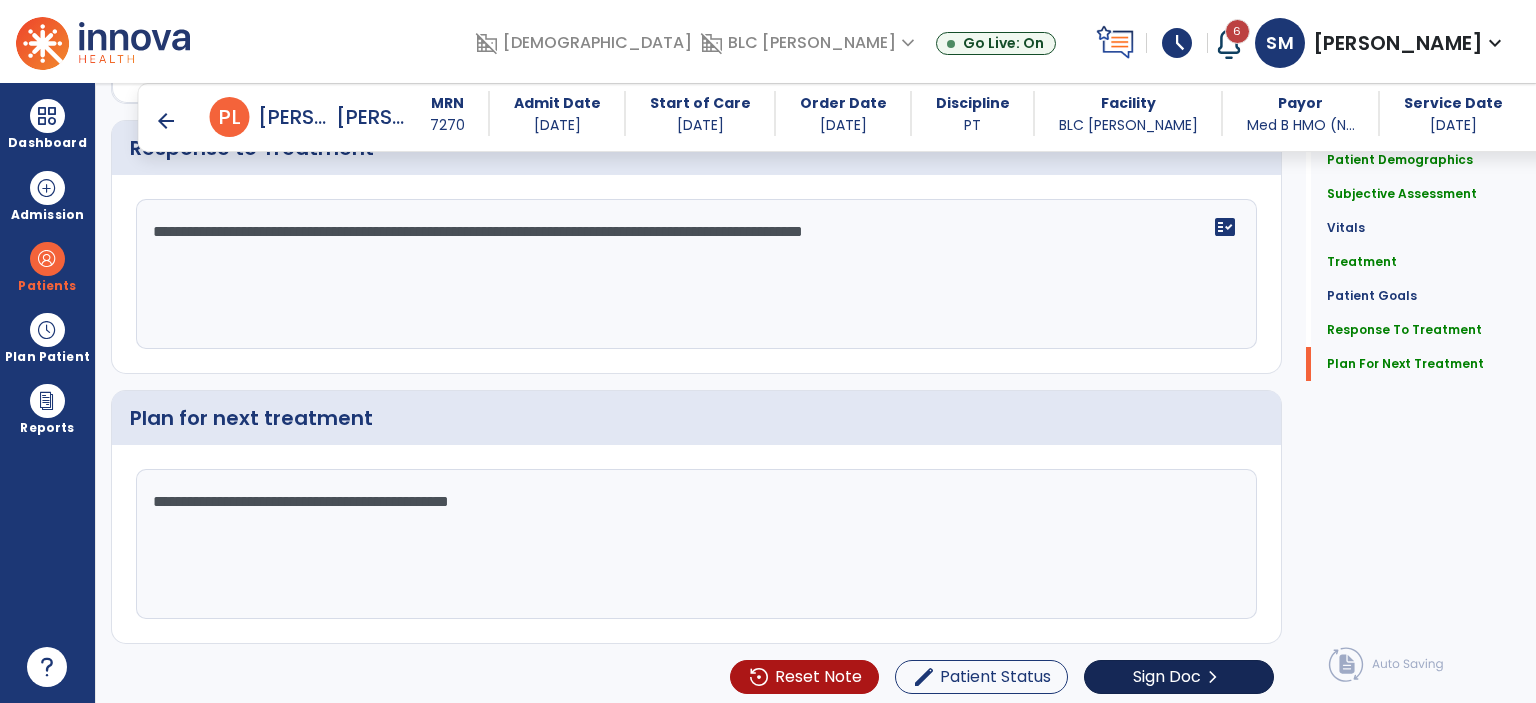 type on "**********" 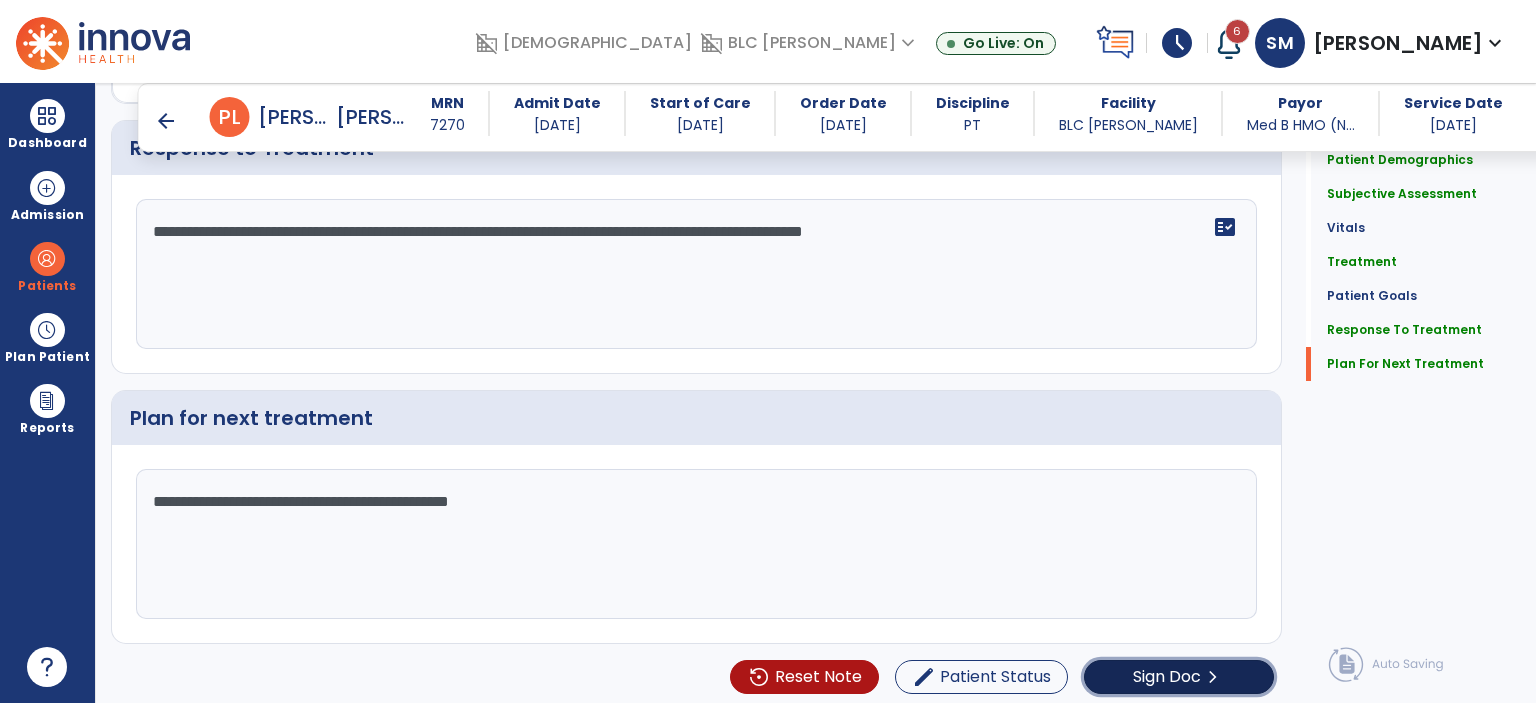 click on "Sign Doc  chevron_right" 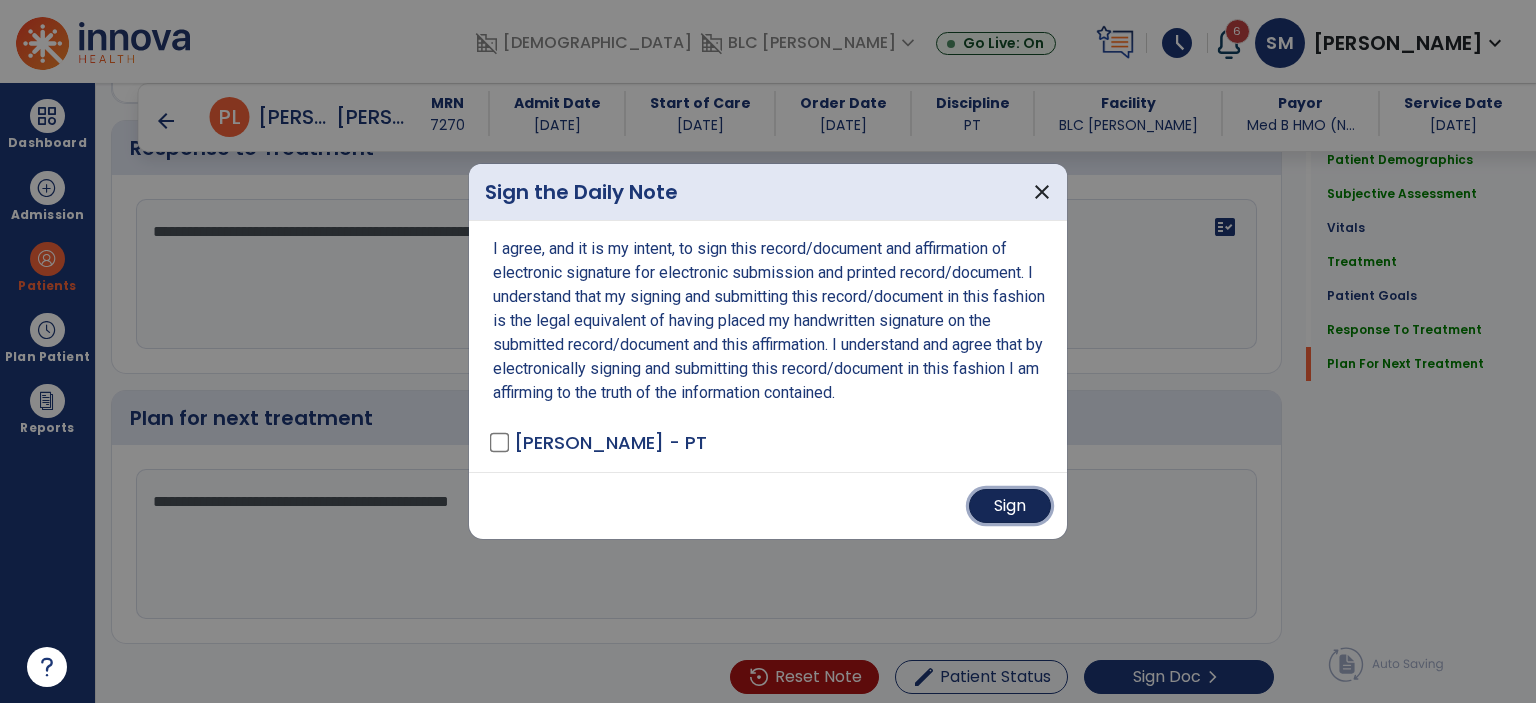 click on "Sign" at bounding box center [1010, 506] 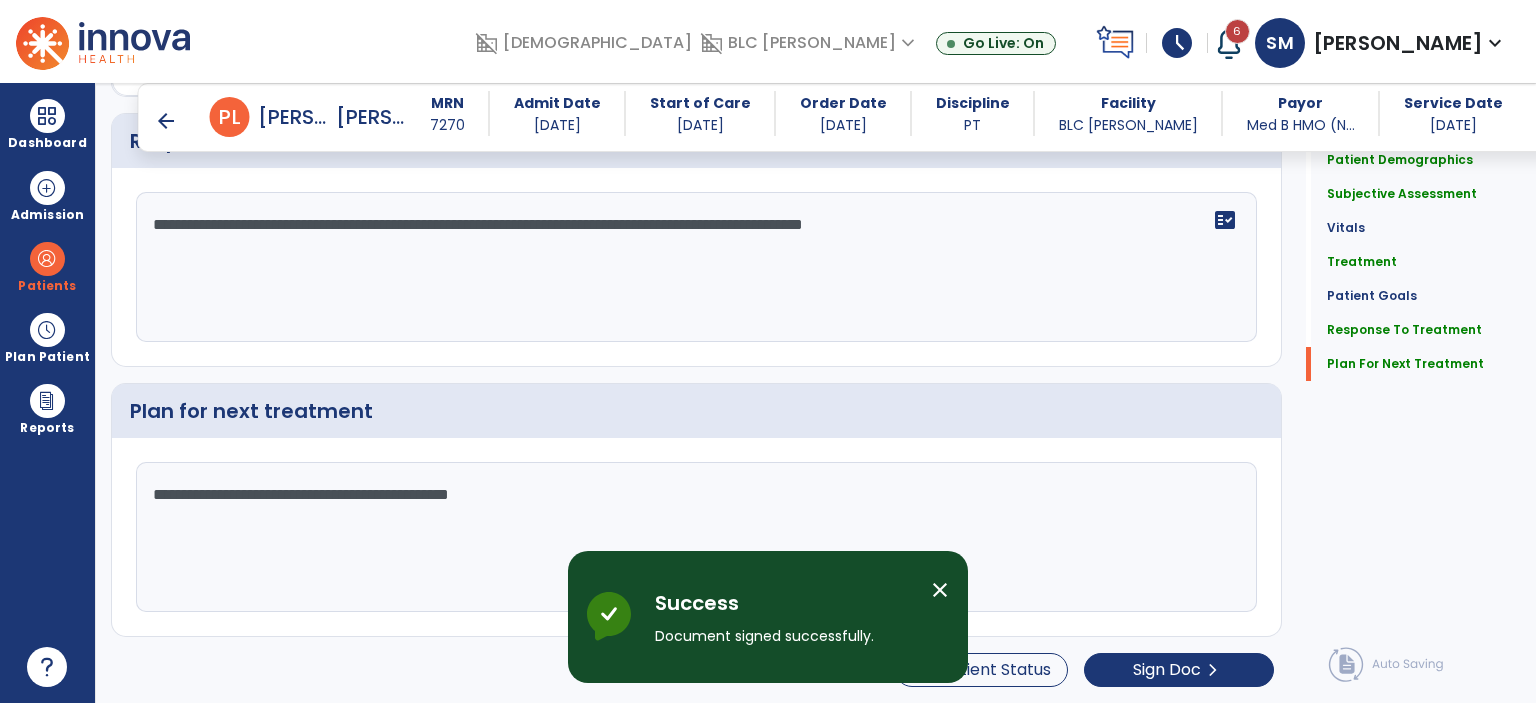 scroll, scrollTop: 0, scrollLeft: 0, axis: both 